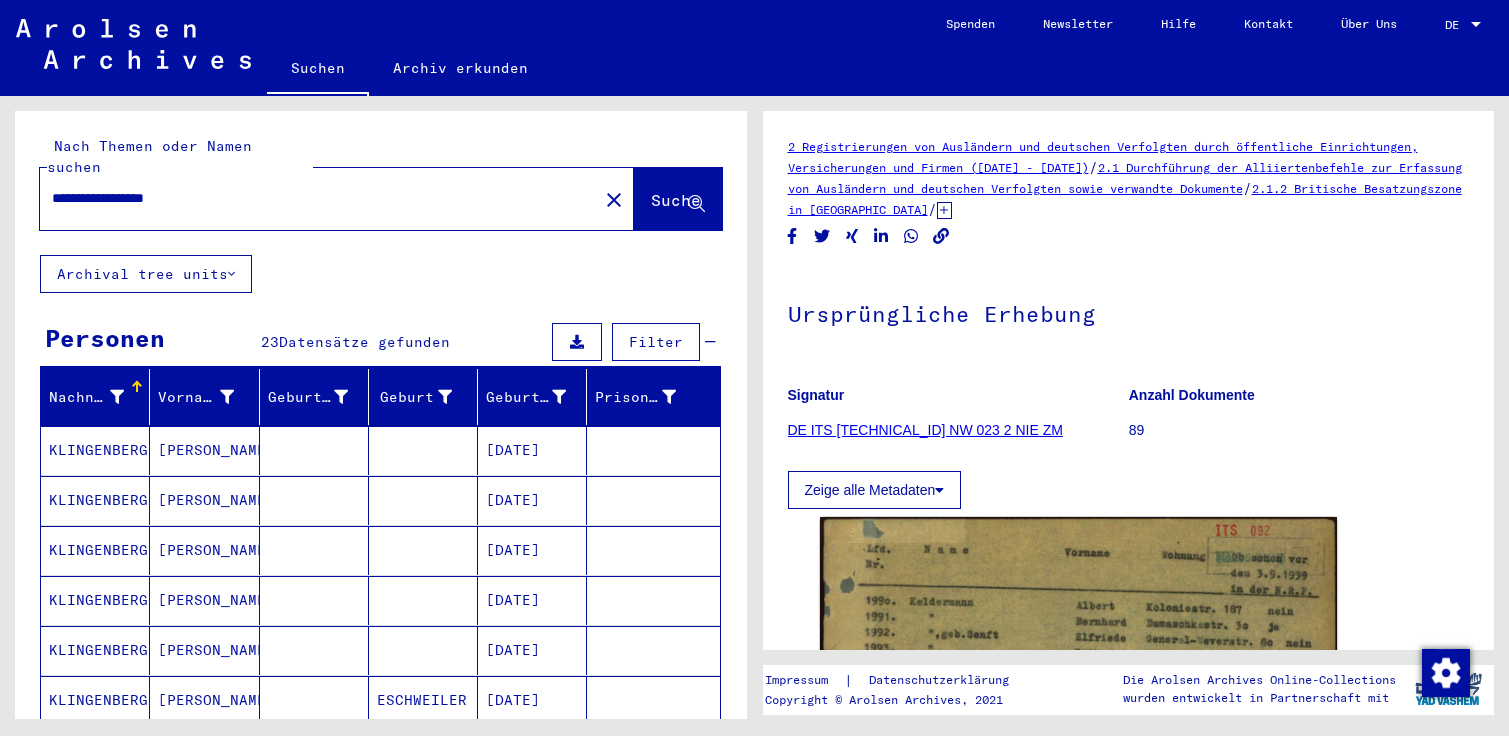 scroll, scrollTop: 0, scrollLeft: 0, axis: both 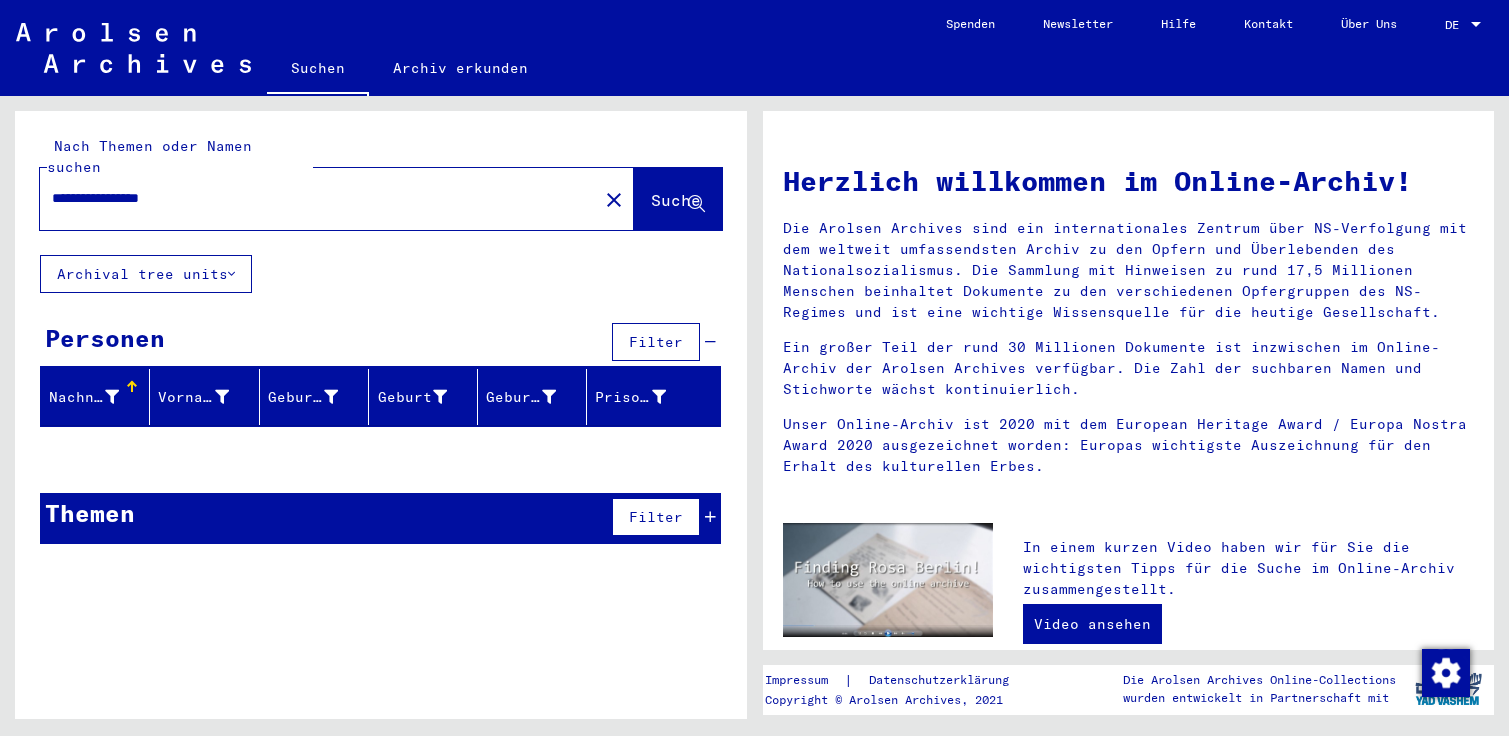 click at bounding box center [130, 384] 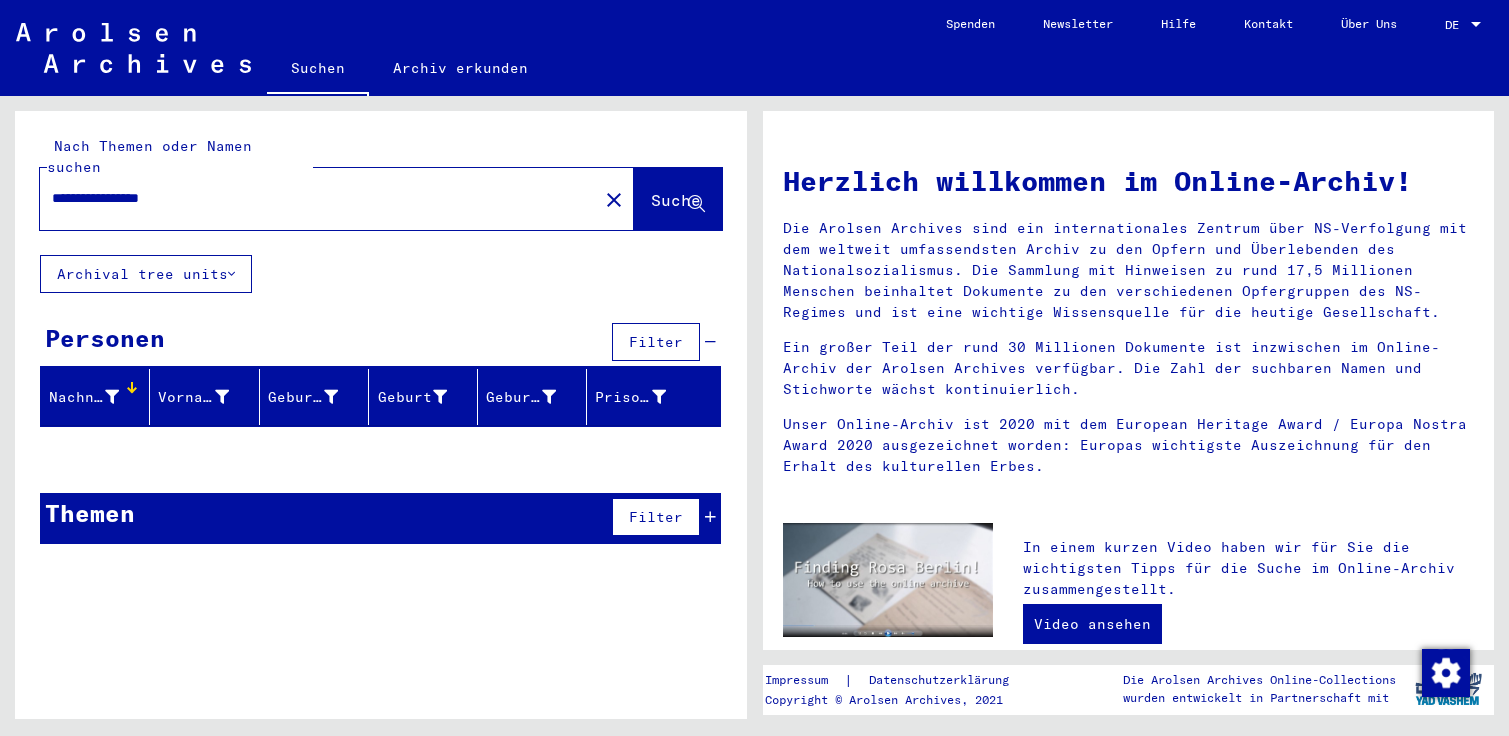 click at bounding box center (132, 392) 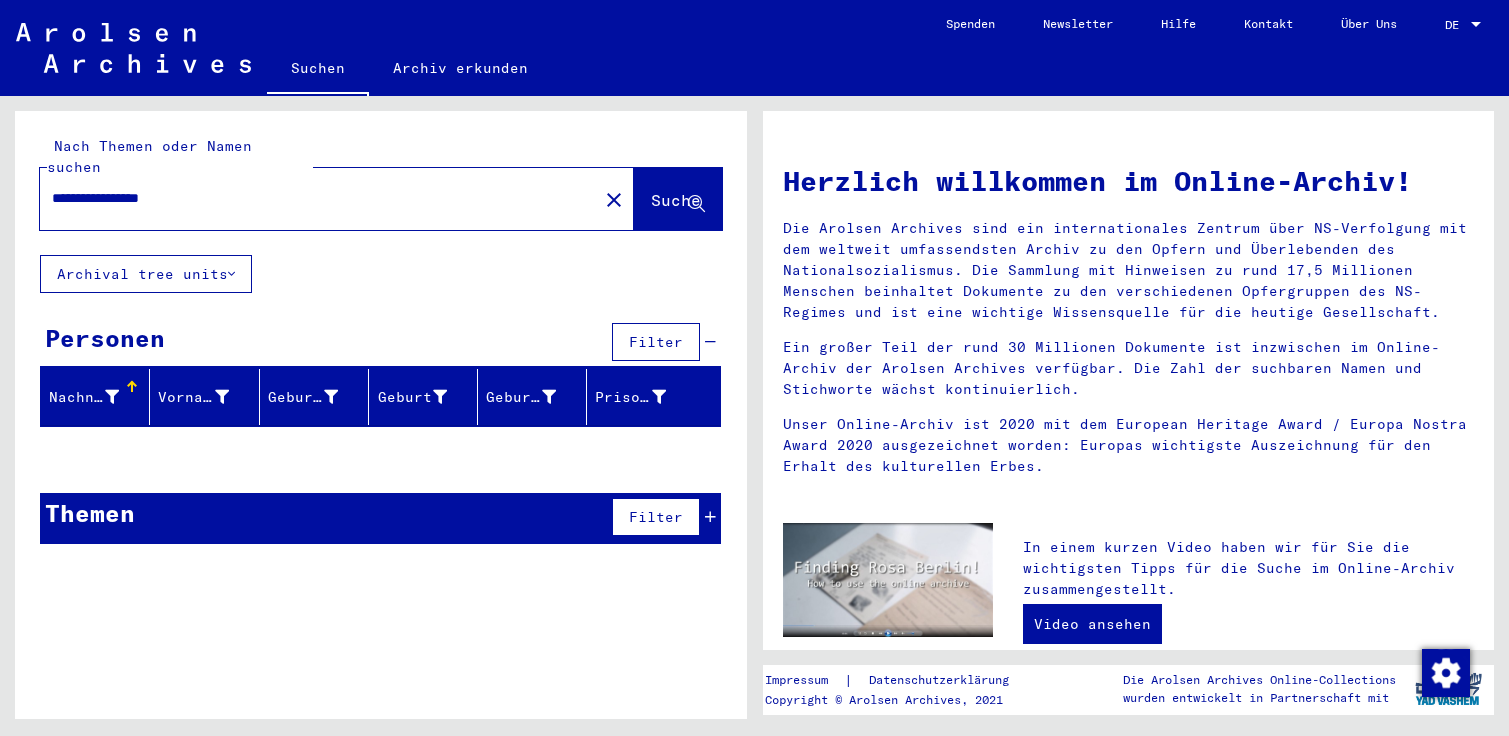 click on "**********" at bounding box center (313, 198) 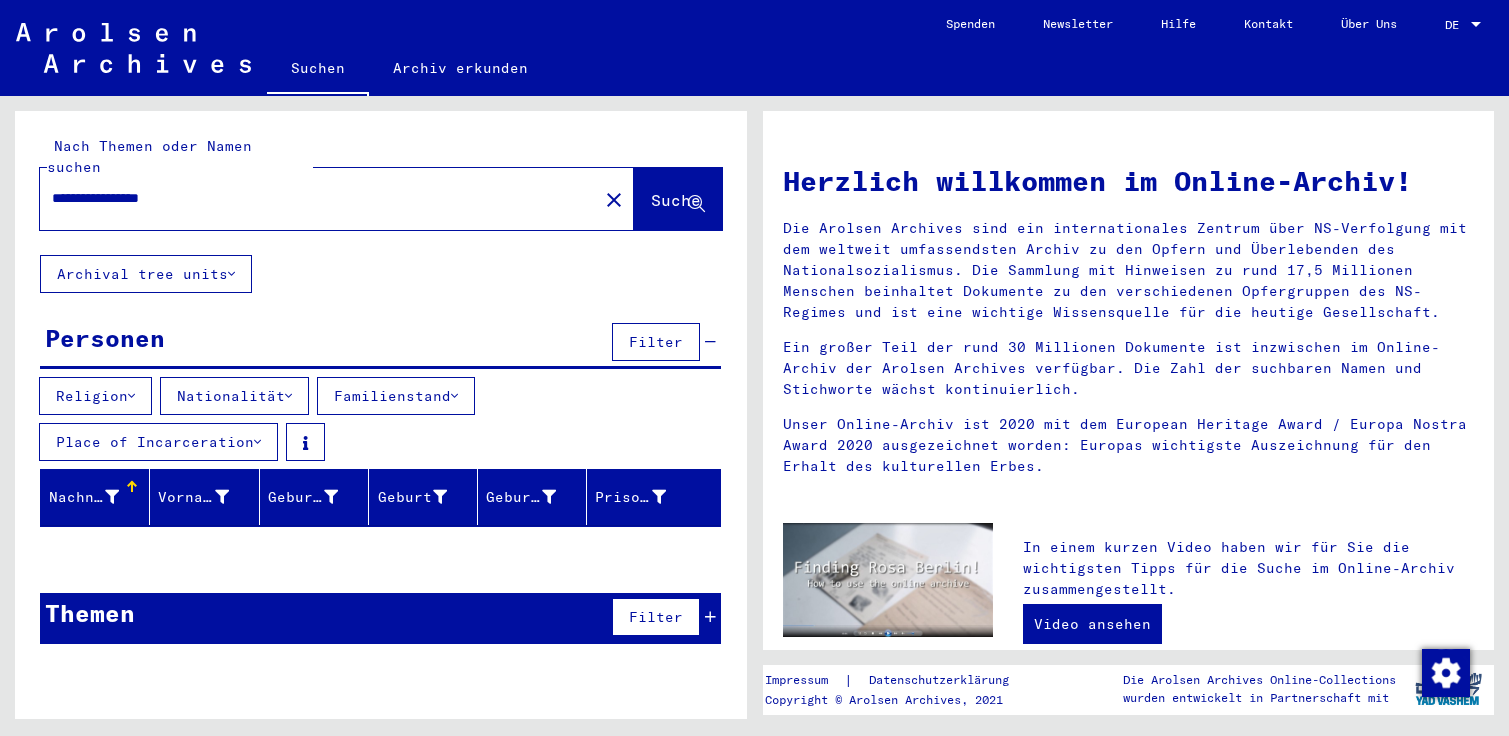 click on "**********" at bounding box center [313, 198] 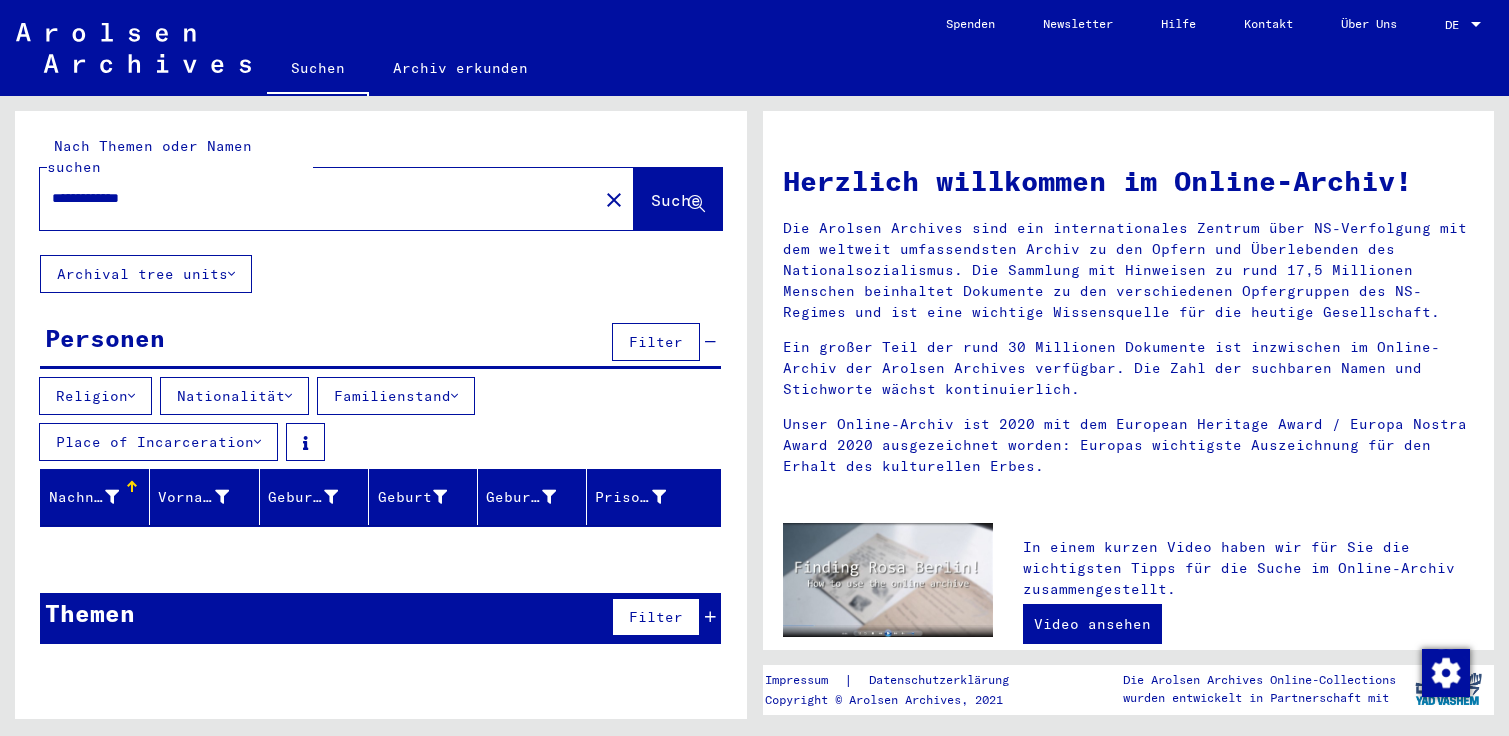 type on "**********" 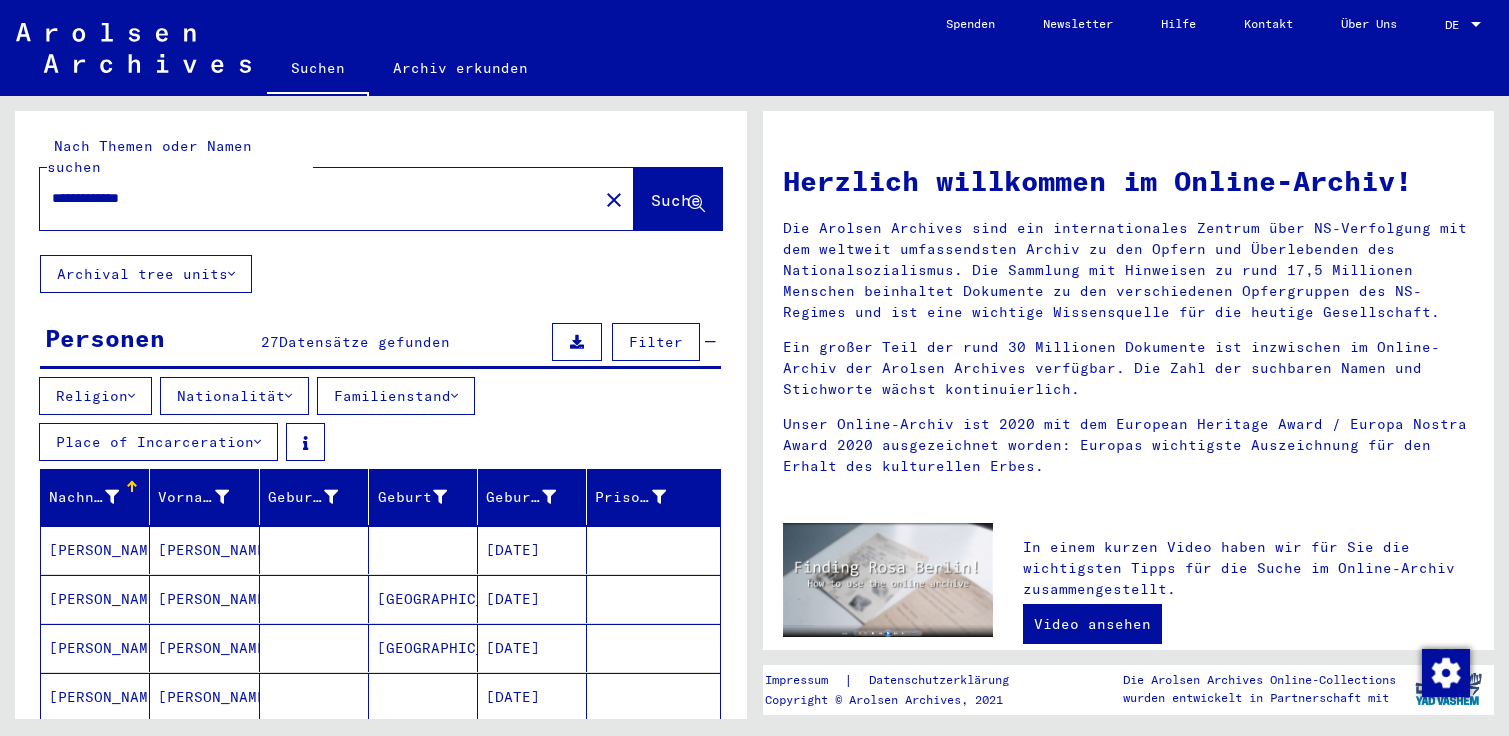click on "**********" 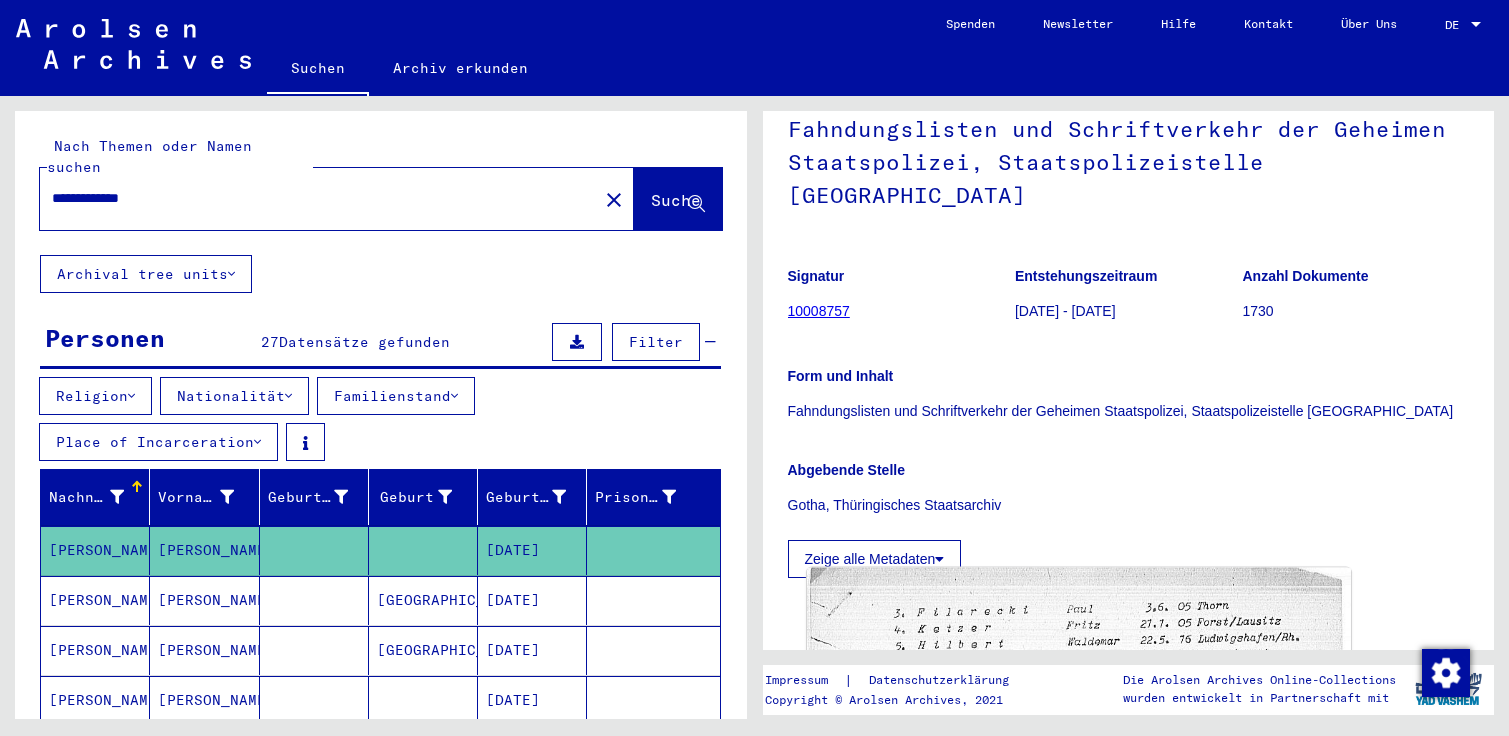 scroll, scrollTop: 108, scrollLeft: 0, axis: vertical 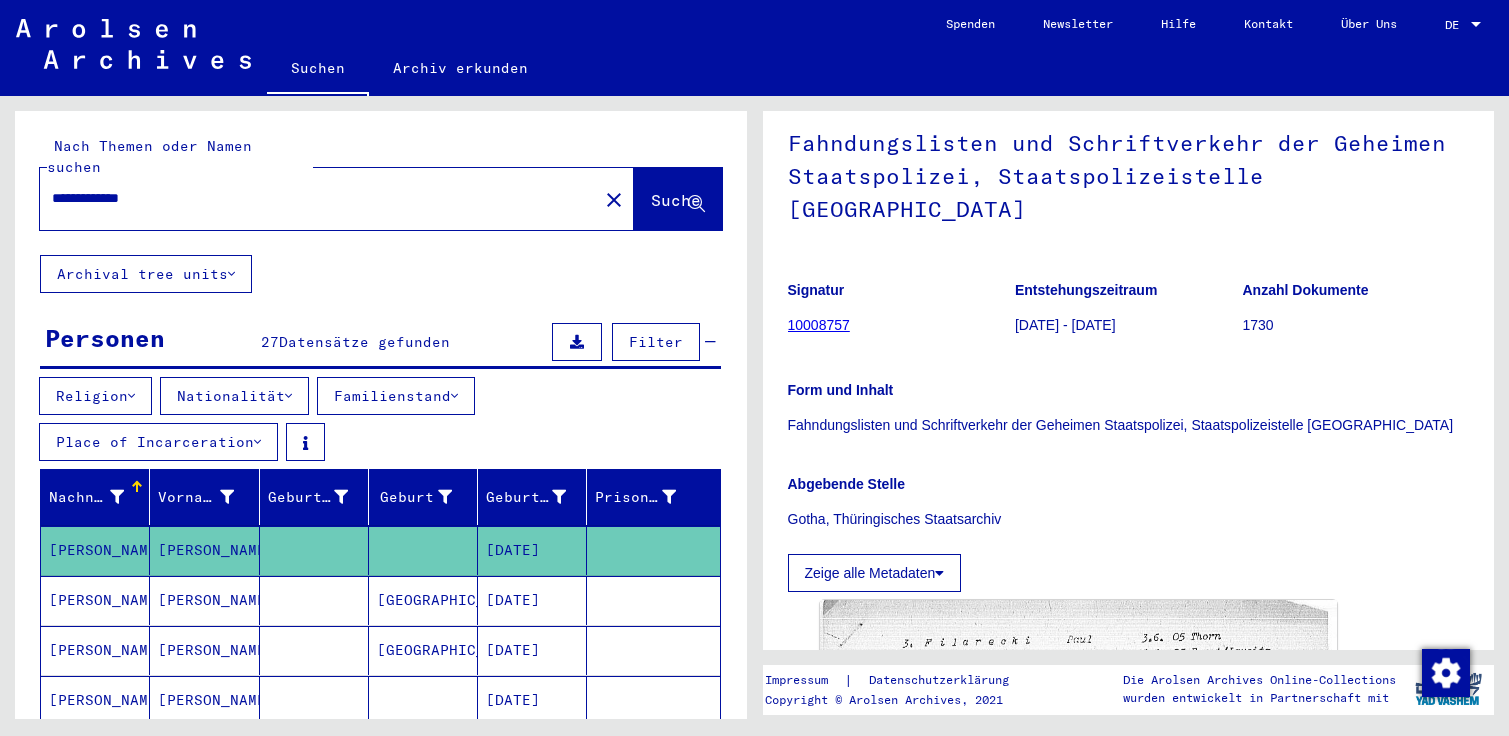 click on "[PERSON_NAME]" at bounding box center (95, 650) 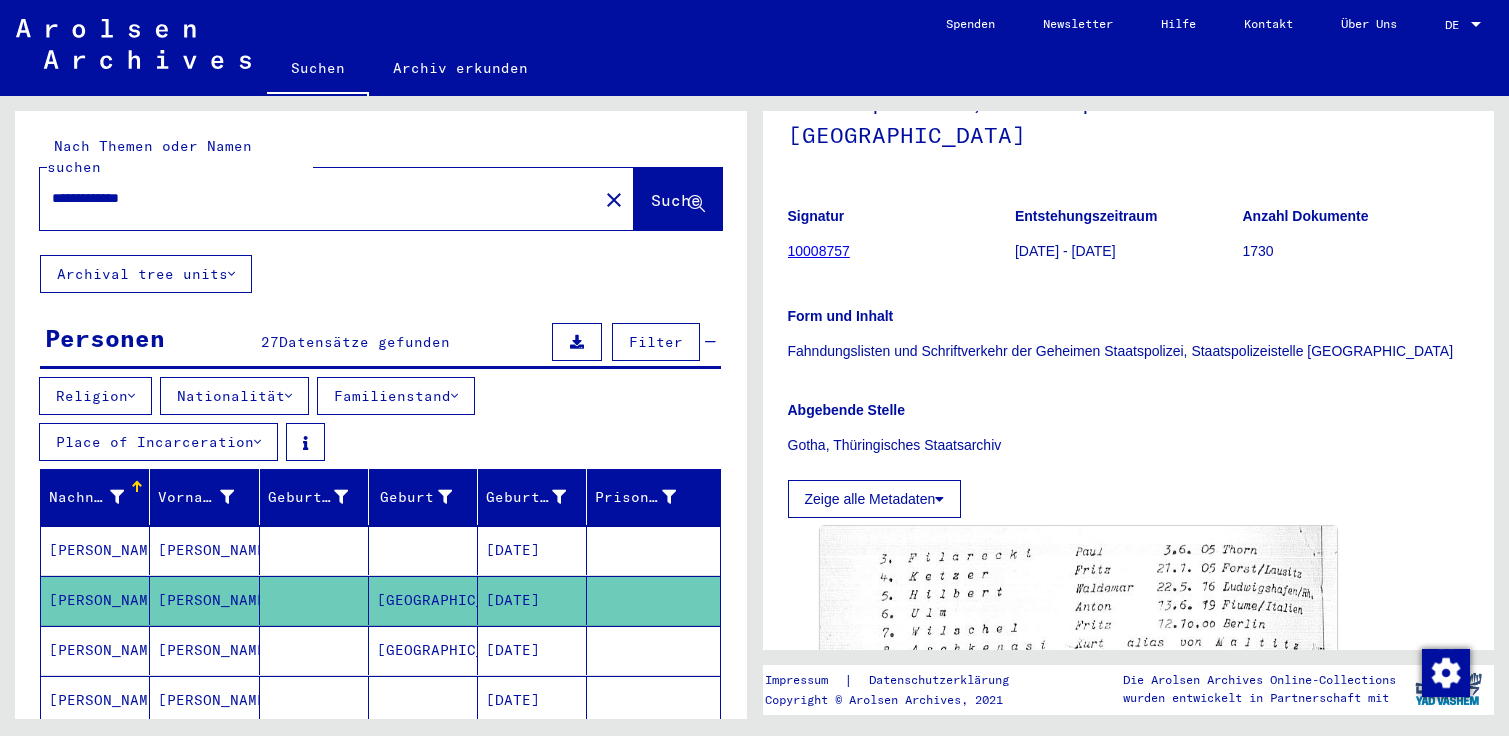 scroll, scrollTop: 324, scrollLeft: 0, axis: vertical 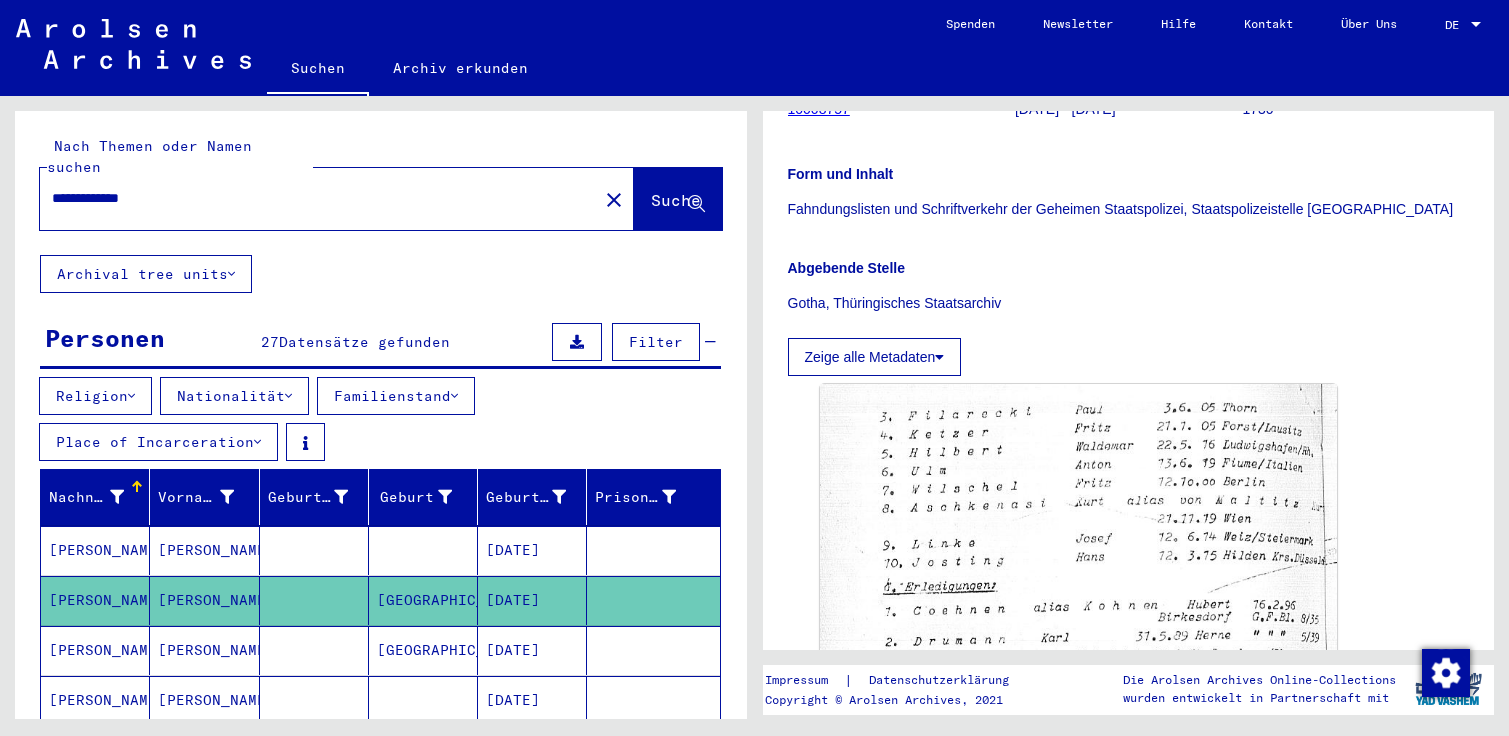 click 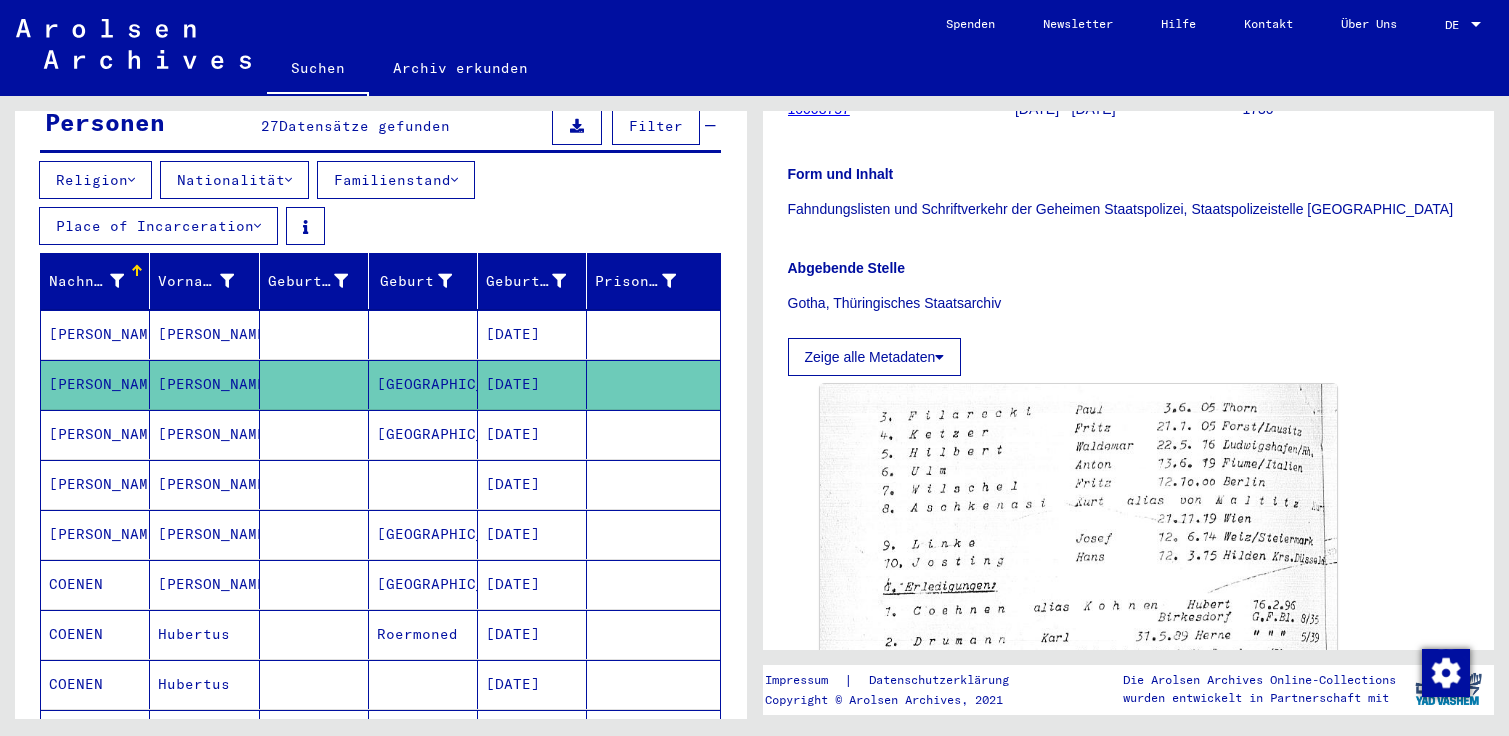 scroll, scrollTop: 108, scrollLeft: 0, axis: vertical 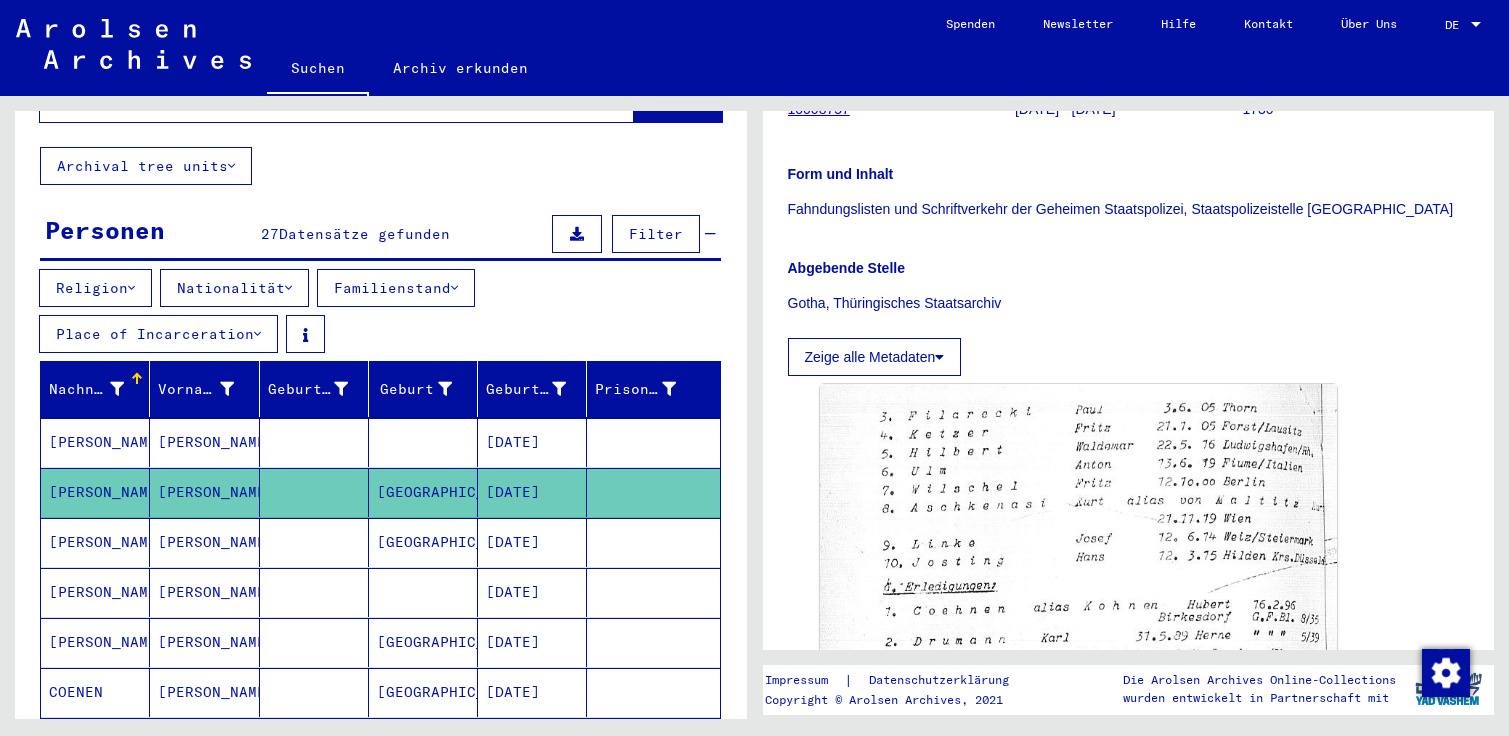 click on "[PERSON_NAME]" at bounding box center (95, 592) 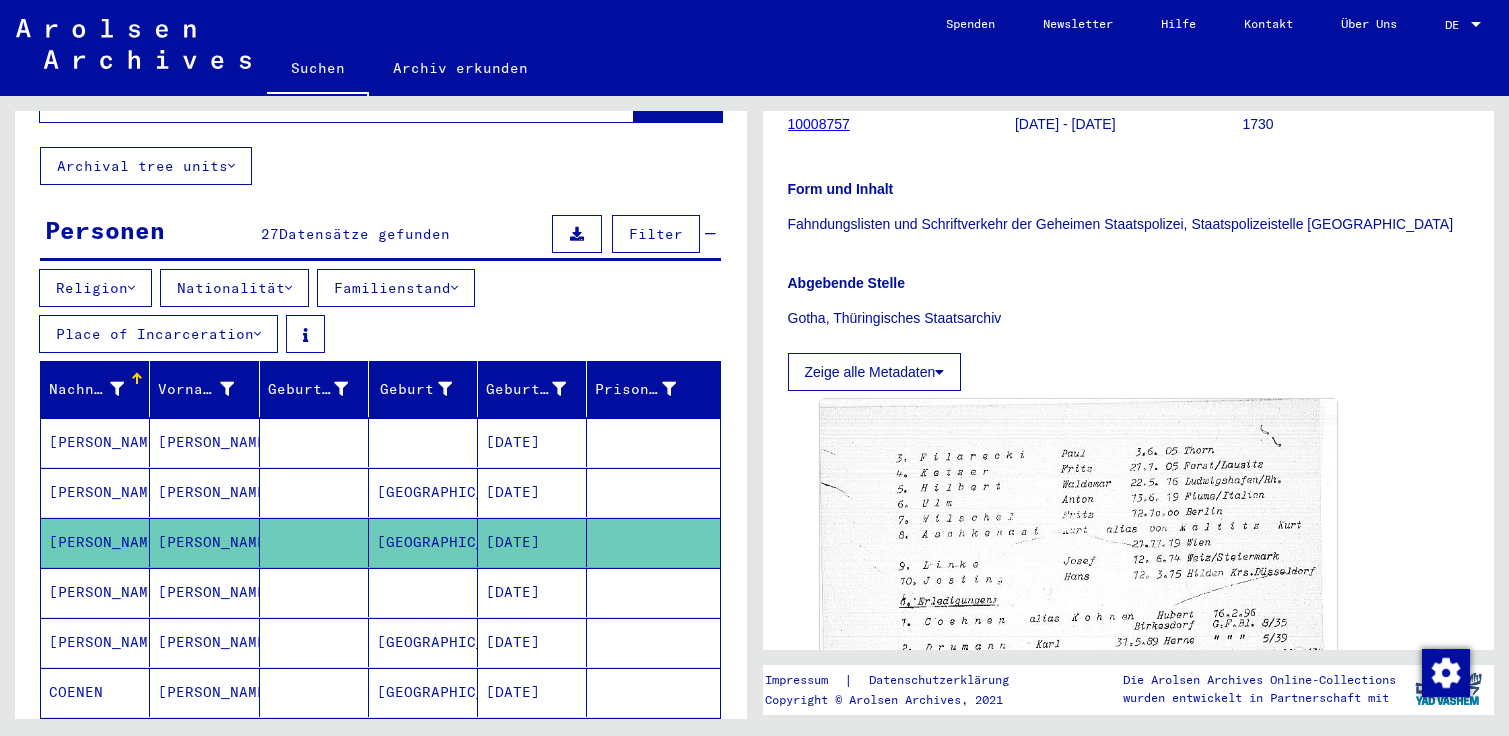 scroll, scrollTop: 324, scrollLeft: 0, axis: vertical 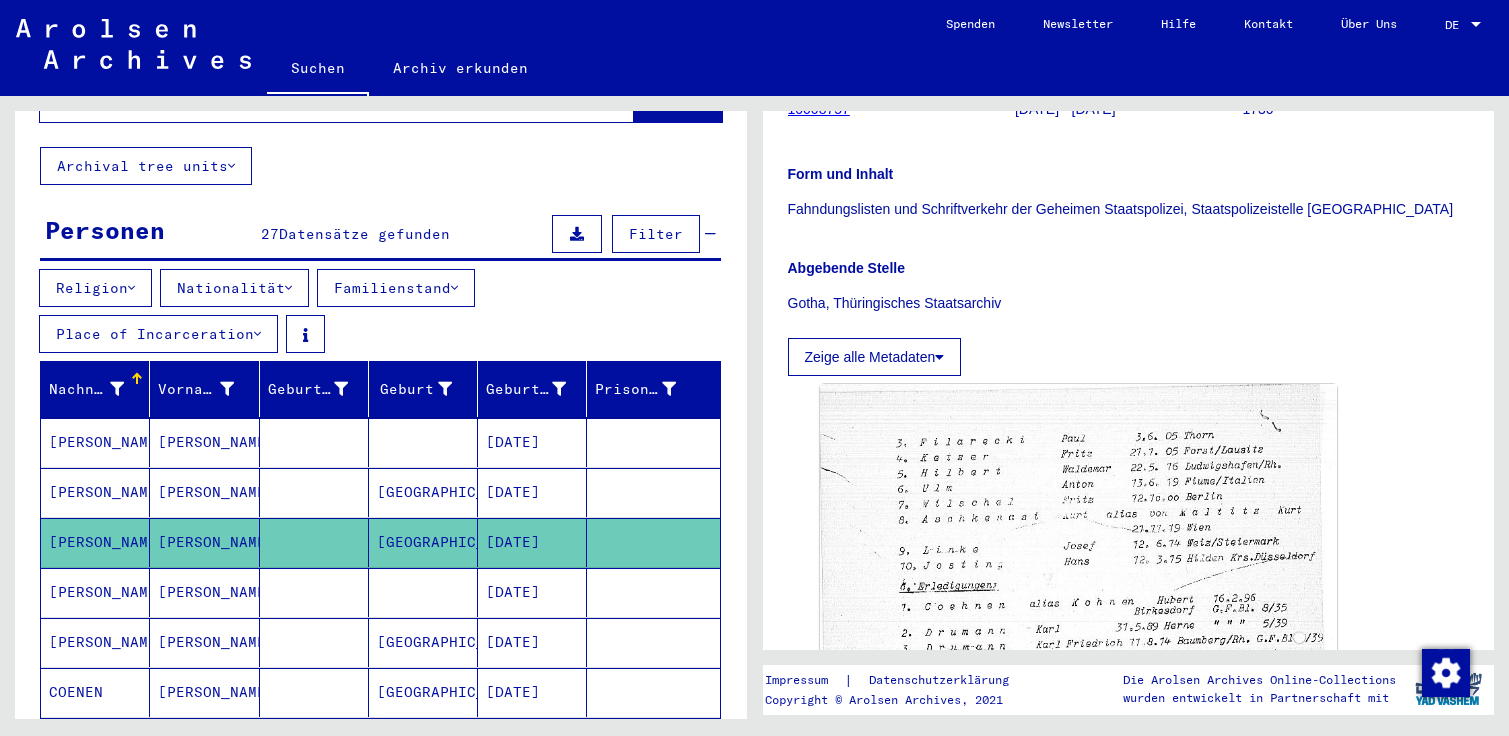 click on "[PERSON_NAME]" at bounding box center [95, 642] 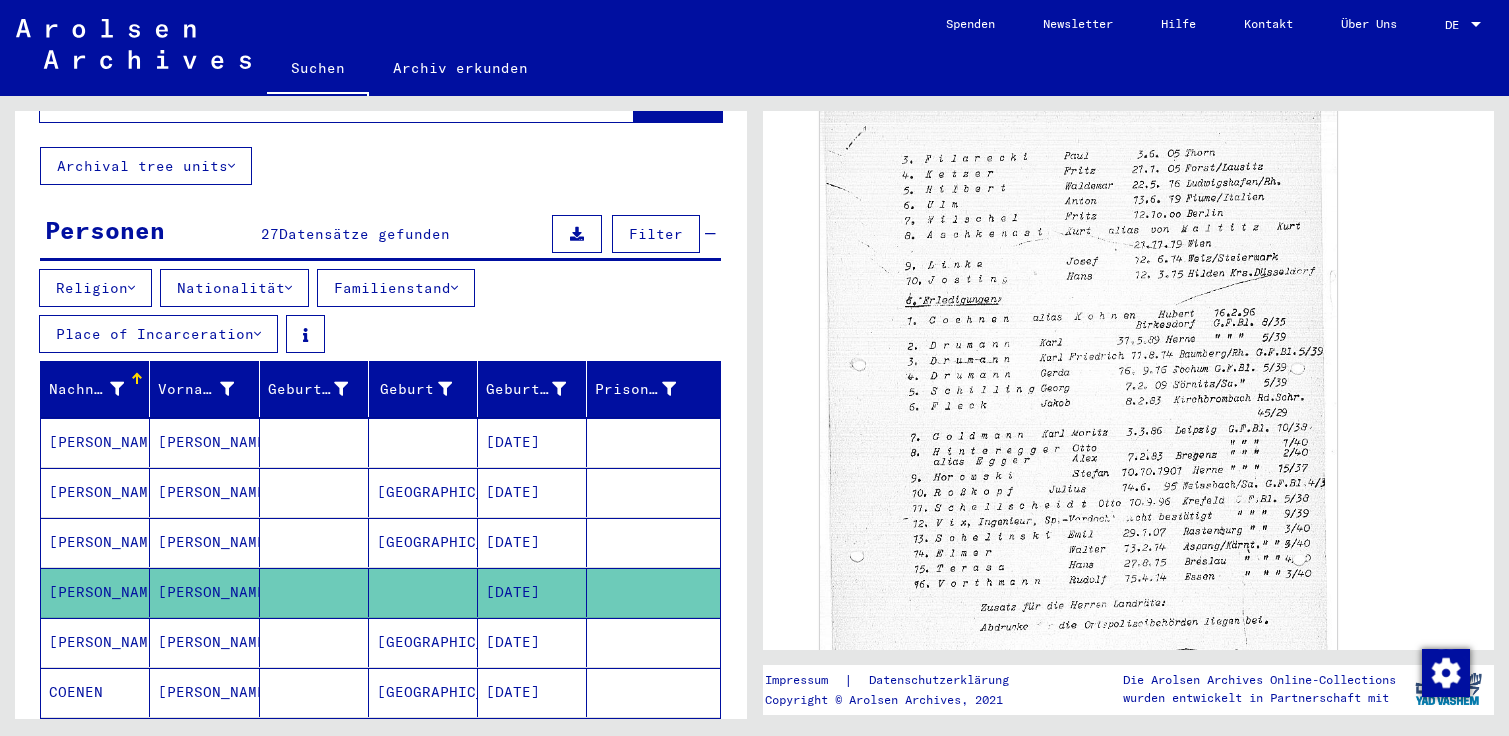 scroll, scrollTop: 648, scrollLeft: 0, axis: vertical 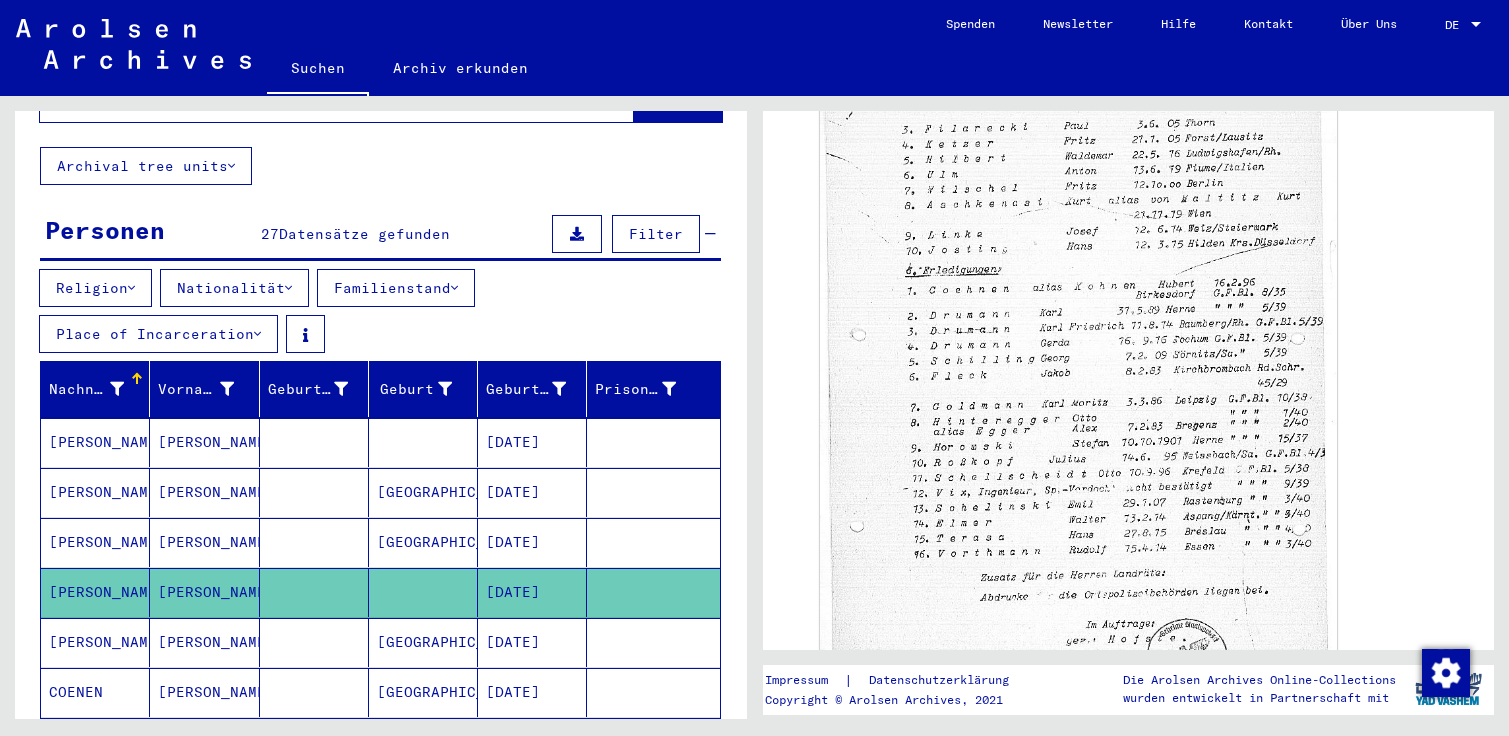 click on "[PERSON_NAME]" at bounding box center (95, 692) 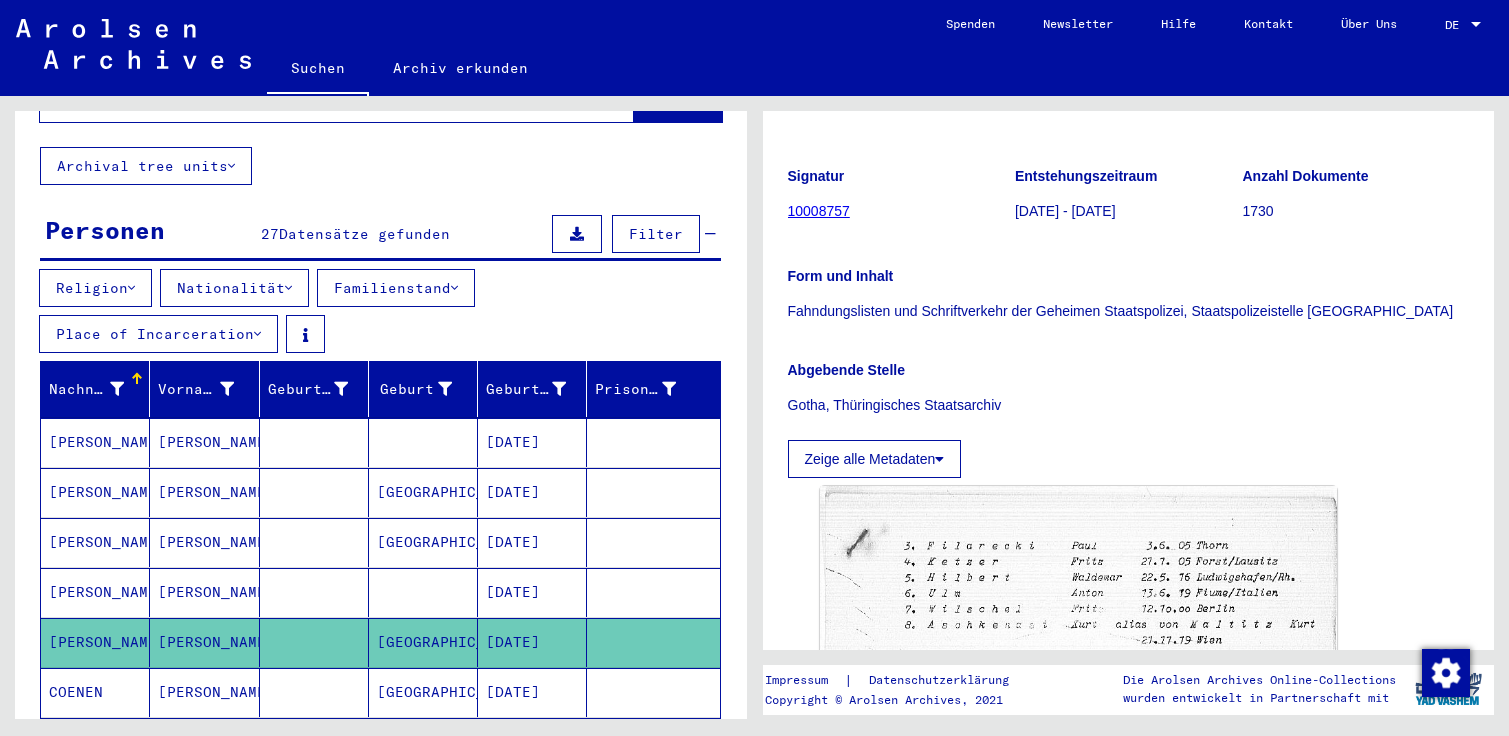 scroll, scrollTop: 324, scrollLeft: 0, axis: vertical 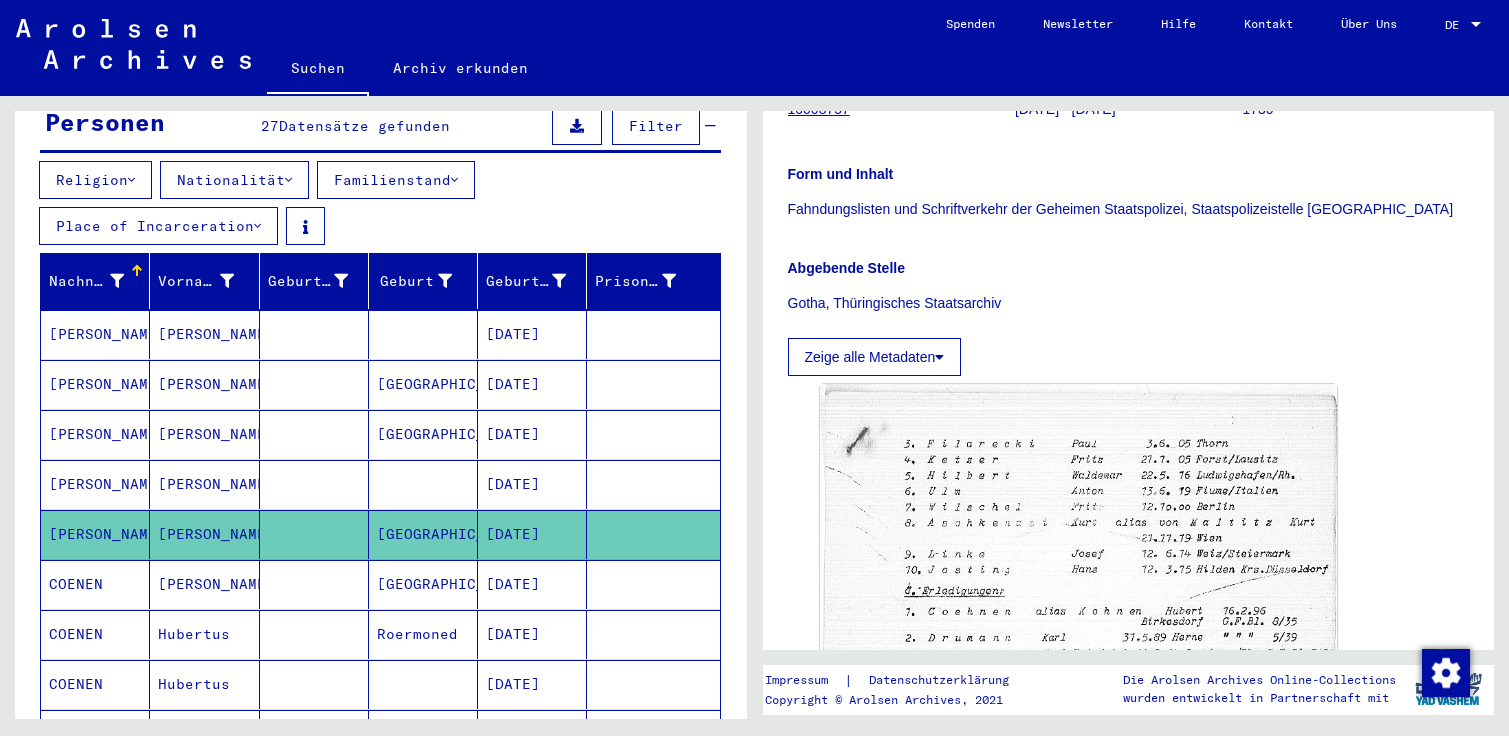 click on "COENEN" at bounding box center [95, 634] 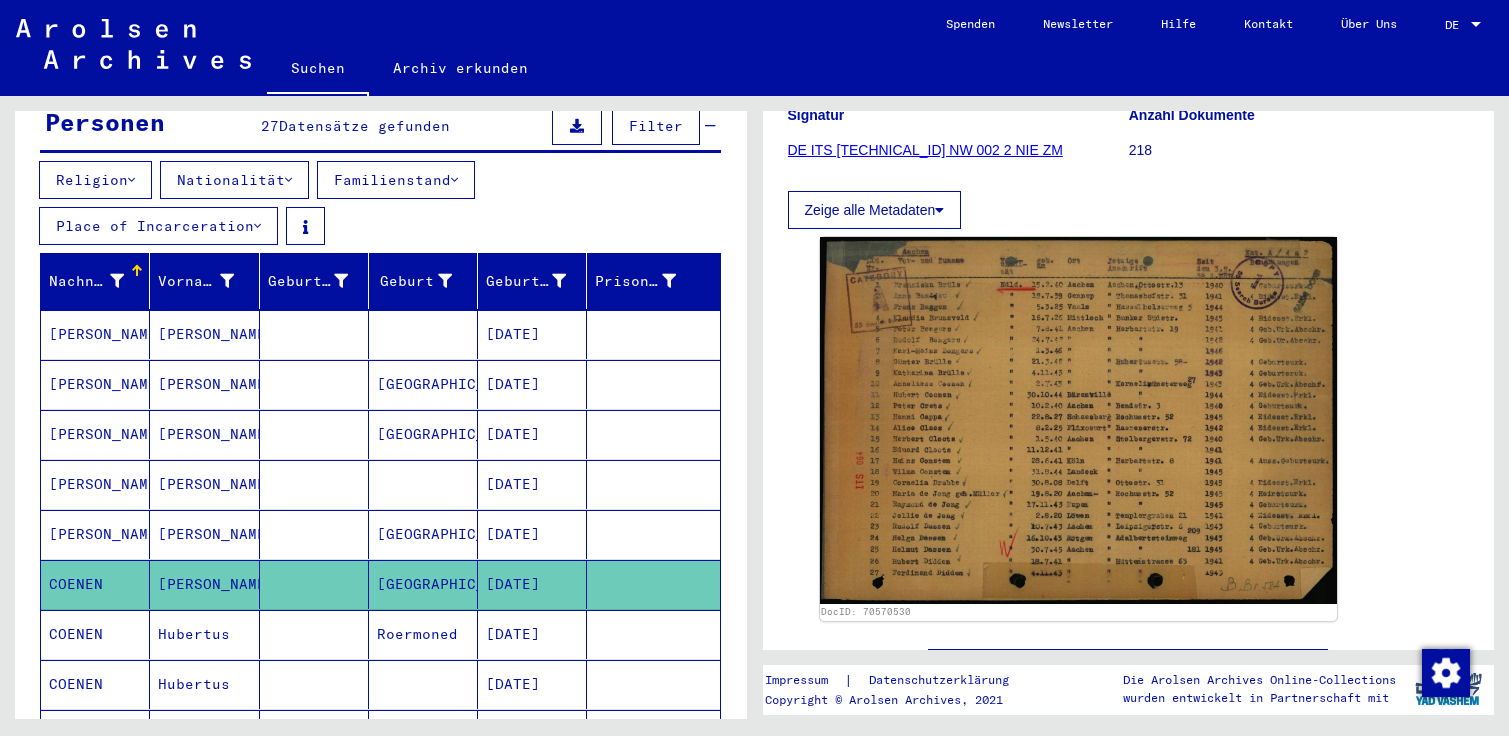 scroll, scrollTop: 324, scrollLeft: 0, axis: vertical 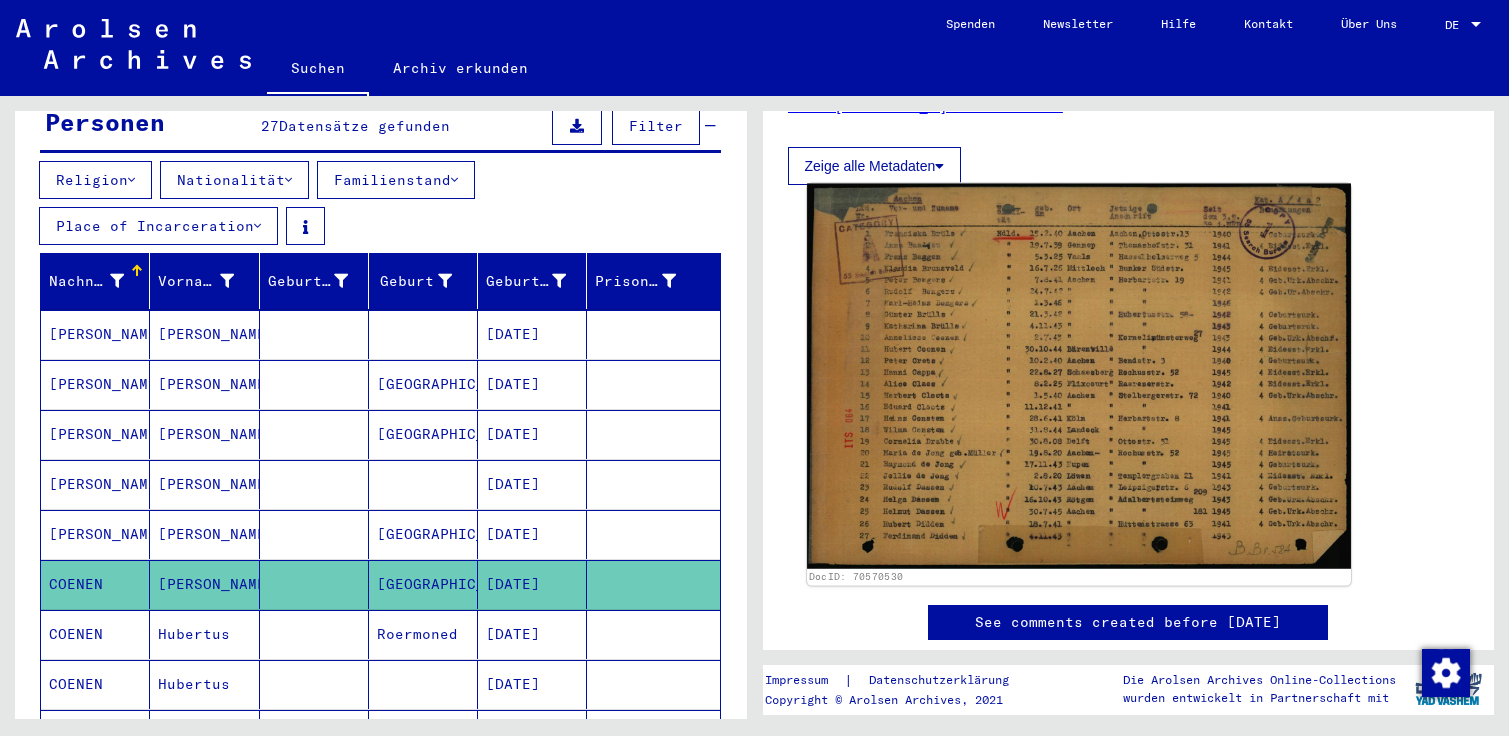 click 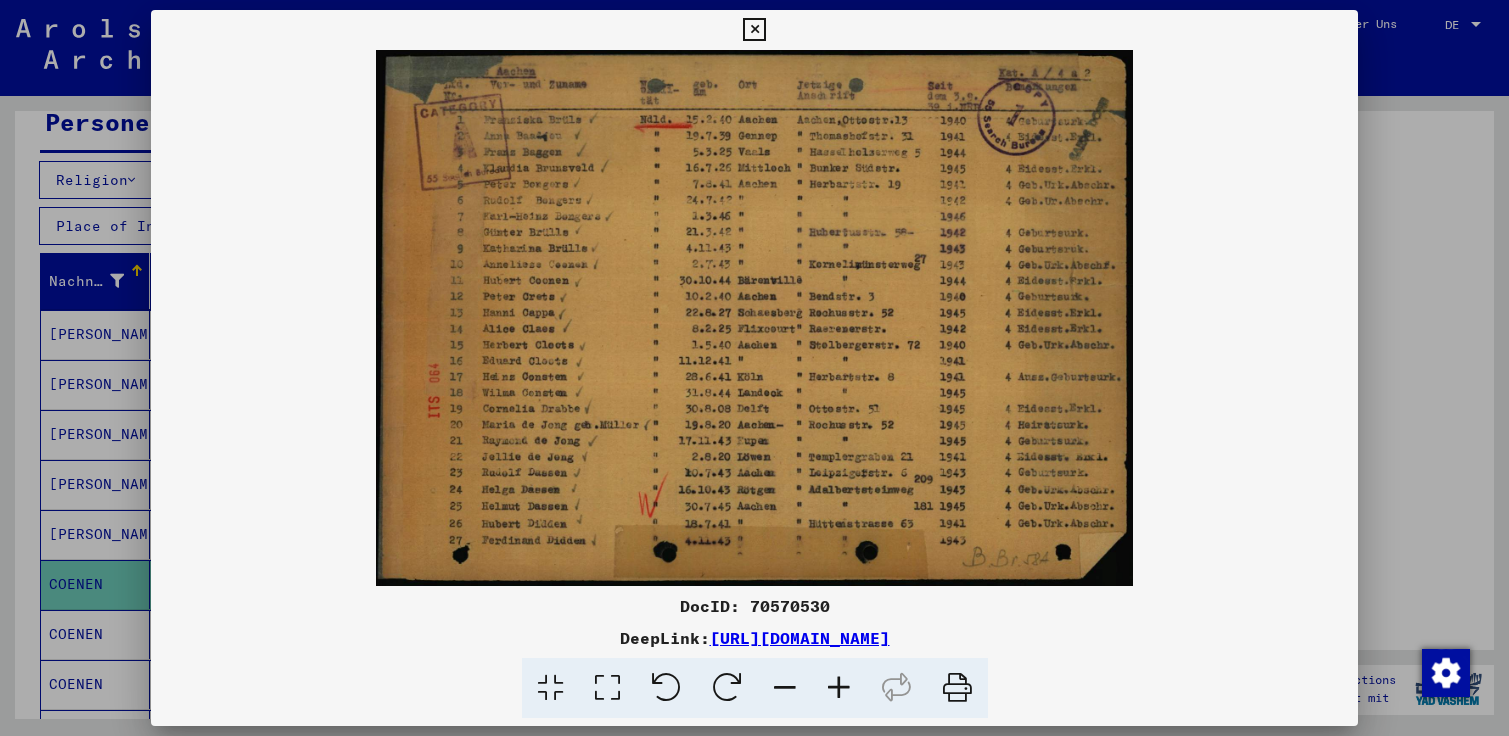 click at bounding box center (839, 688) 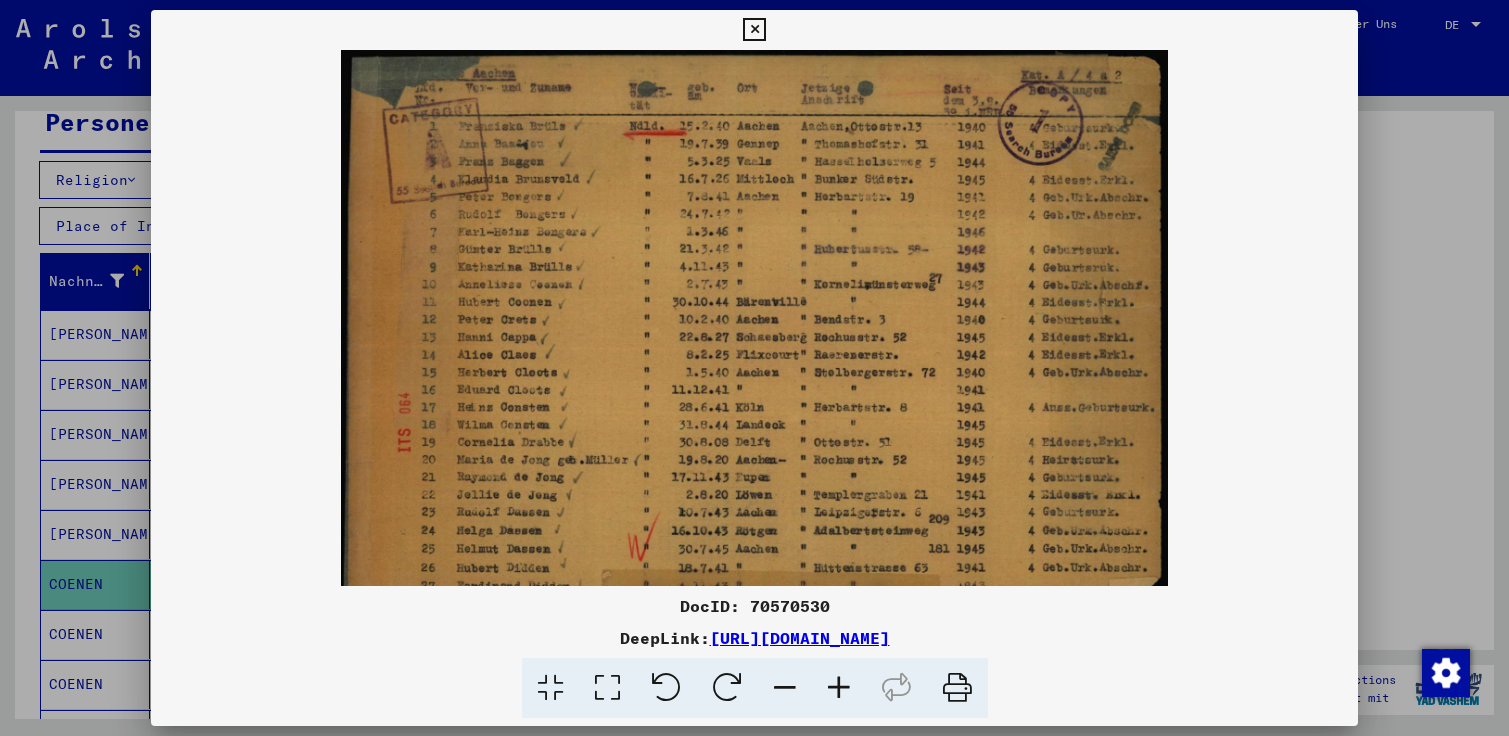 click at bounding box center (839, 688) 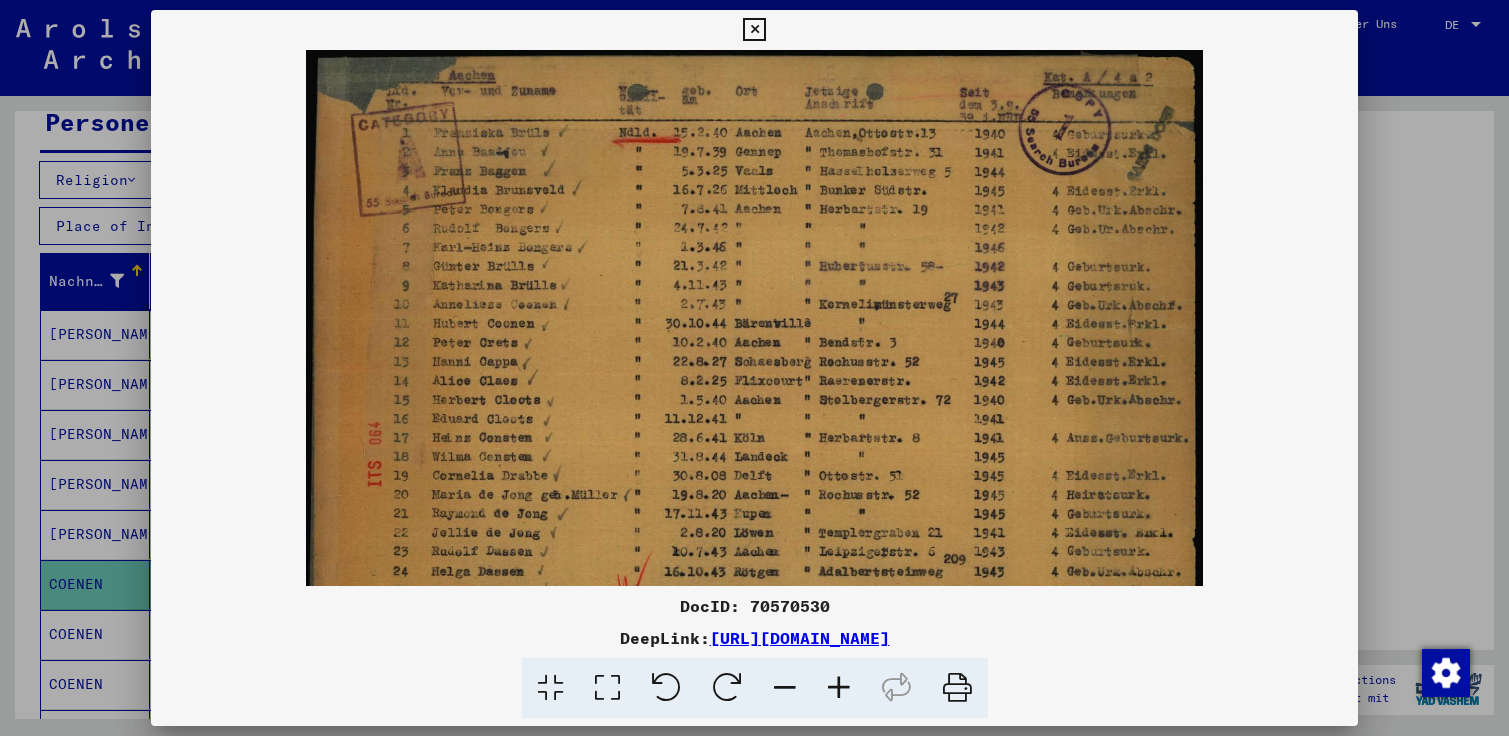 click at bounding box center (839, 688) 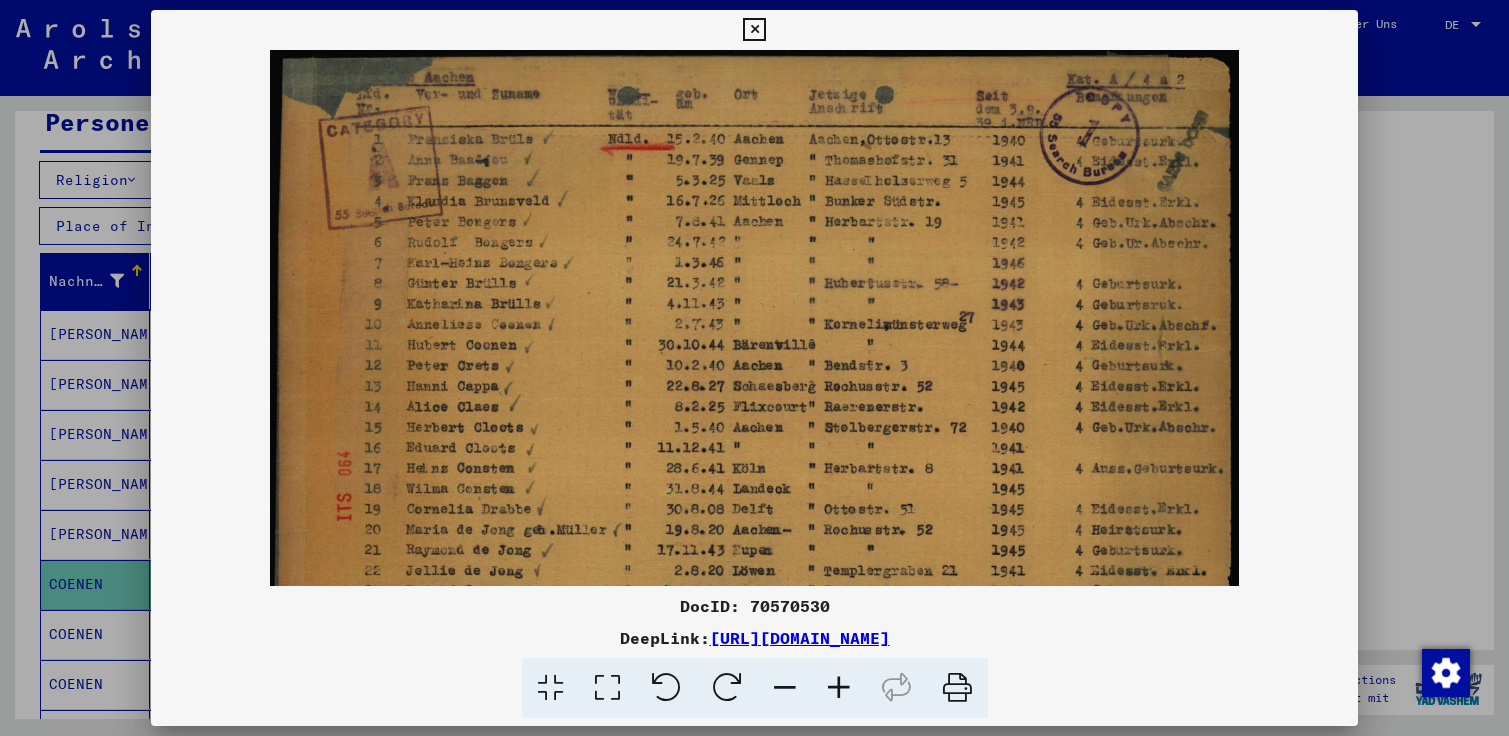 click at bounding box center (839, 688) 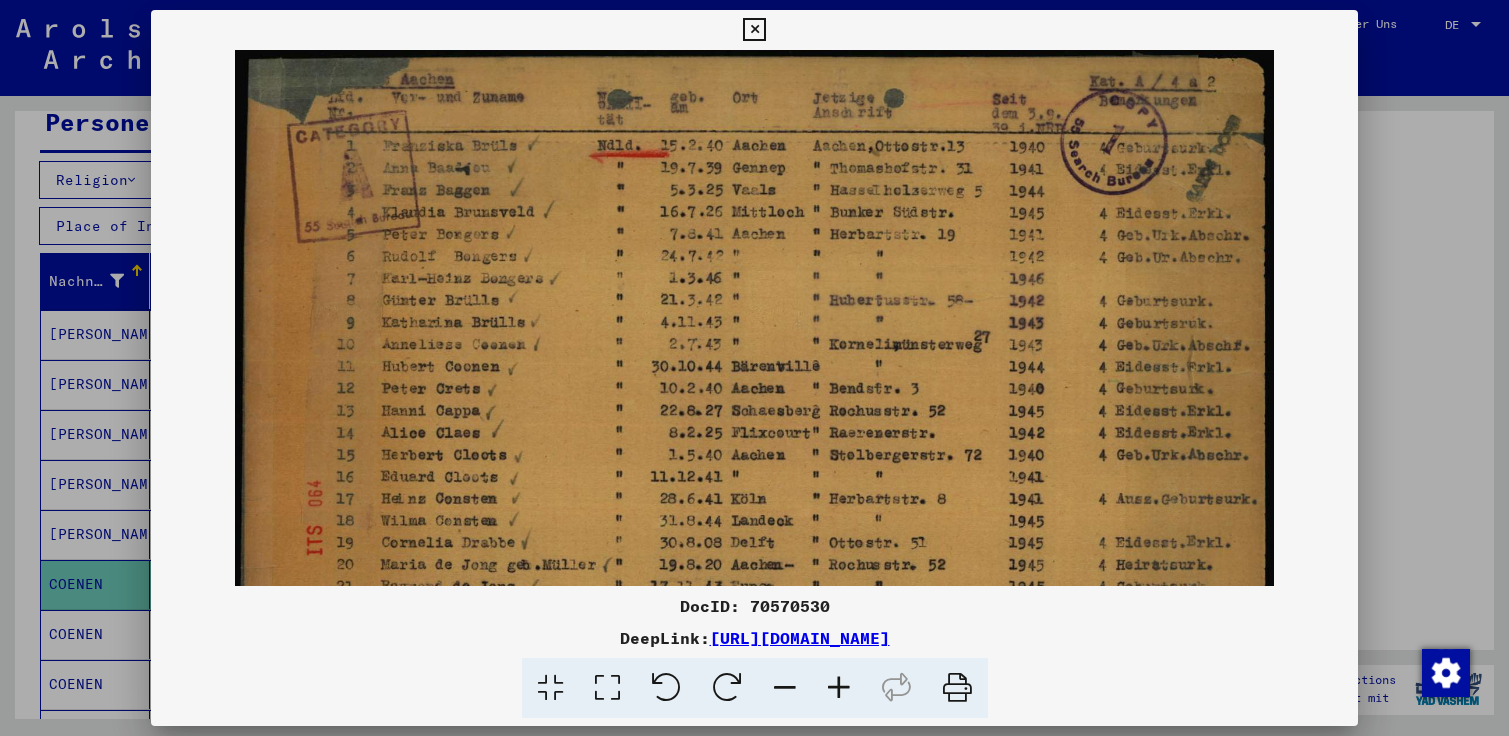 click at bounding box center (839, 688) 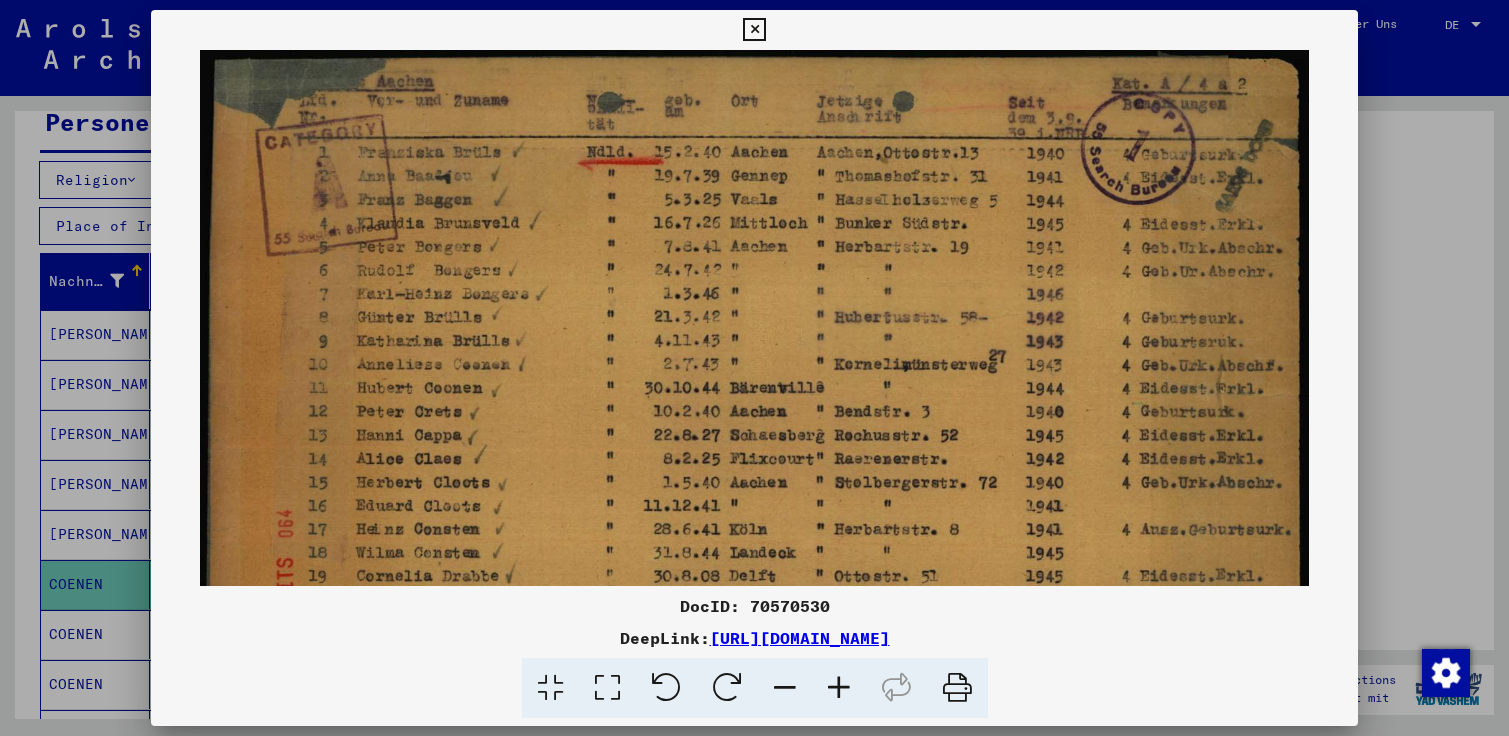 click at bounding box center (754, 30) 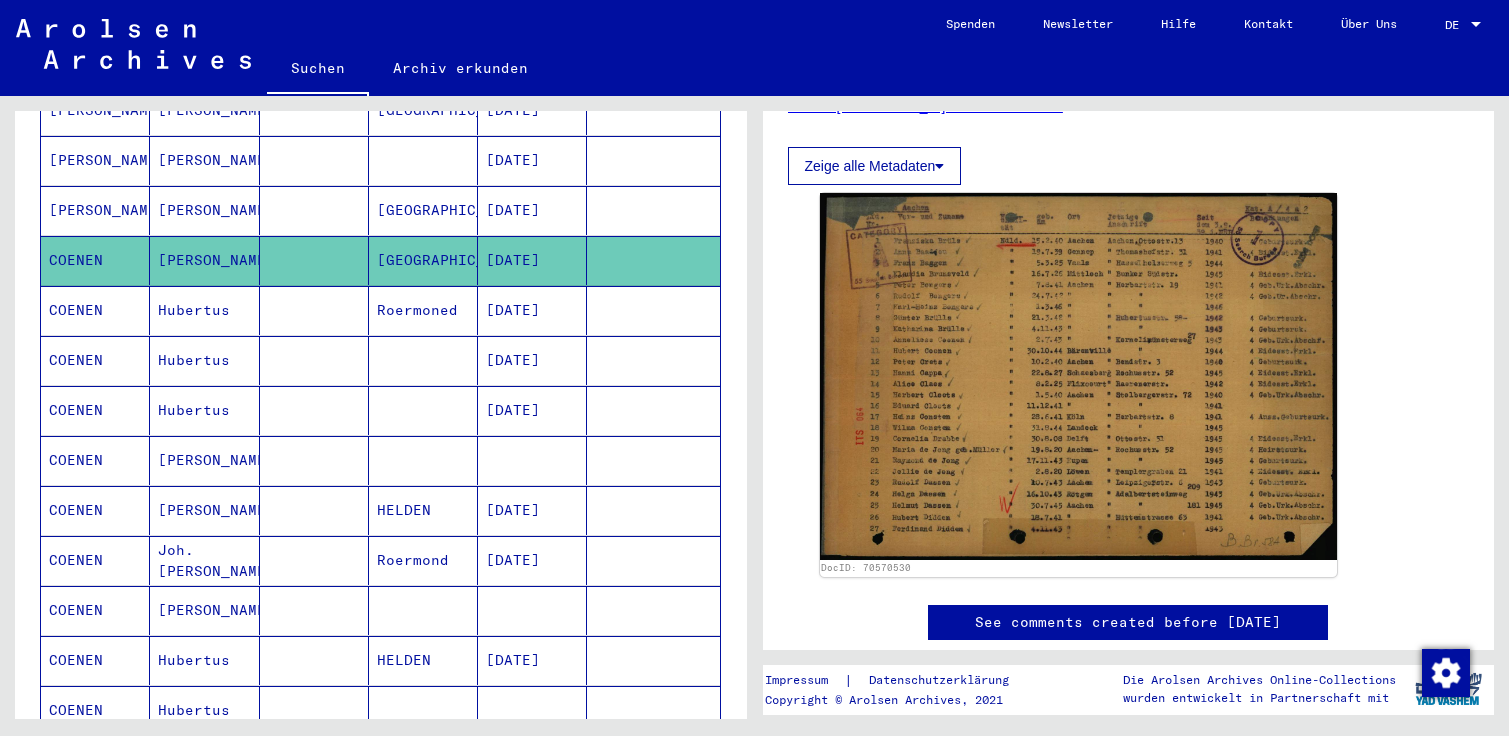 scroll, scrollTop: 648, scrollLeft: 0, axis: vertical 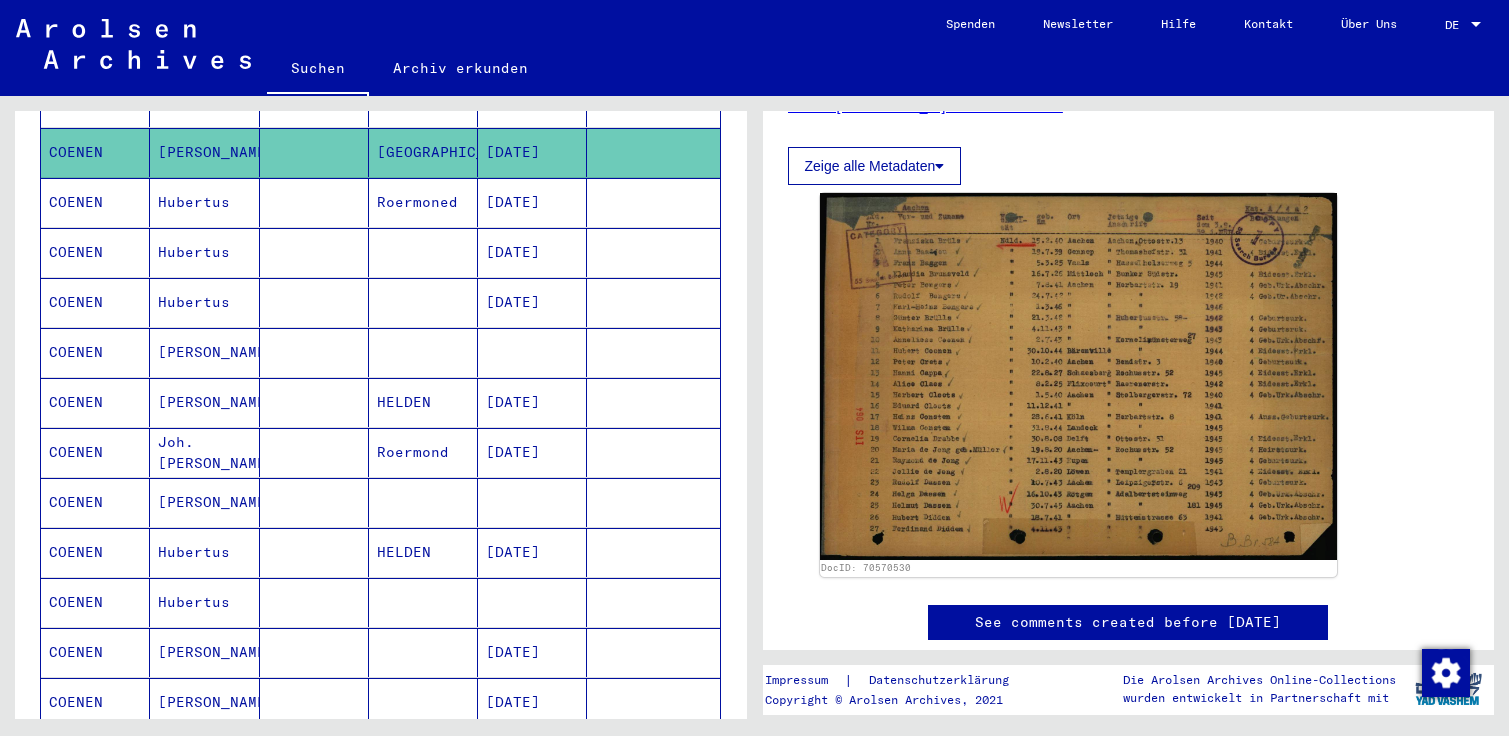 click on "COENEN" at bounding box center [95, 402] 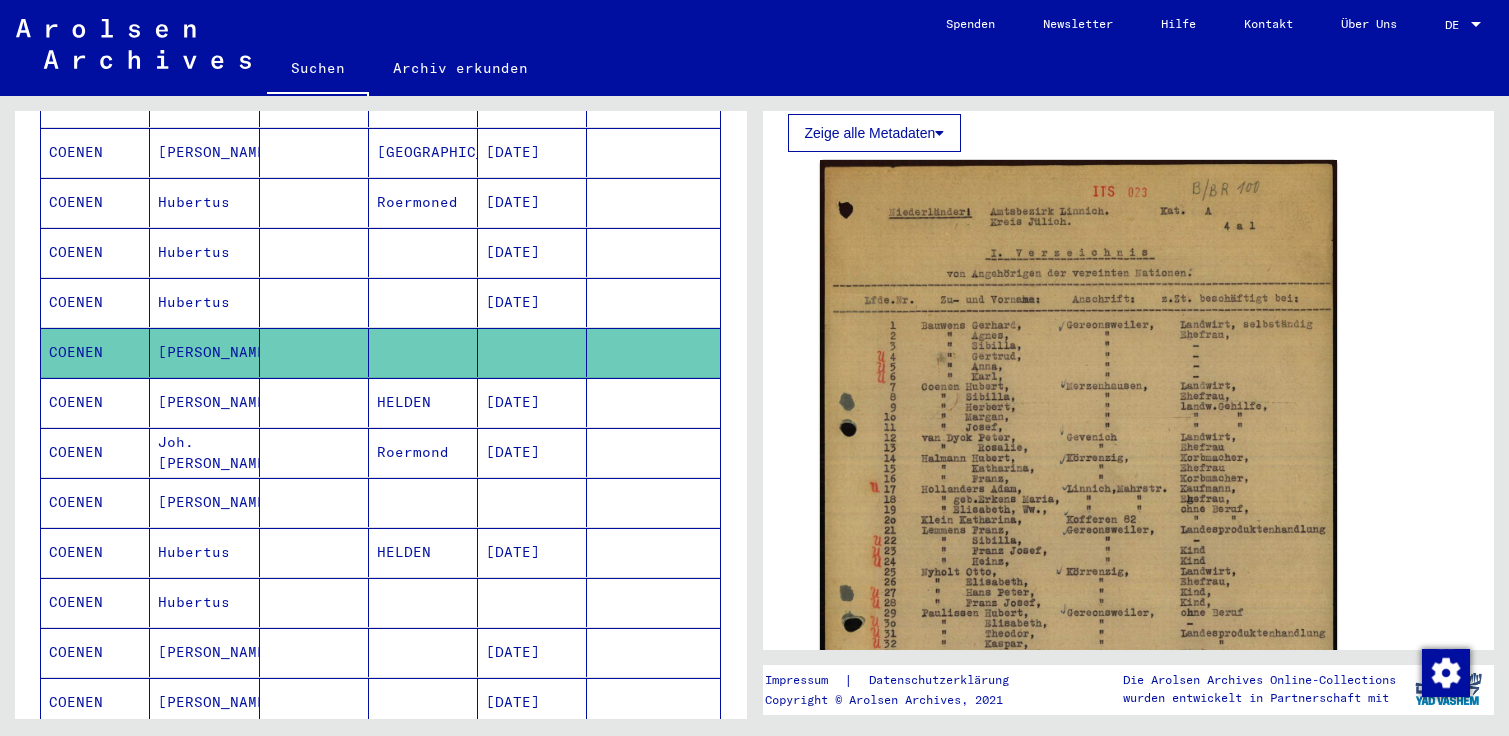 scroll, scrollTop: 432, scrollLeft: 0, axis: vertical 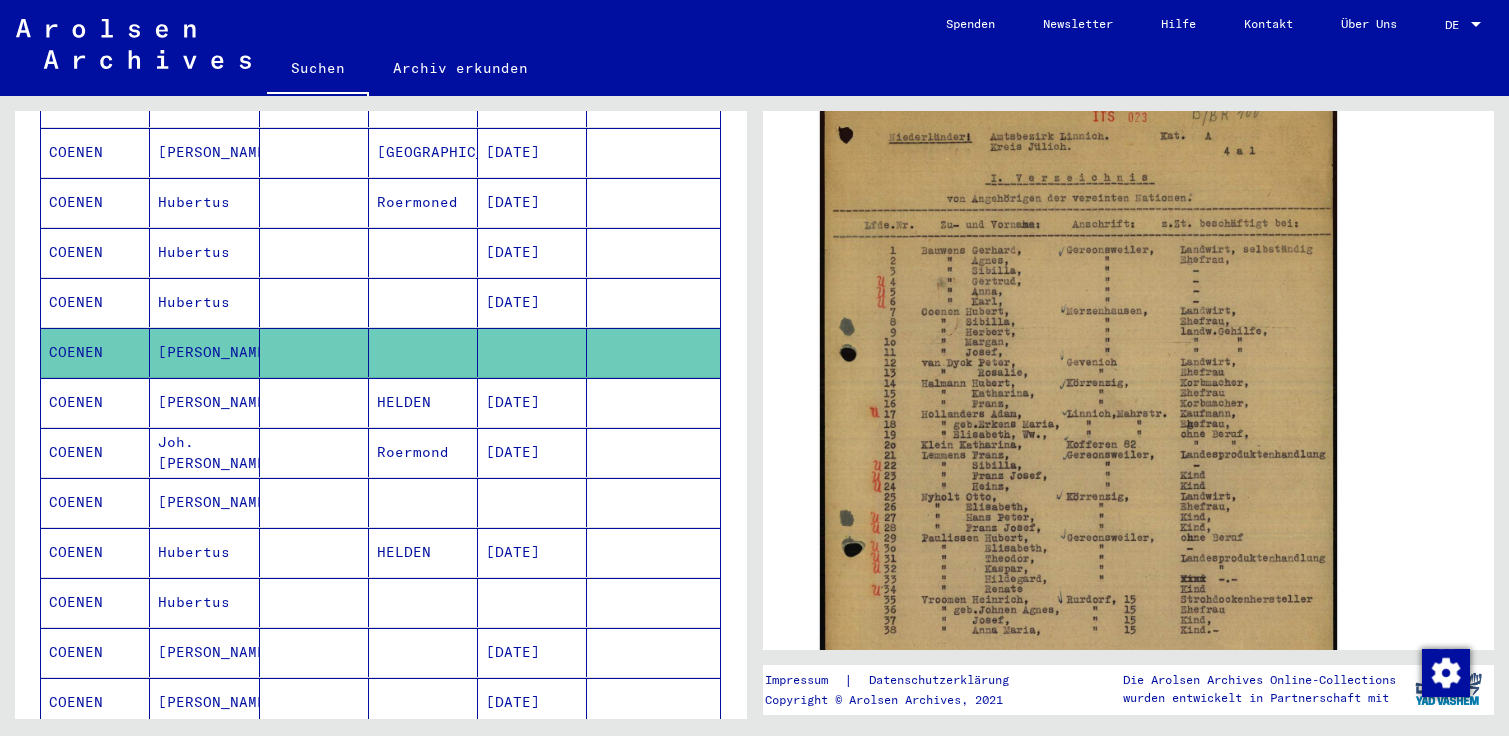 click on "COENEN" at bounding box center (95, 552) 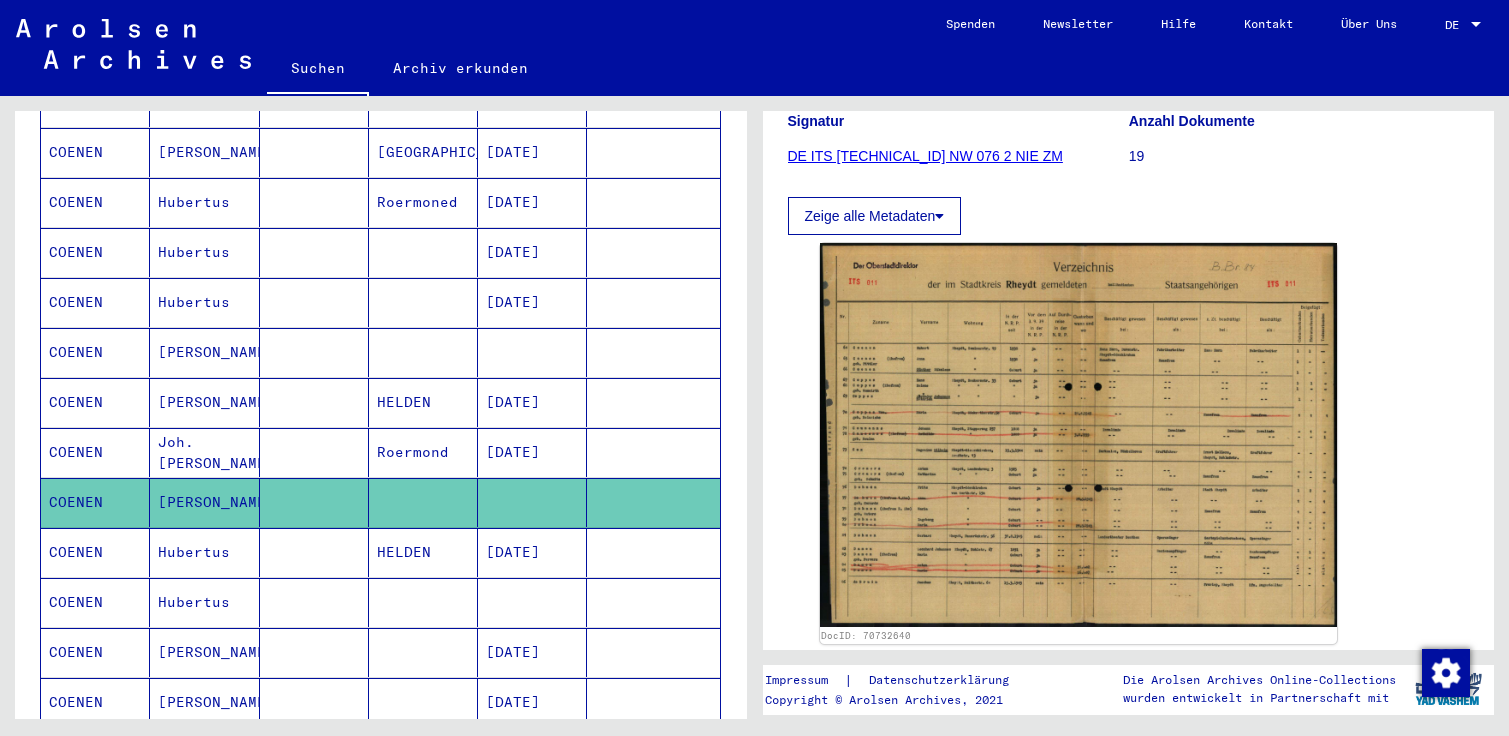 scroll, scrollTop: 324, scrollLeft: 0, axis: vertical 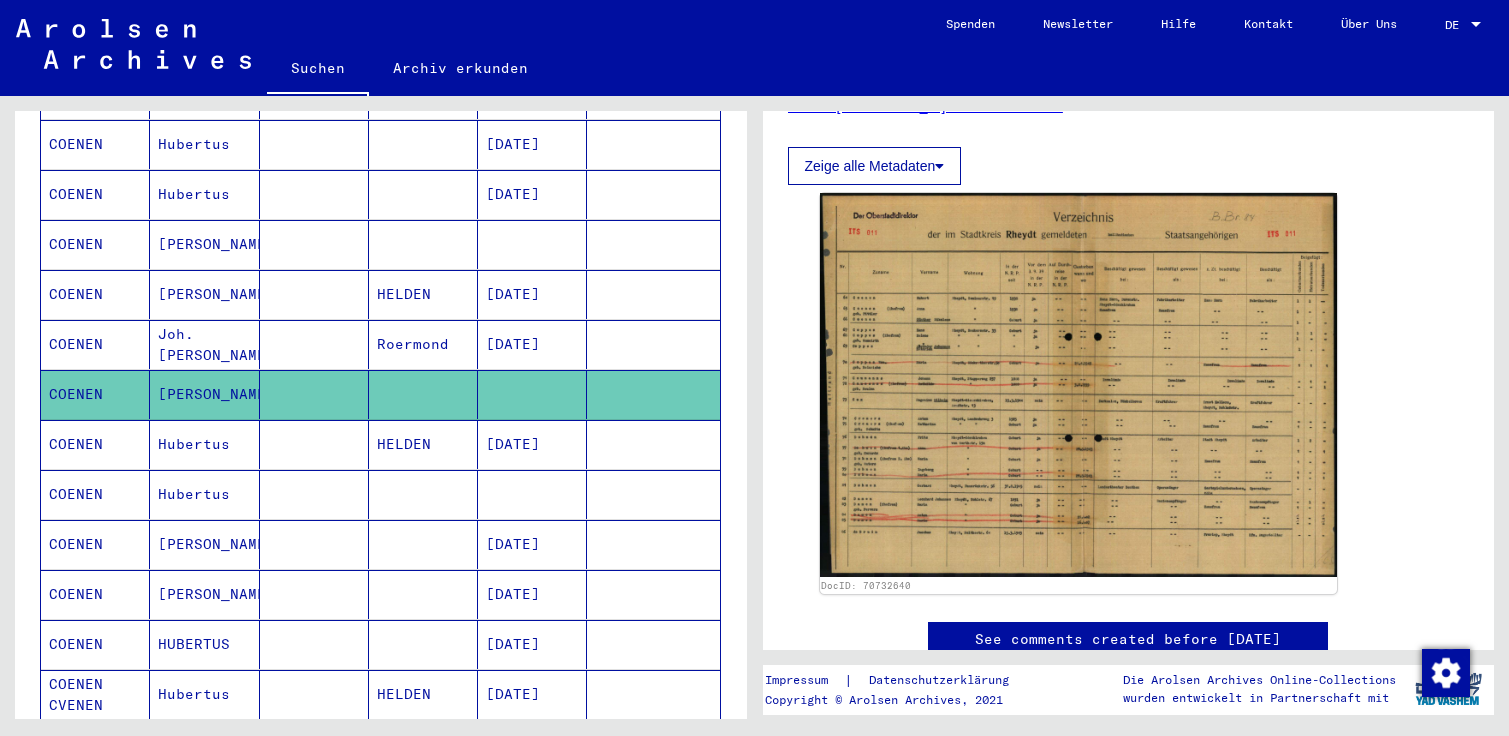 click on "COENEN" at bounding box center [95, 594] 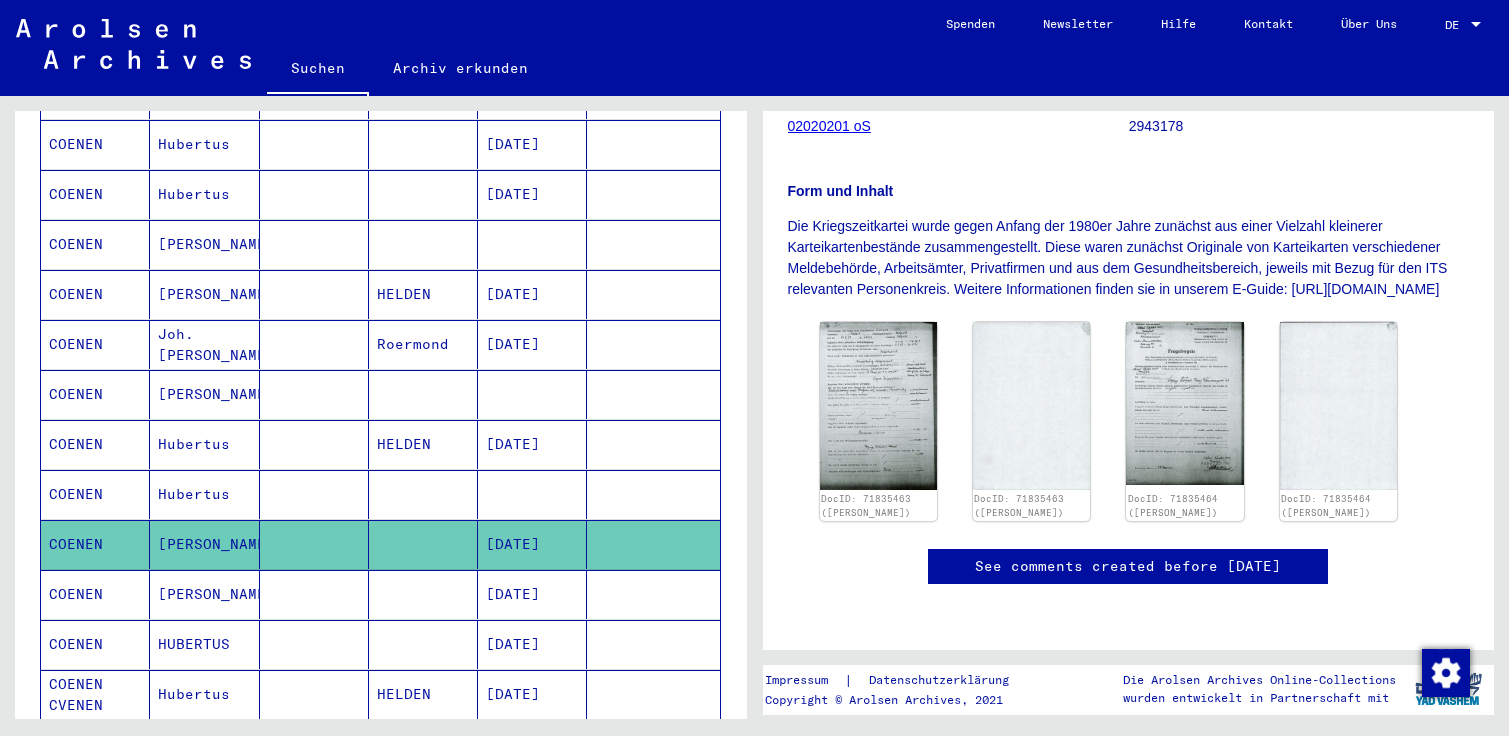 scroll, scrollTop: 540, scrollLeft: 0, axis: vertical 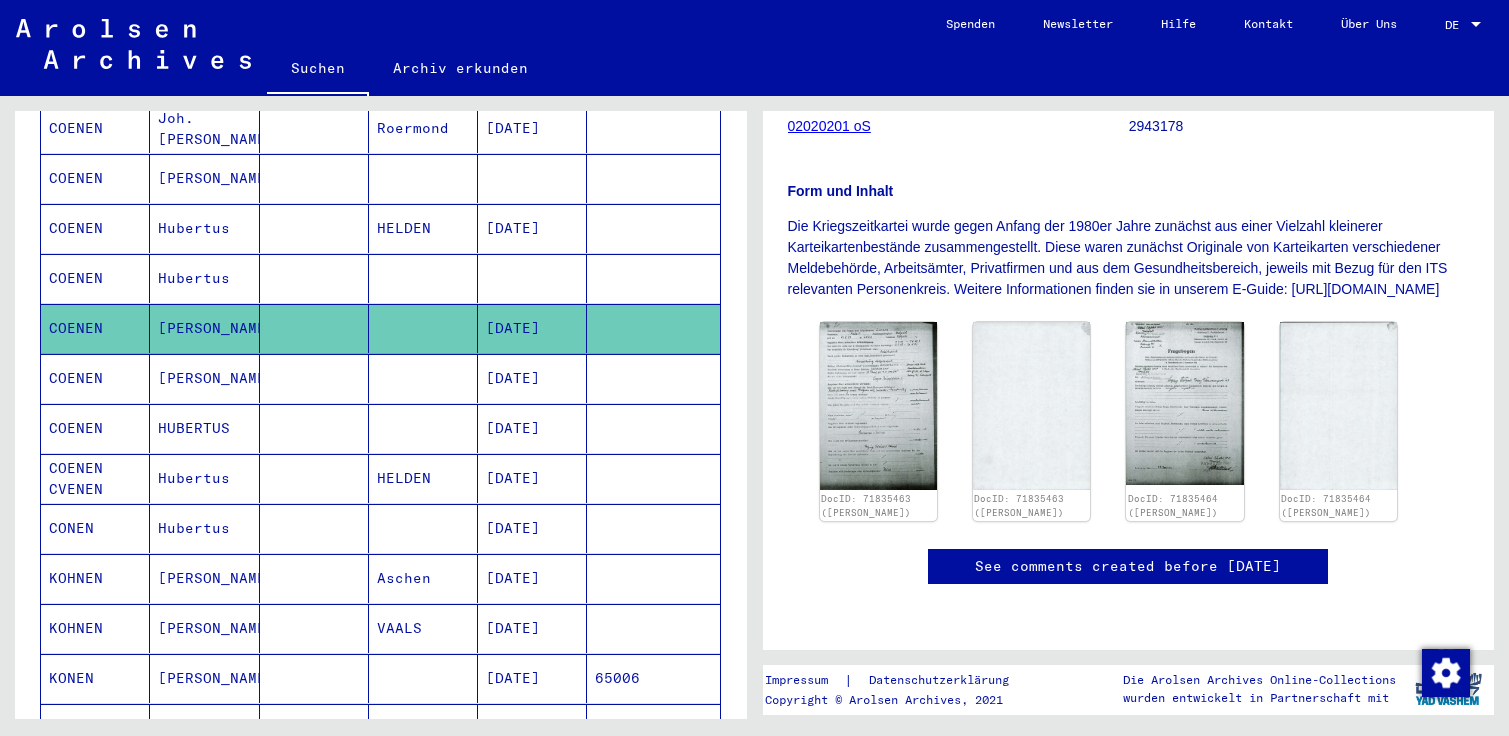 click on "KOHNEN" at bounding box center [95, 628] 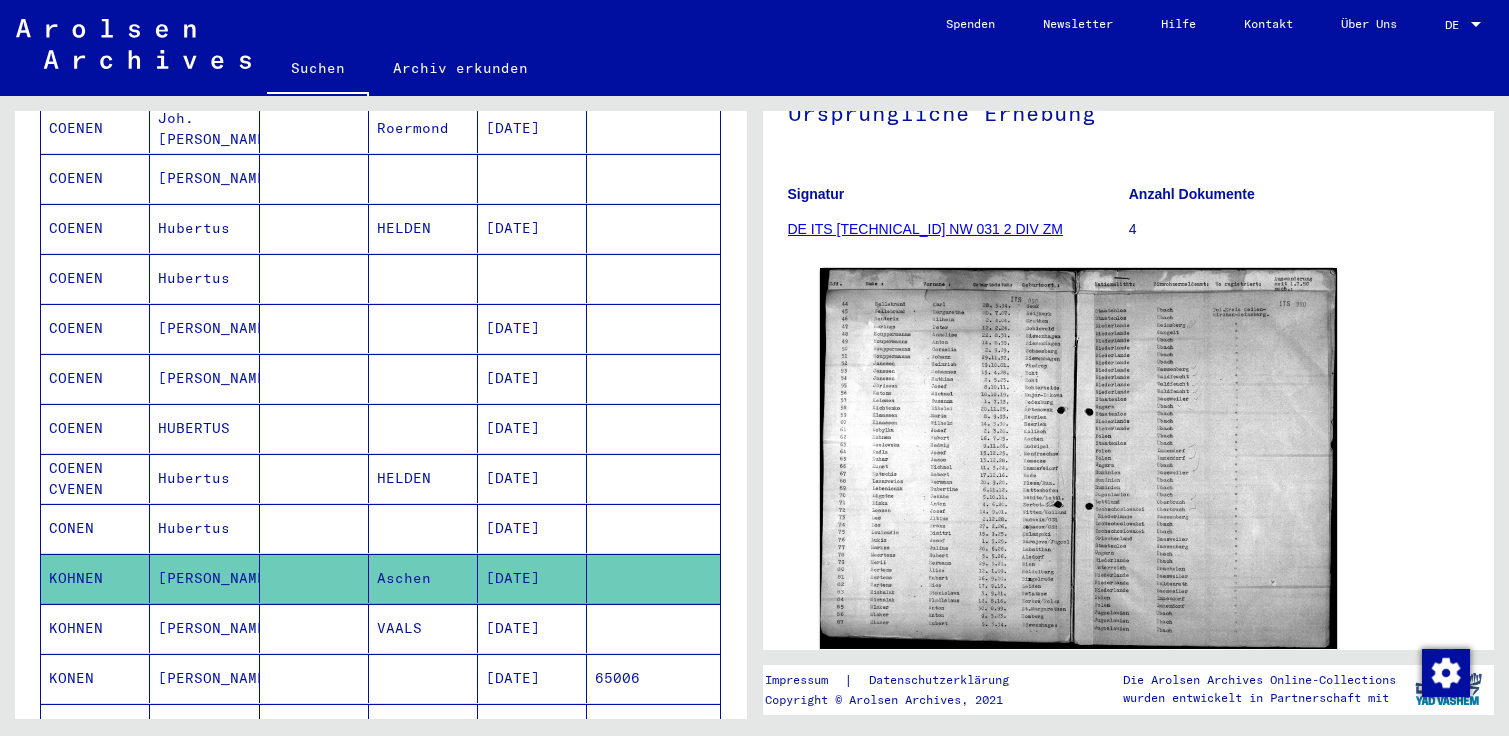 scroll, scrollTop: 216, scrollLeft: 0, axis: vertical 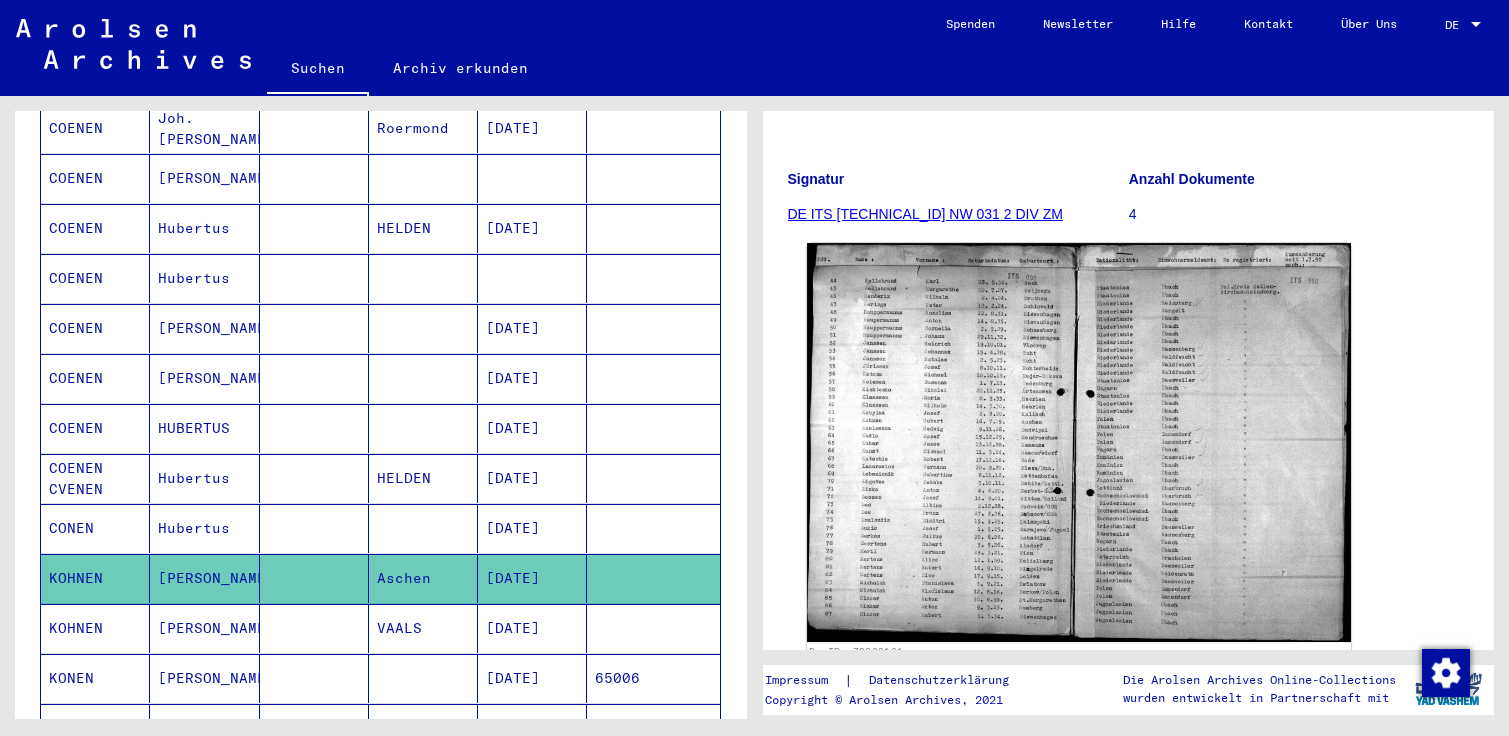 click 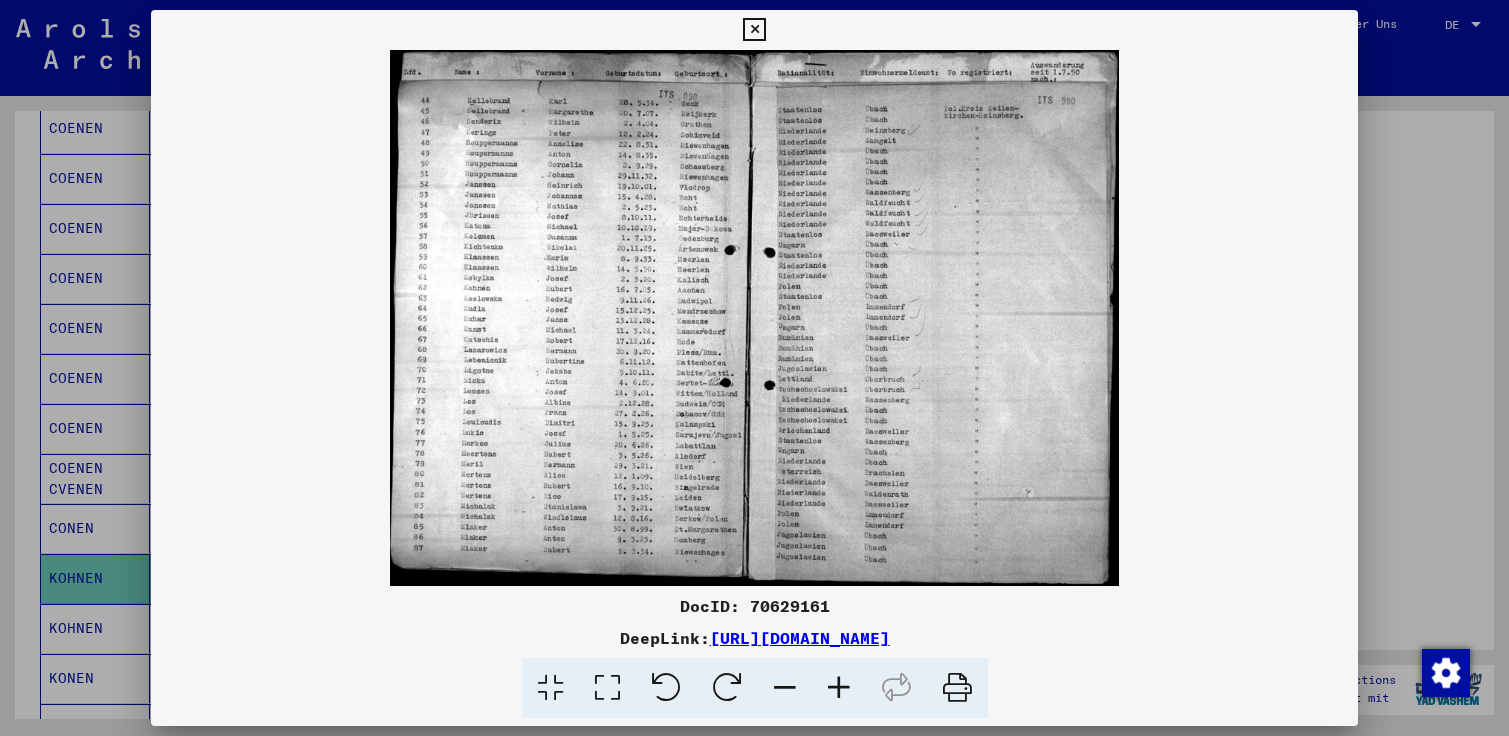 click at bounding box center [839, 688] 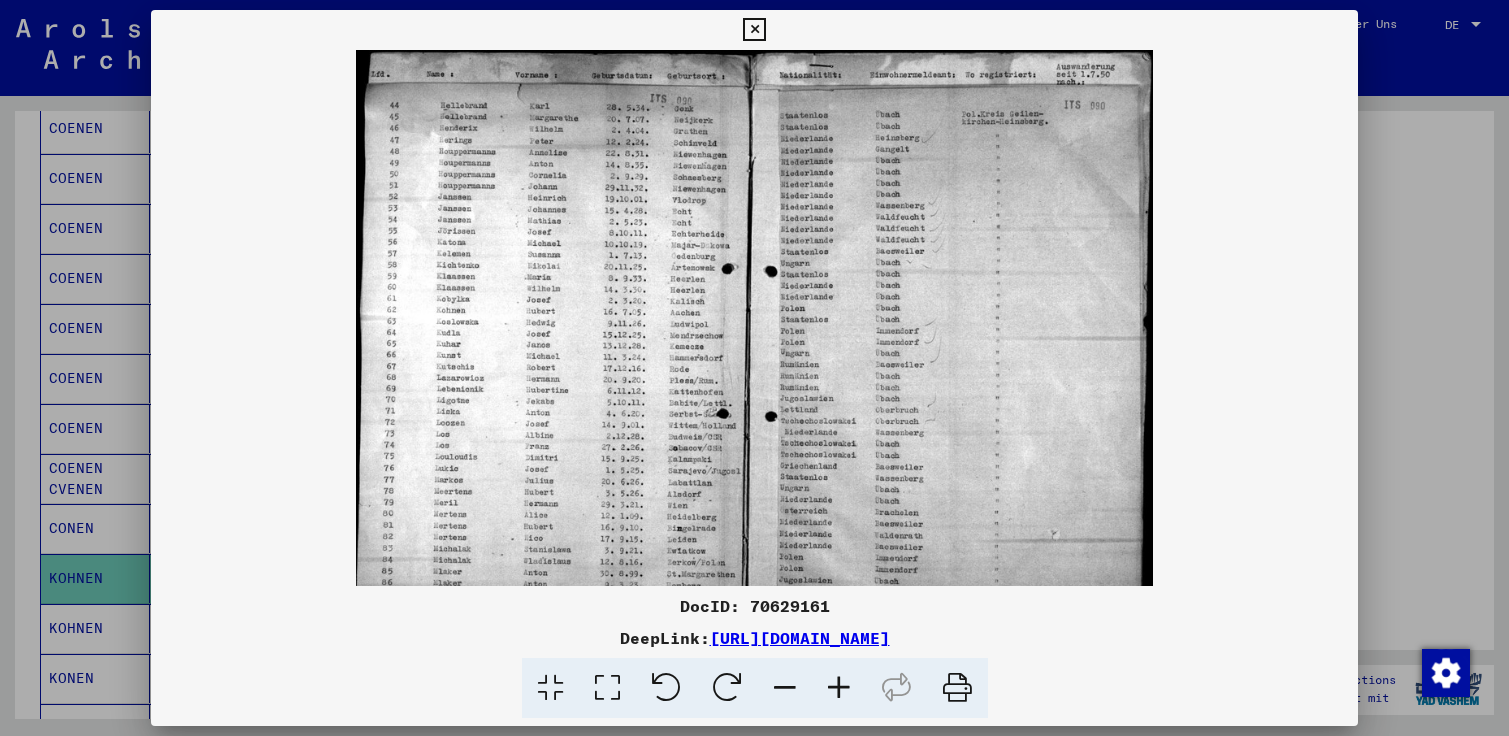 click at bounding box center (839, 688) 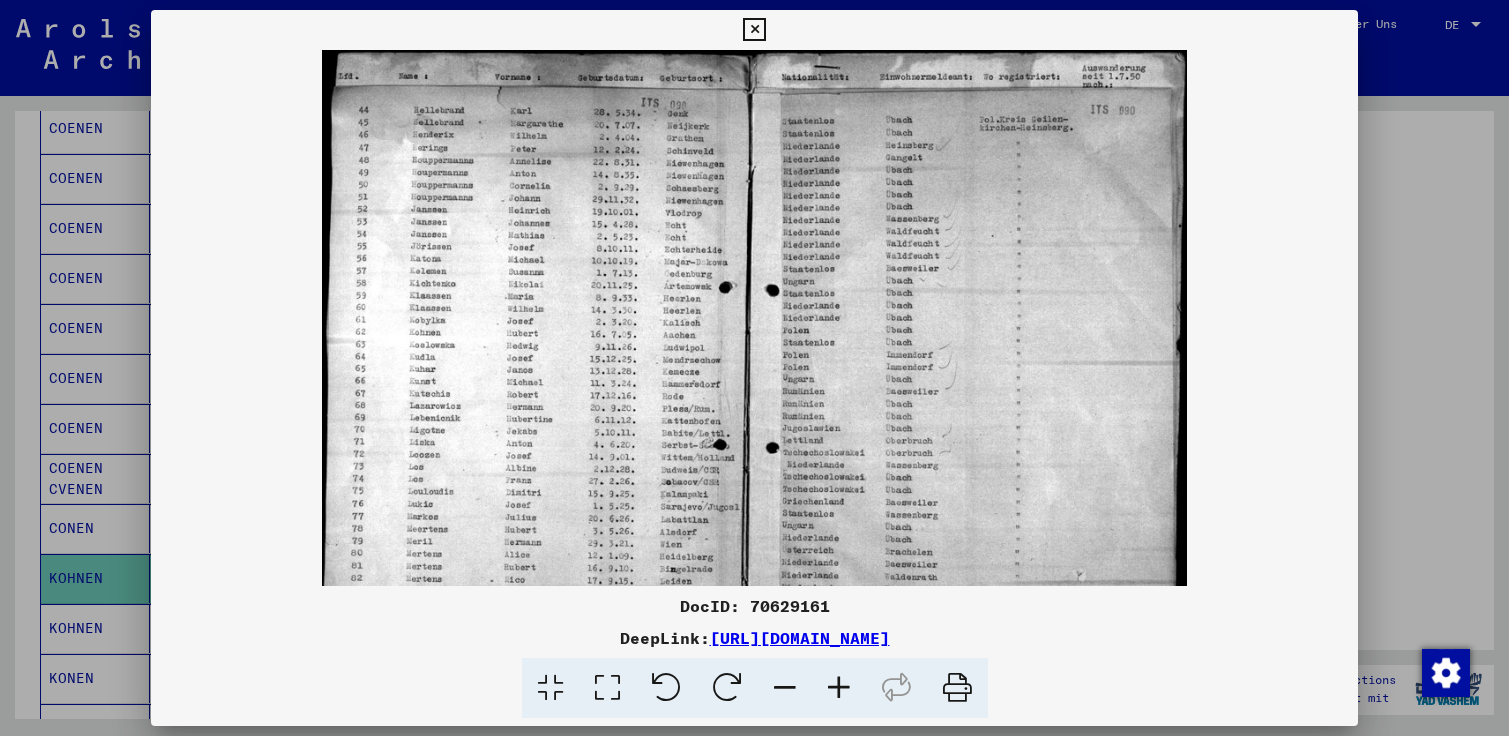click at bounding box center [839, 688] 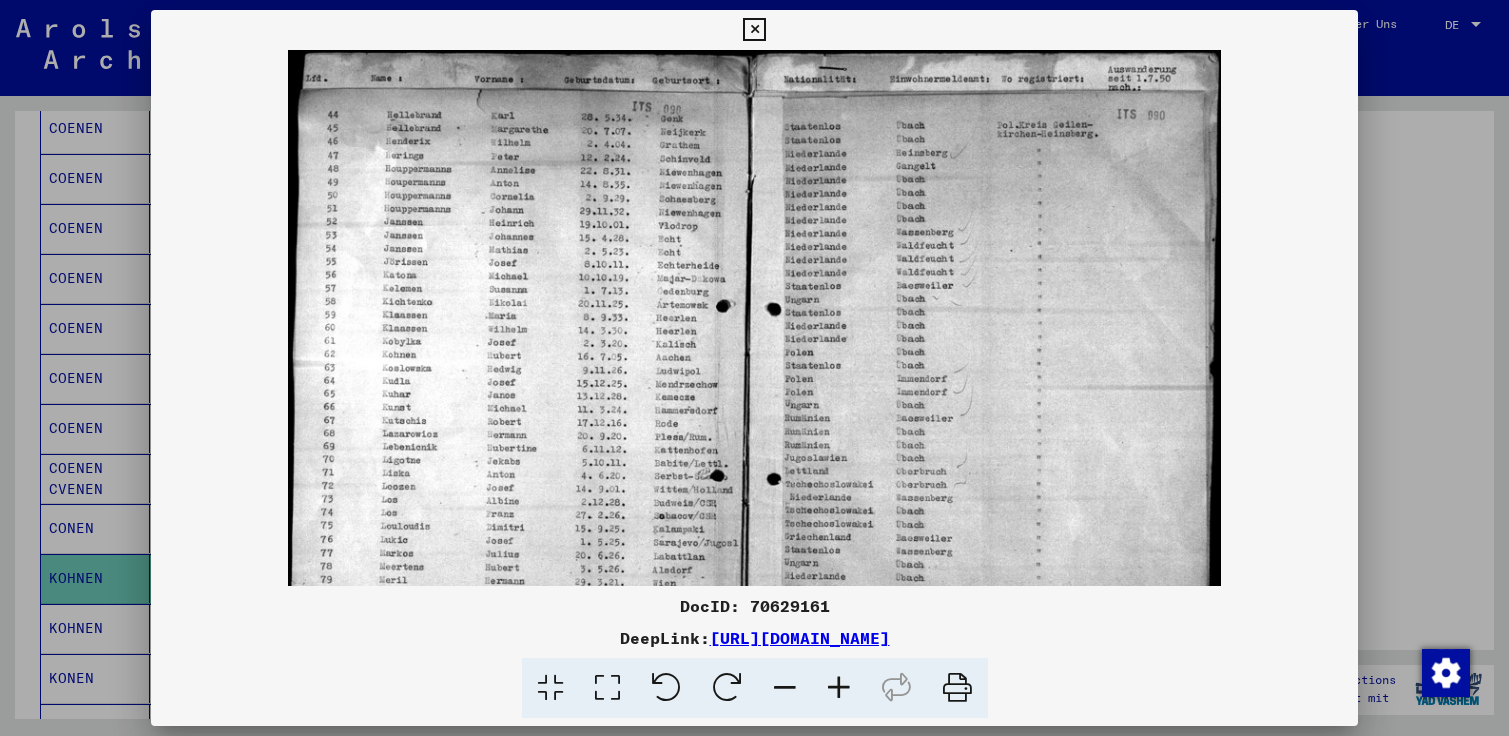click at bounding box center (839, 688) 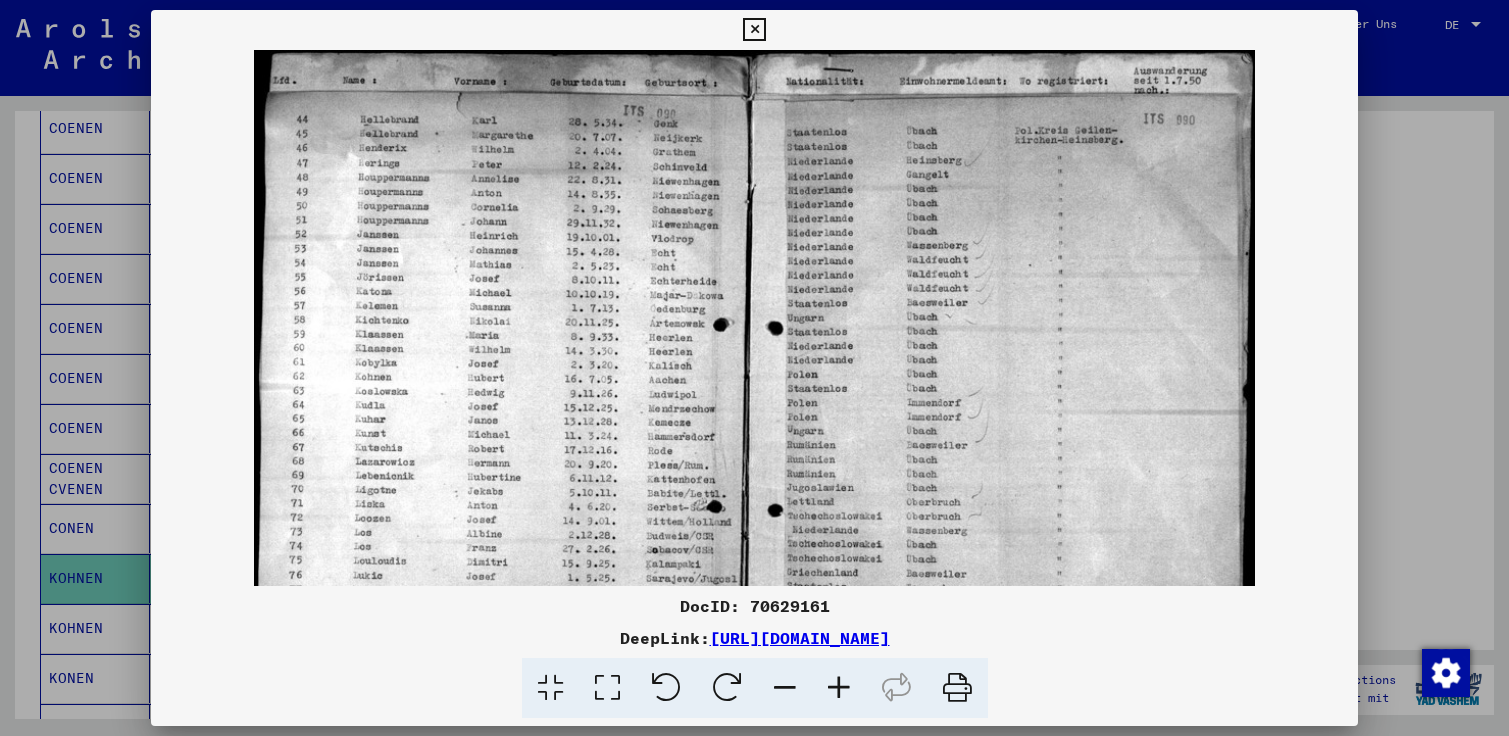 click at bounding box center (839, 688) 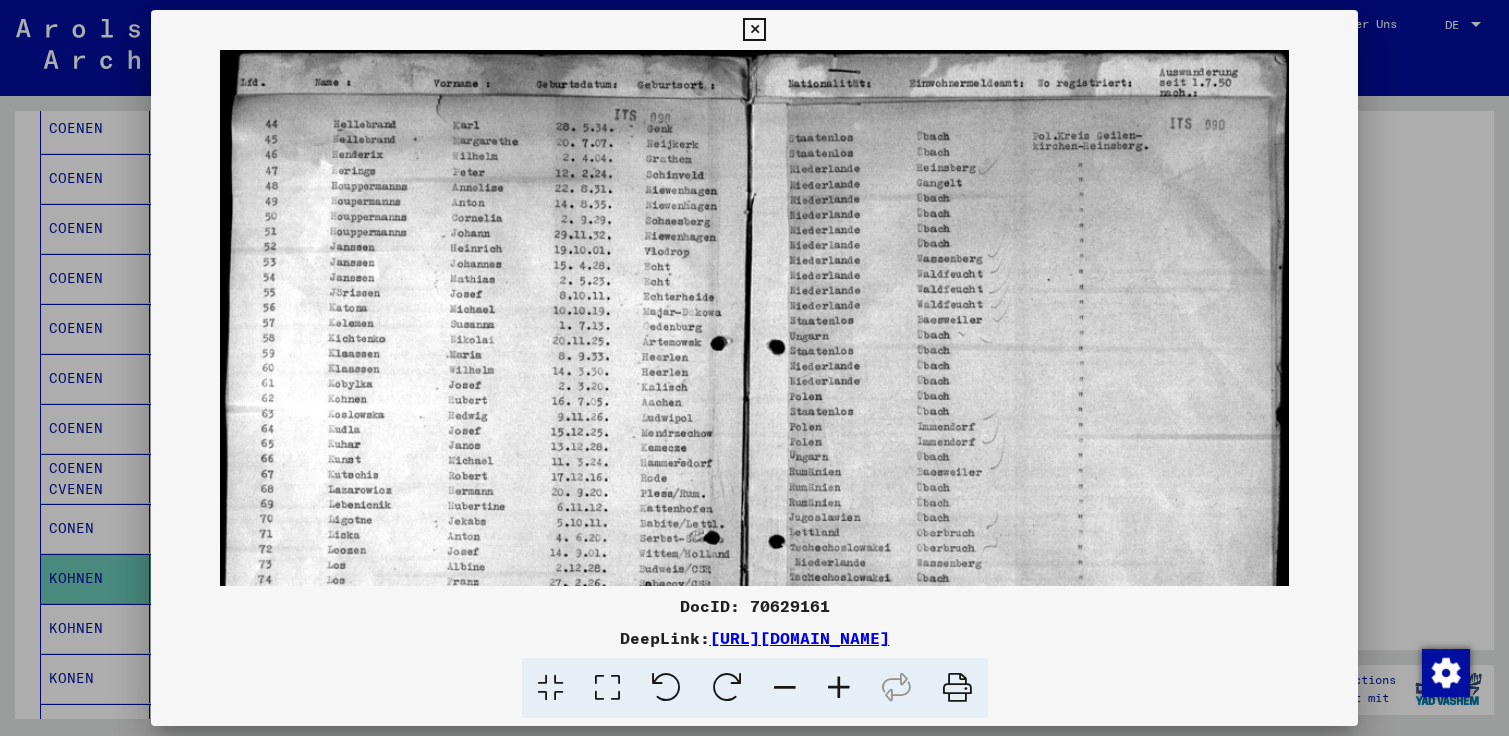 click at bounding box center [839, 688] 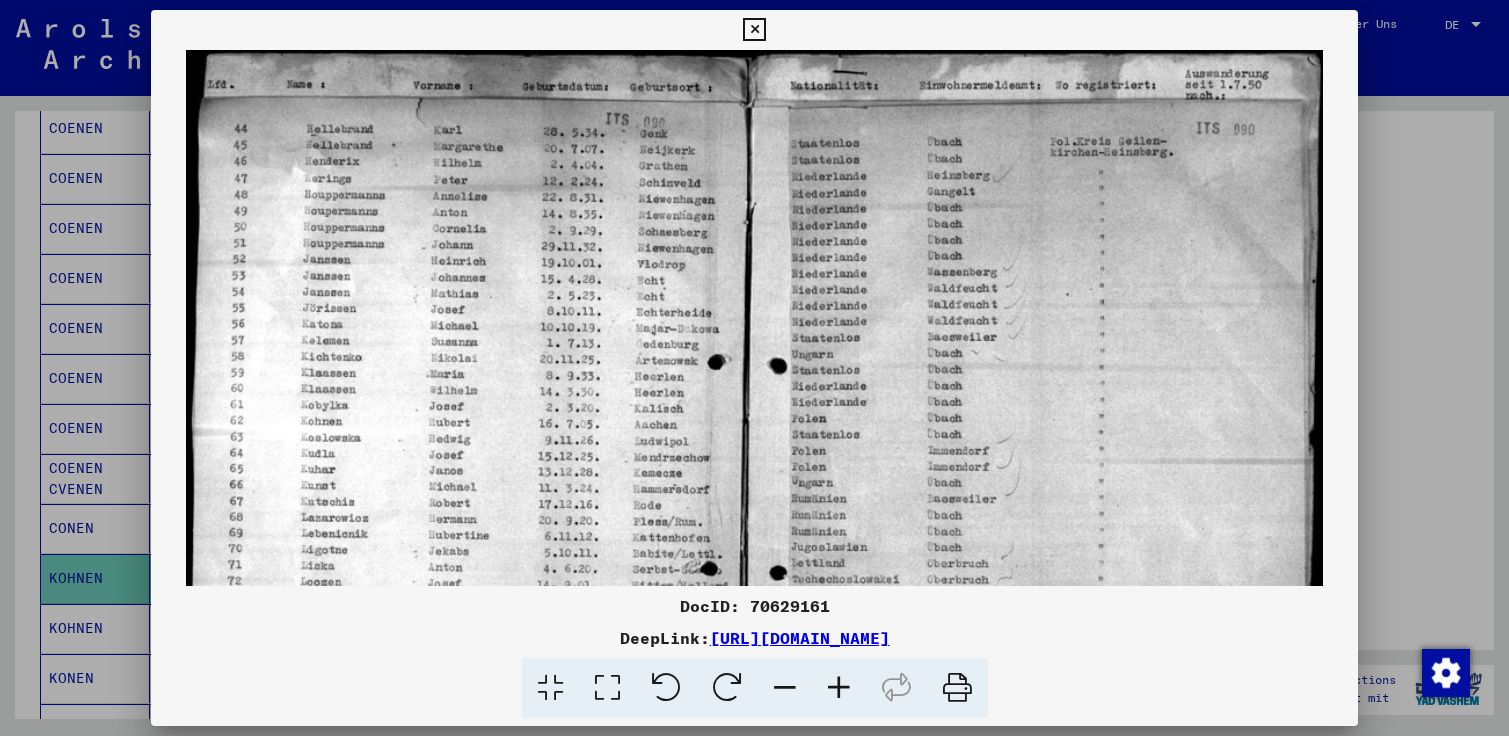 click at bounding box center (754, 30) 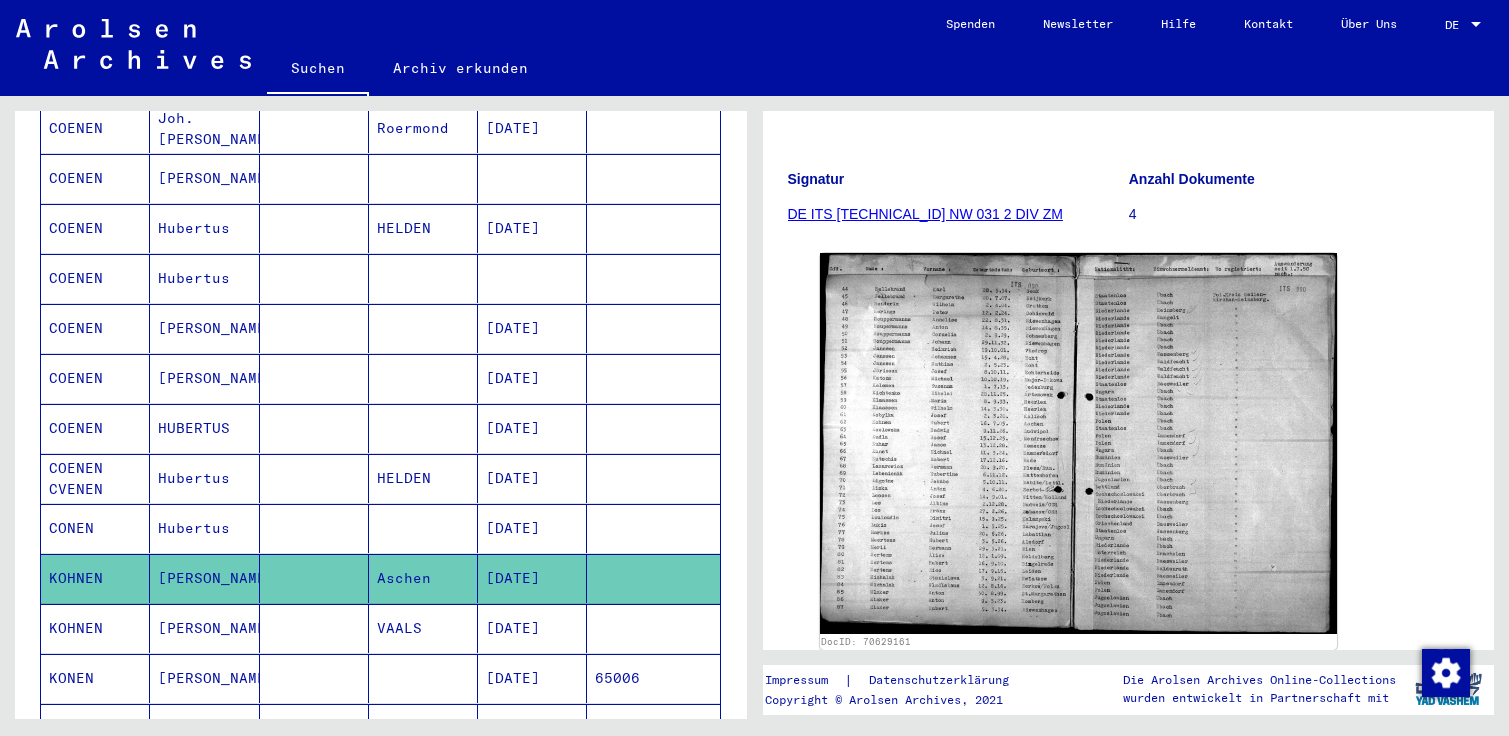 scroll, scrollTop: 1080, scrollLeft: 0, axis: vertical 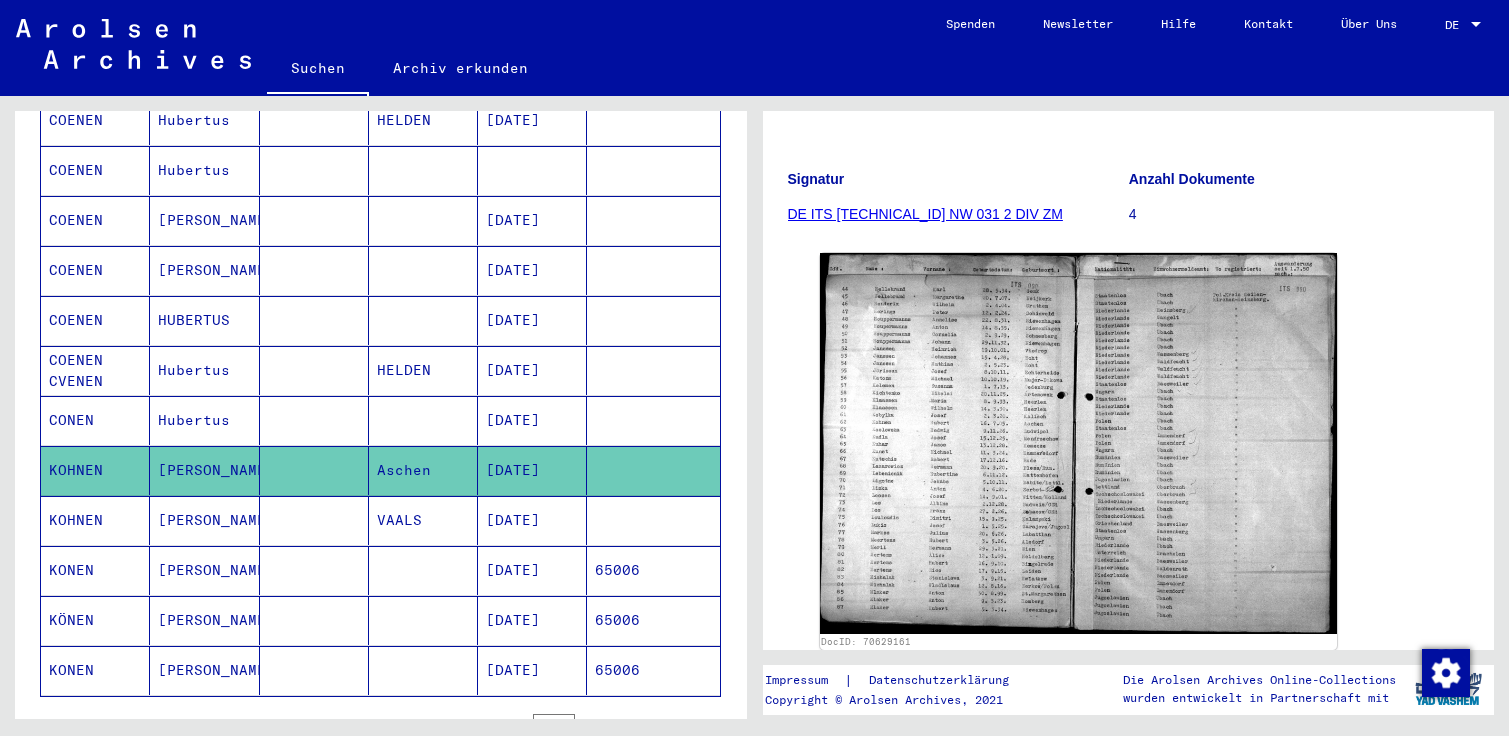 click on "KONEN" at bounding box center [95, 620] 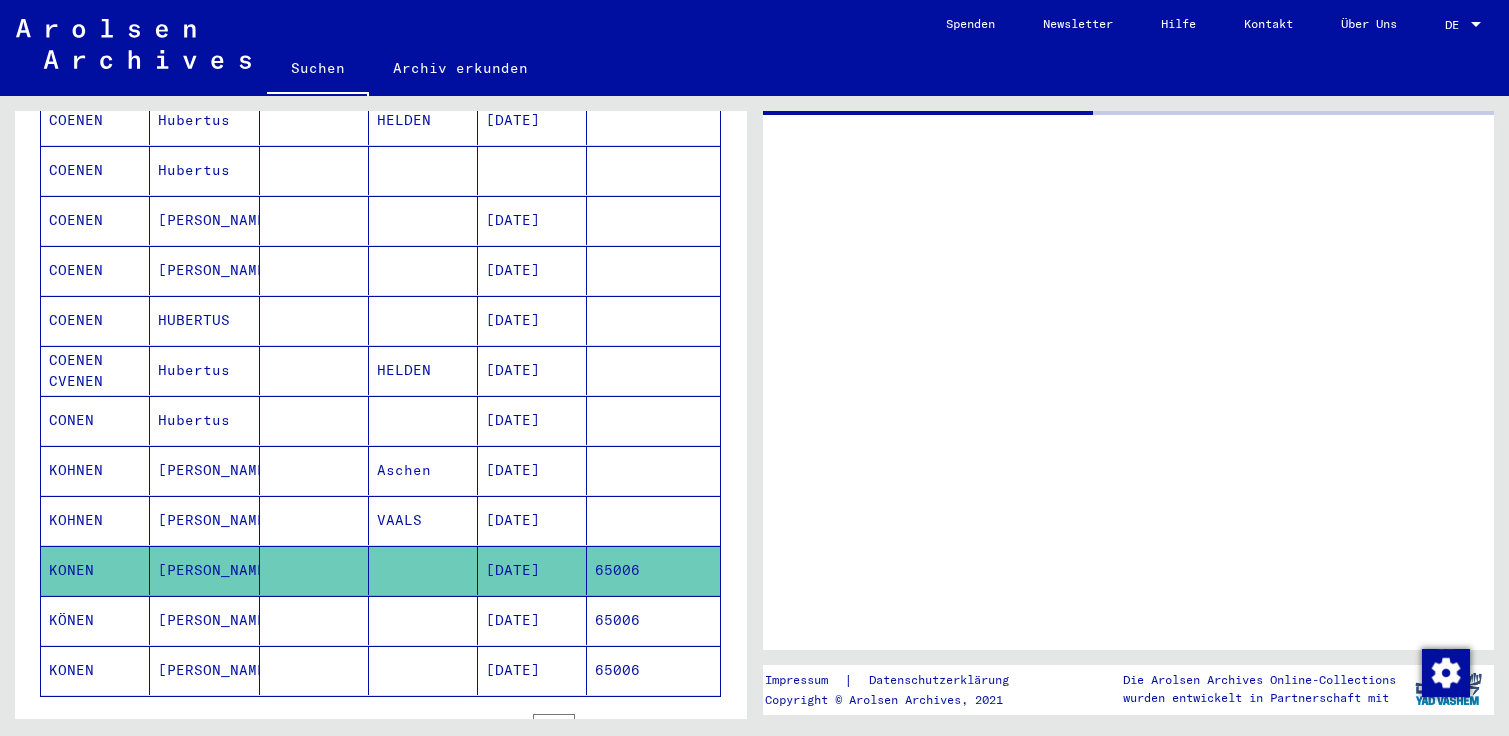 scroll, scrollTop: 0, scrollLeft: 0, axis: both 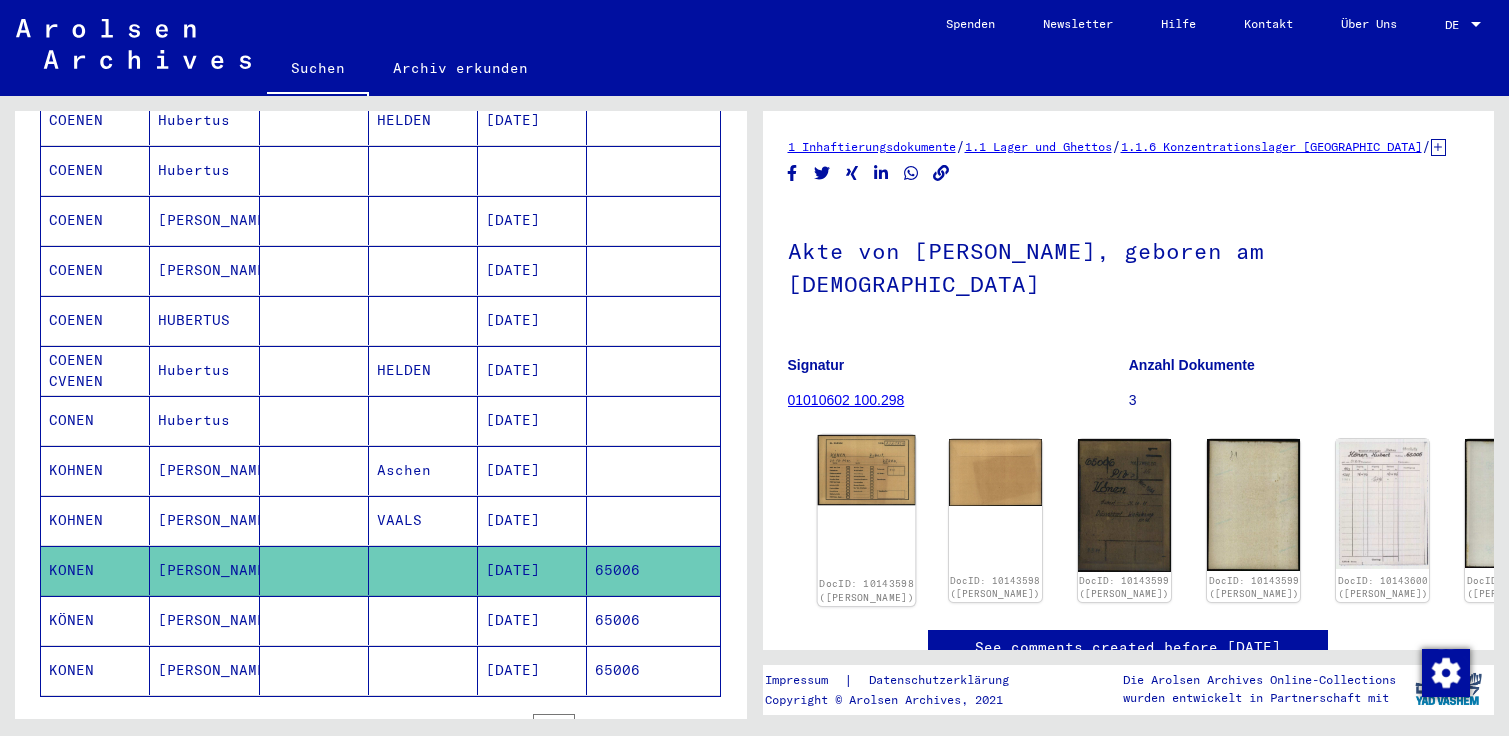 click 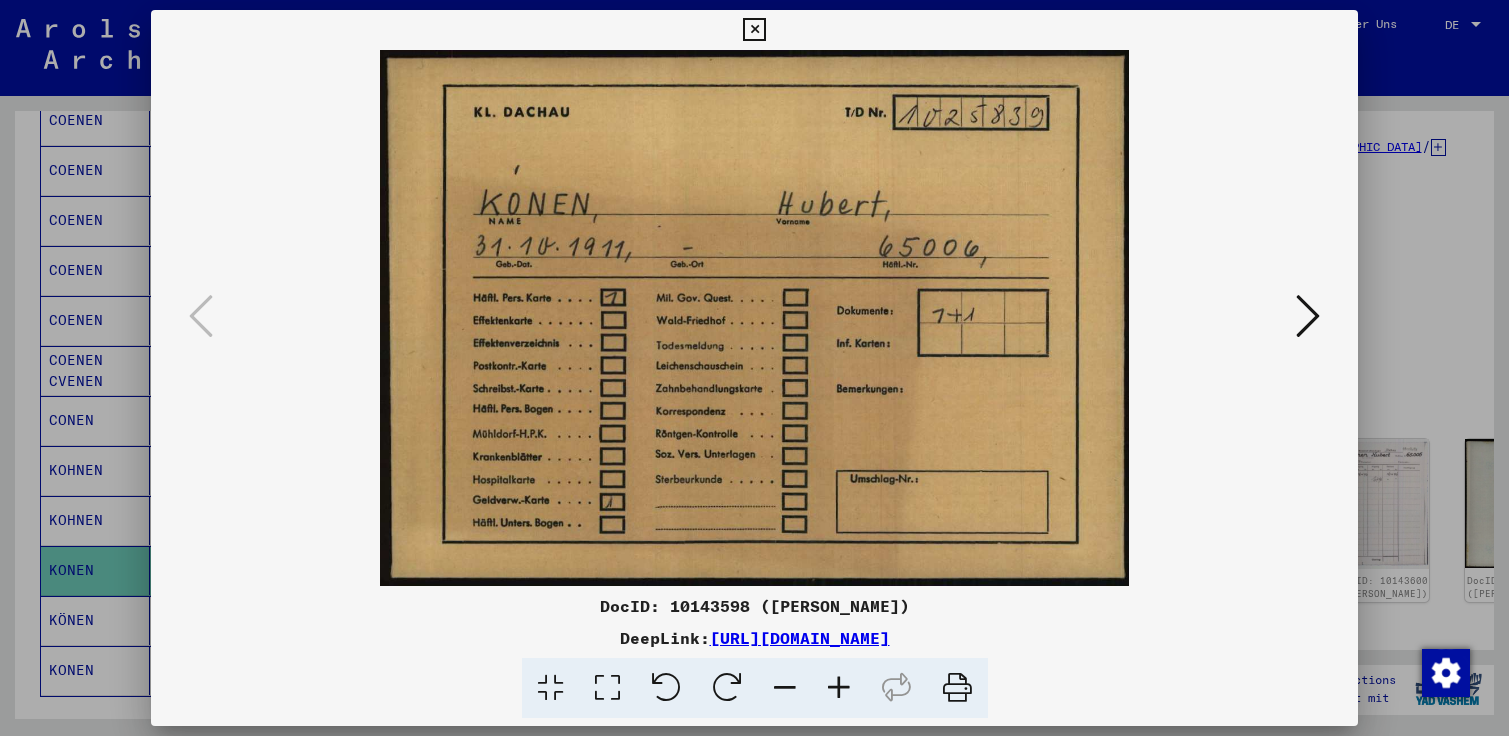 click at bounding box center [1308, 316] 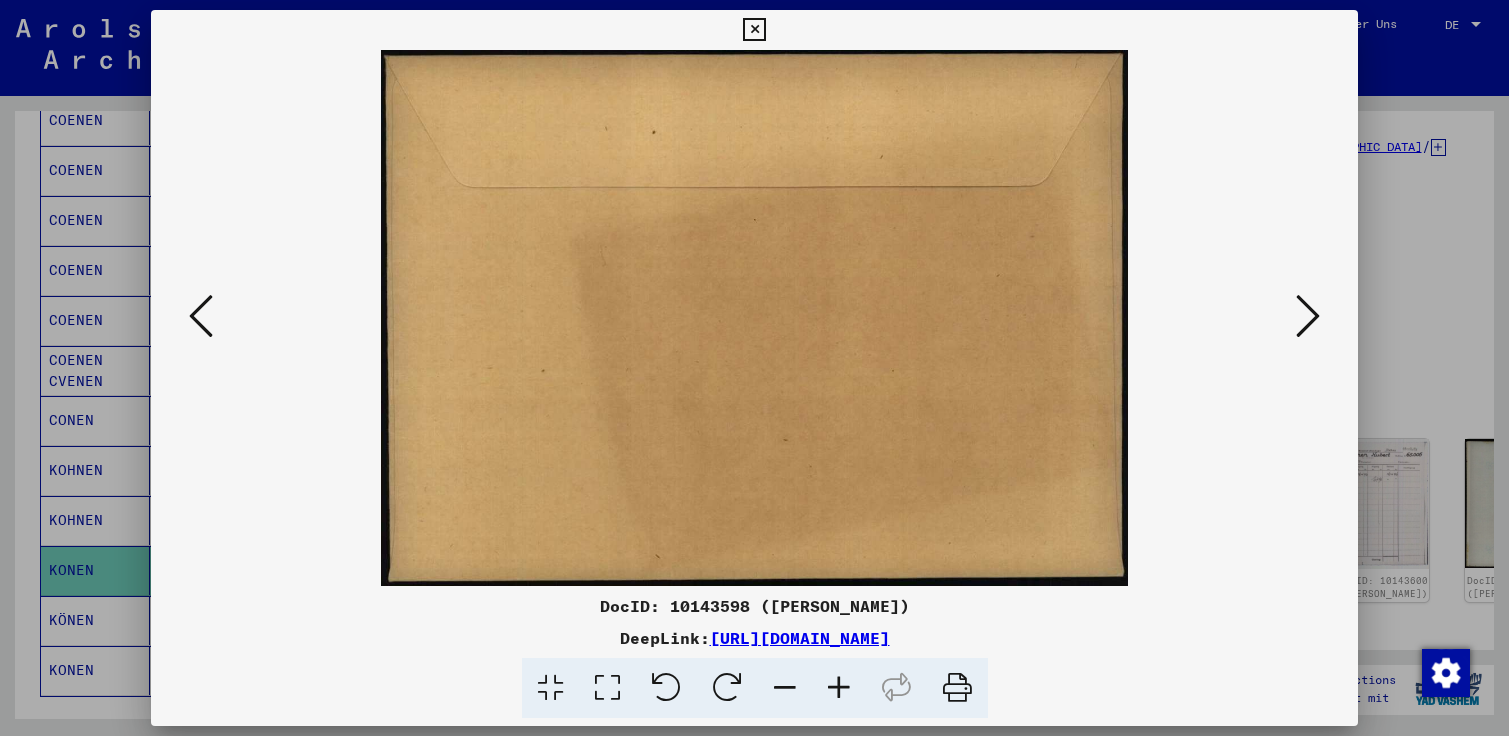 click at bounding box center (1308, 316) 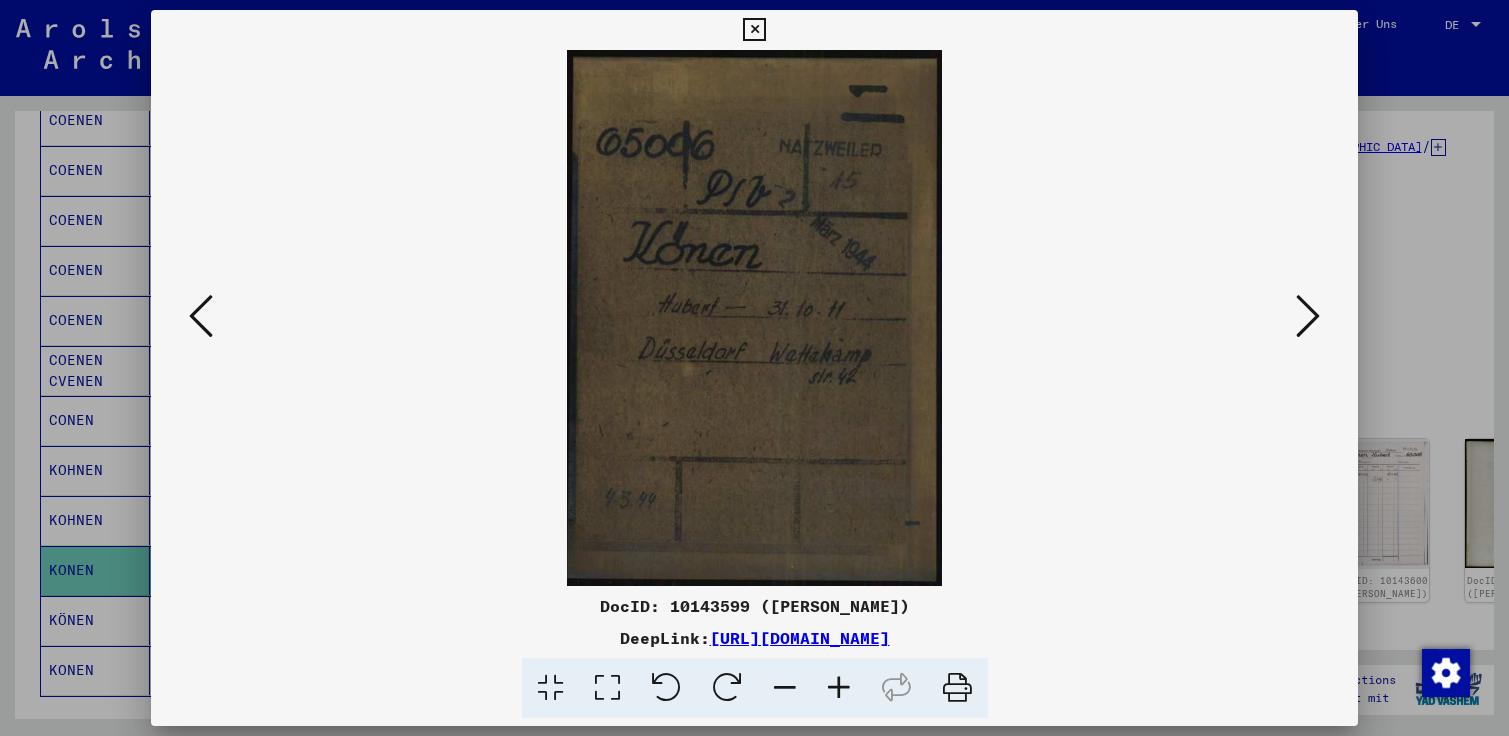 click at bounding box center [1308, 316] 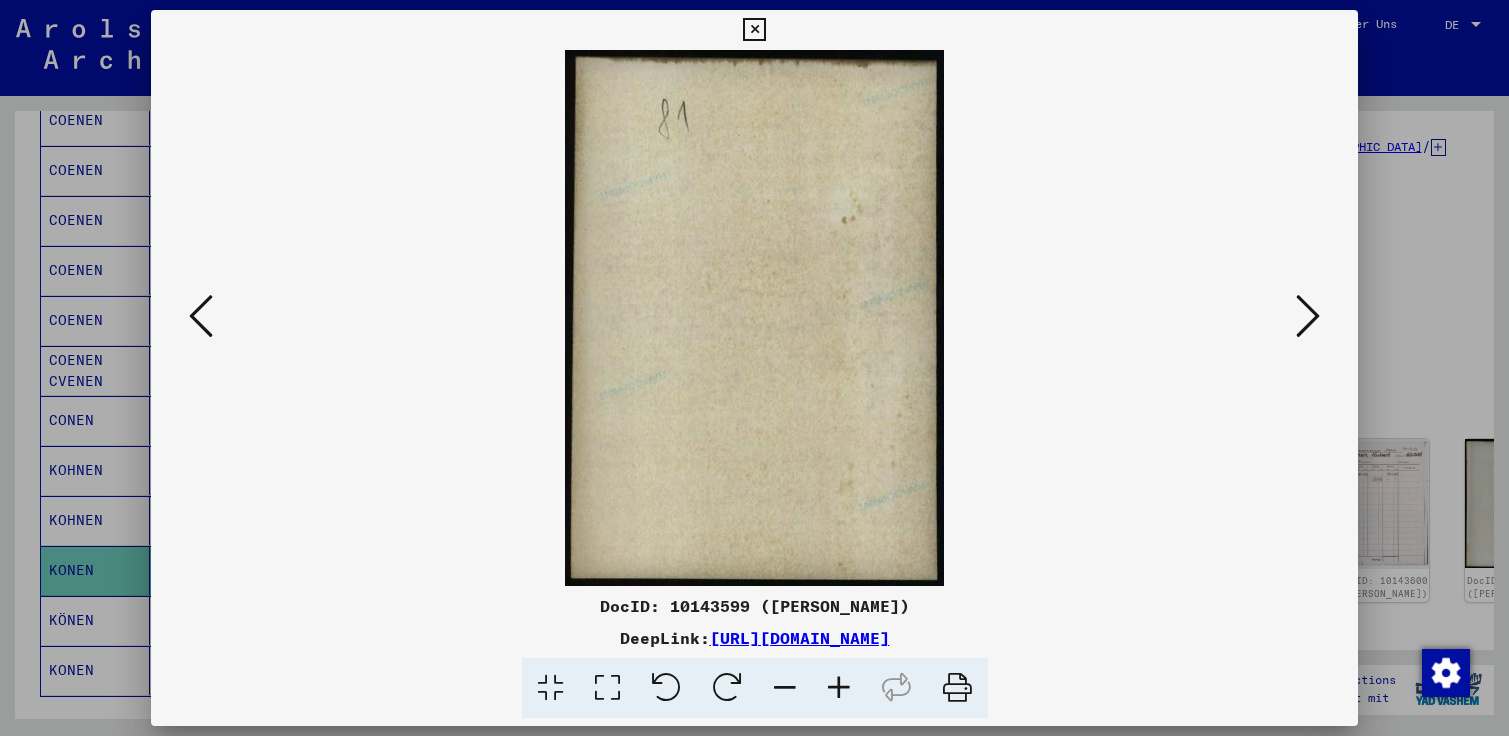 click at bounding box center (1308, 316) 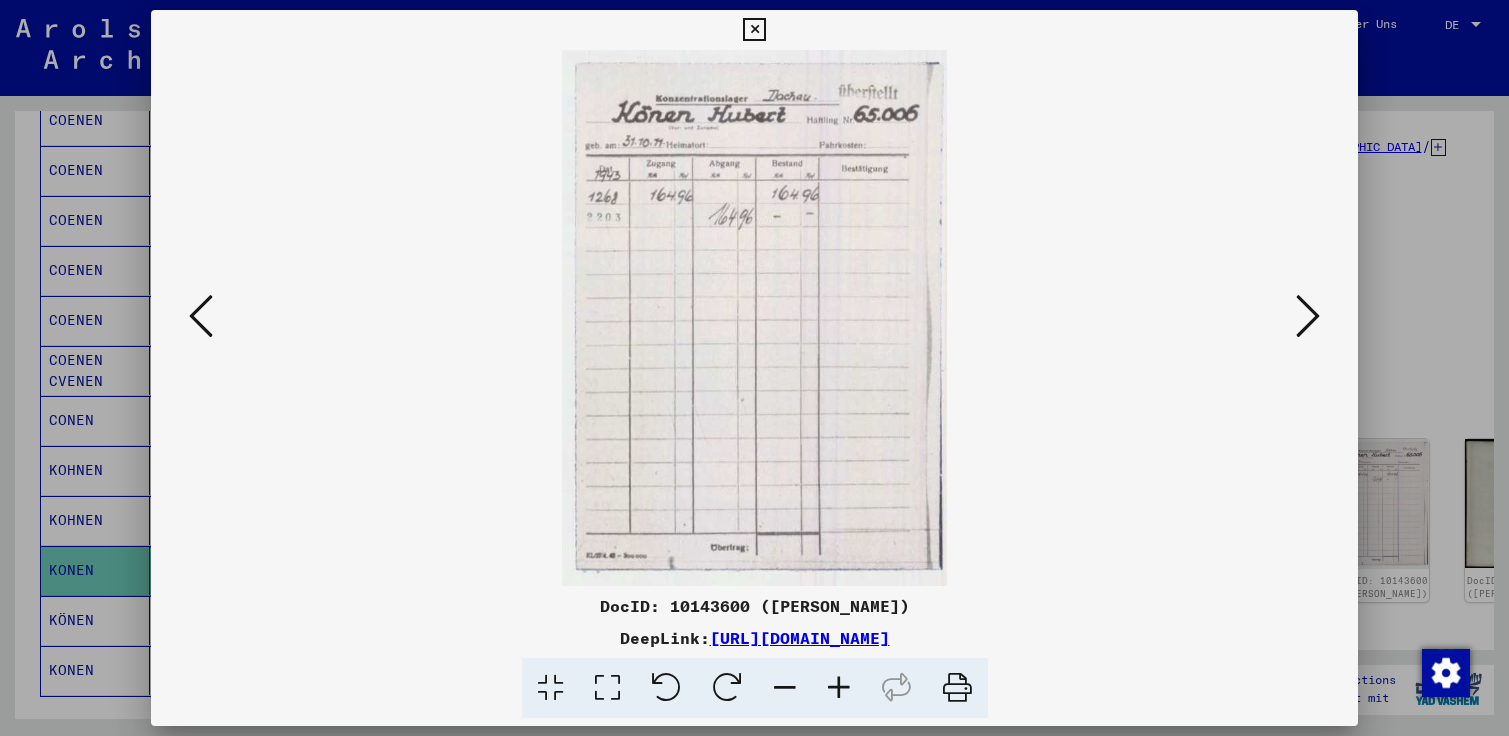click at bounding box center (1308, 316) 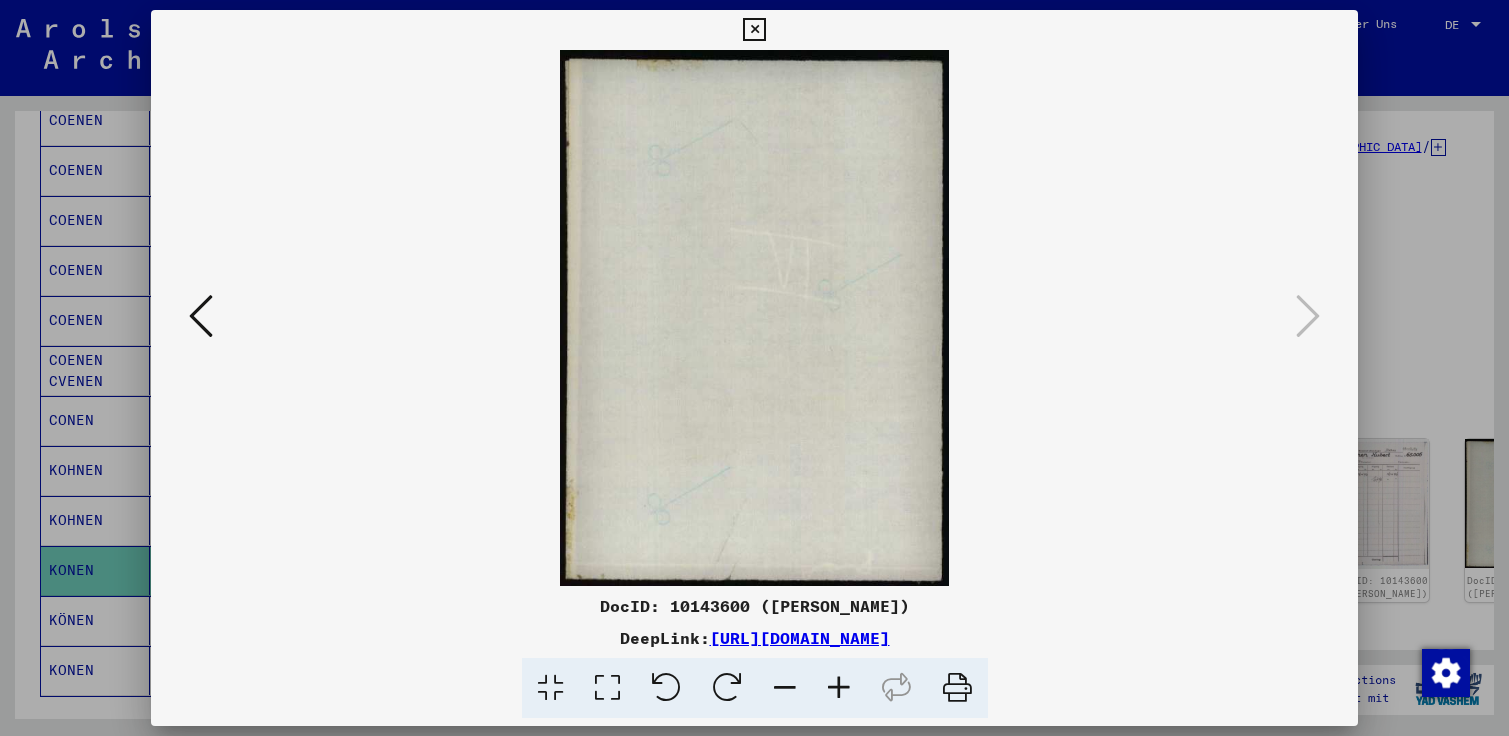 click at bounding box center (754, 30) 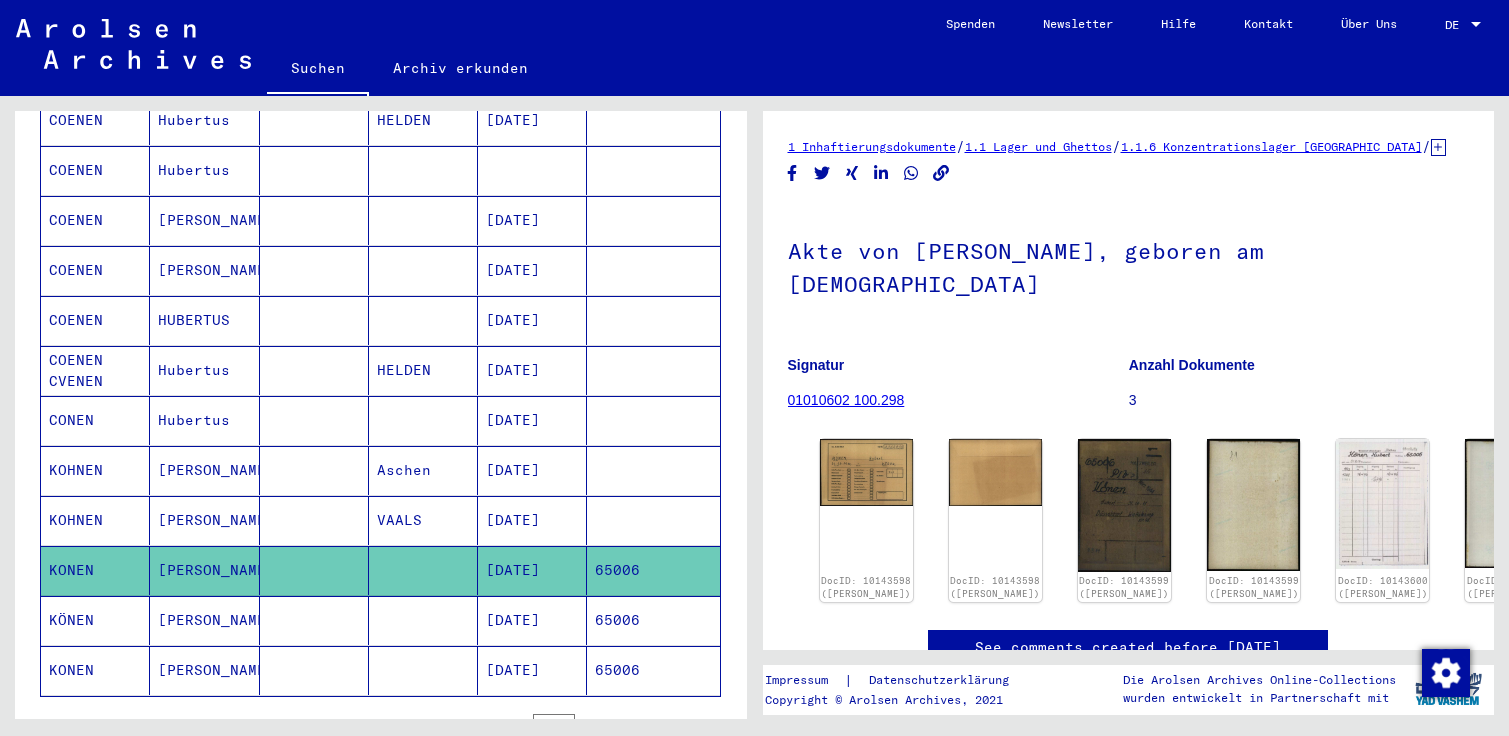 click on "KÖNEN" at bounding box center (95, 670) 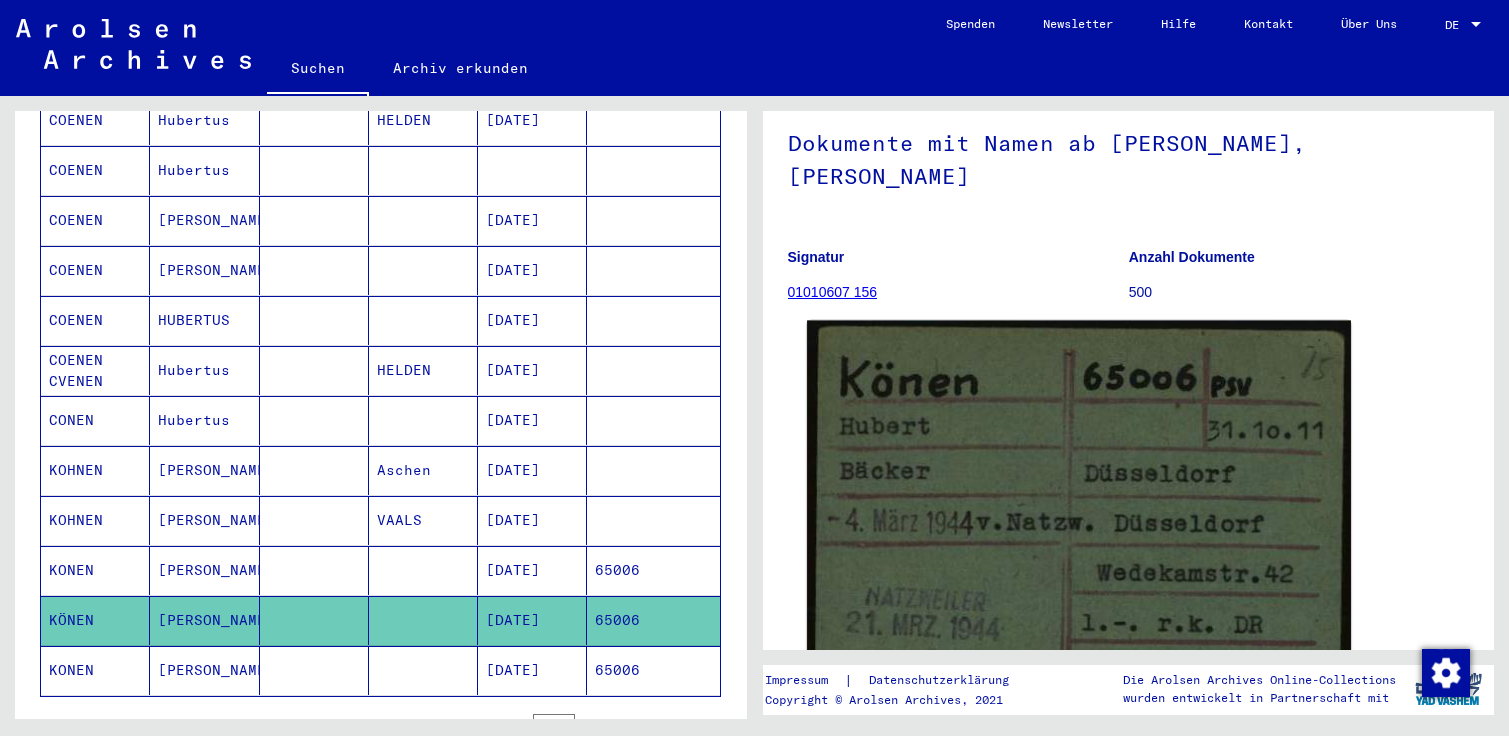 scroll, scrollTop: 216, scrollLeft: 0, axis: vertical 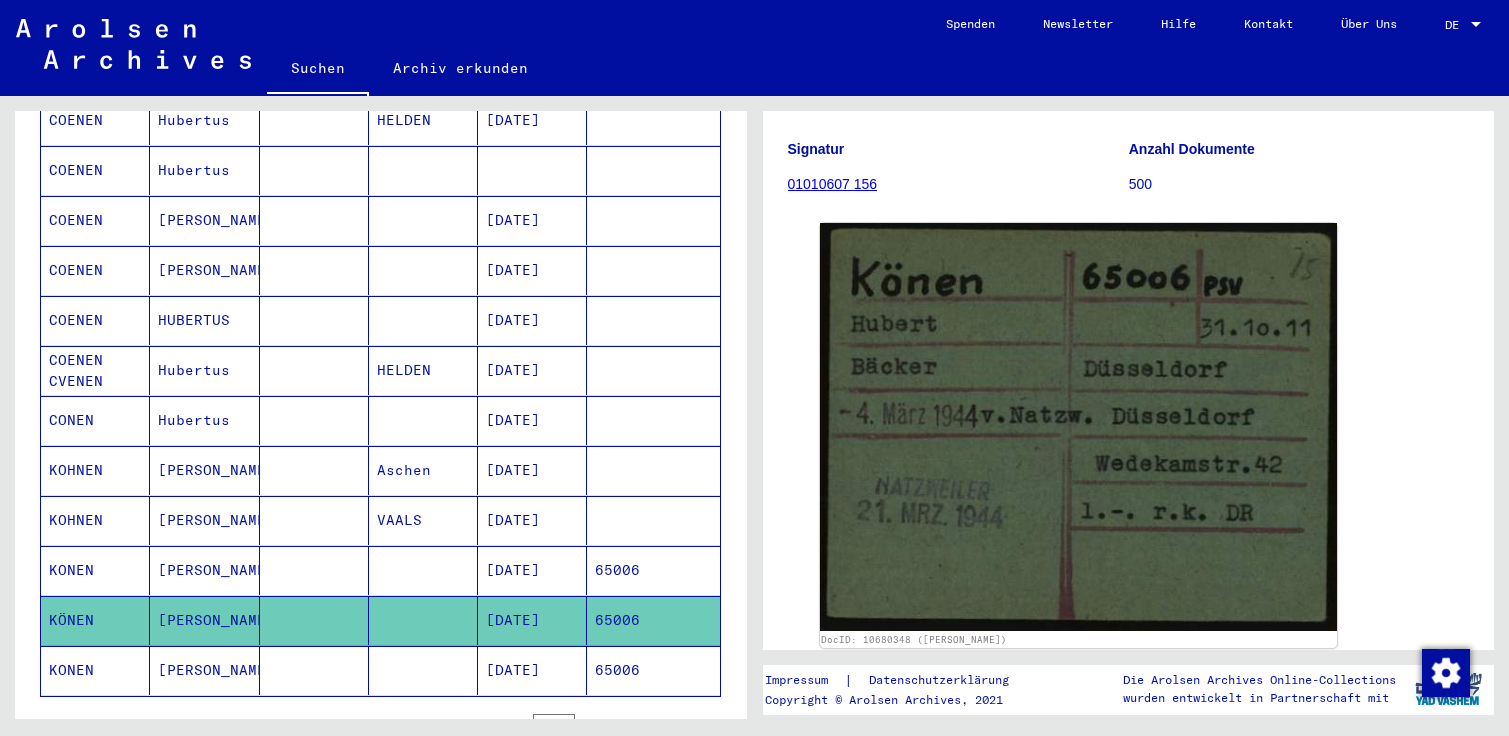 click 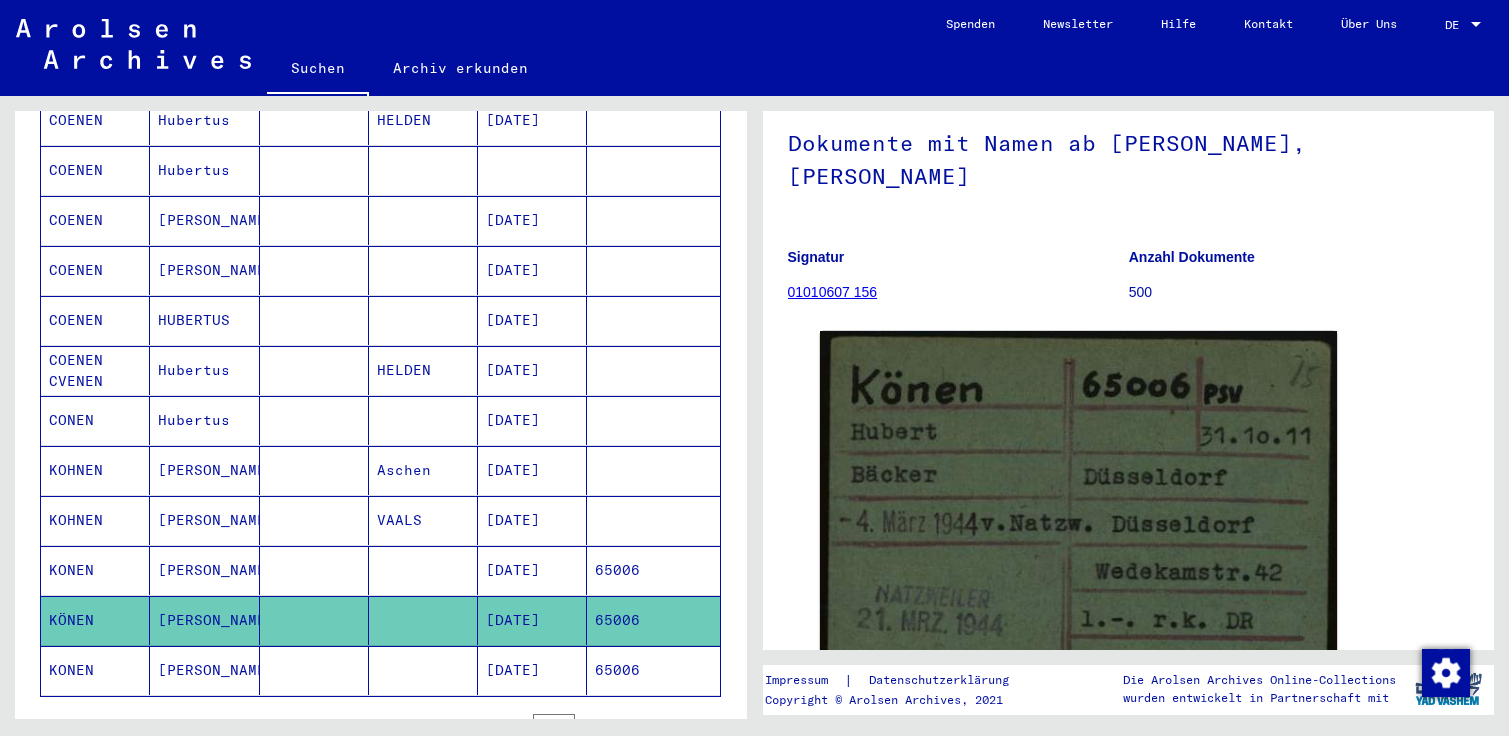 scroll, scrollTop: 216, scrollLeft: 0, axis: vertical 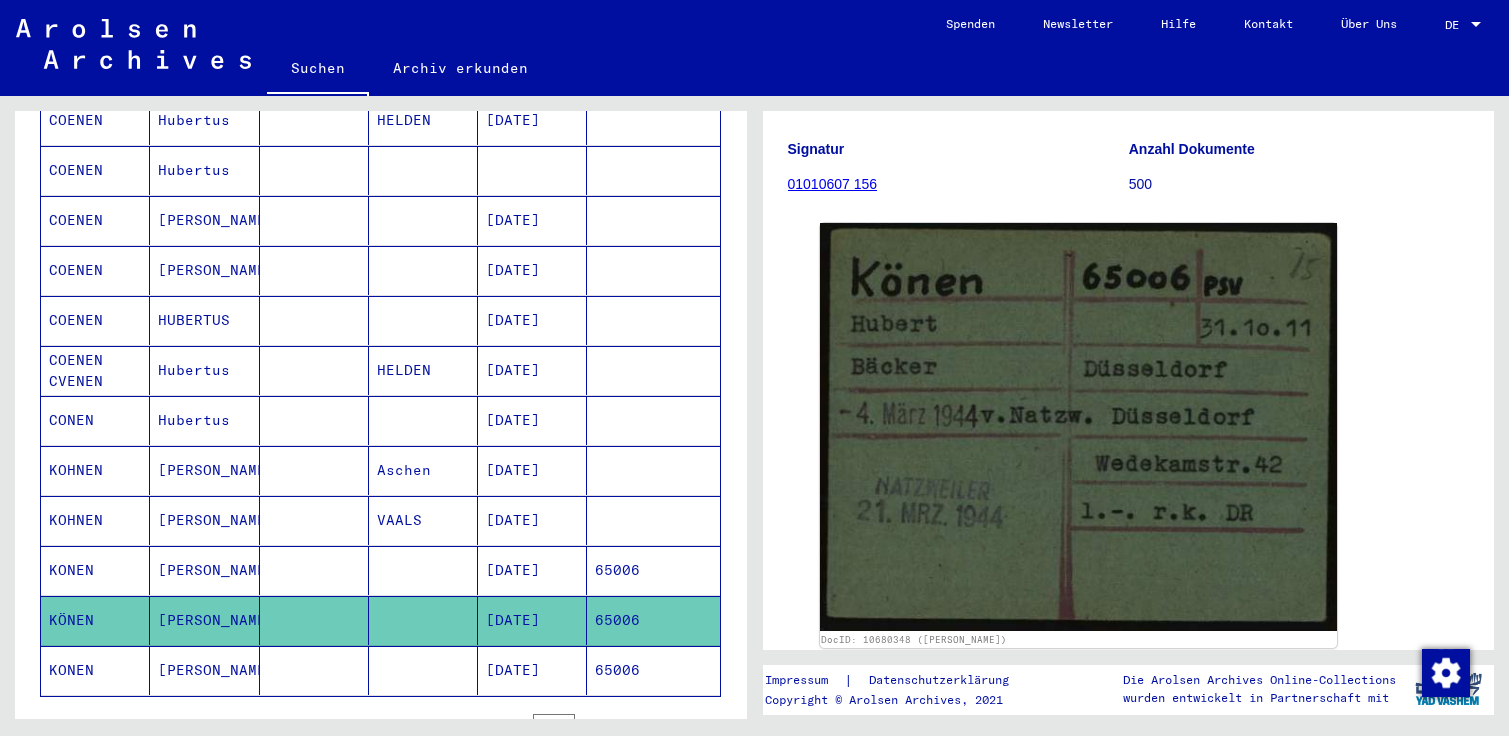 click 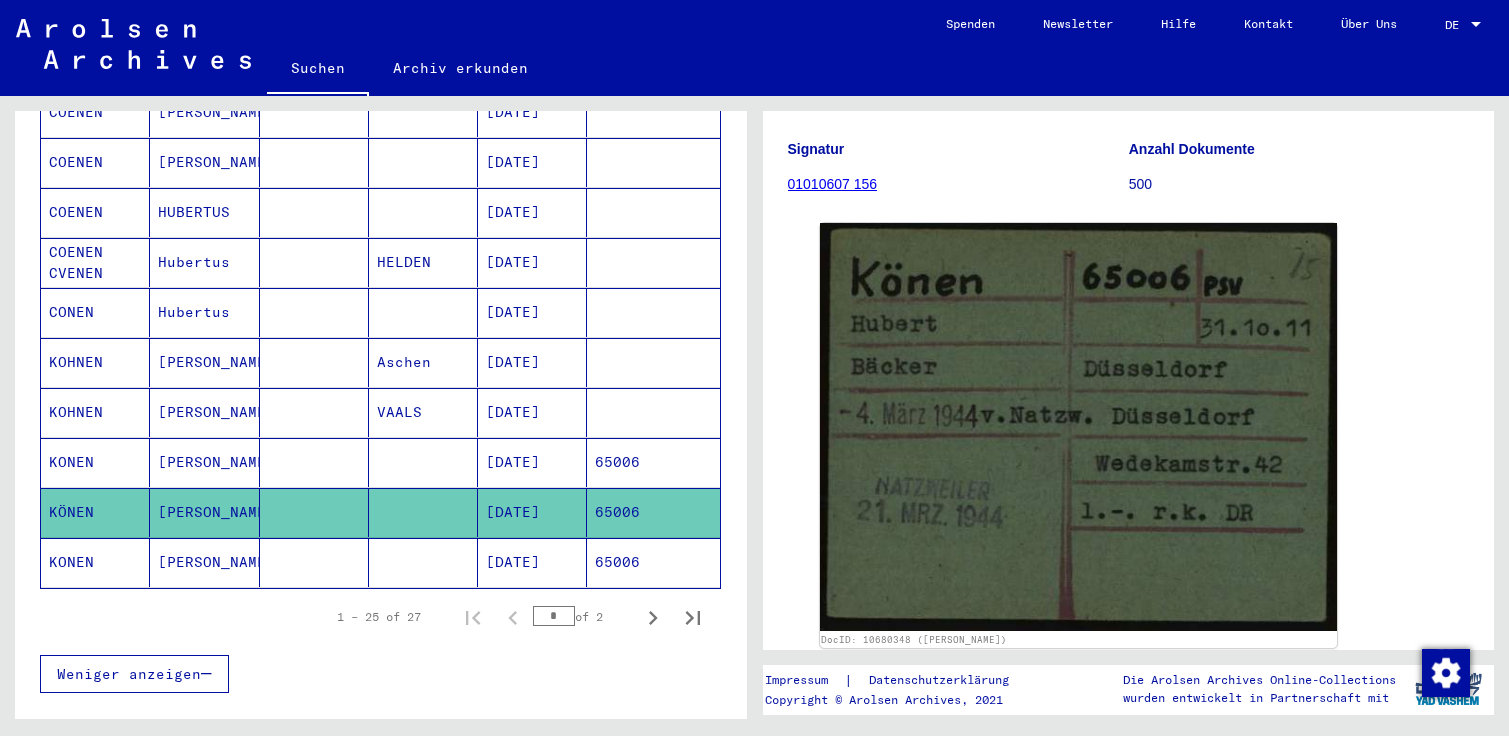 scroll, scrollTop: 1080, scrollLeft: 0, axis: vertical 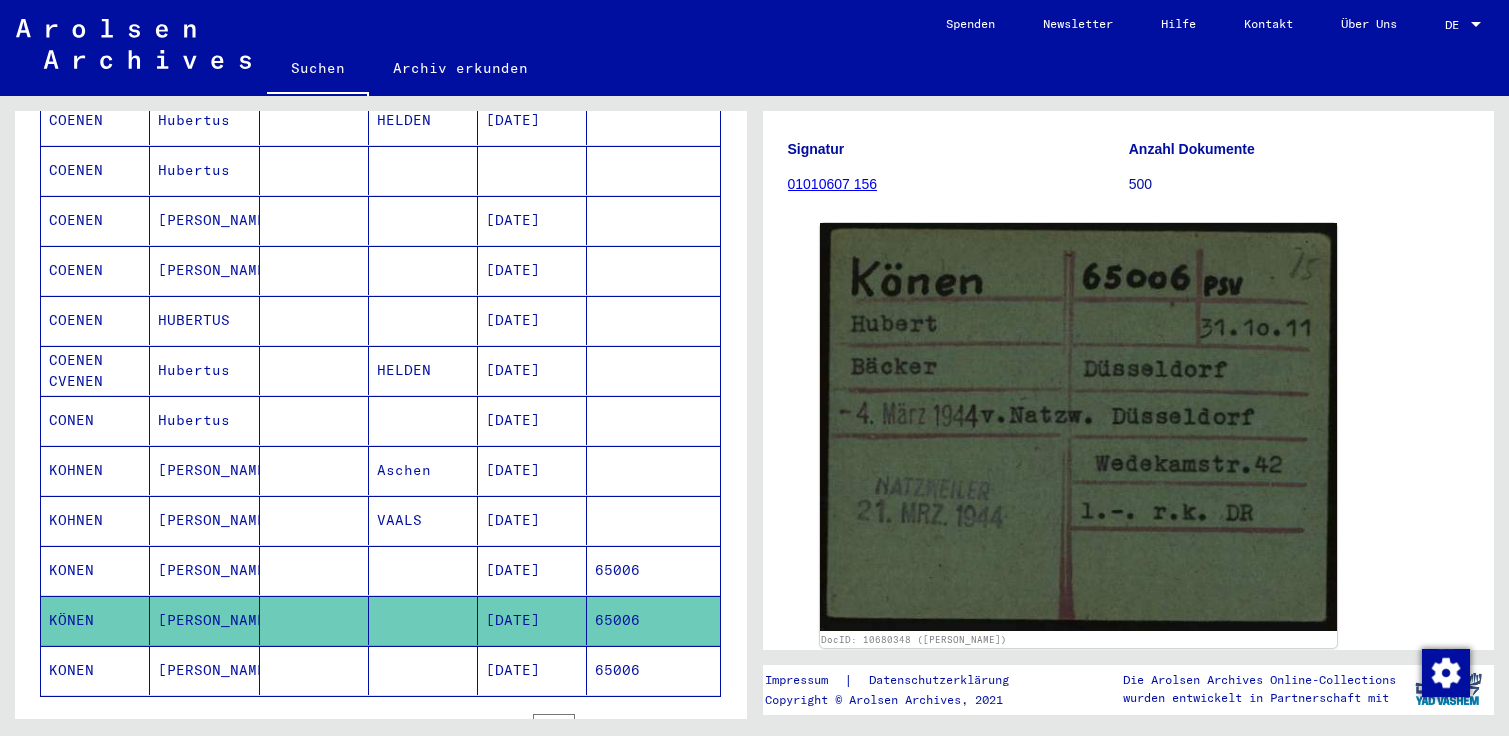 click 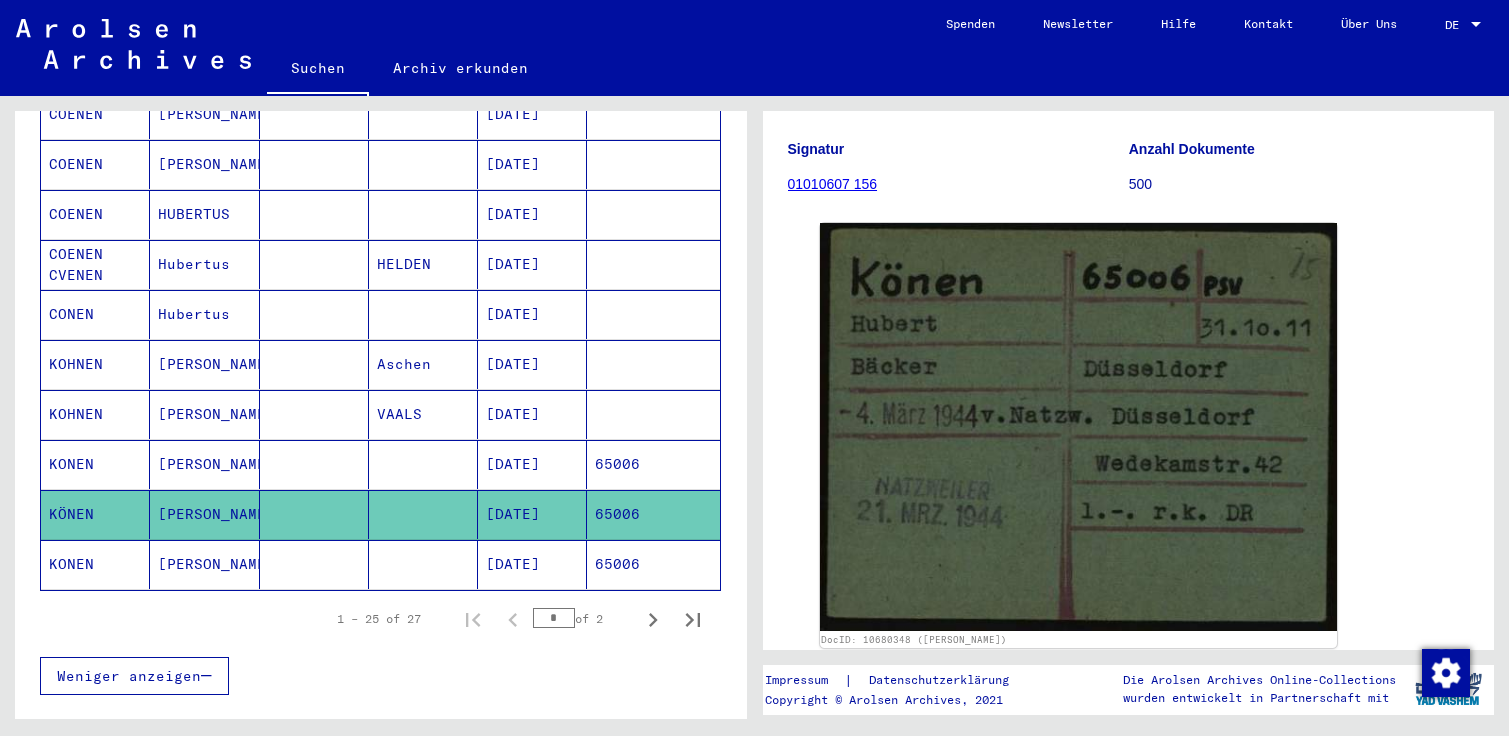 scroll, scrollTop: 1182, scrollLeft: 0, axis: vertical 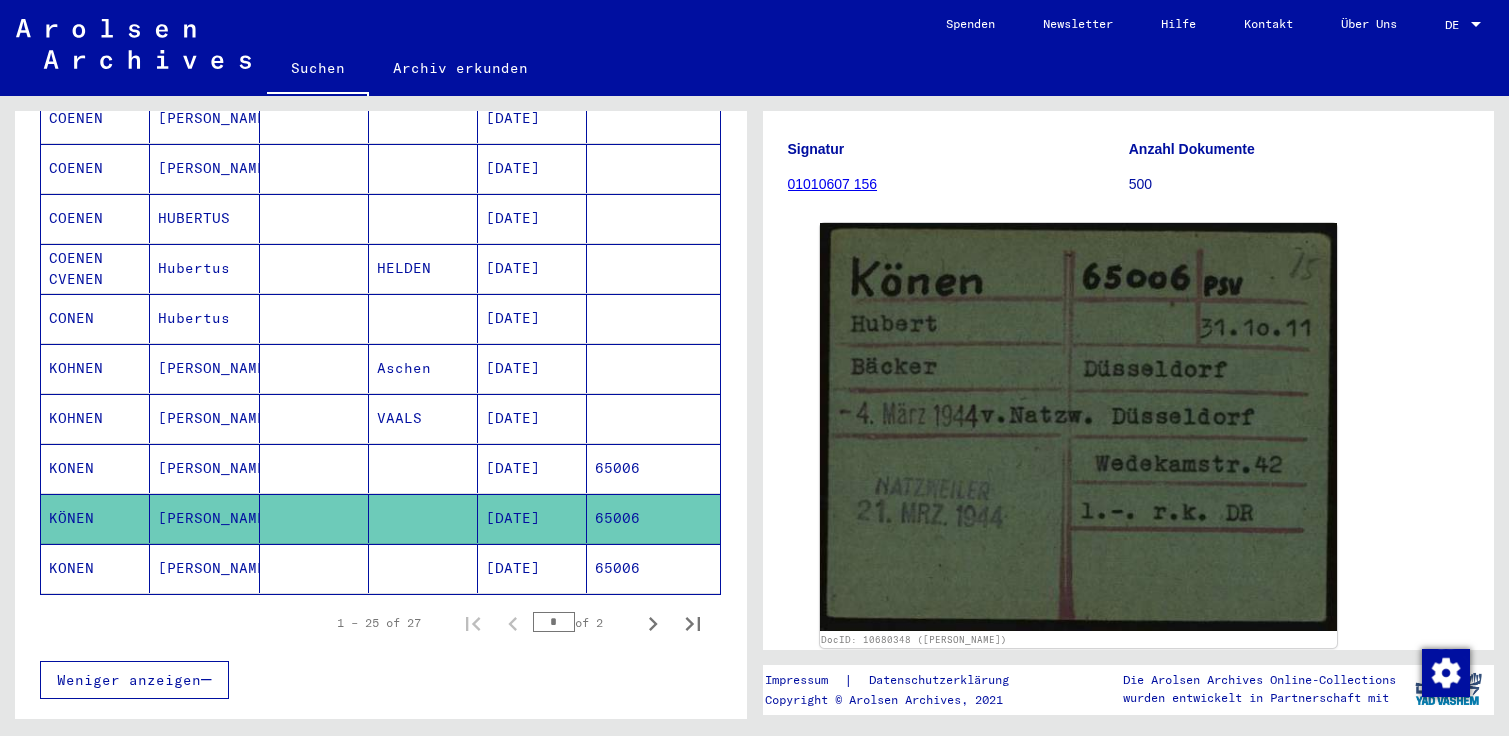 click on "KONEN" 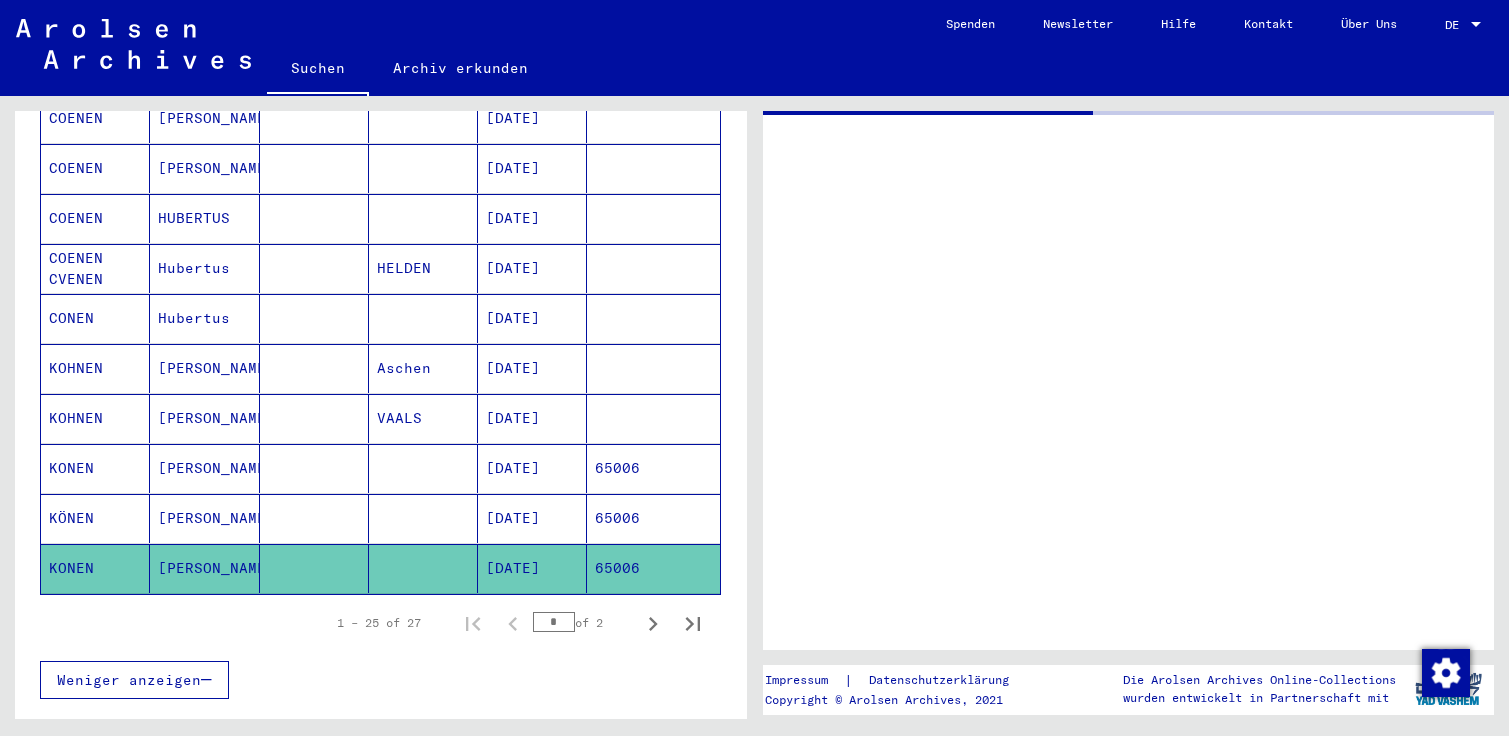 click on "KONEN" 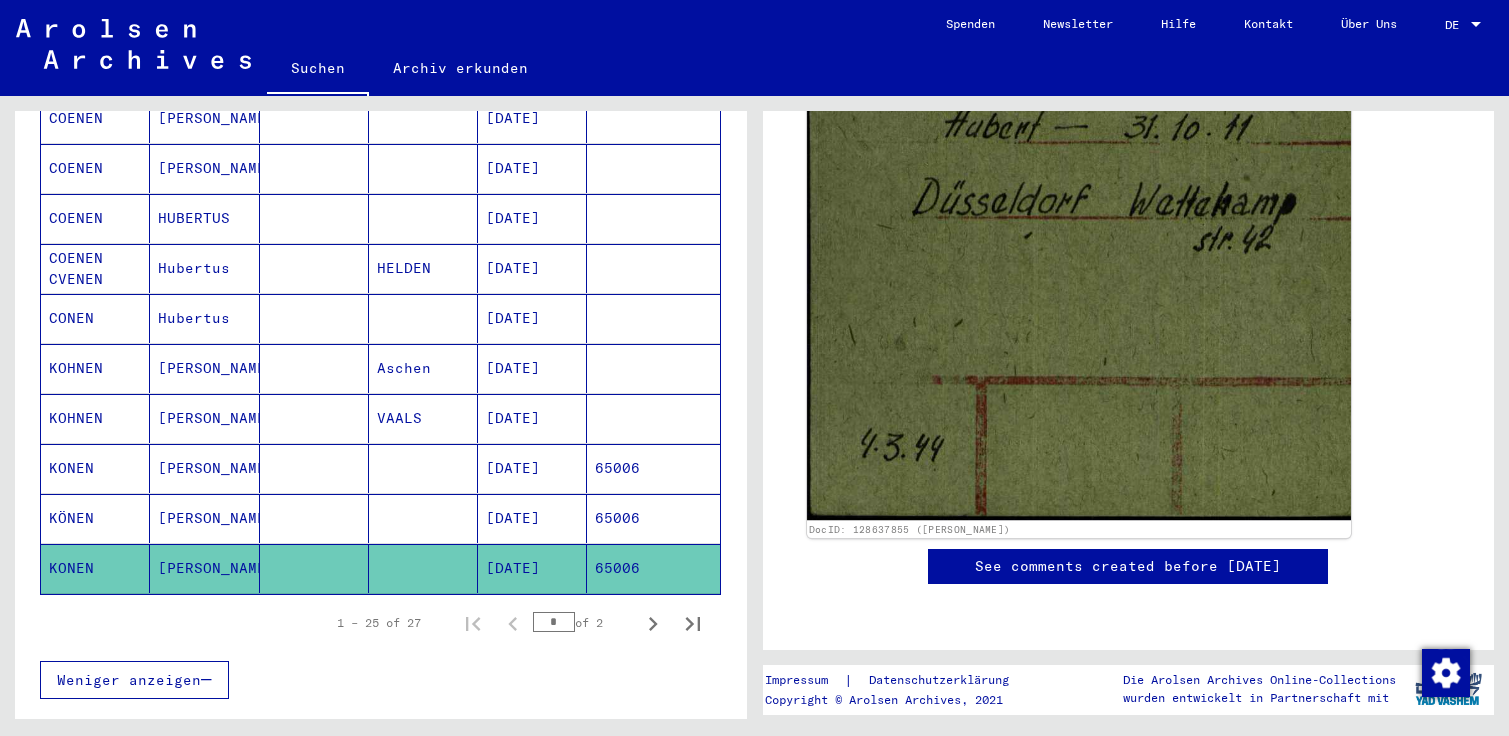 scroll, scrollTop: 648, scrollLeft: 0, axis: vertical 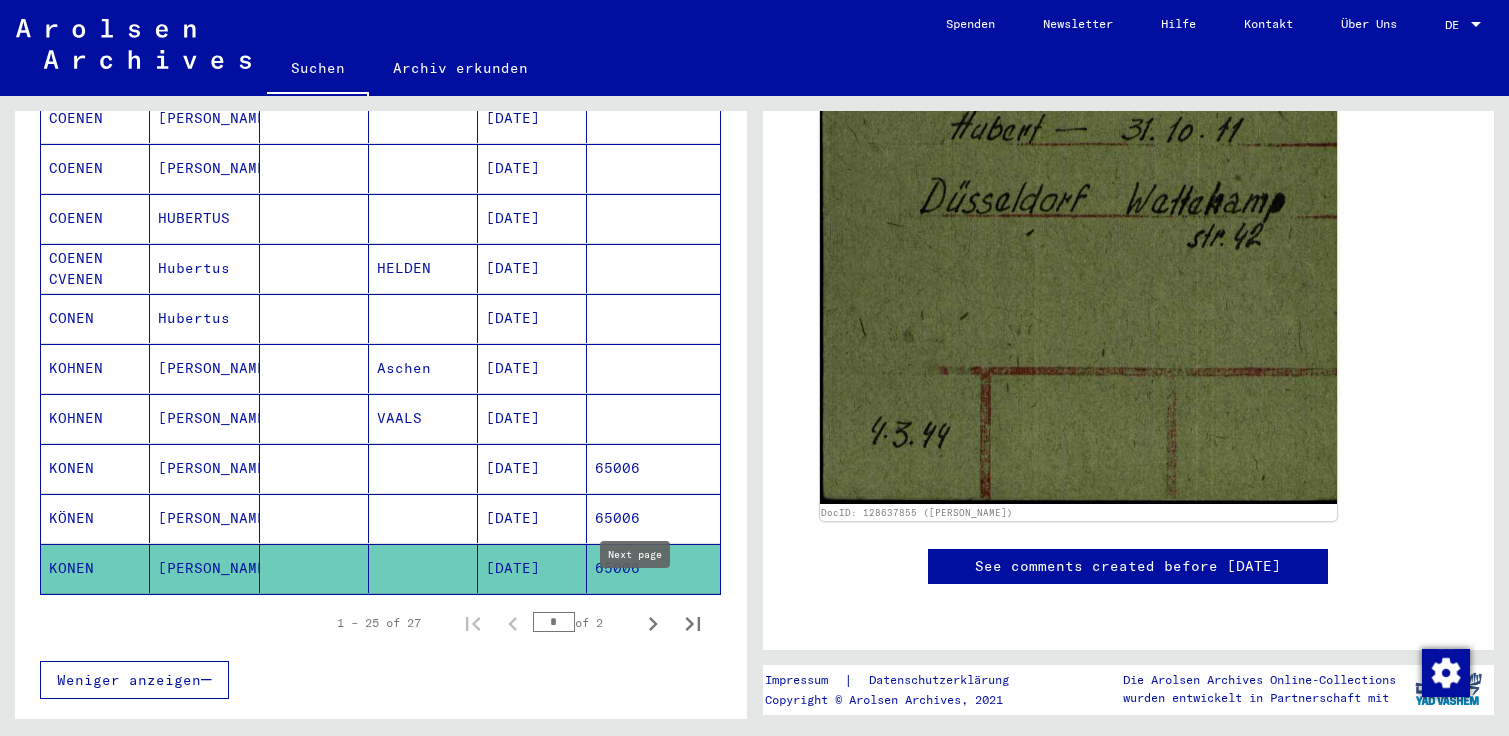 click 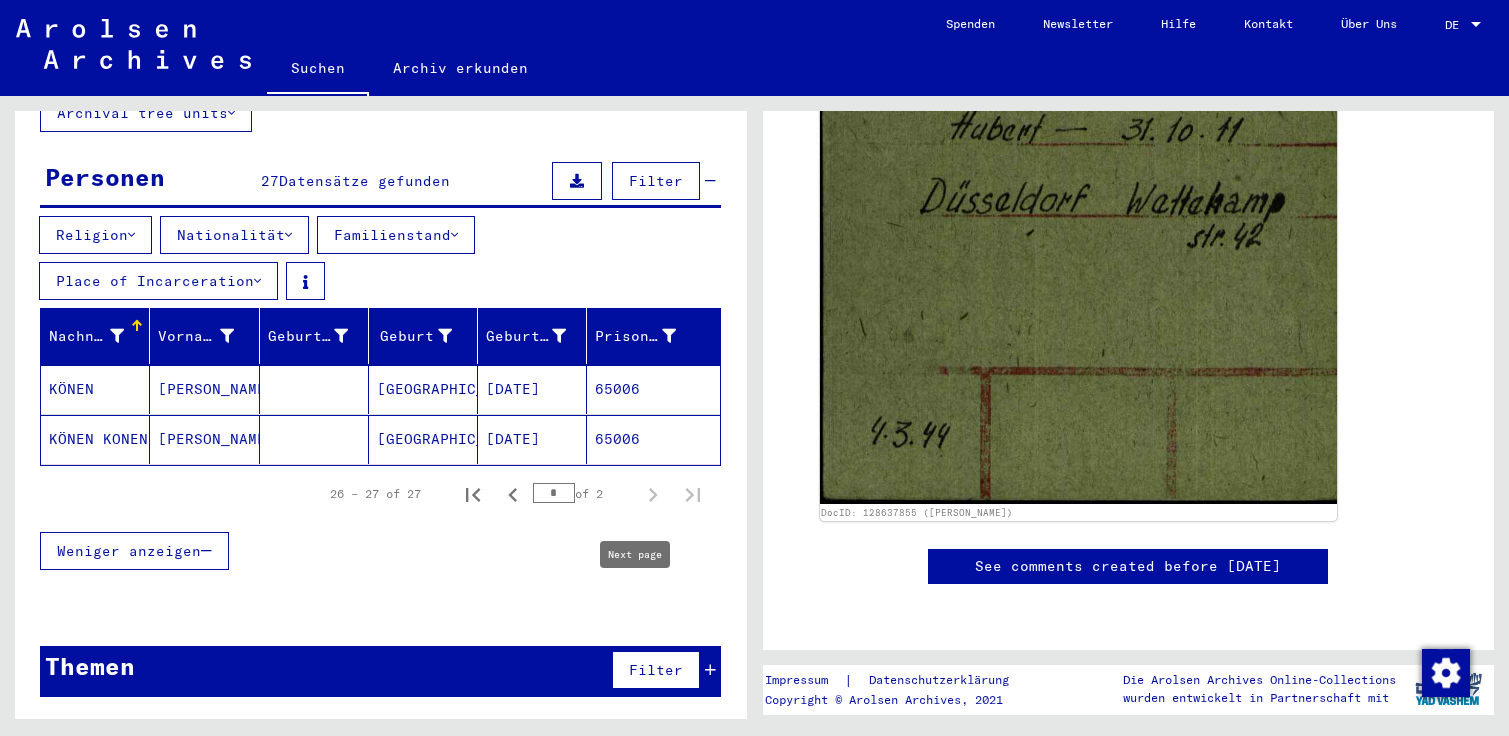 type on "*" 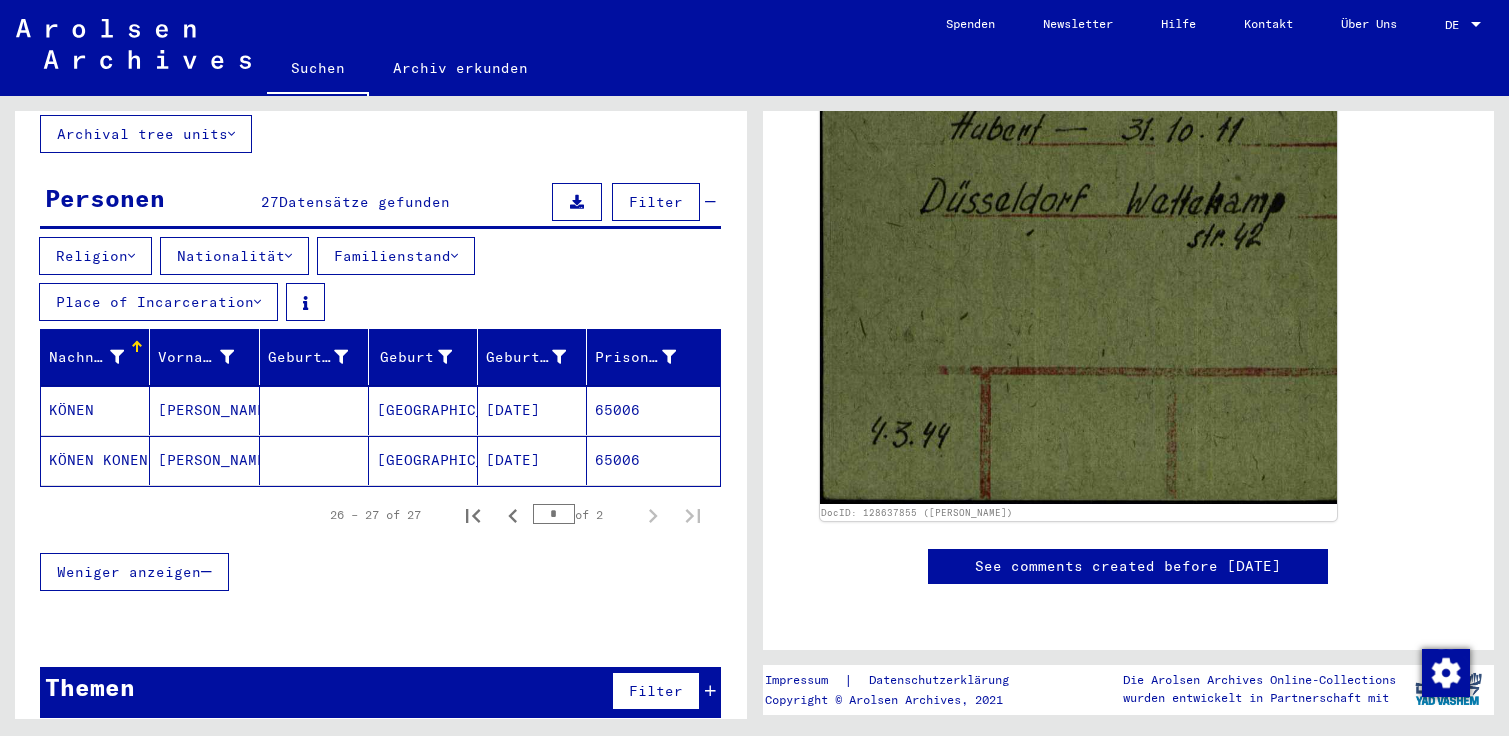 click on "KÖNEN" at bounding box center [95, 460] 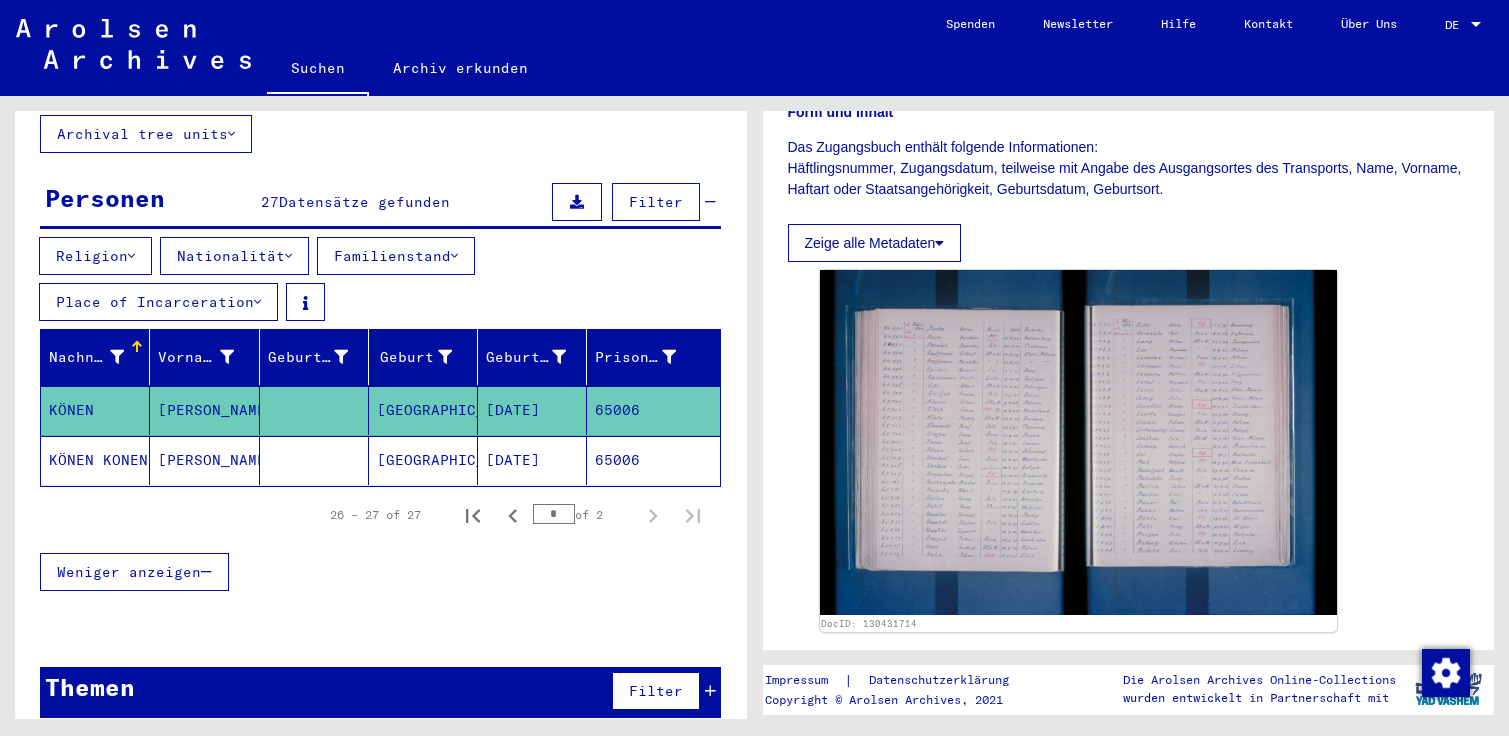 scroll, scrollTop: 324, scrollLeft: 0, axis: vertical 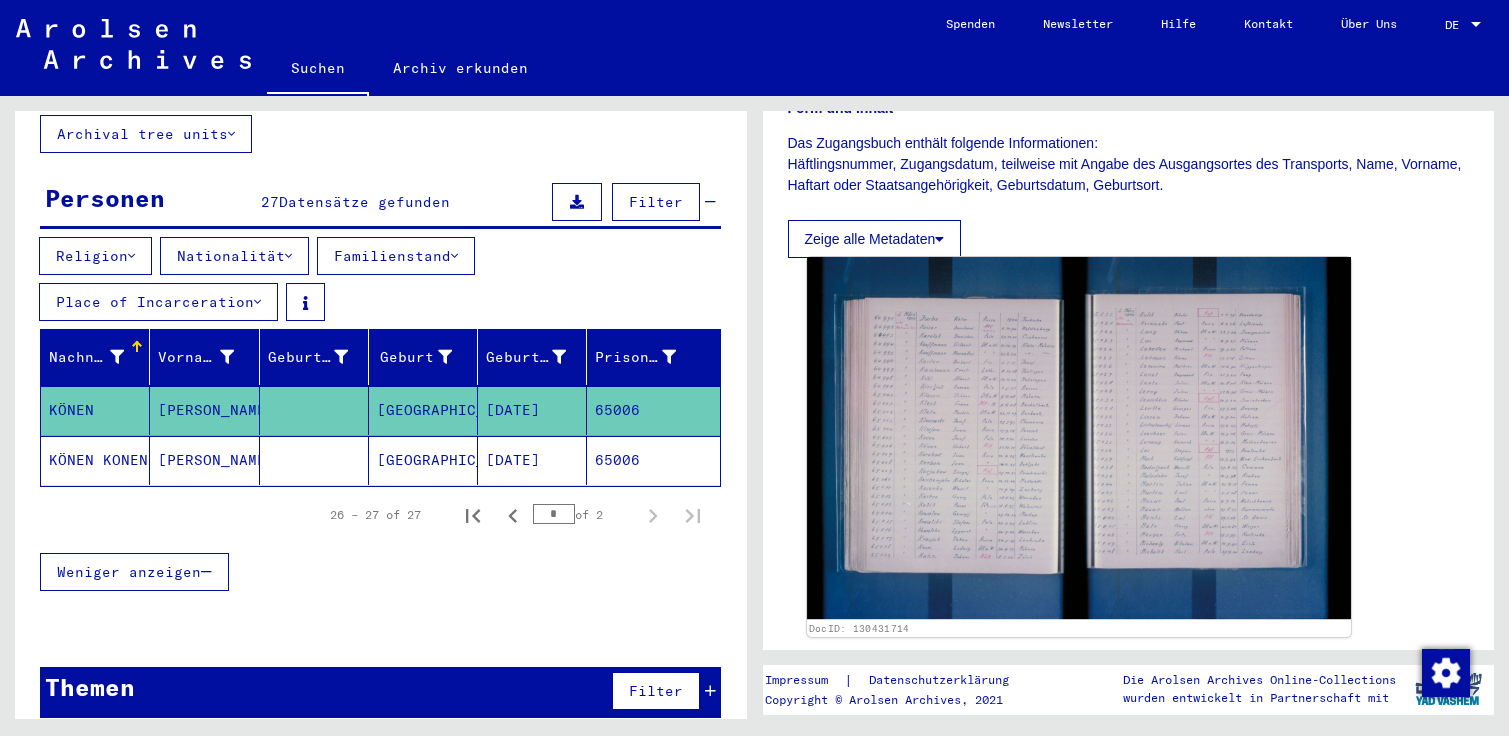 click 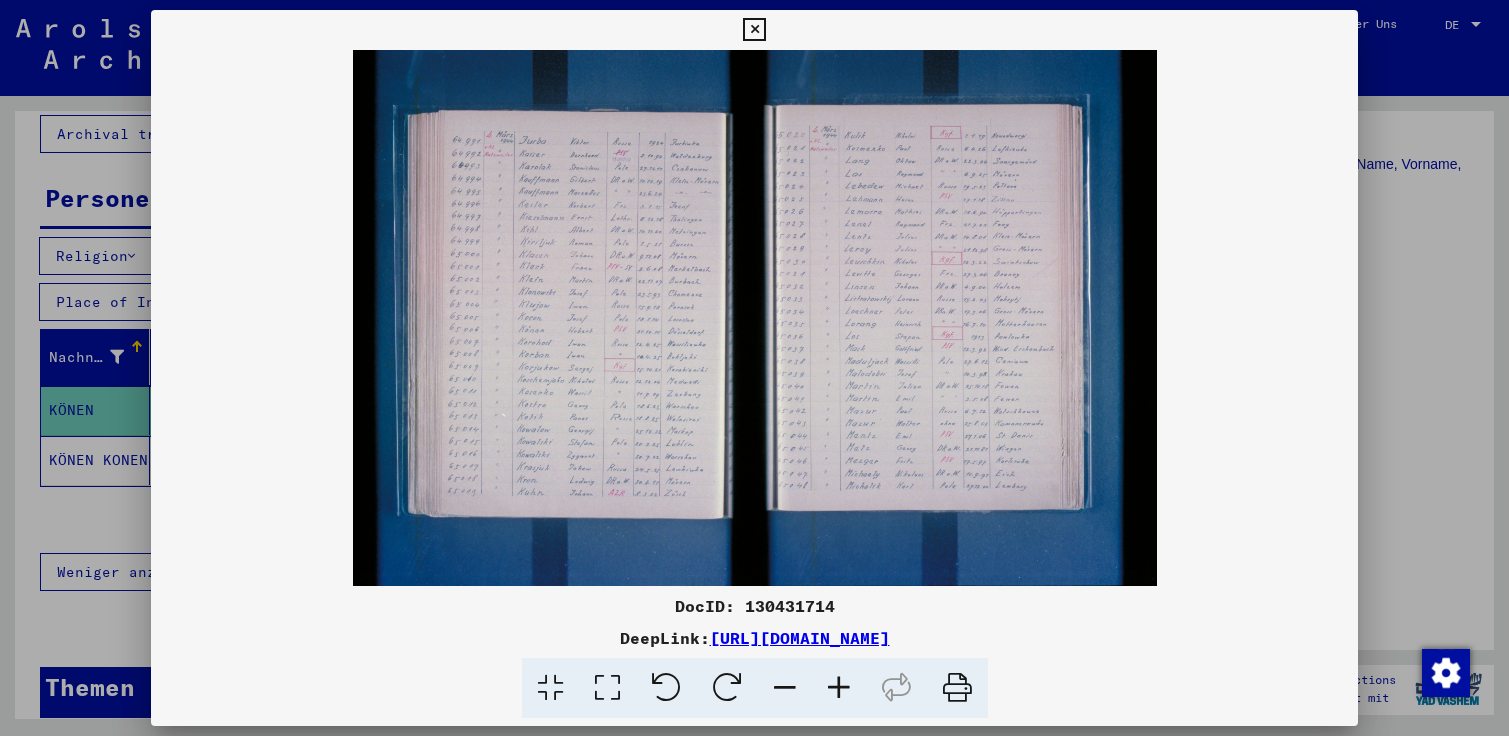 scroll, scrollTop: 324, scrollLeft: 0, axis: vertical 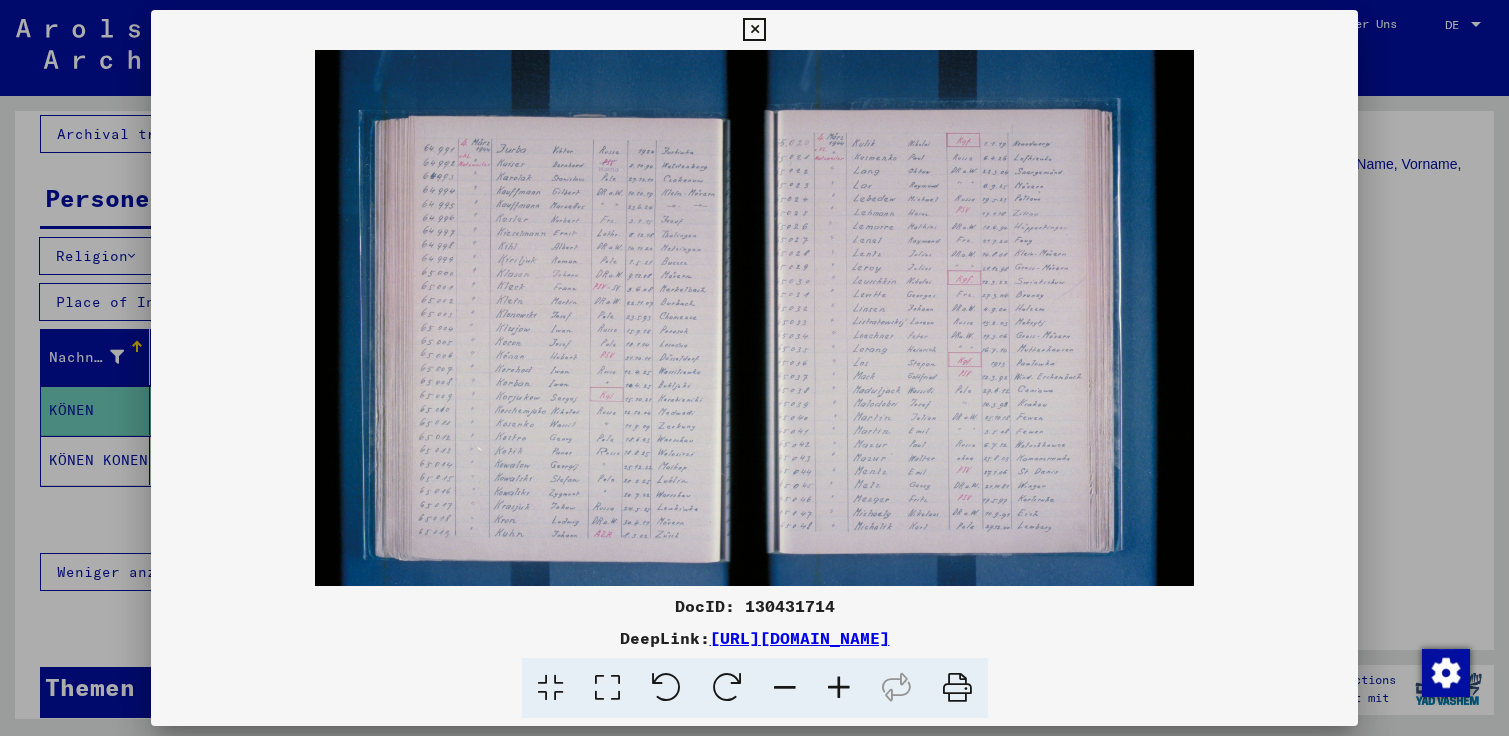 click at bounding box center (839, 688) 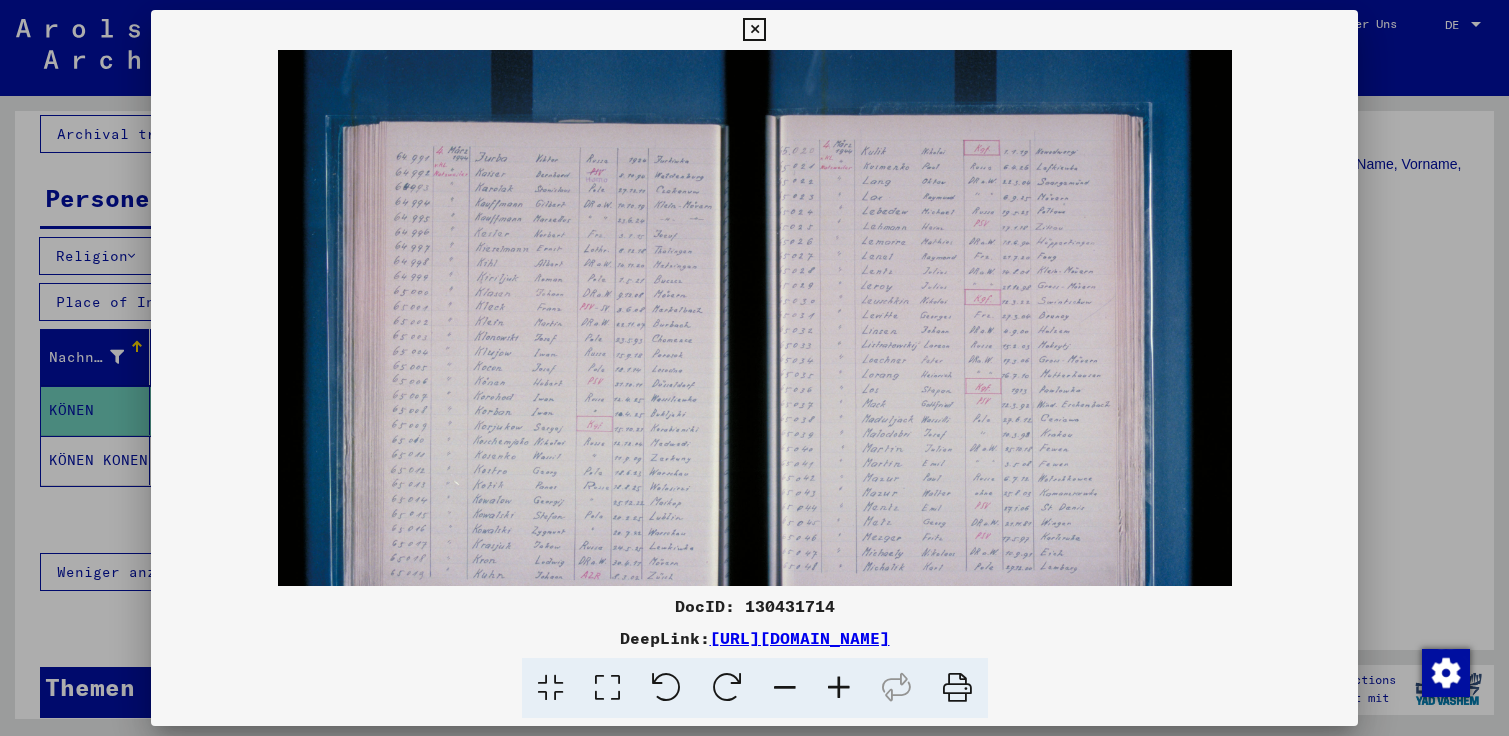 click at bounding box center (839, 688) 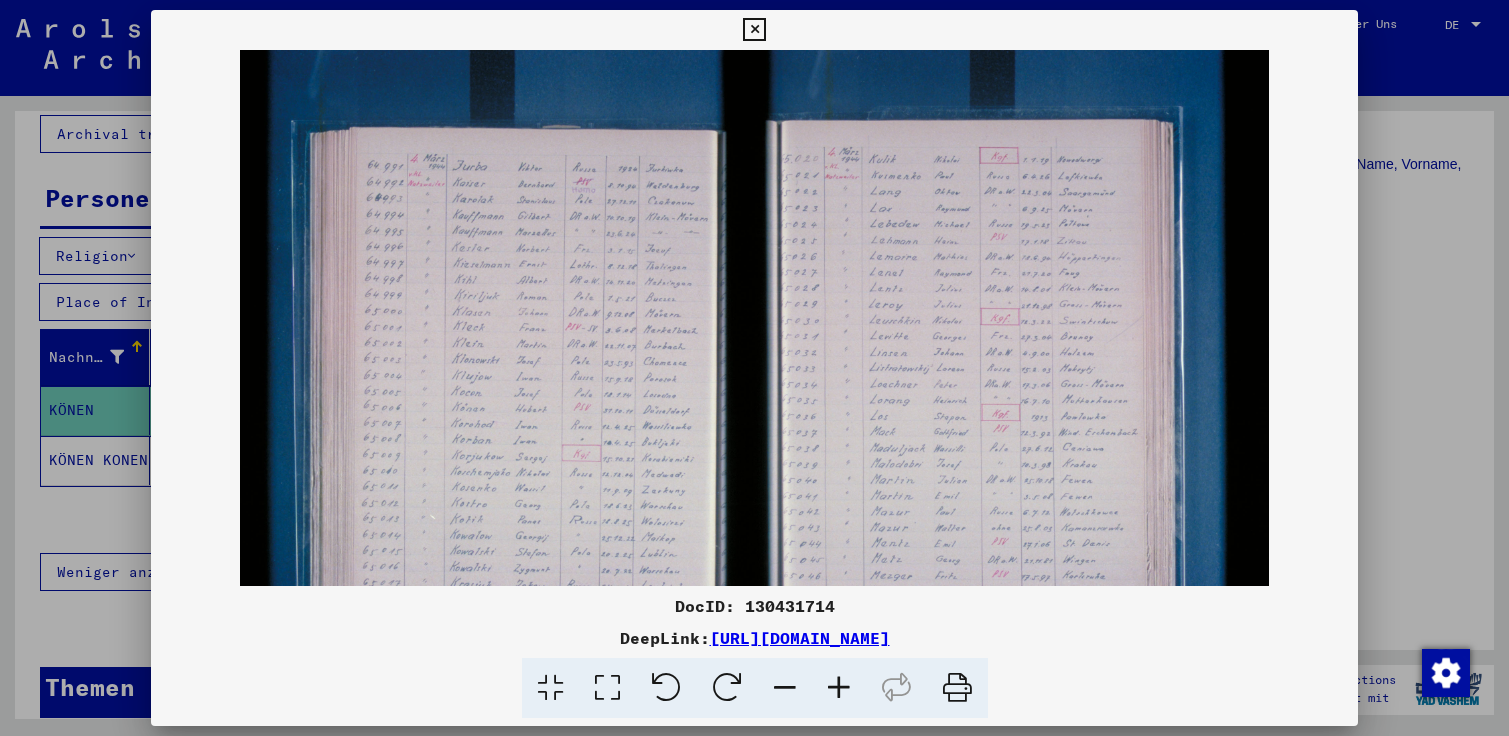 click at bounding box center [839, 688] 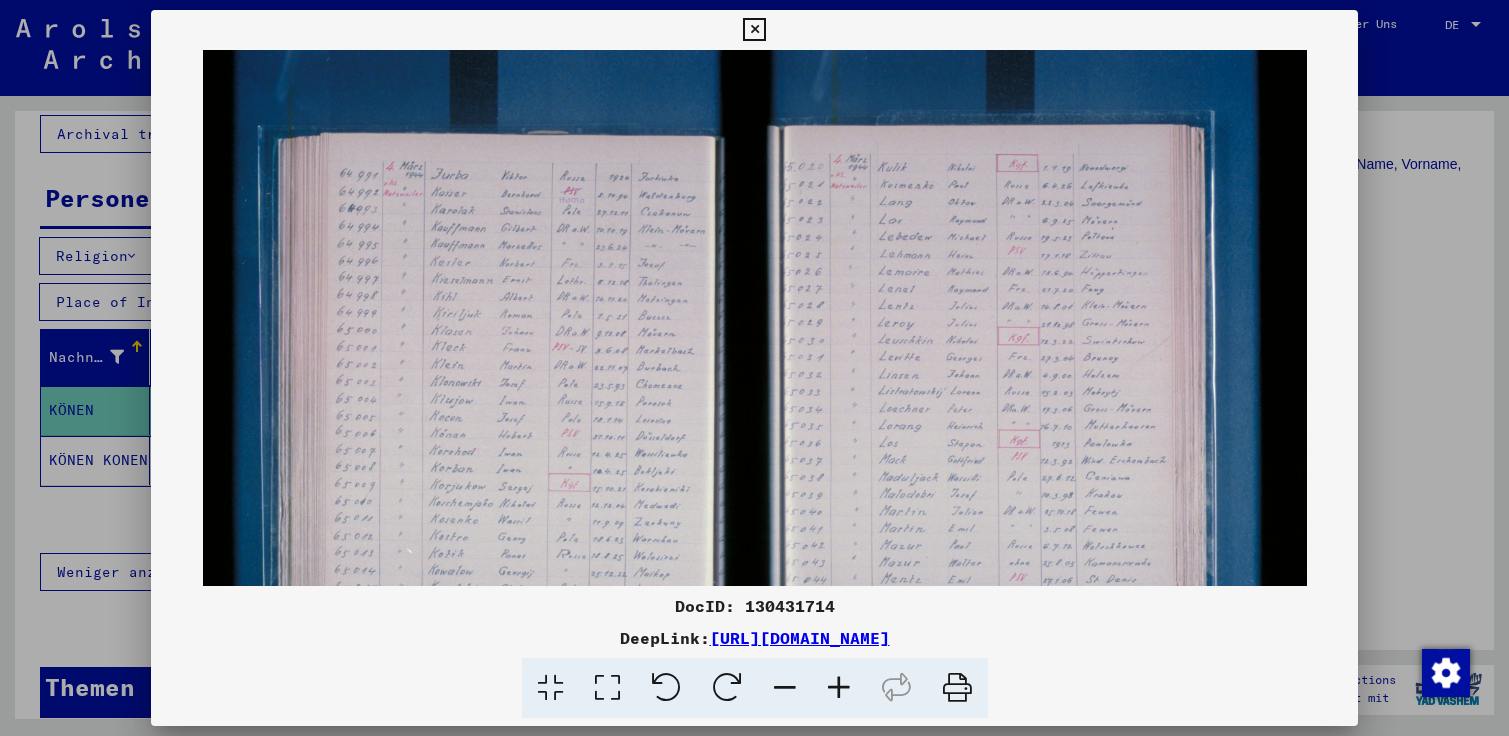click at bounding box center [839, 688] 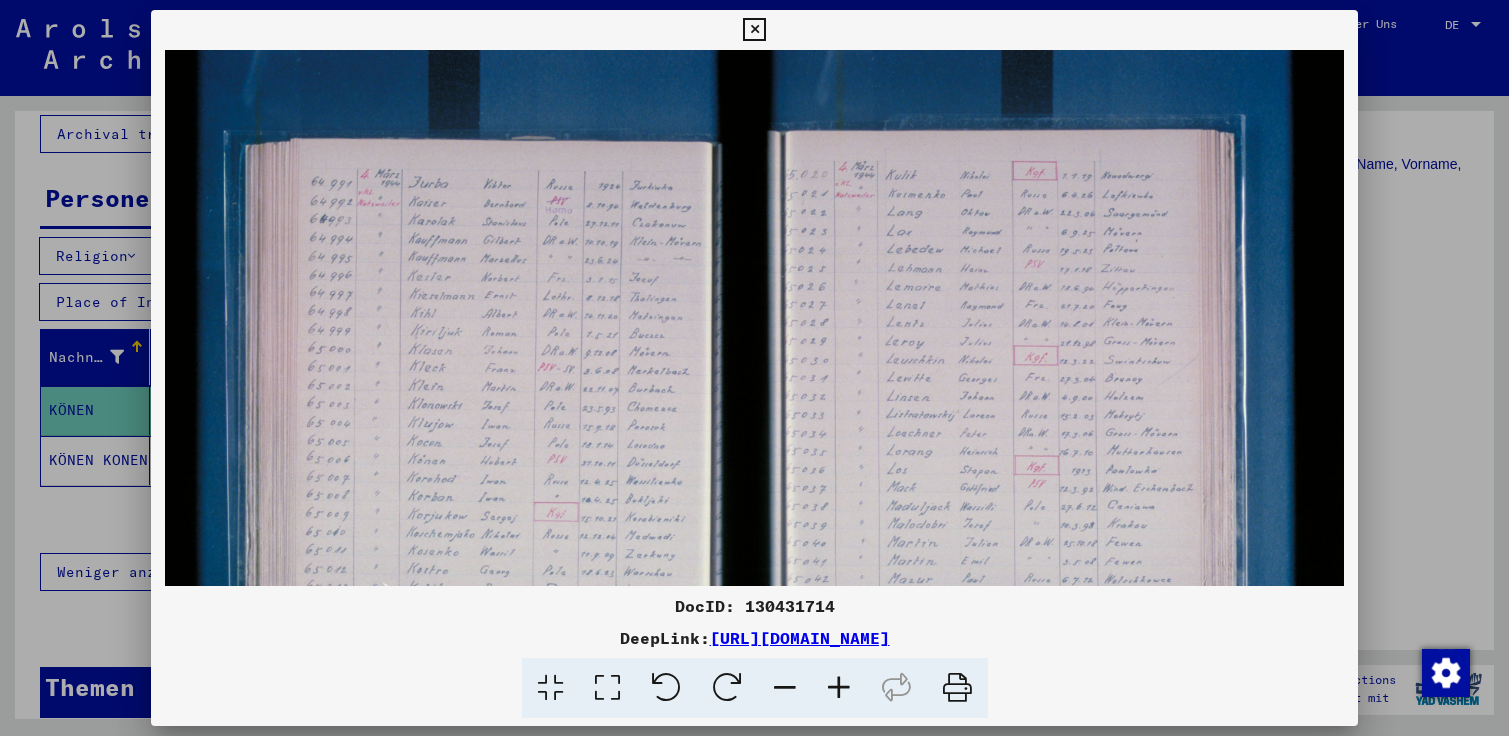 click at bounding box center [839, 688] 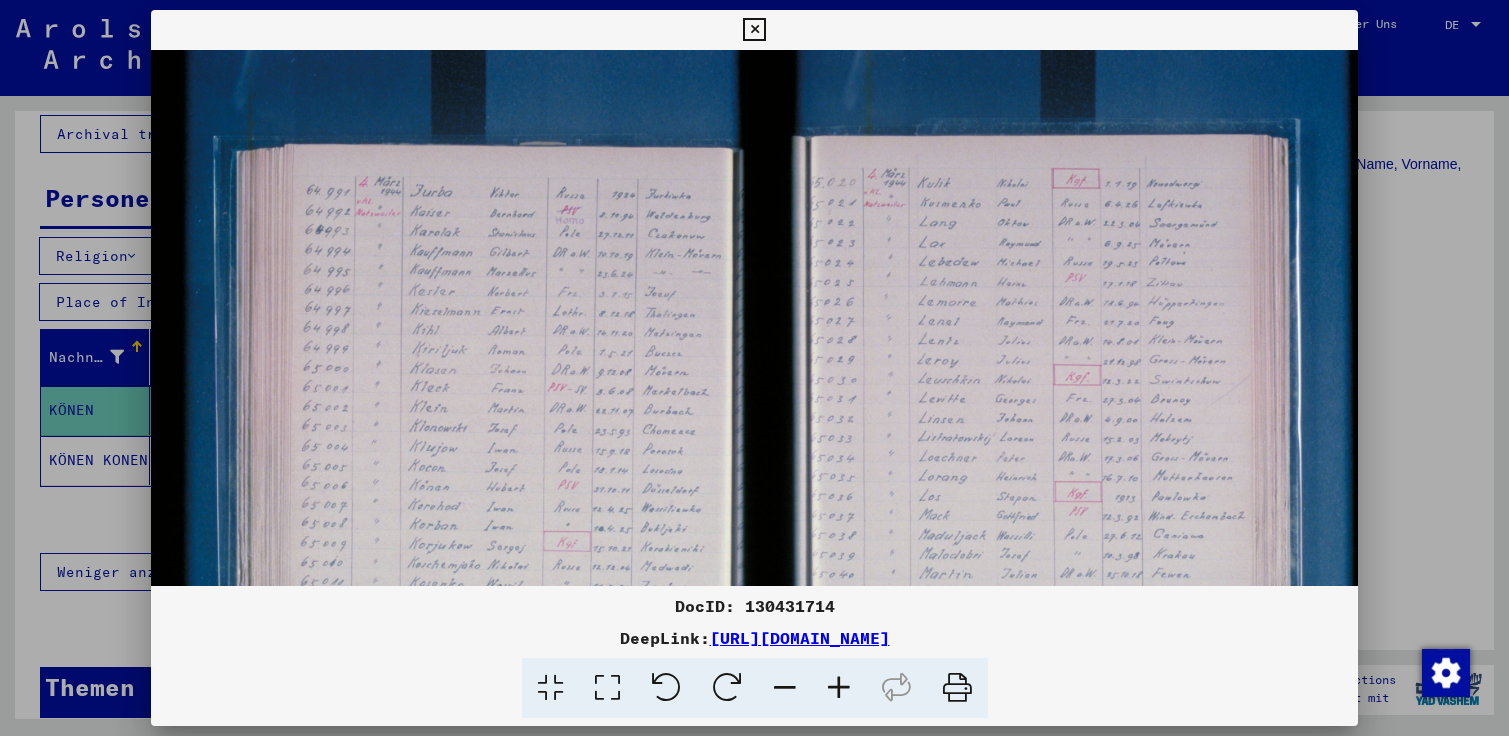 click at bounding box center (839, 688) 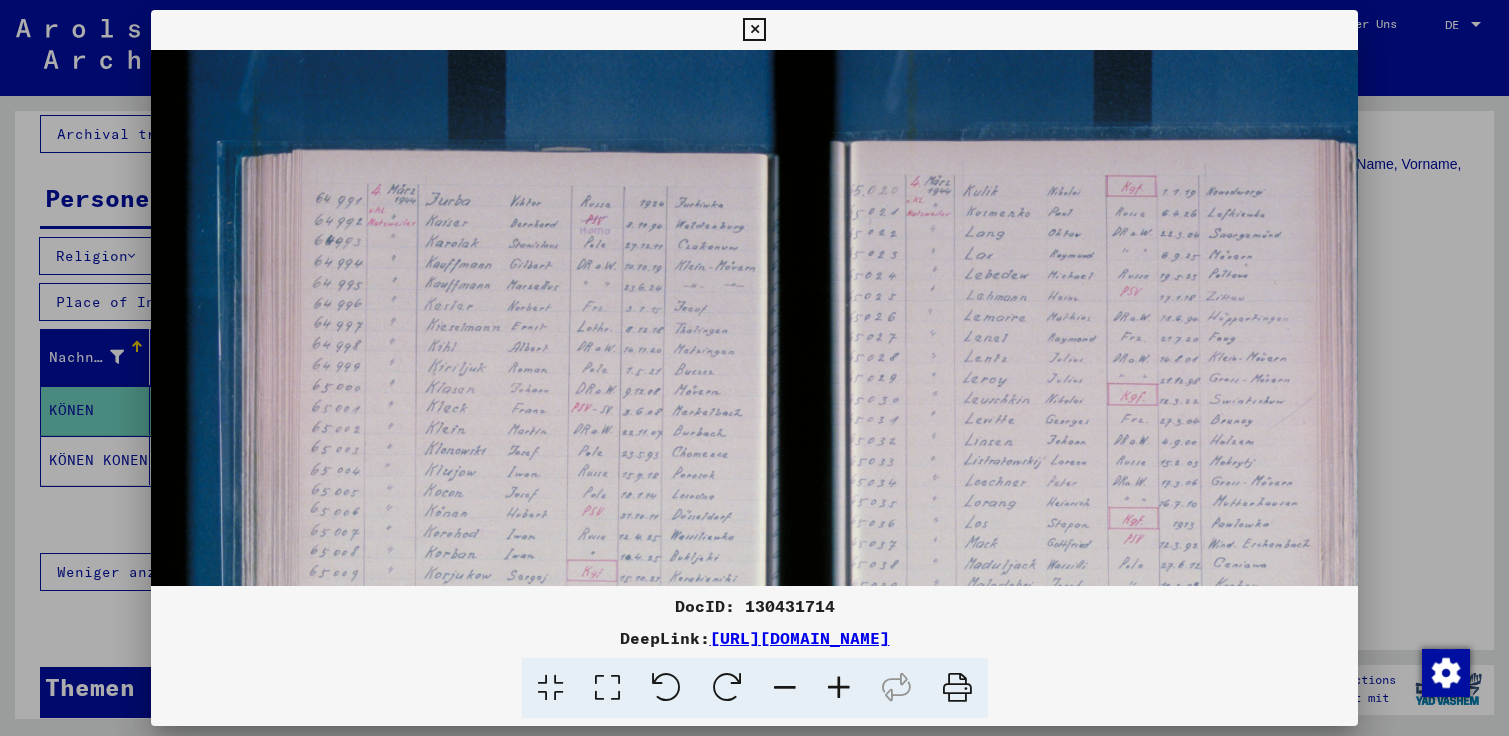 click at bounding box center (754, 30) 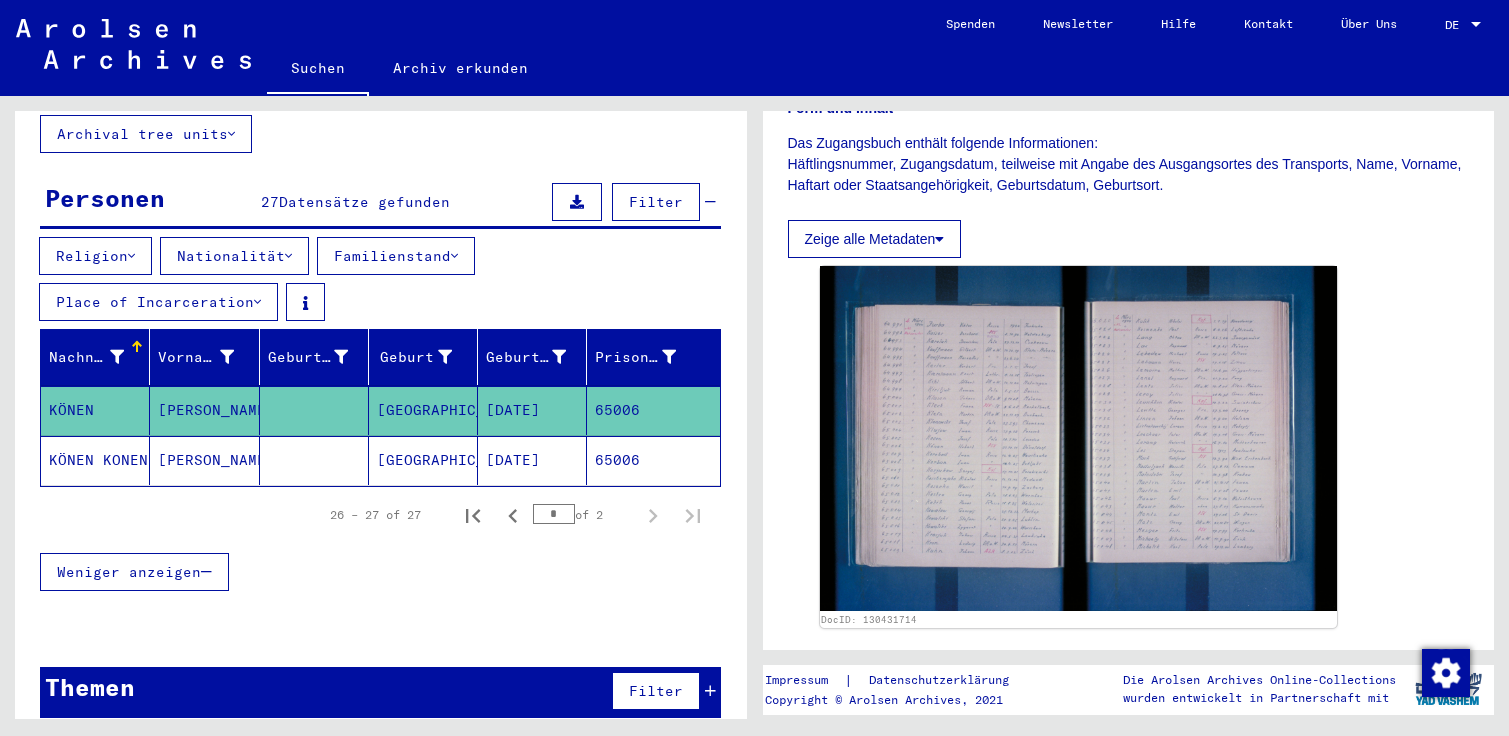 click on "KÖNEN KONEN" 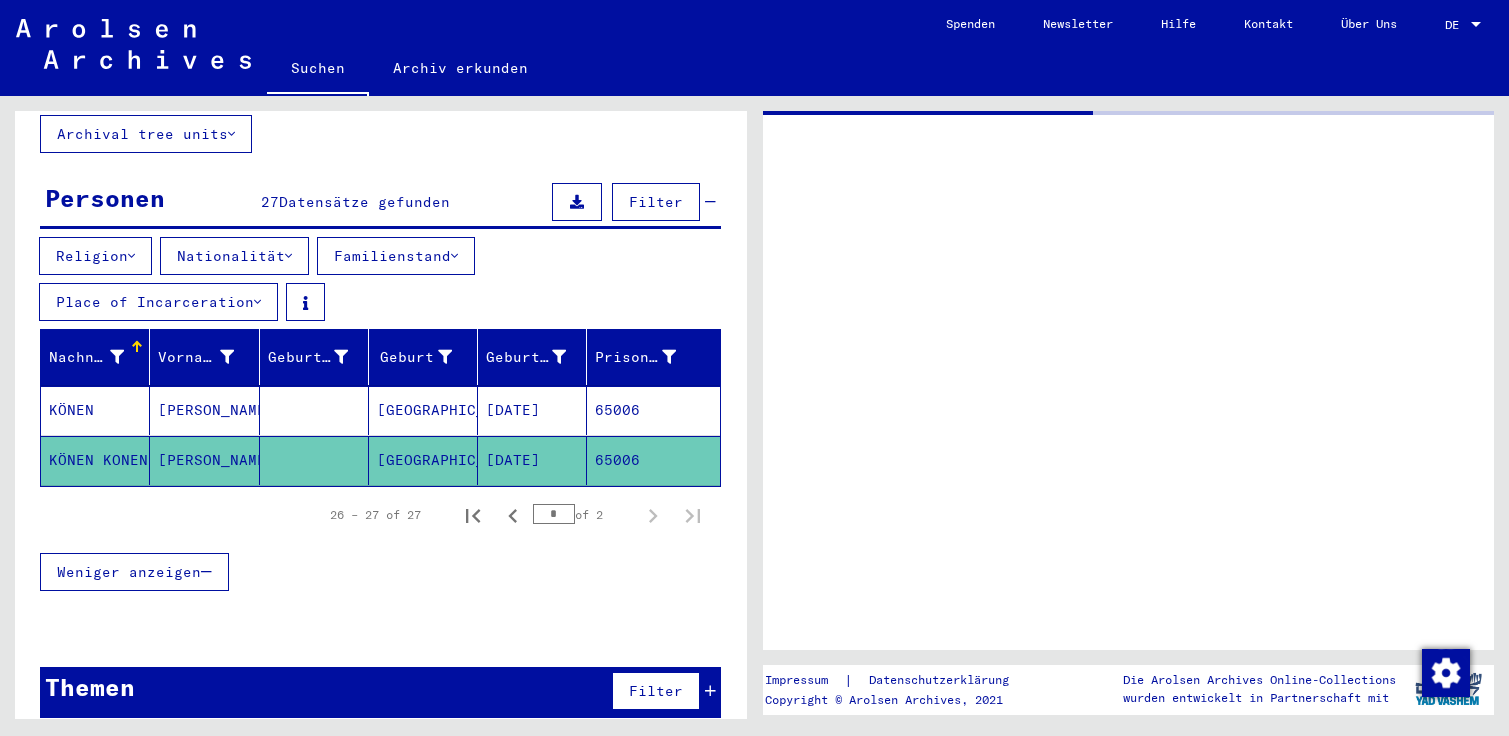 click on "KÖNEN KONEN" 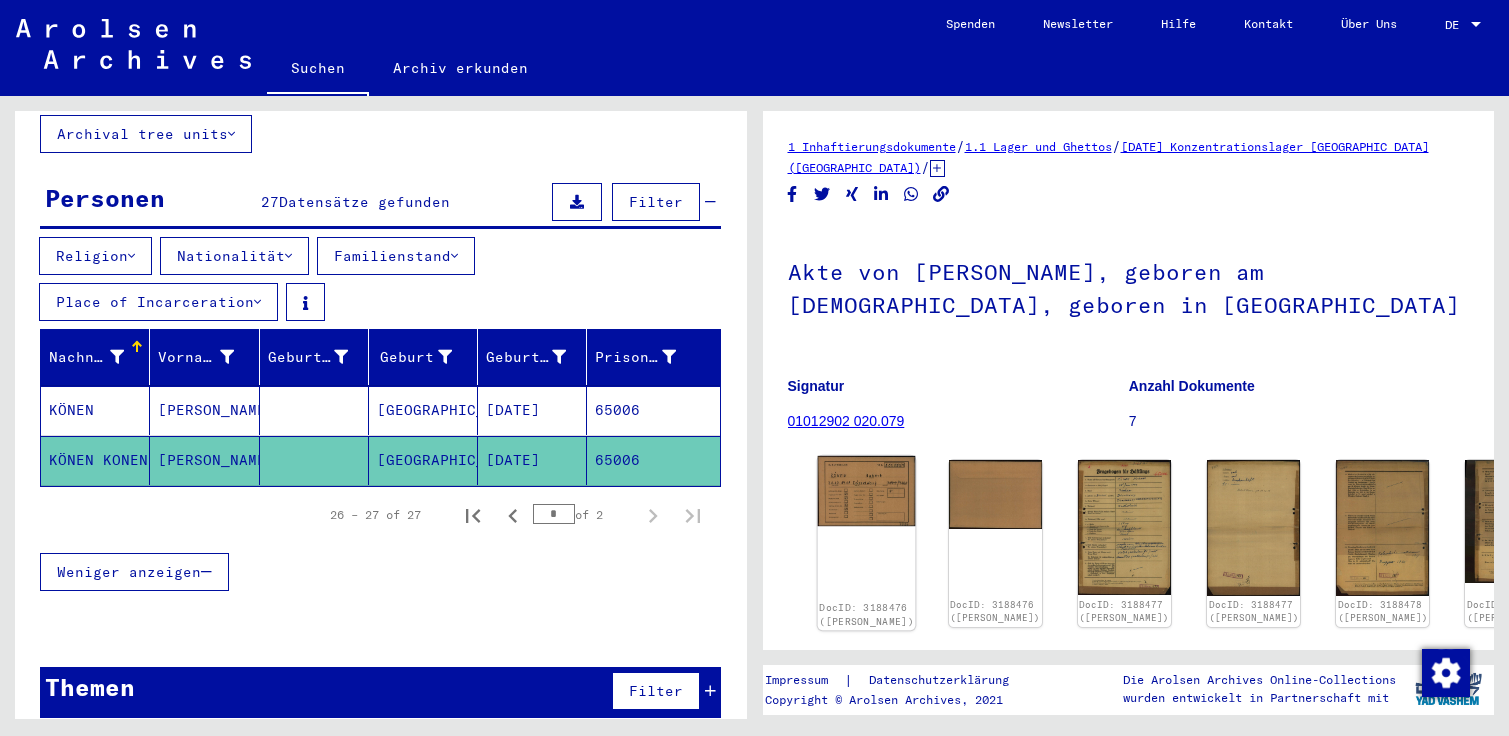 click 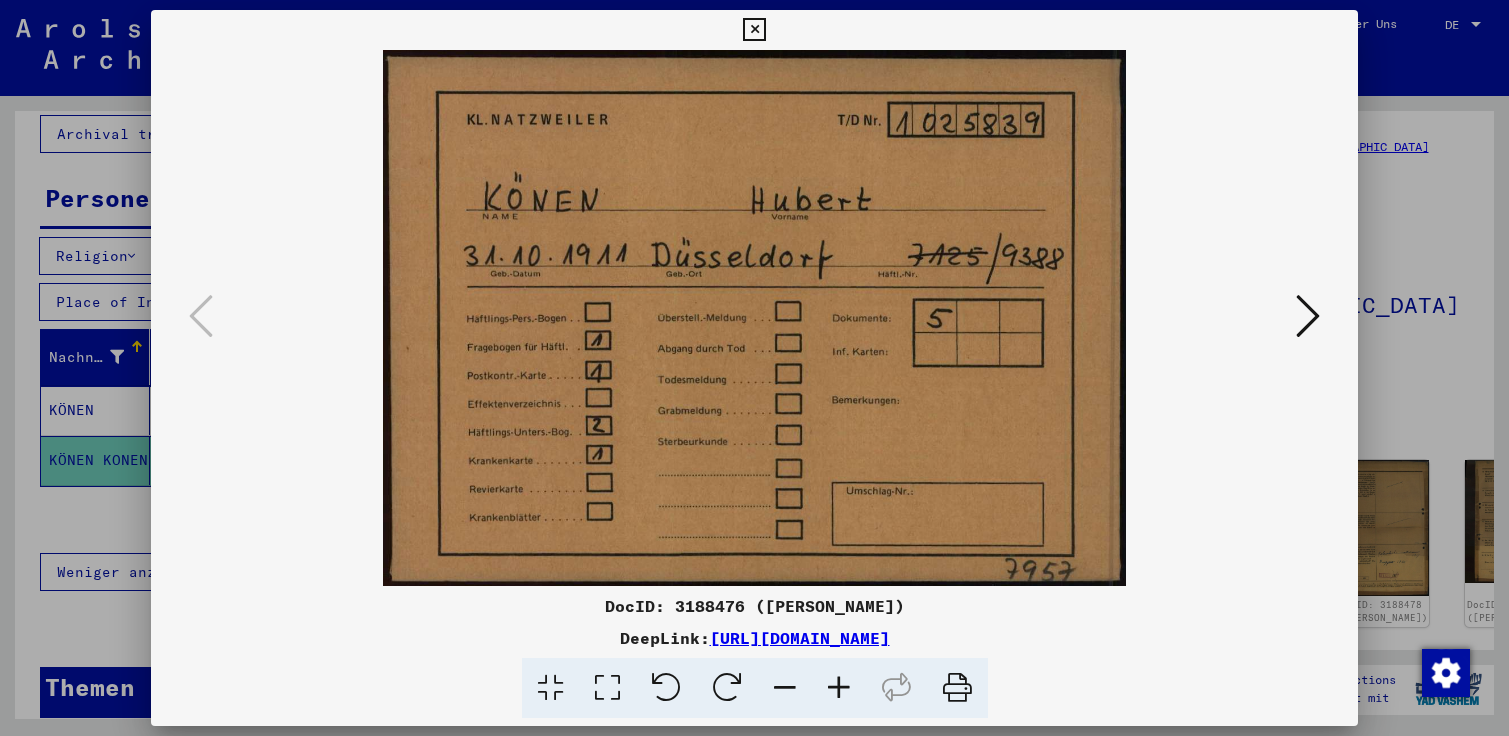 click at bounding box center (754, 318) 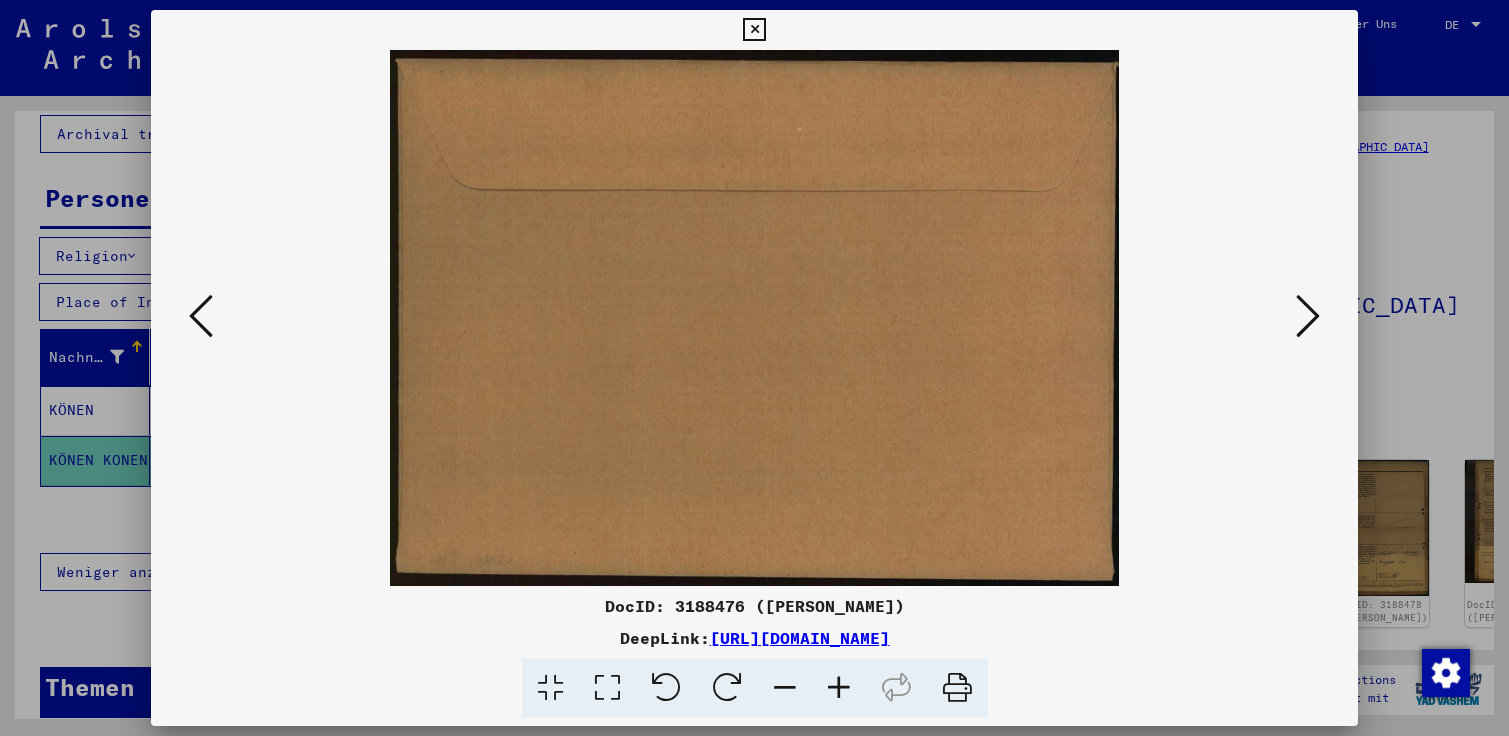 click at bounding box center [1308, 316] 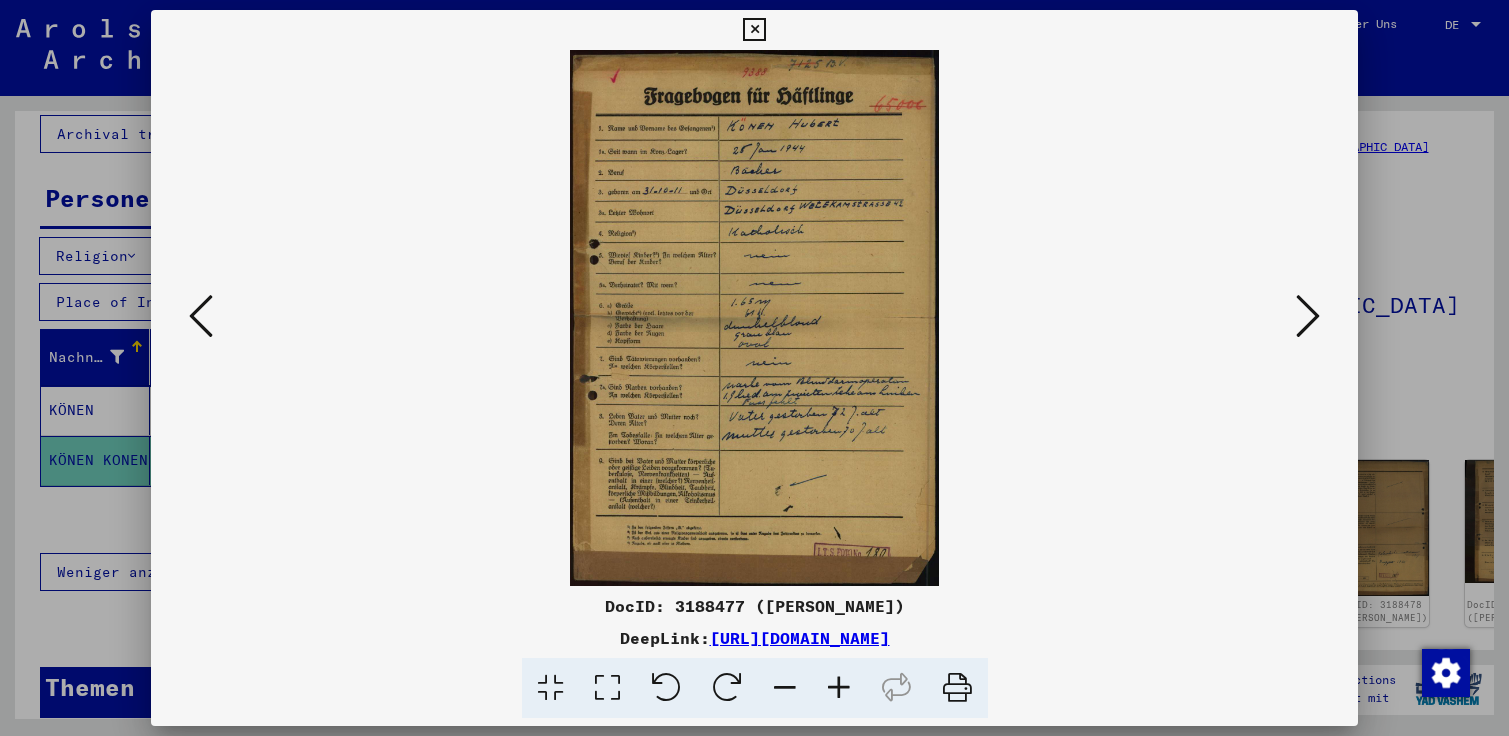 click at bounding box center [839, 688] 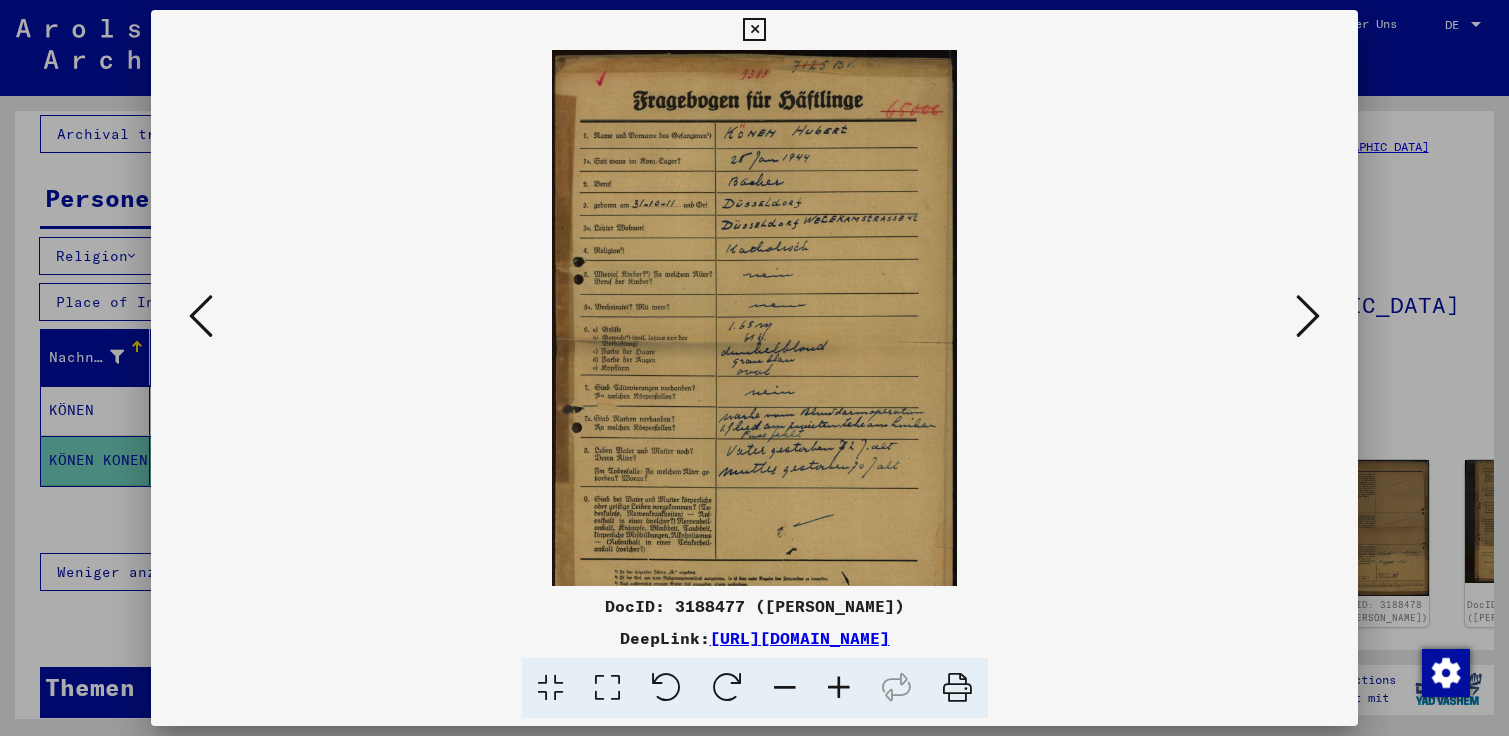 click at bounding box center (839, 688) 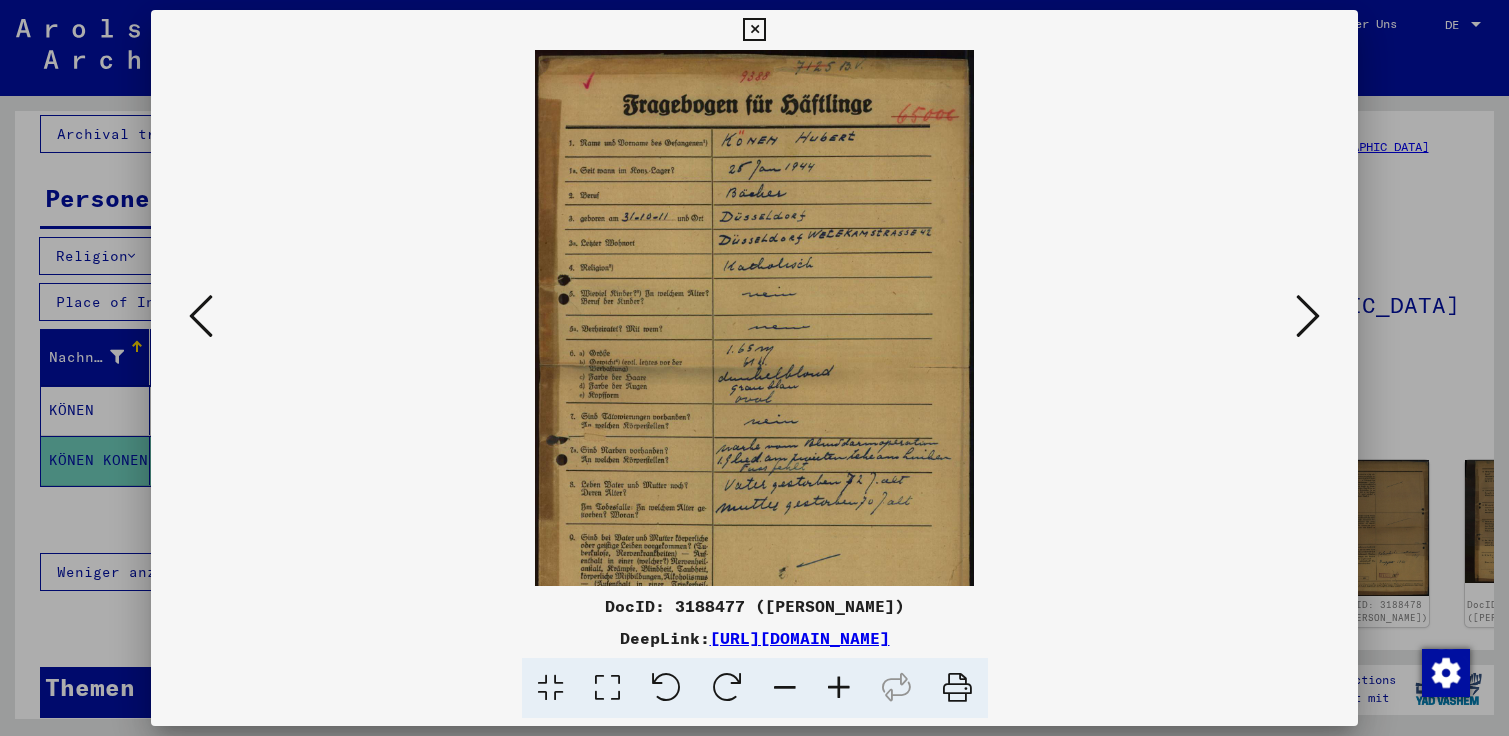 click at bounding box center (839, 688) 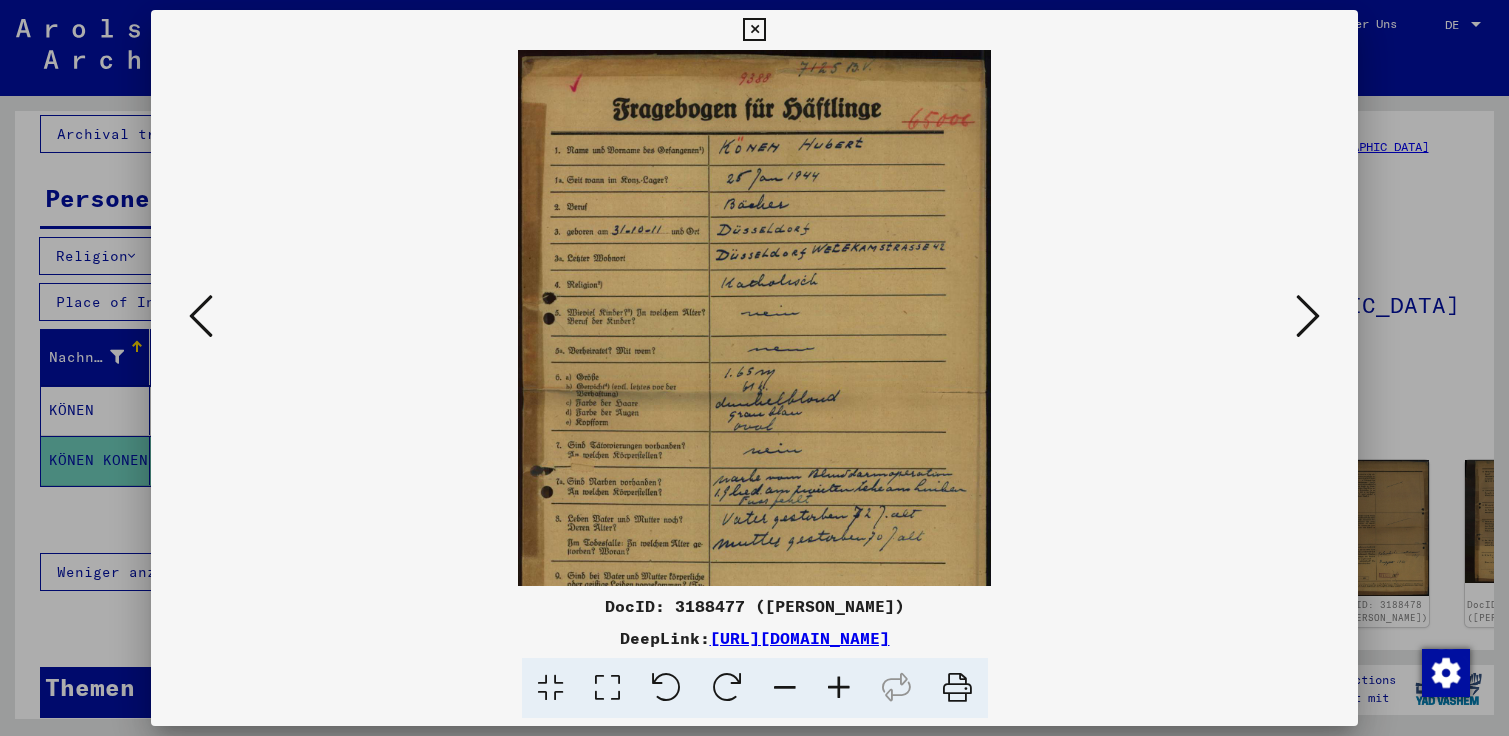 click at bounding box center (839, 688) 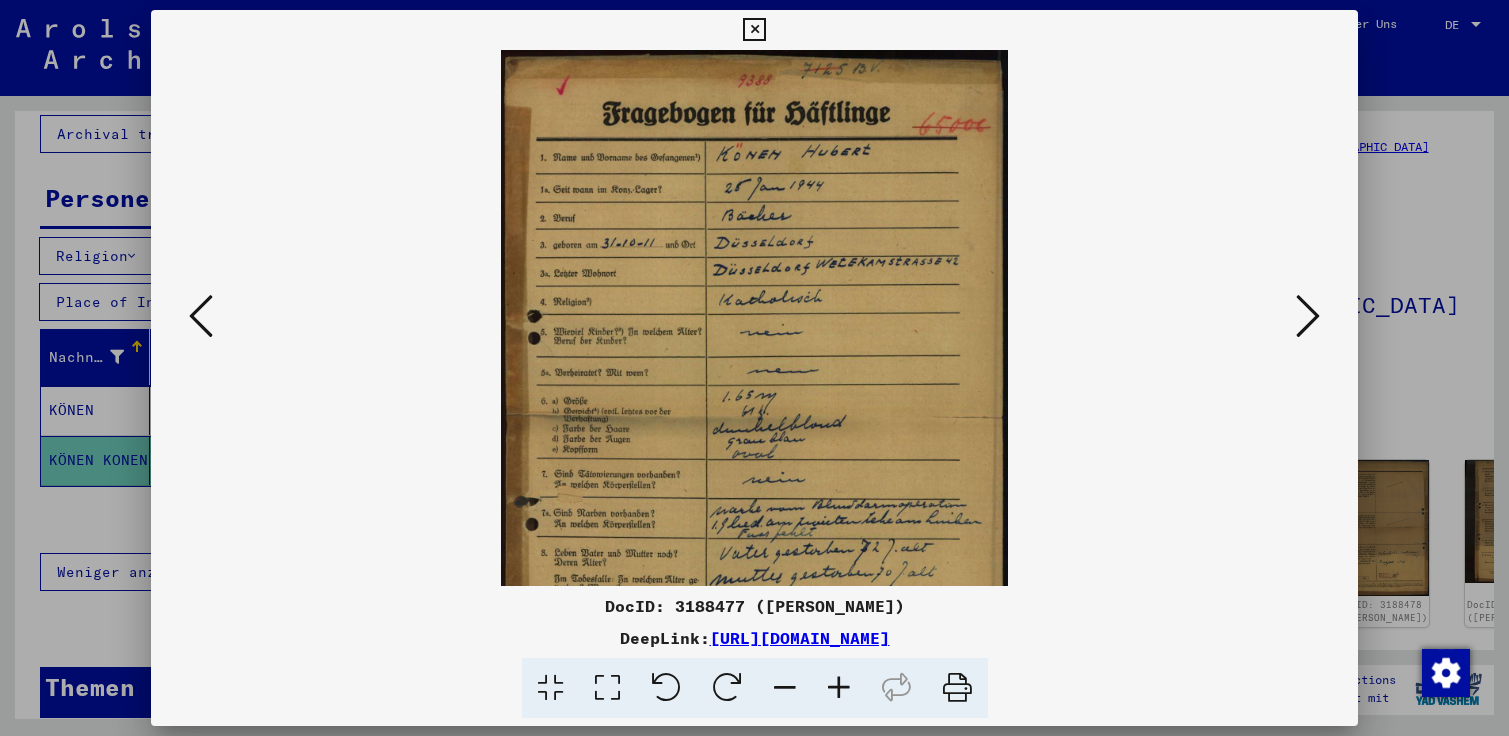 click at bounding box center (839, 688) 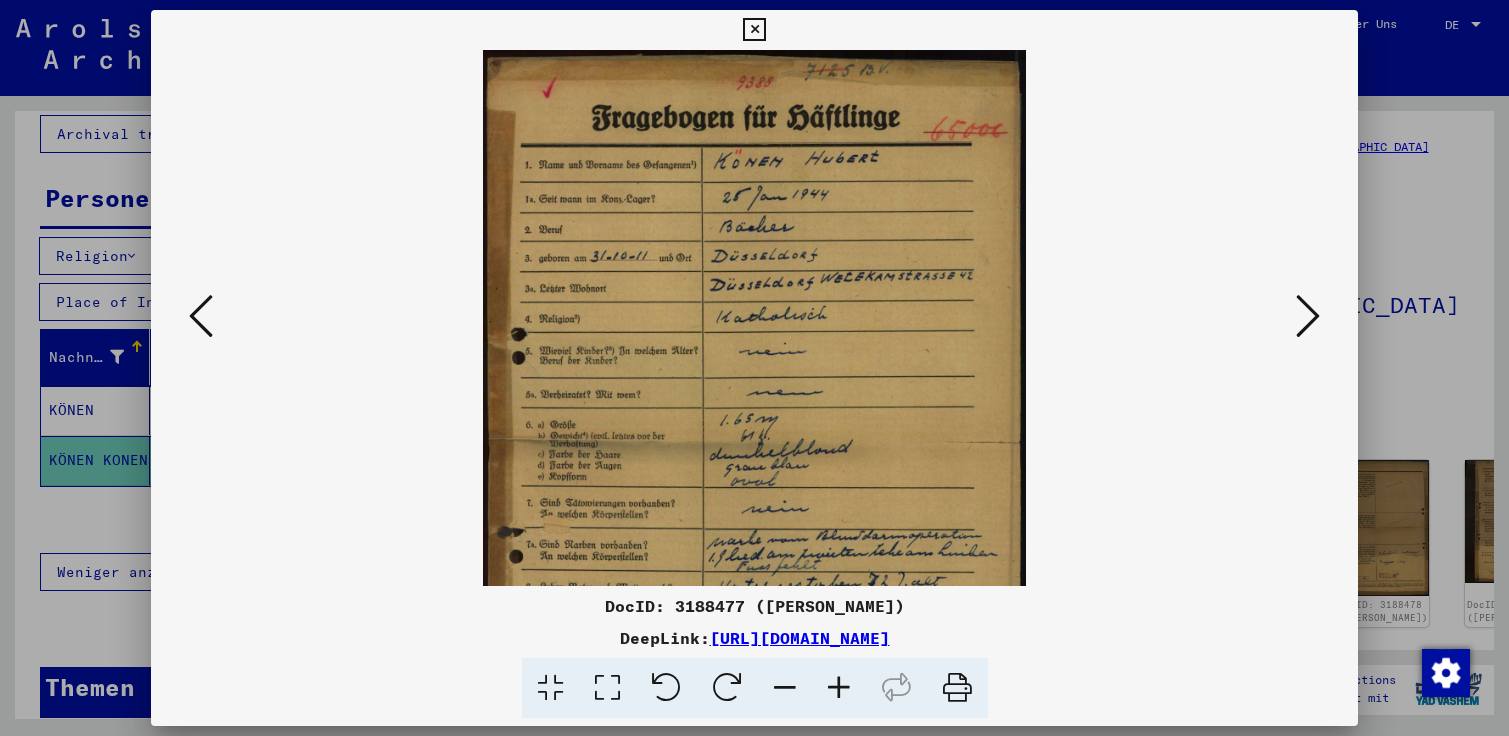 click at bounding box center (839, 688) 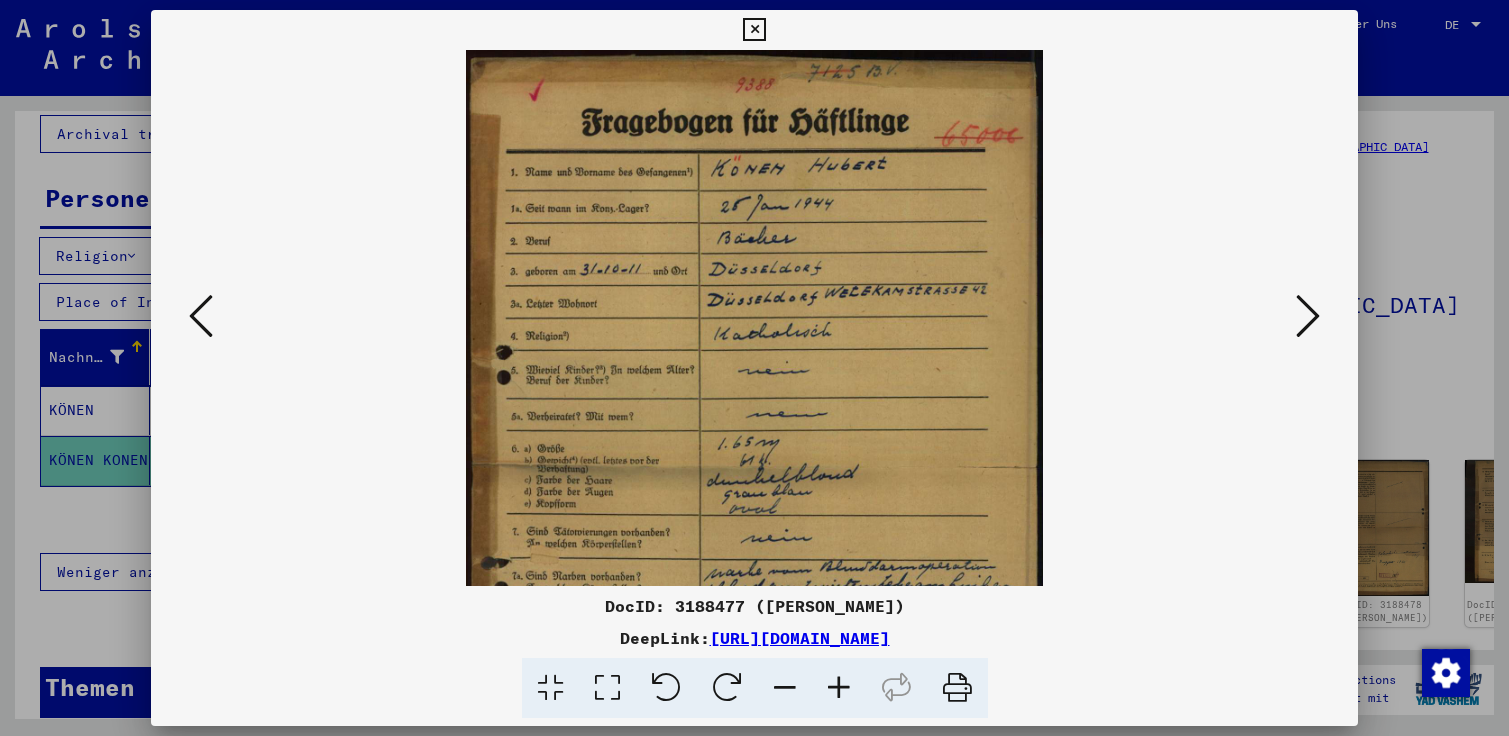 click at bounding box center (839, 688) 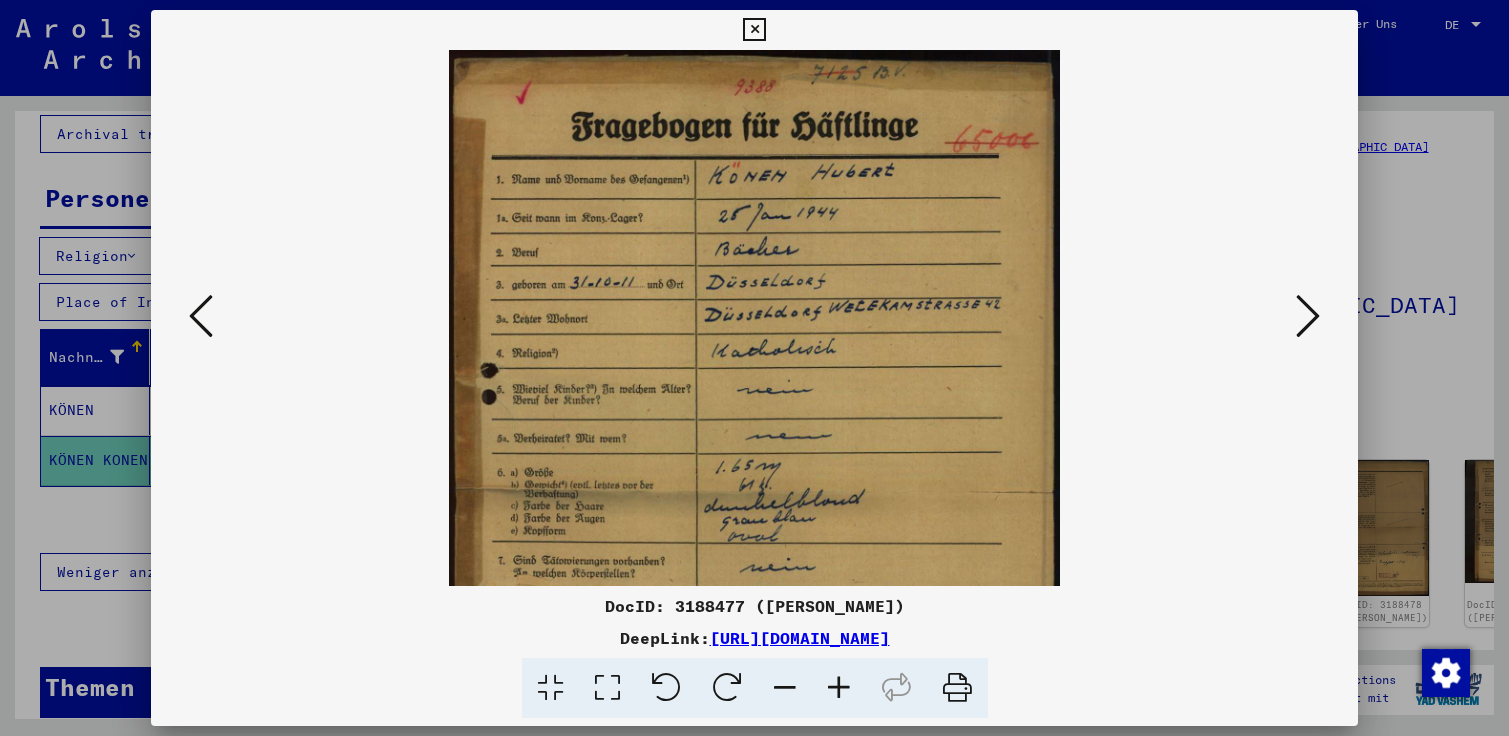 click at bounding box center [839, 688] 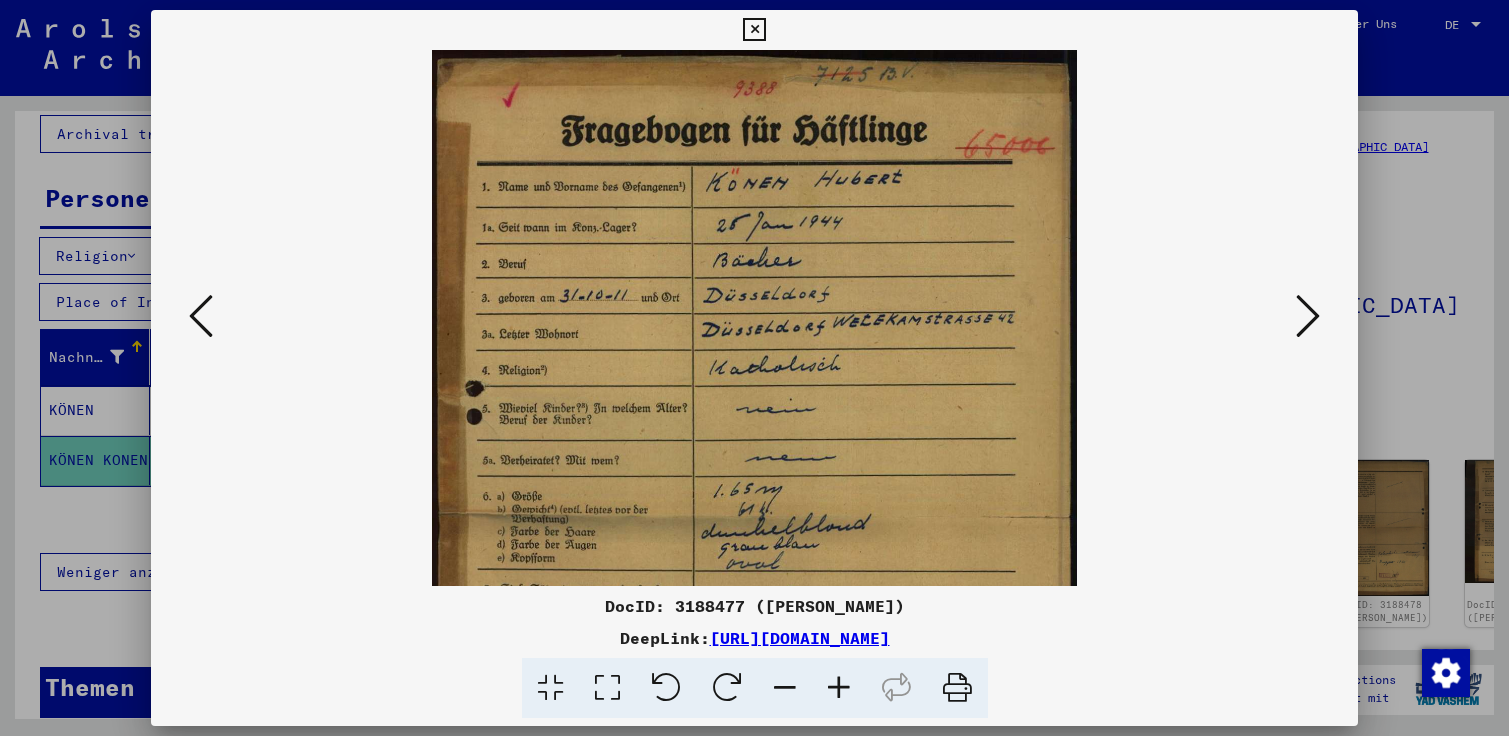 click at bounding box center [839, 688] 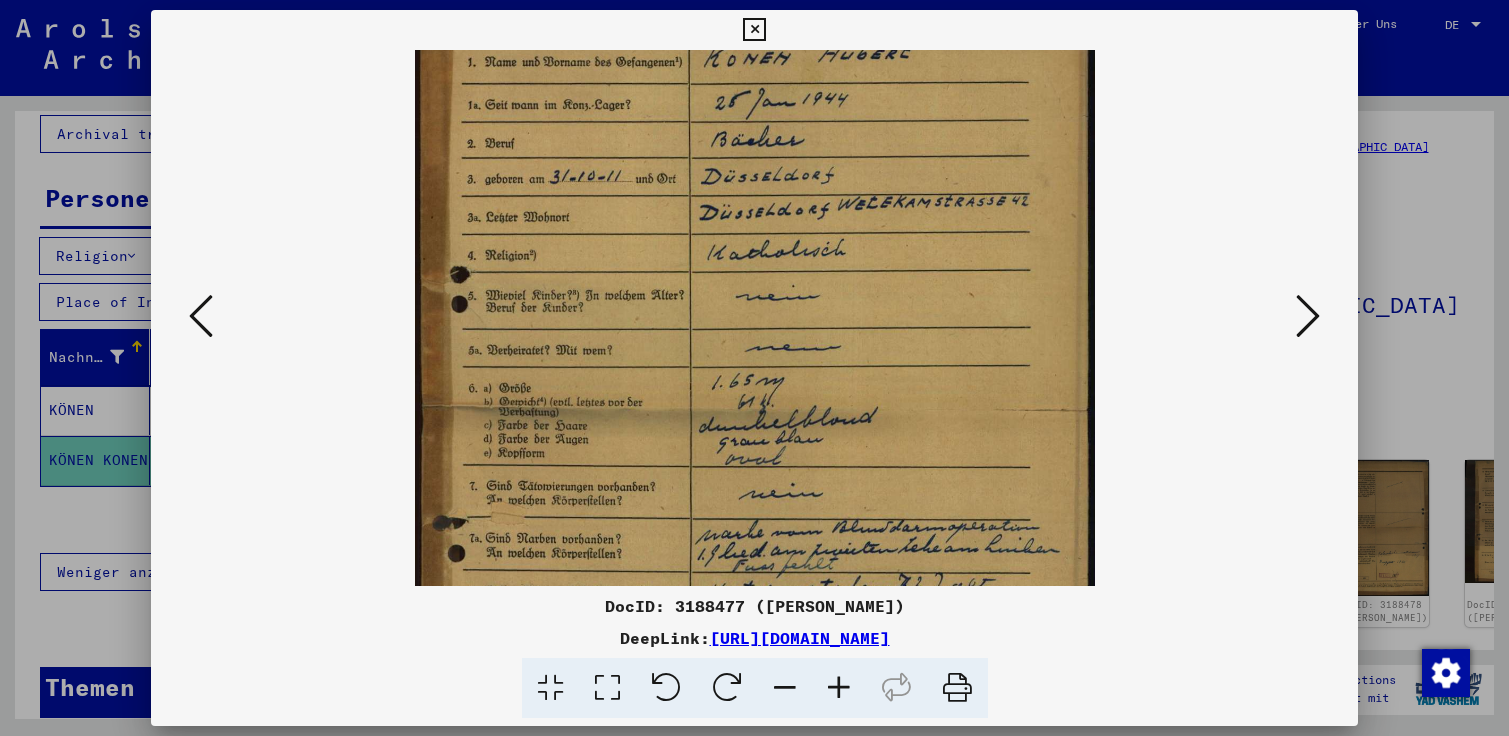 scroll, scrollTop: 156, scrollLeft: 0, axis: vertical 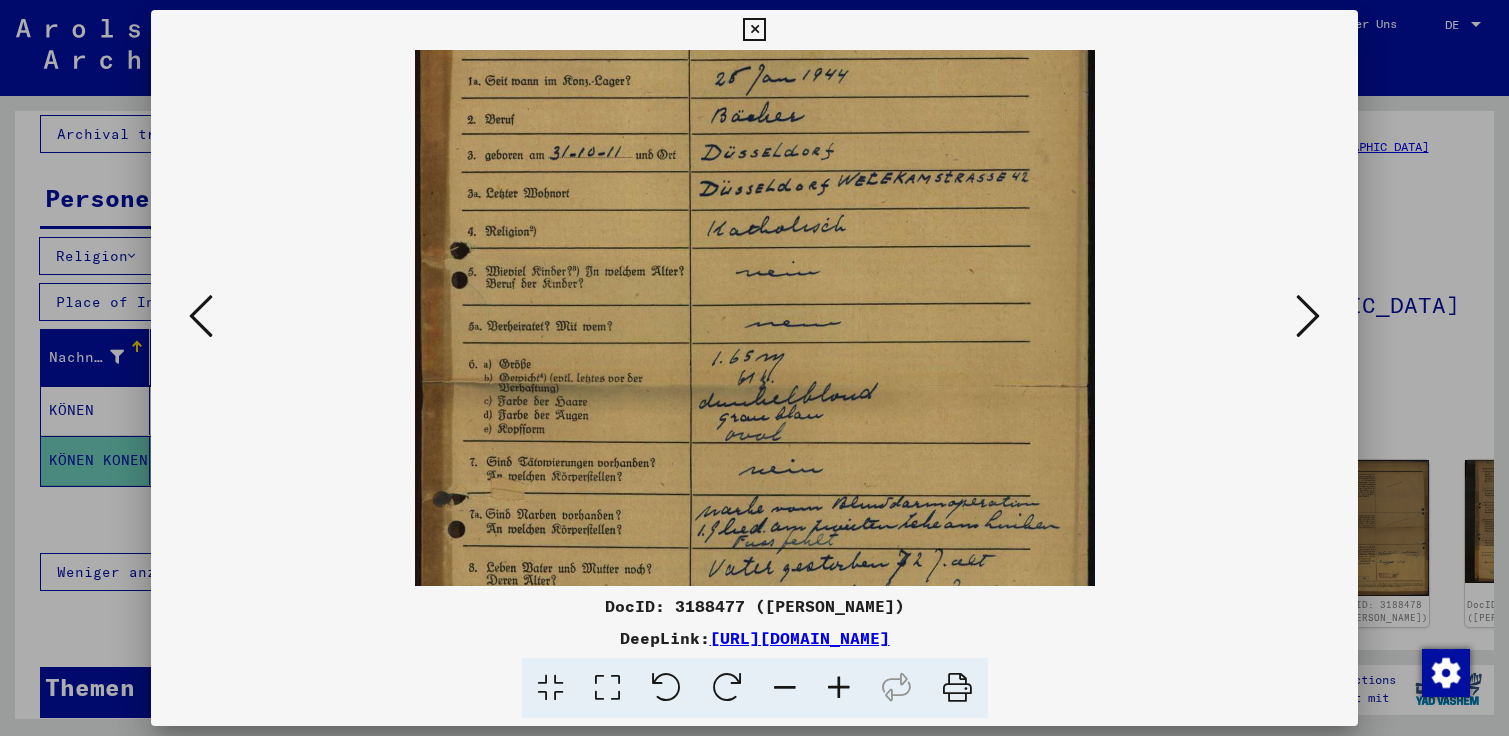drag, startPoint x: 872, startPoint y: 463, endPoint x: 870, endPoint y: 307, distance: 156.01282 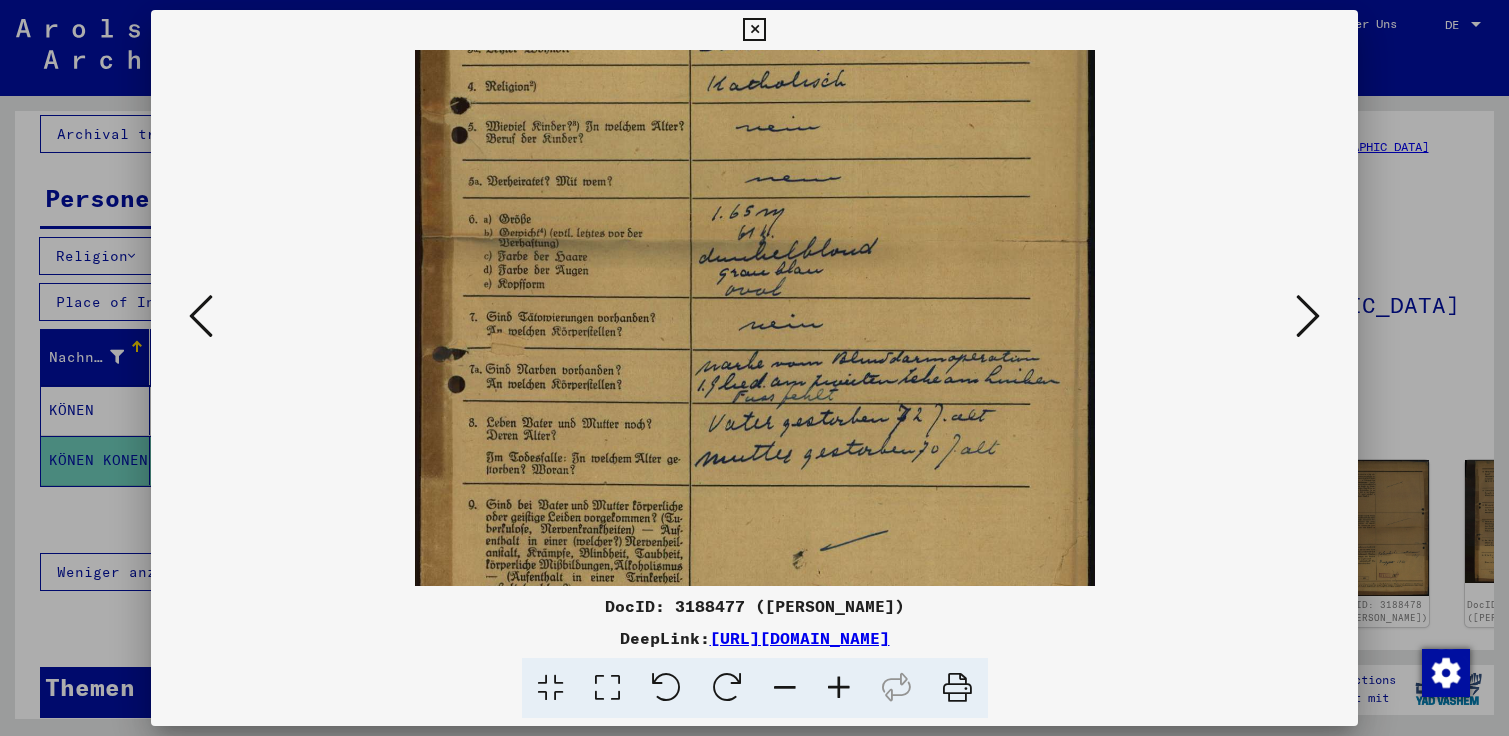scroll, scrollTop: 310, scrollLeft: 0, axis: vertical 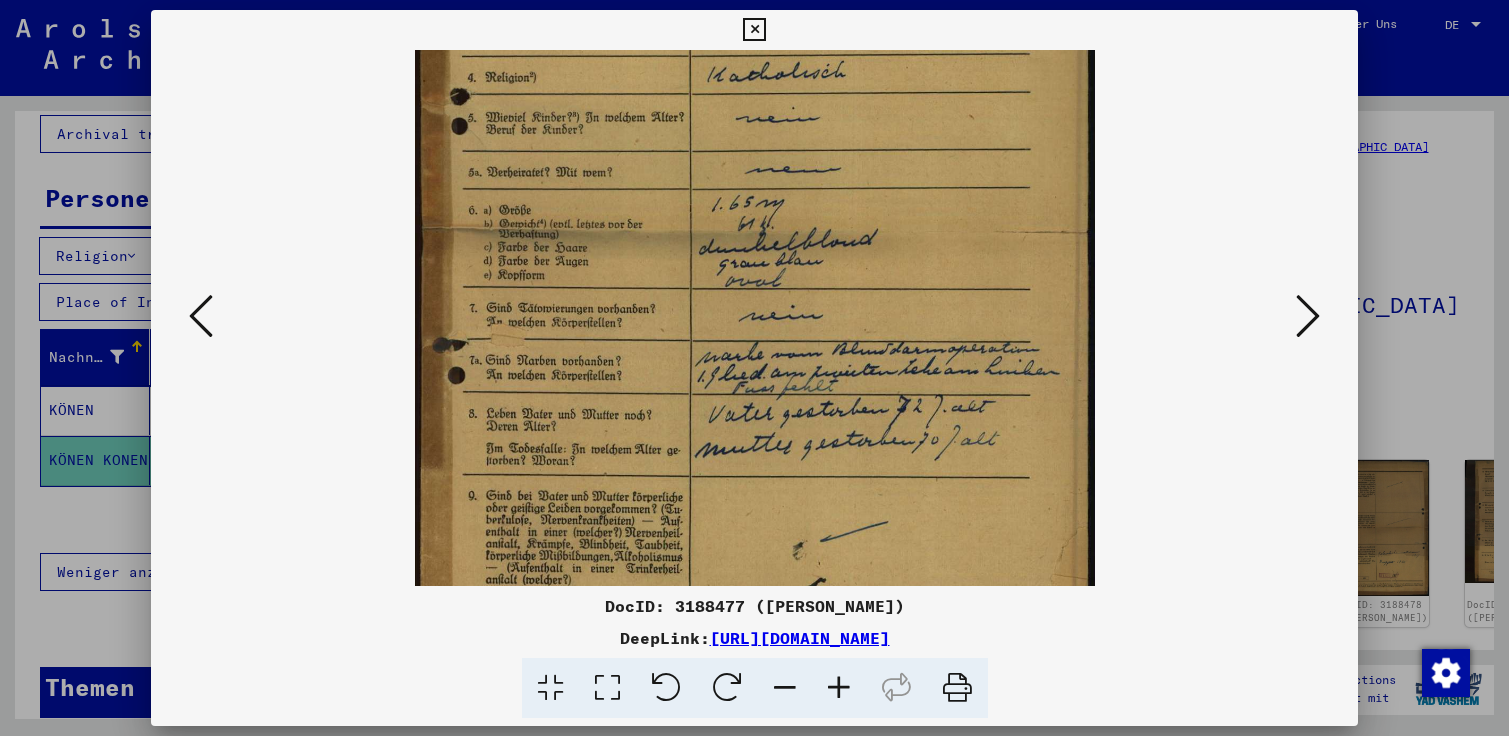 drag, startPoint x: 886, startPoint y: 432, endPoint x: 872, endPoint y: 278, distance: 154.63506 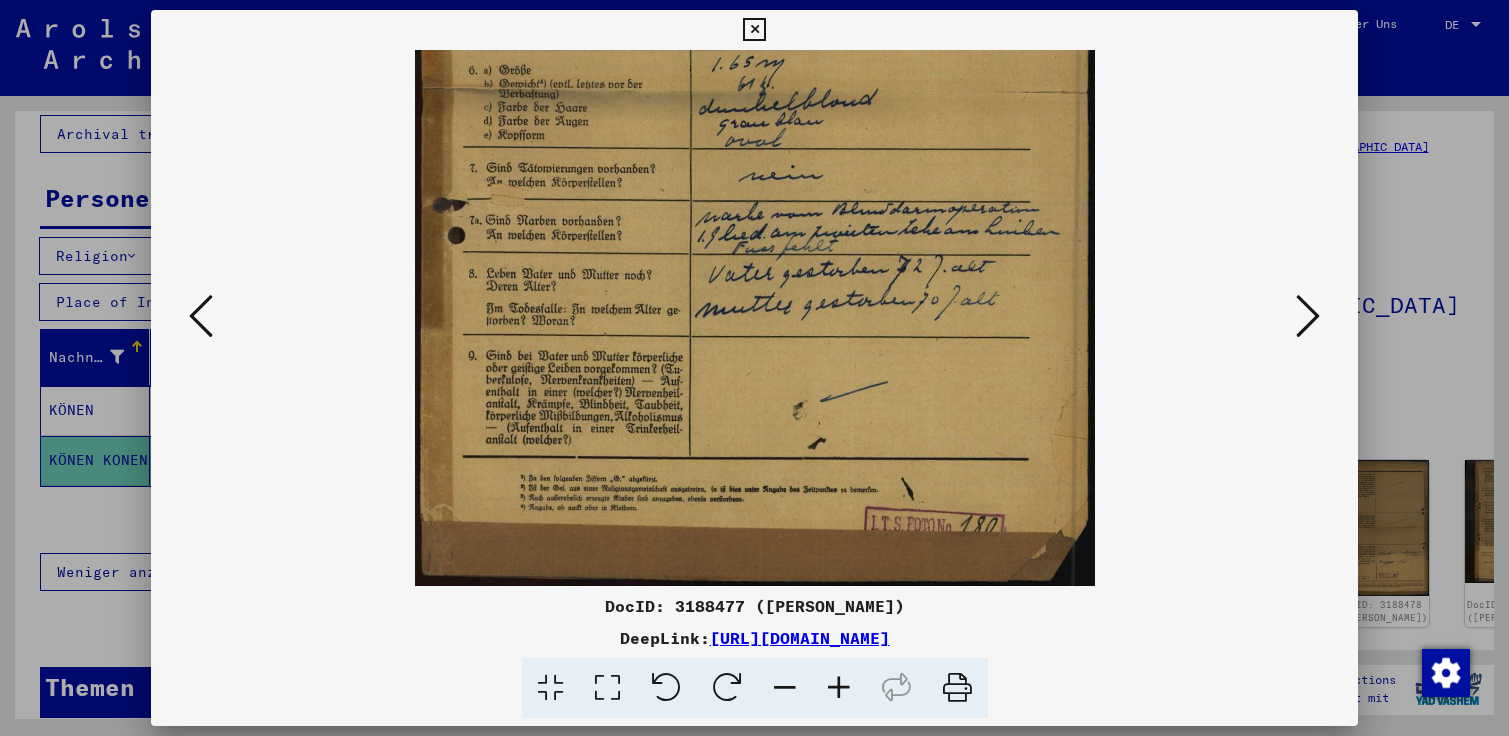 drag, startPoint x: 843, startPoint y: 487, endPoint x: 843, endPoint y: 287, distance: 200 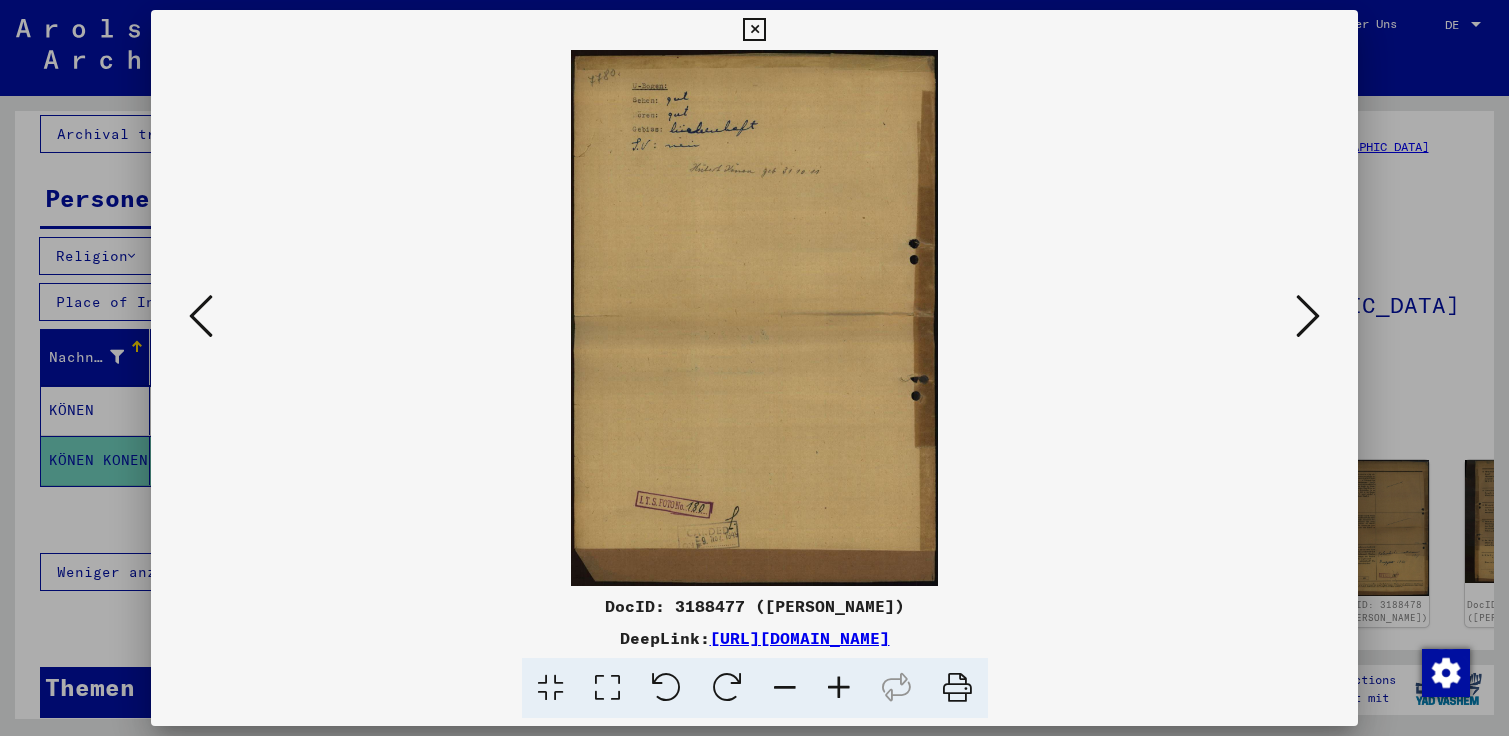 click at bounding box center (839, 688) 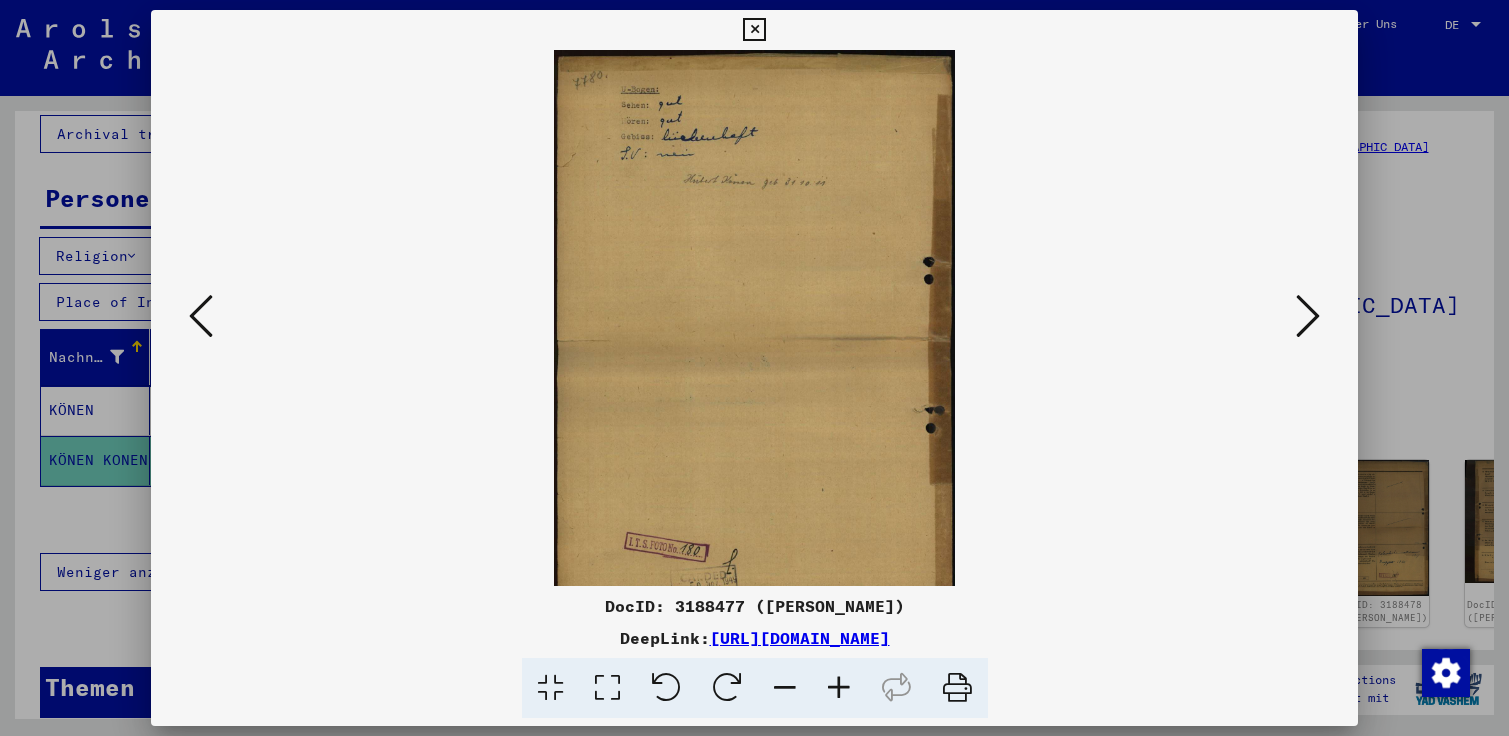 click at bounding box center [839, 688] 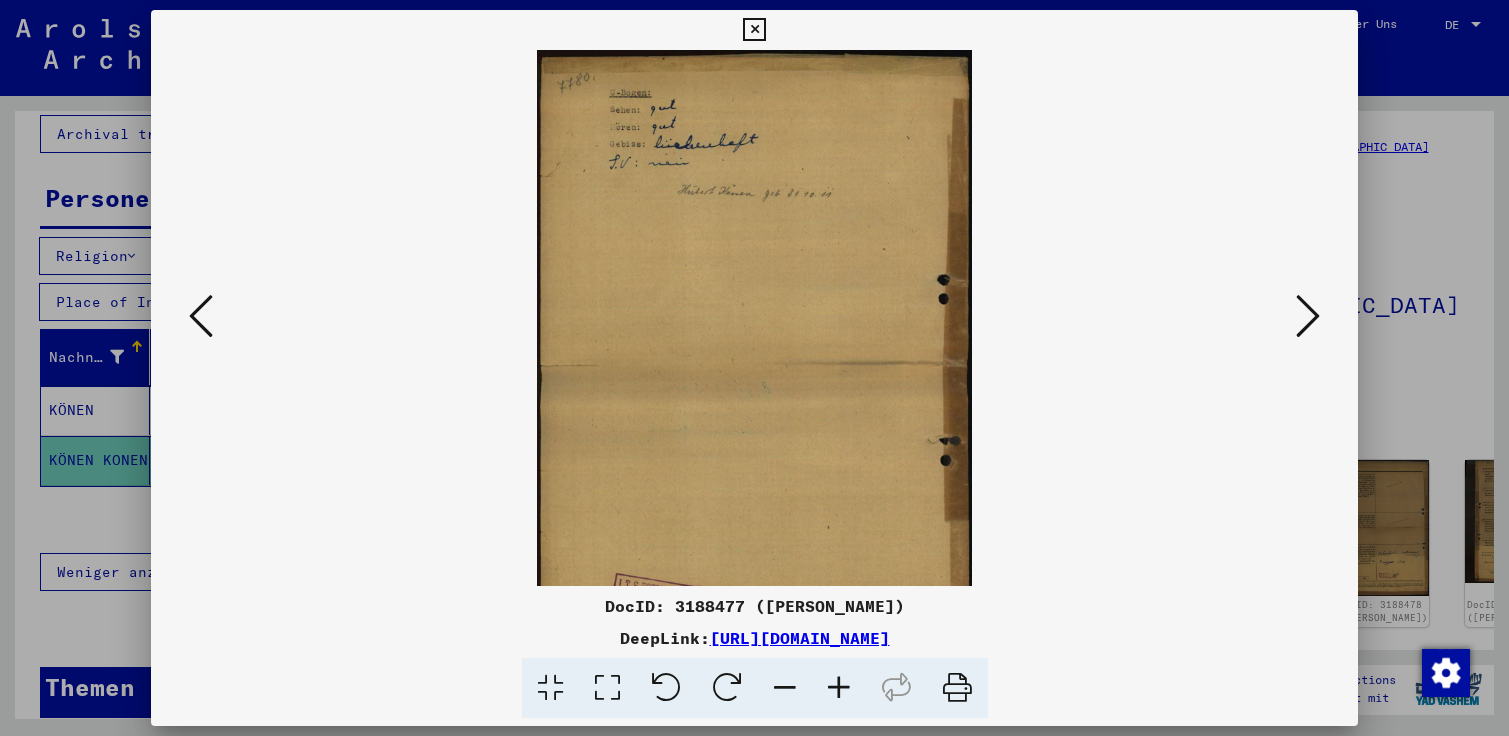 click at bounding box center (839, 688) 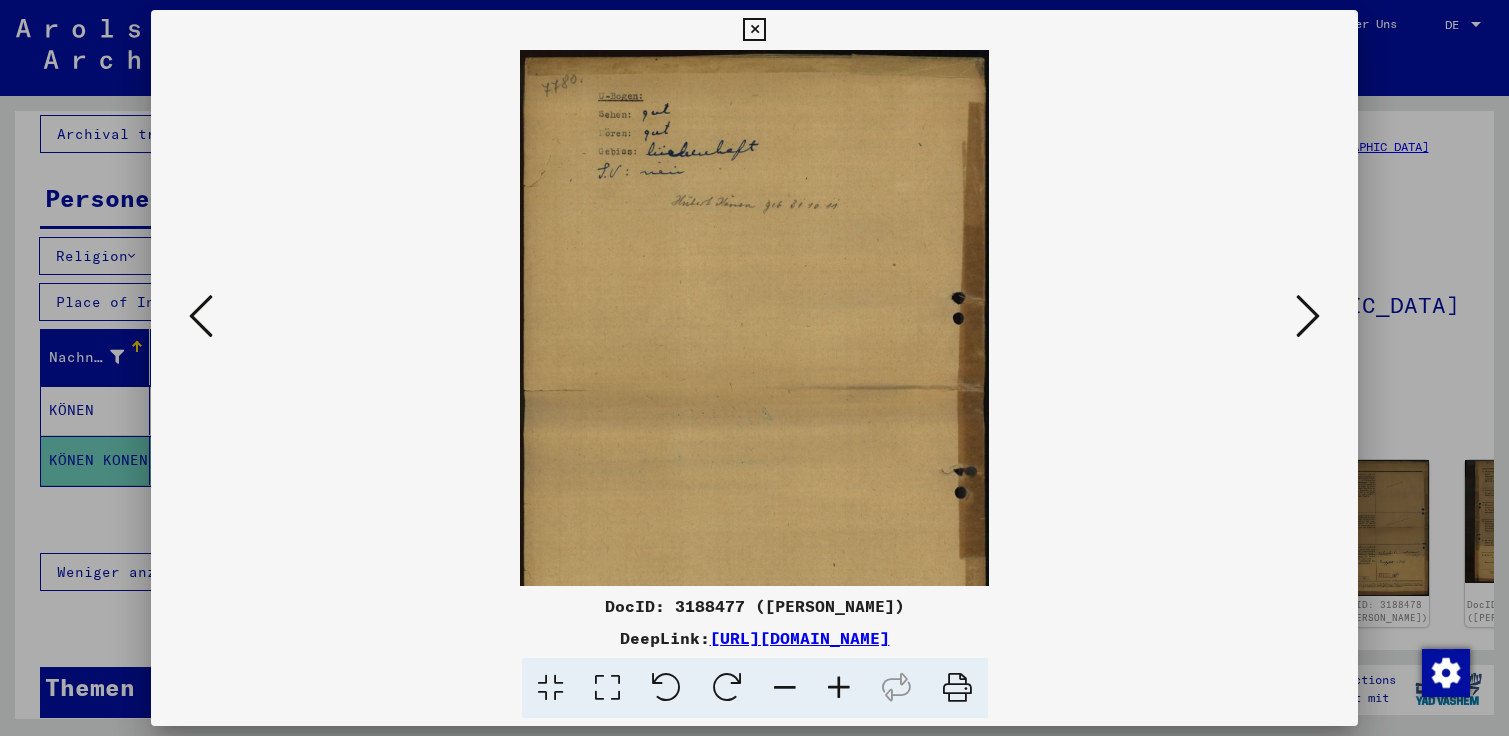 click at bounding box center (839, 688) 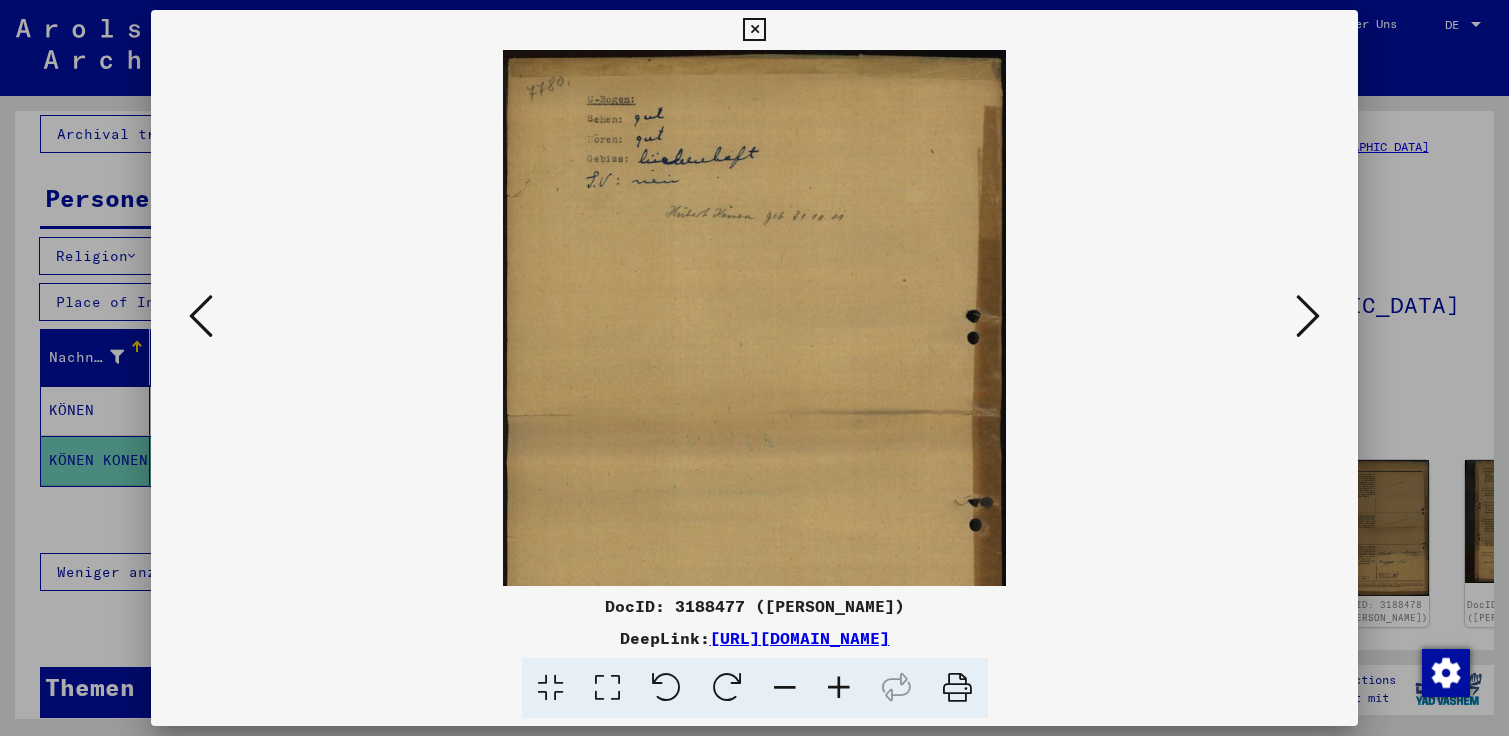 click at bounding box center (839, 688) 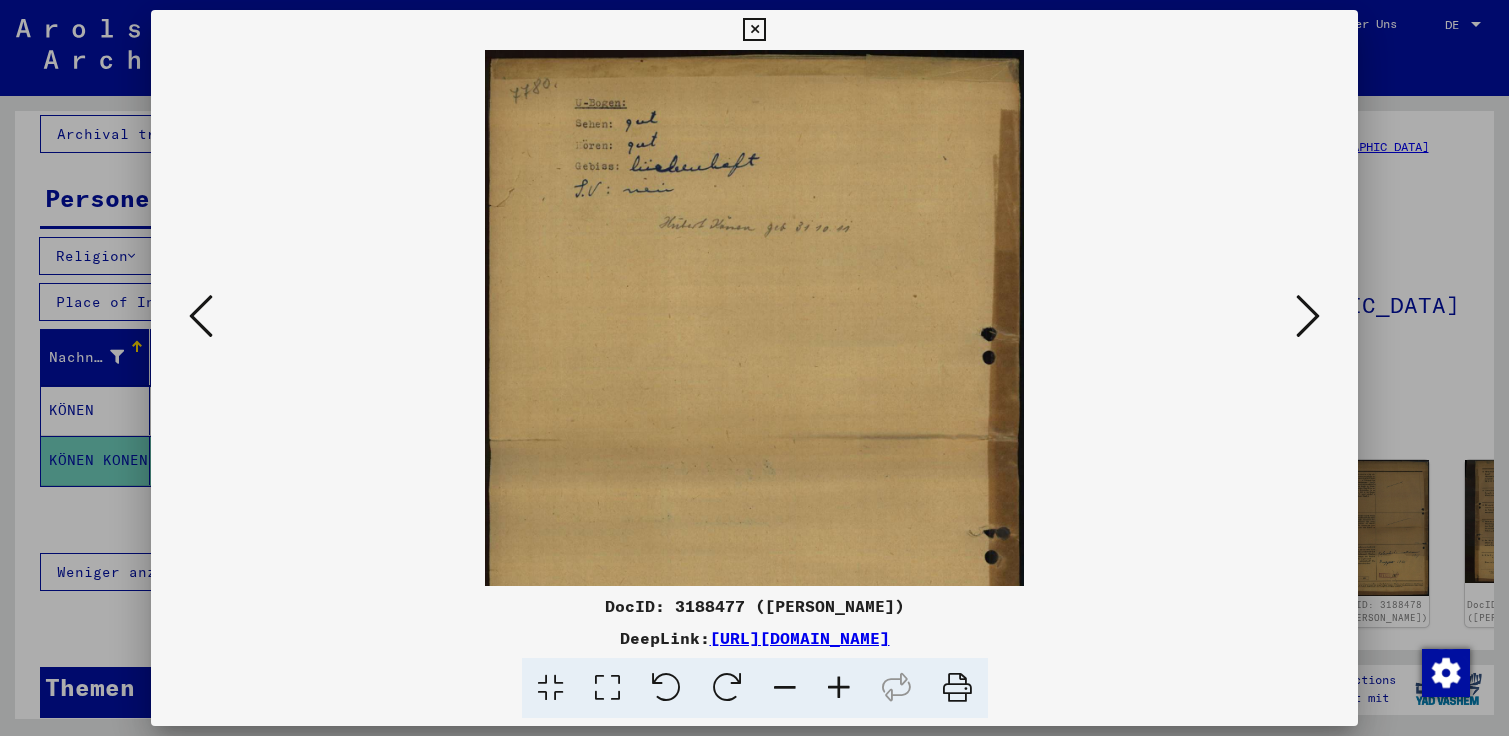 click at bounding box center (839, 688) 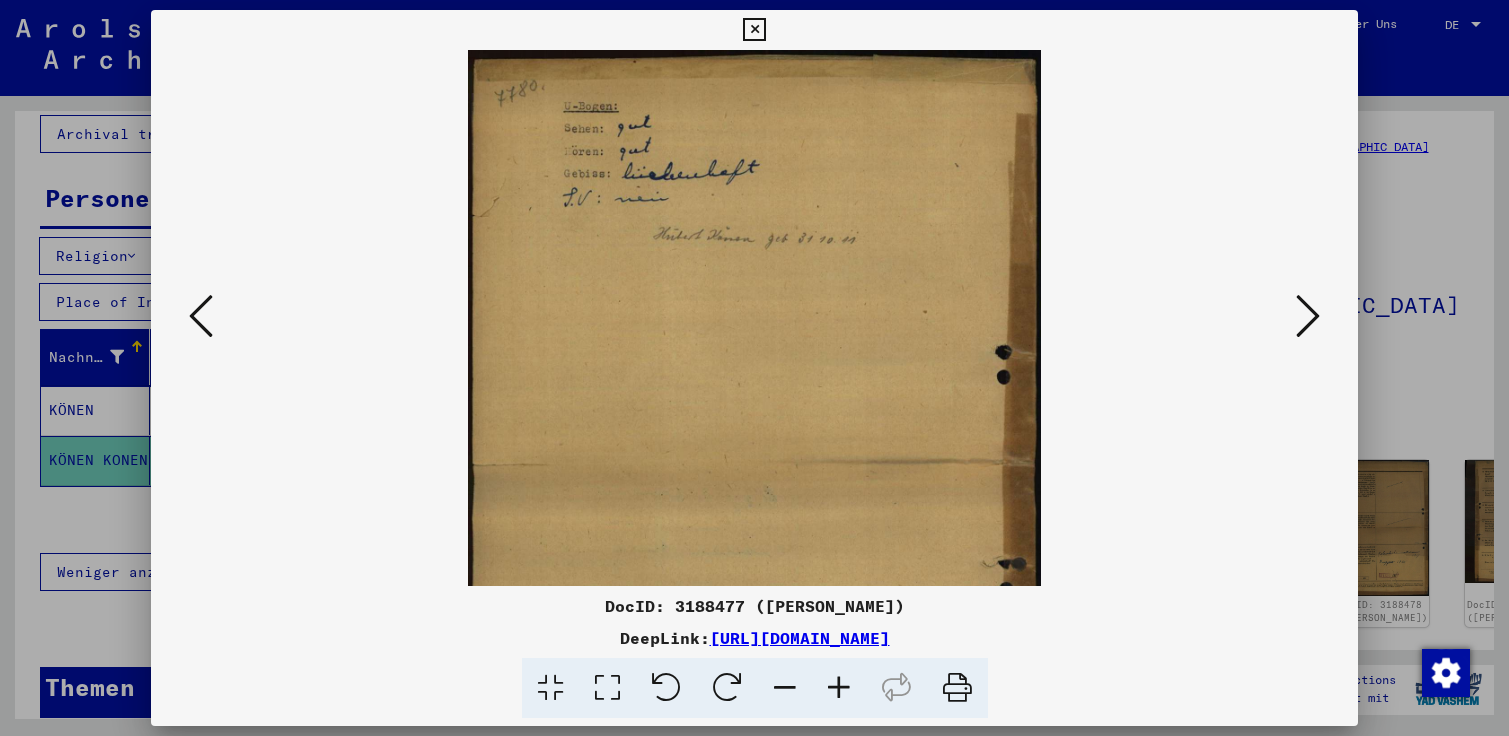 click at bounding box center (839, 688) 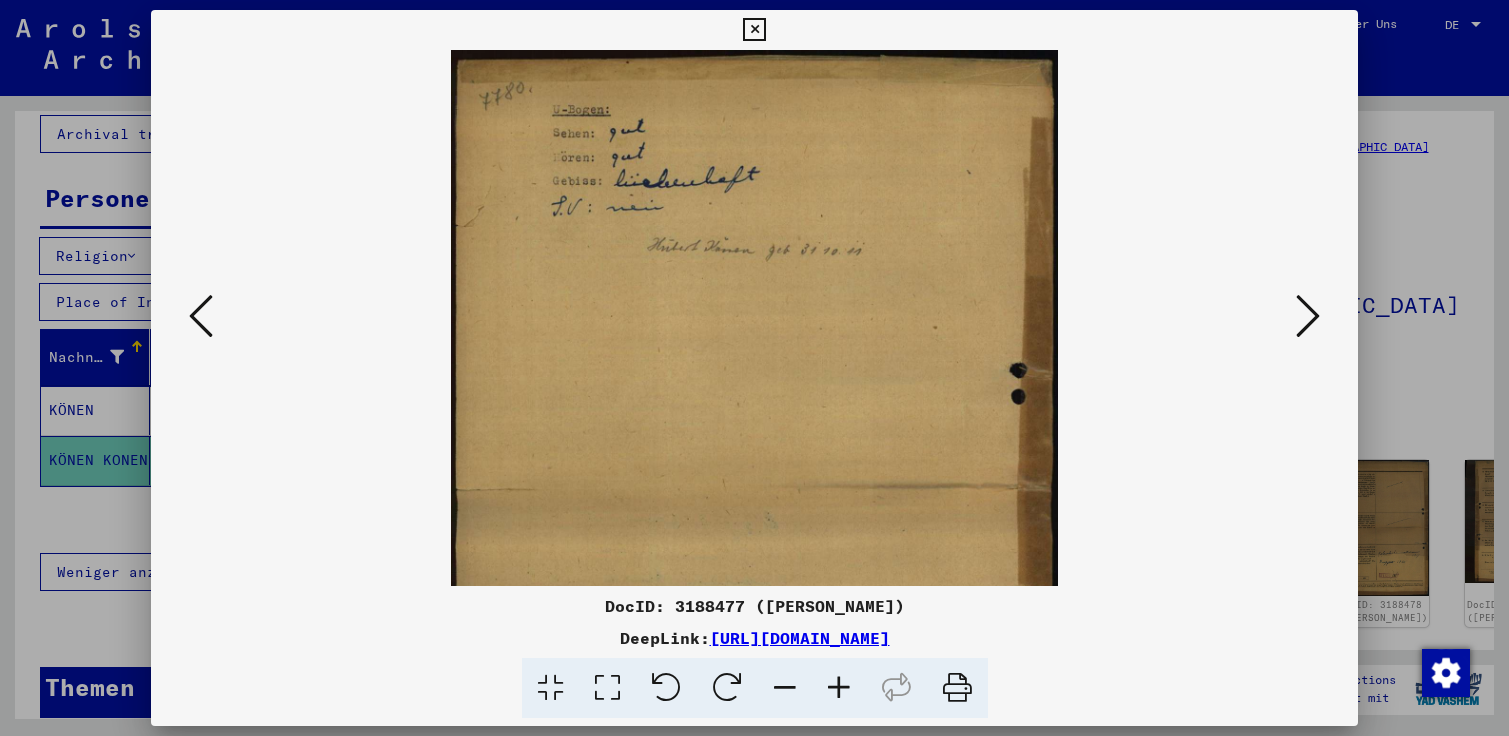 click at bounding box center [839, 688] 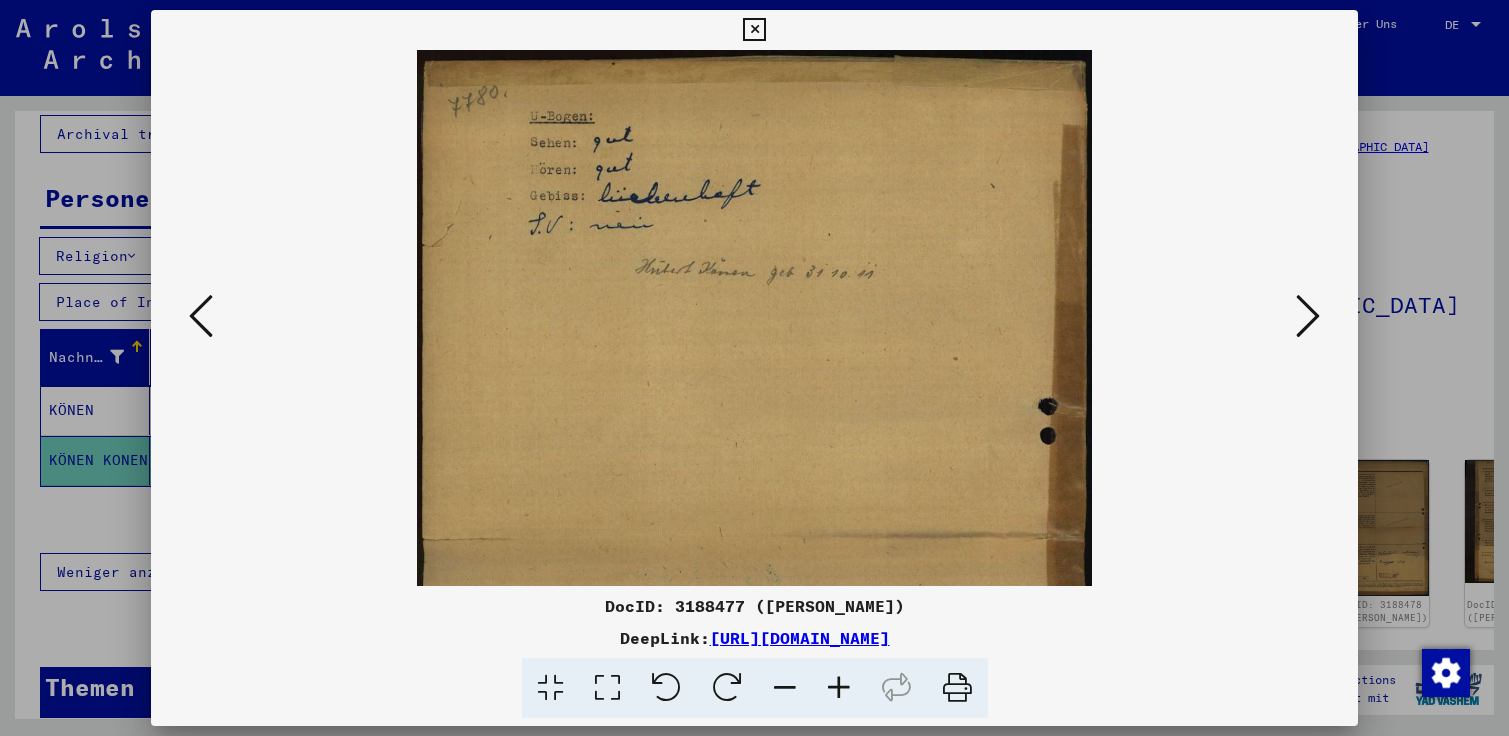 click at bounding box center (839, 688) 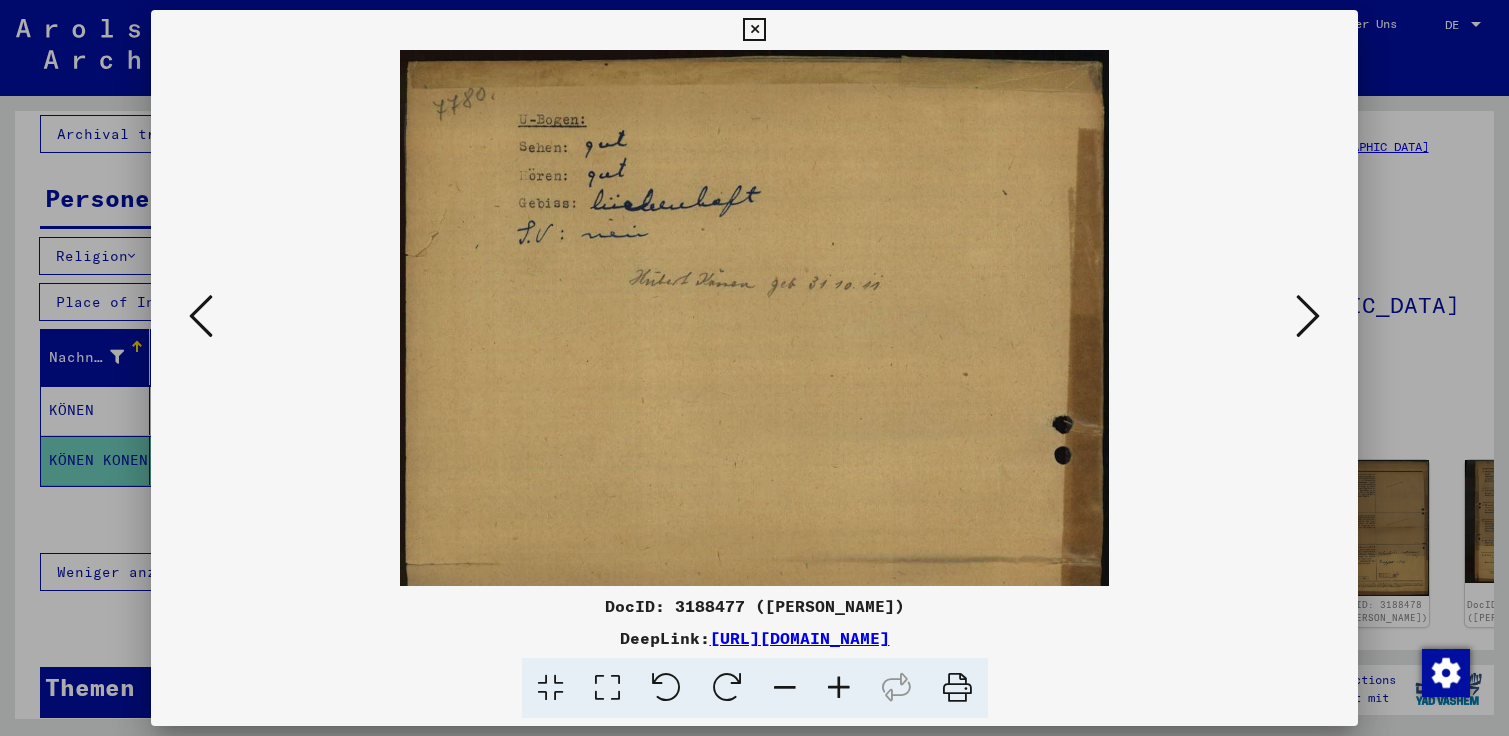 click at bounding box center [839, 688] 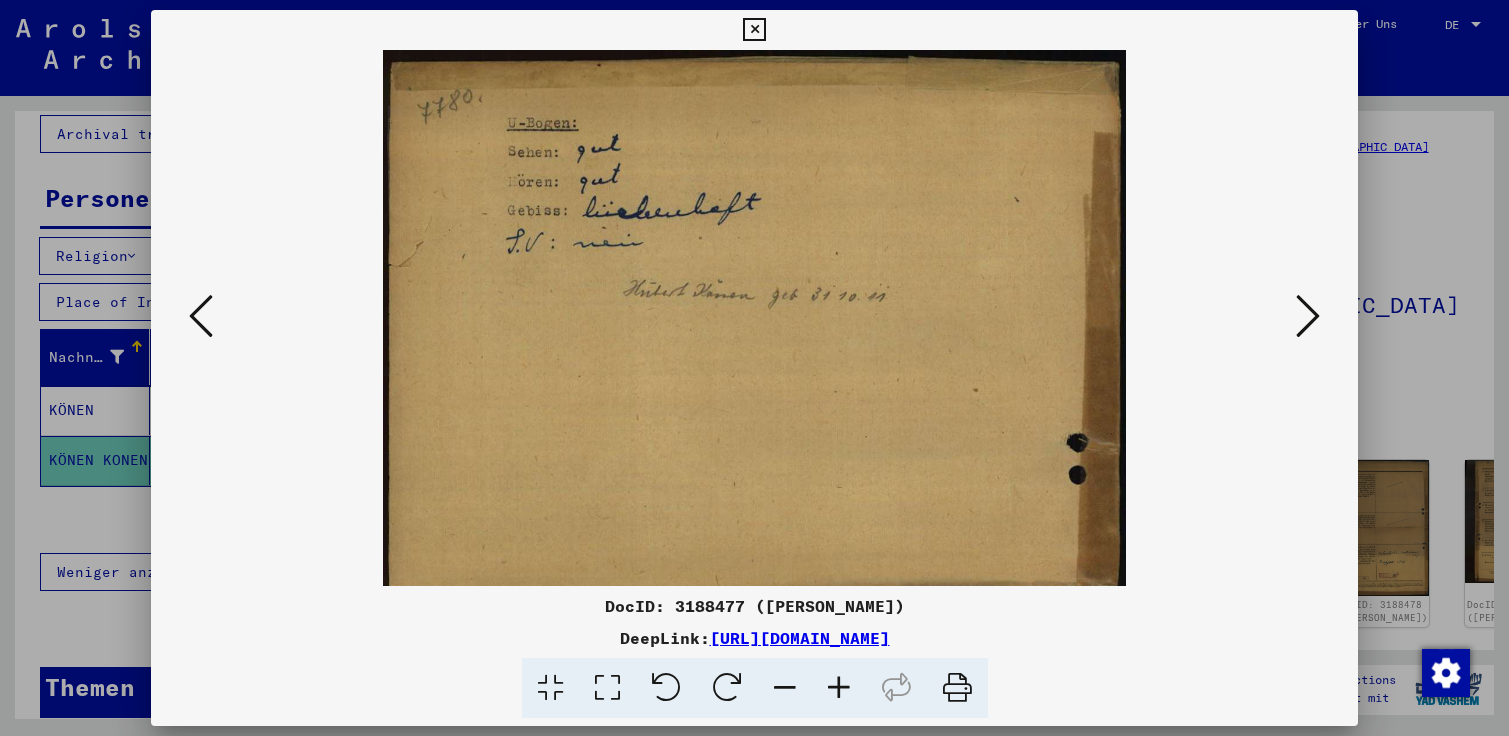 click at bounding box center (839, 688) 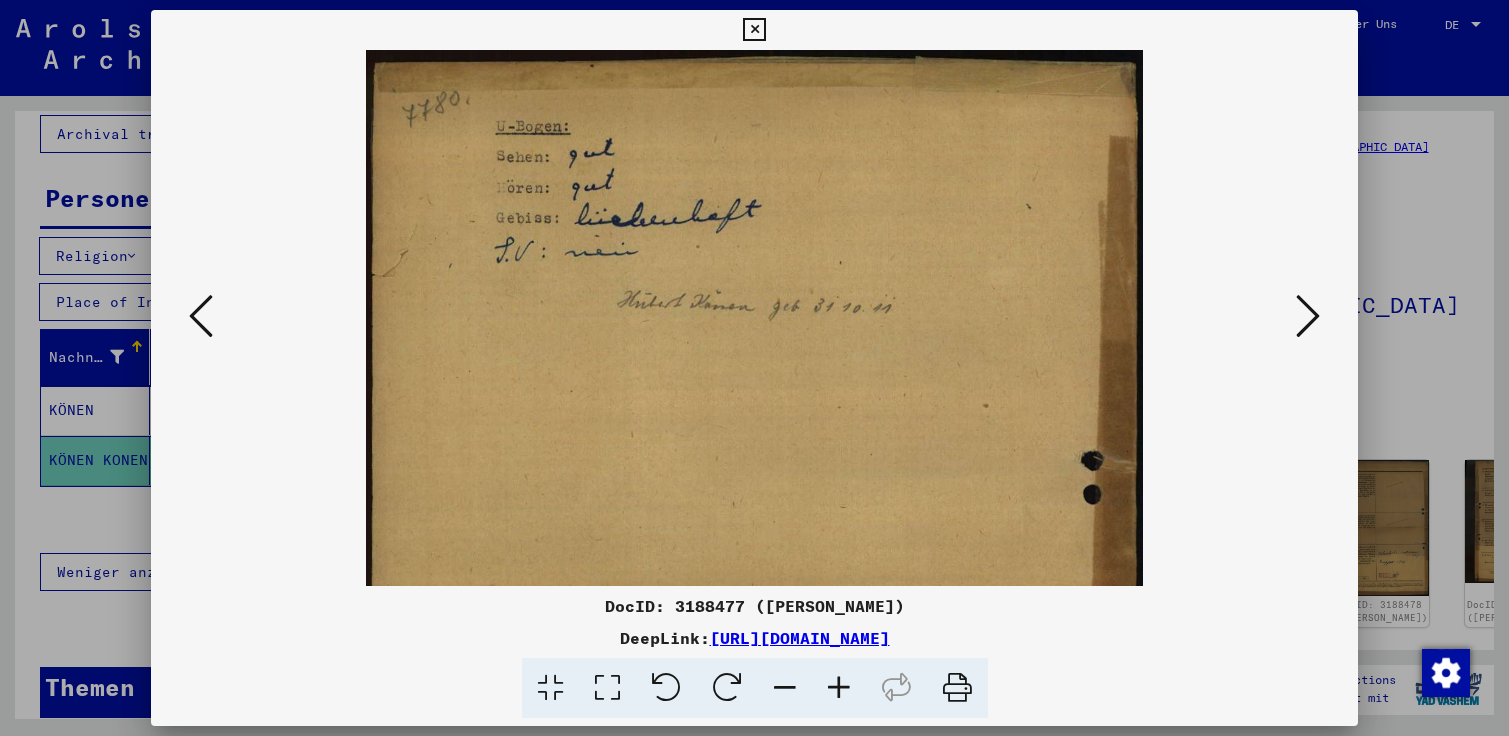 click at bounding box center [839, 688] 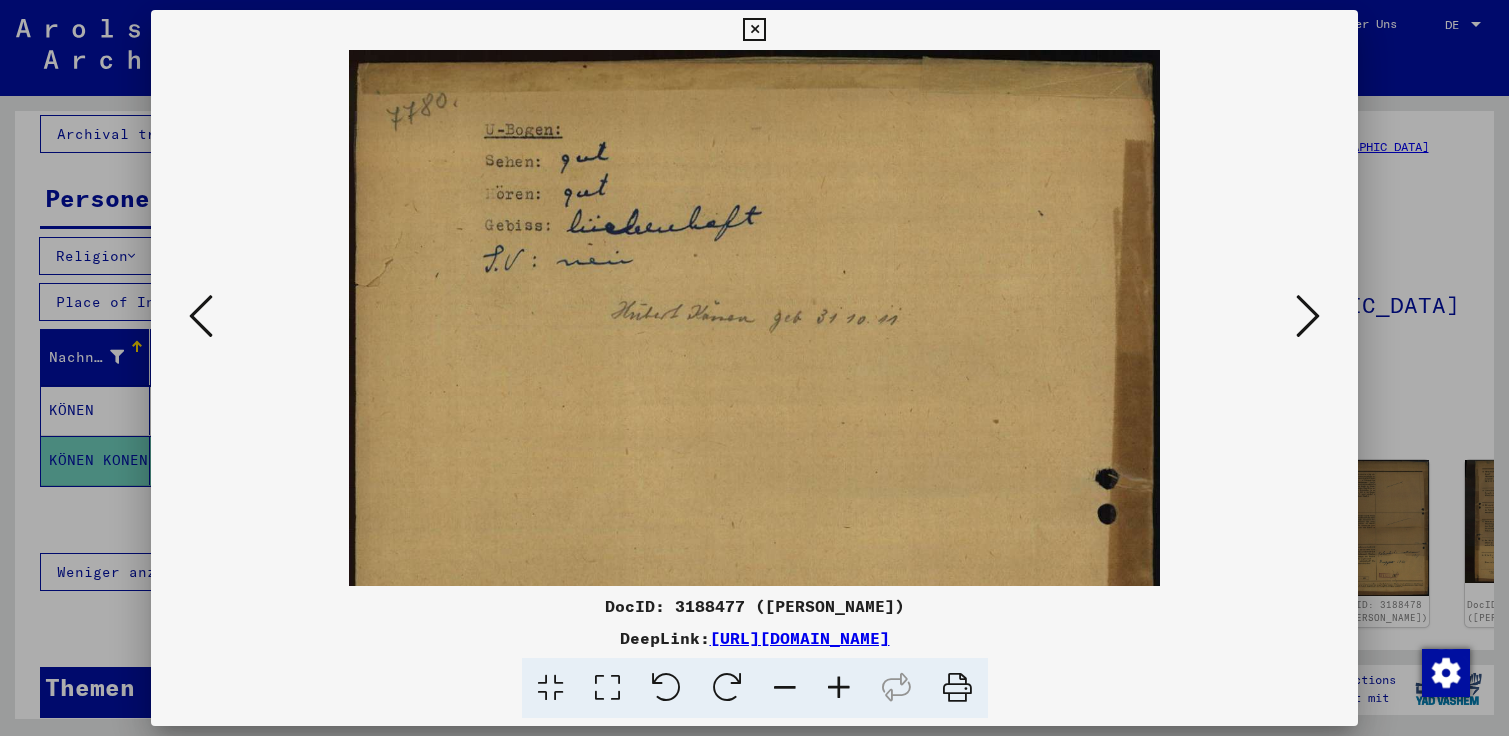 click at bounding box center (1308, 316) 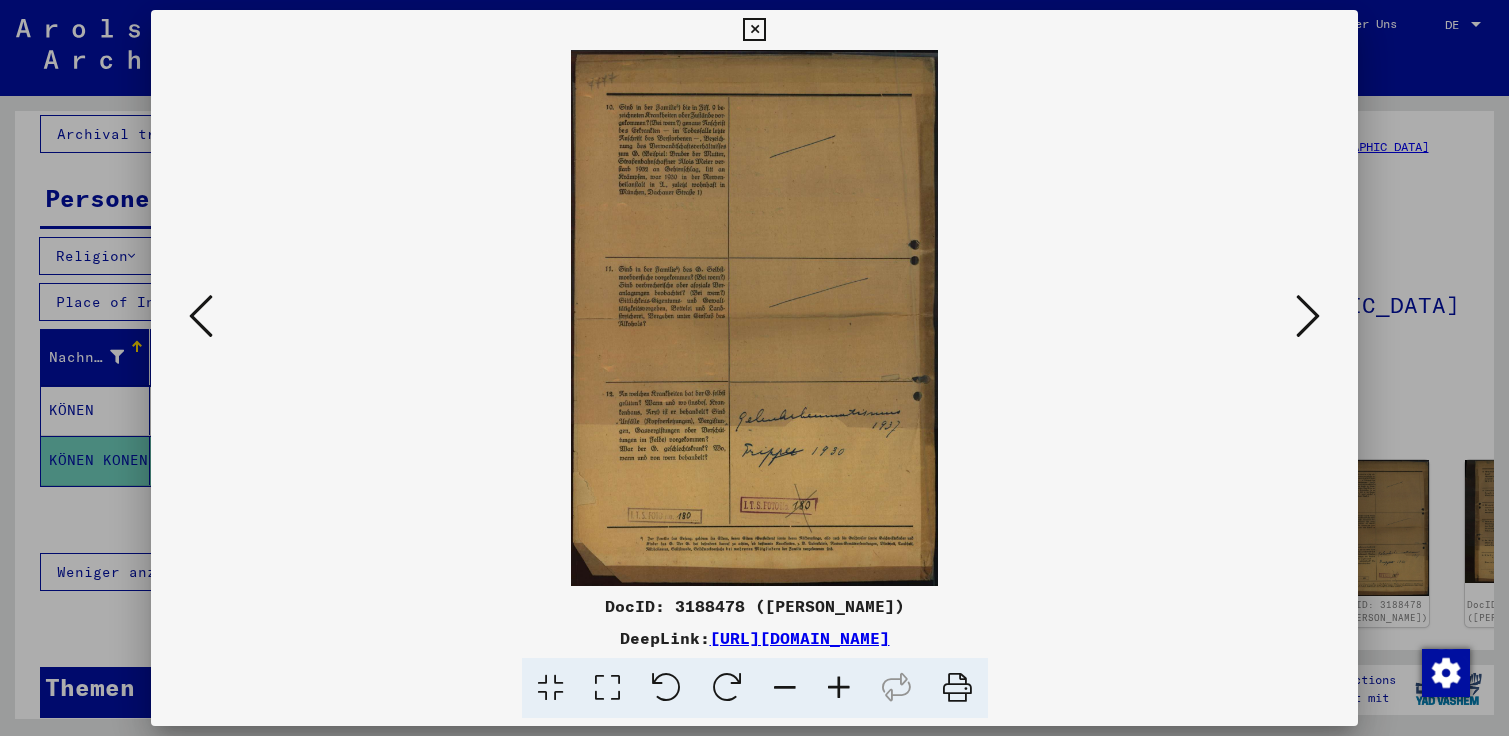 click at bounding box center (839, 688) 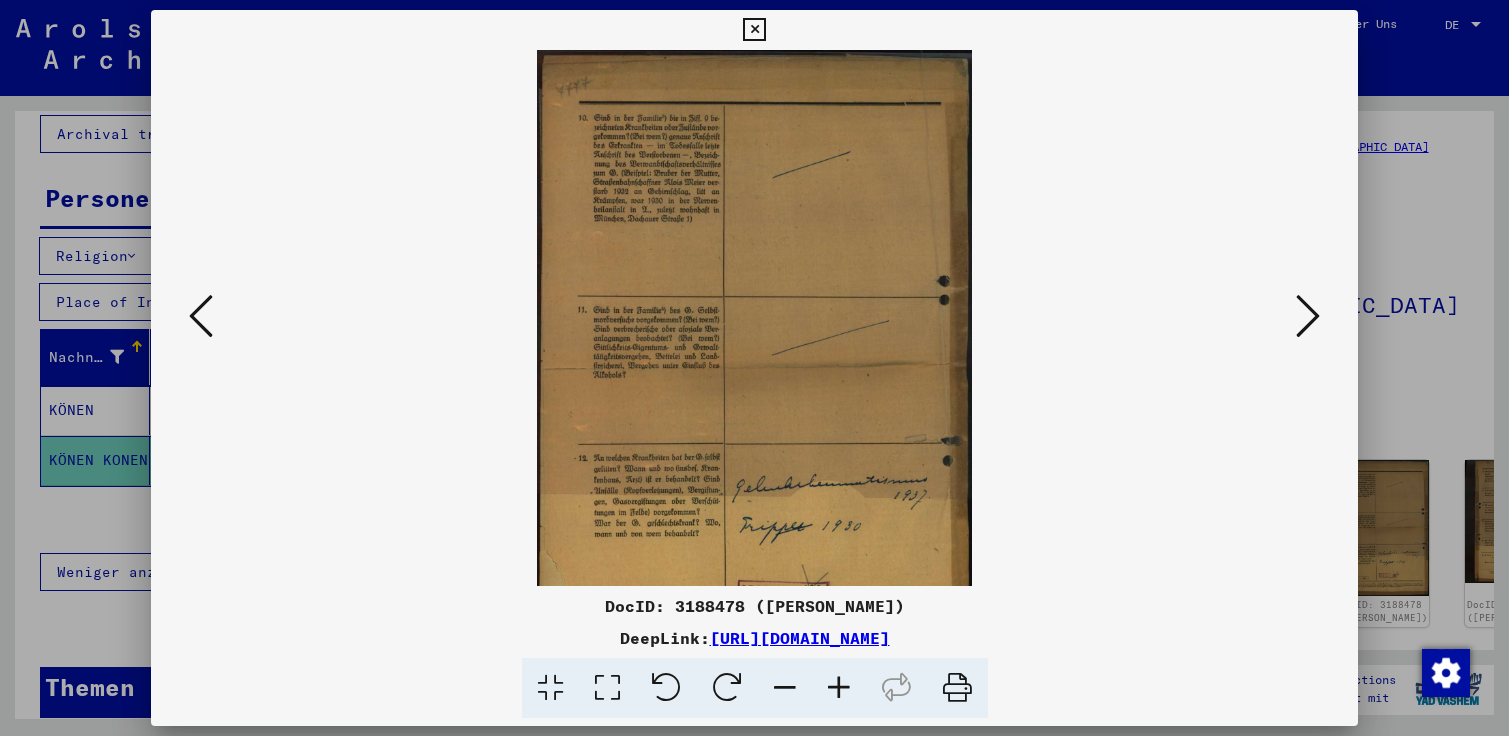 click at bounding box center [839, 688] 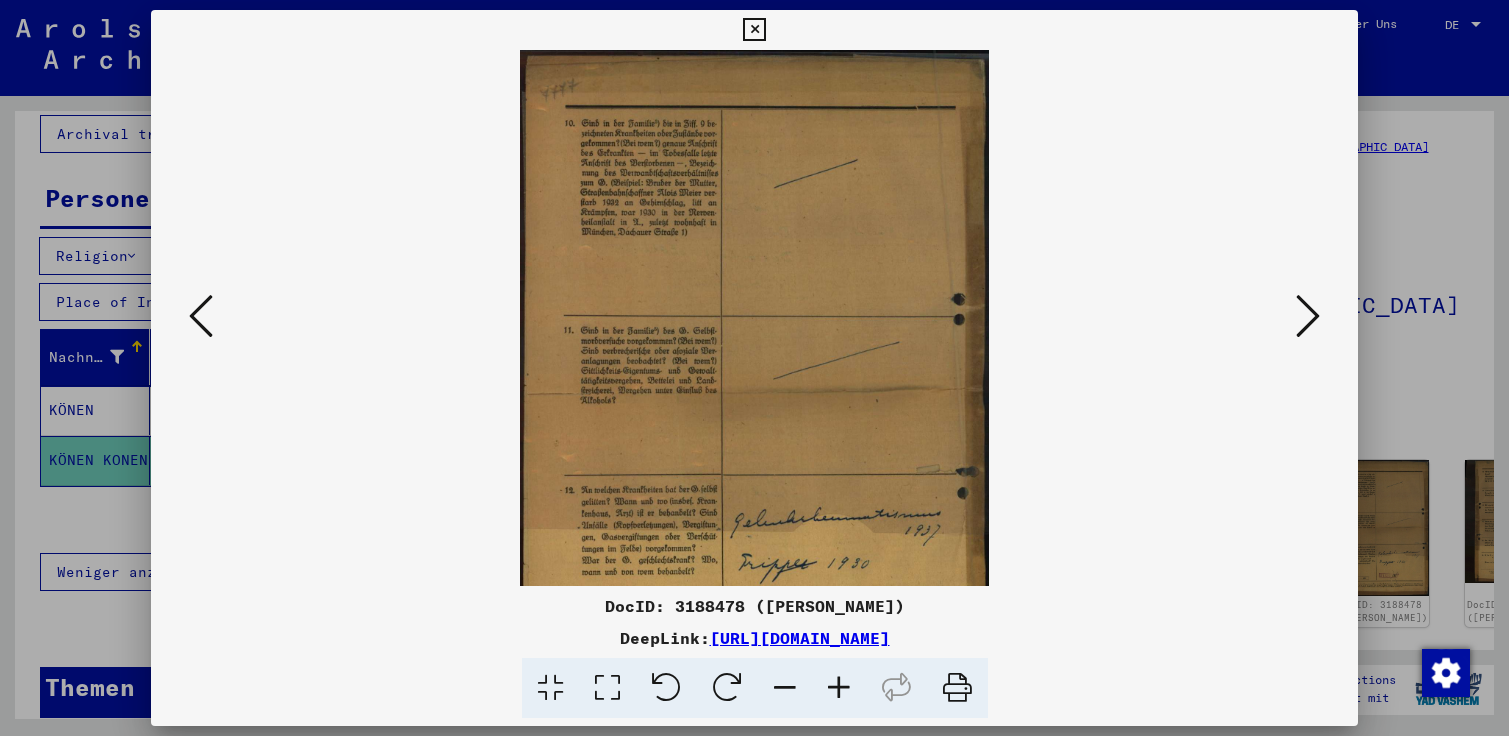 click at bounding box center (839, 688) 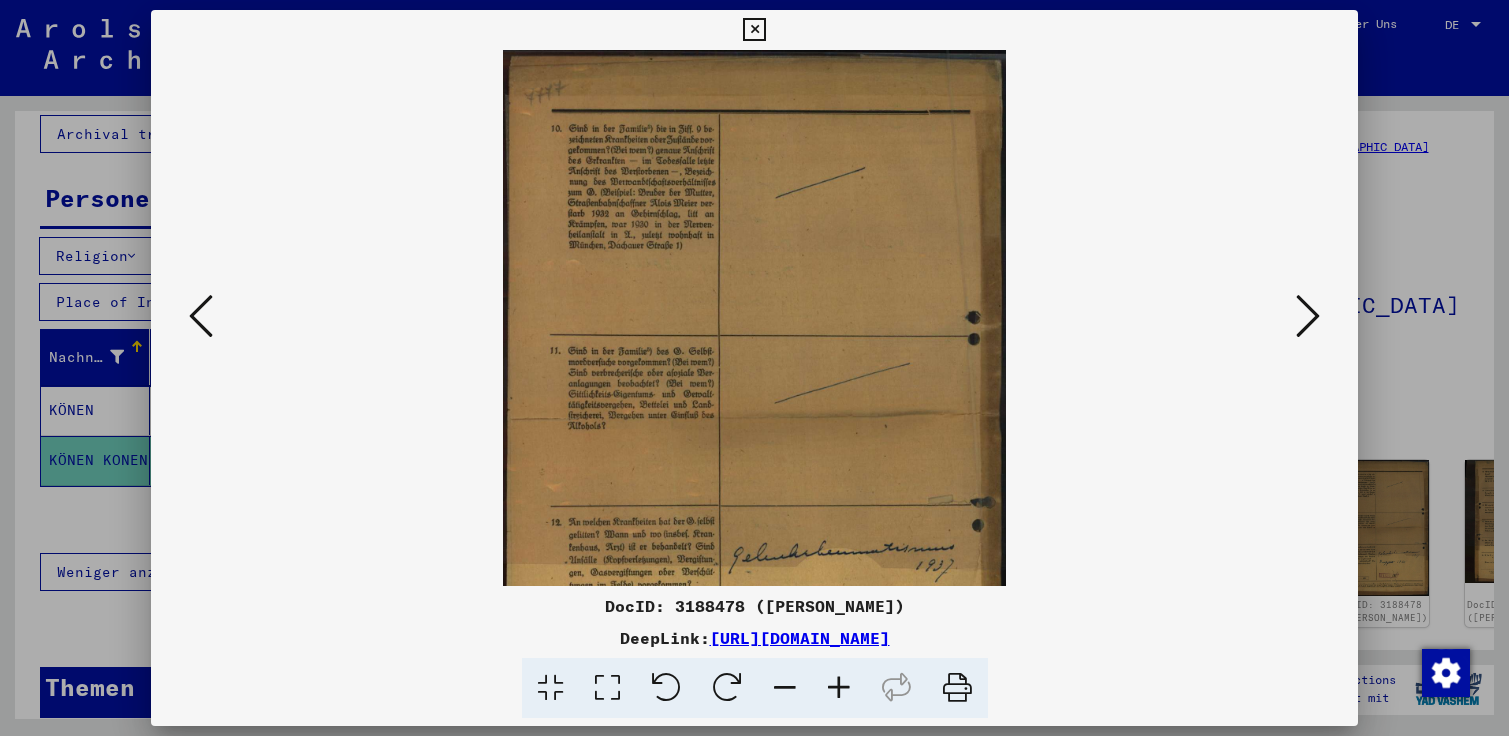click at bounding box center (839, 688) 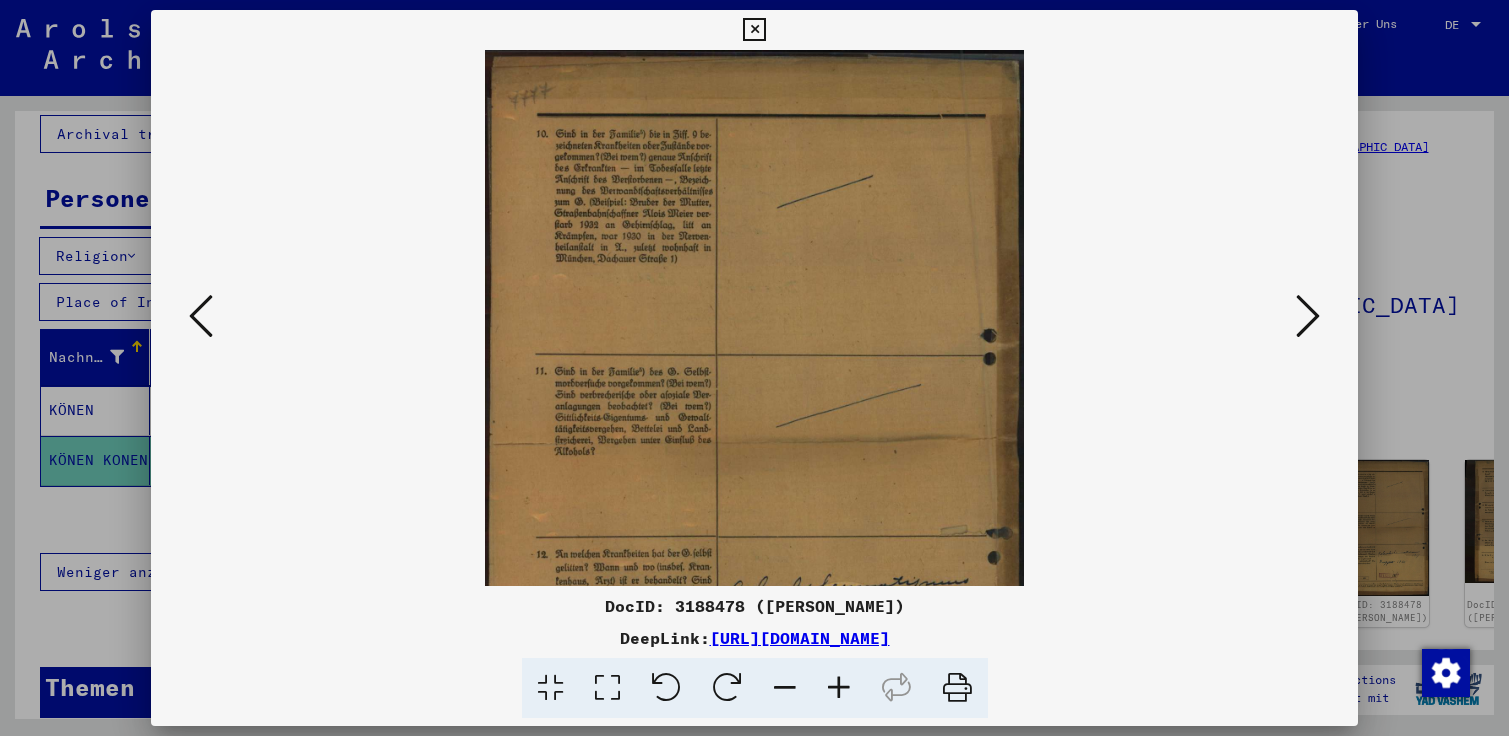 click at bounding box center (839, 688) 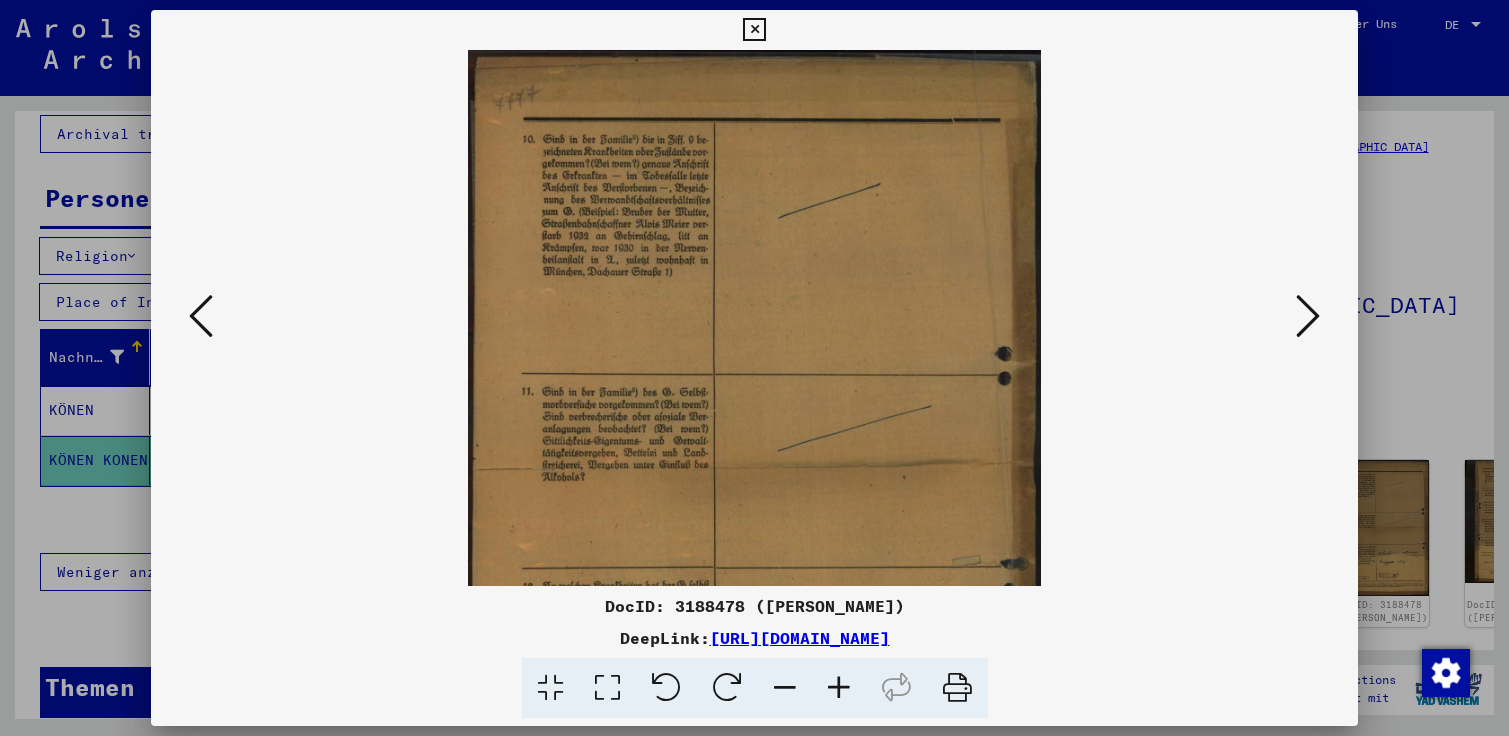 click at bounding box center (839, 688) 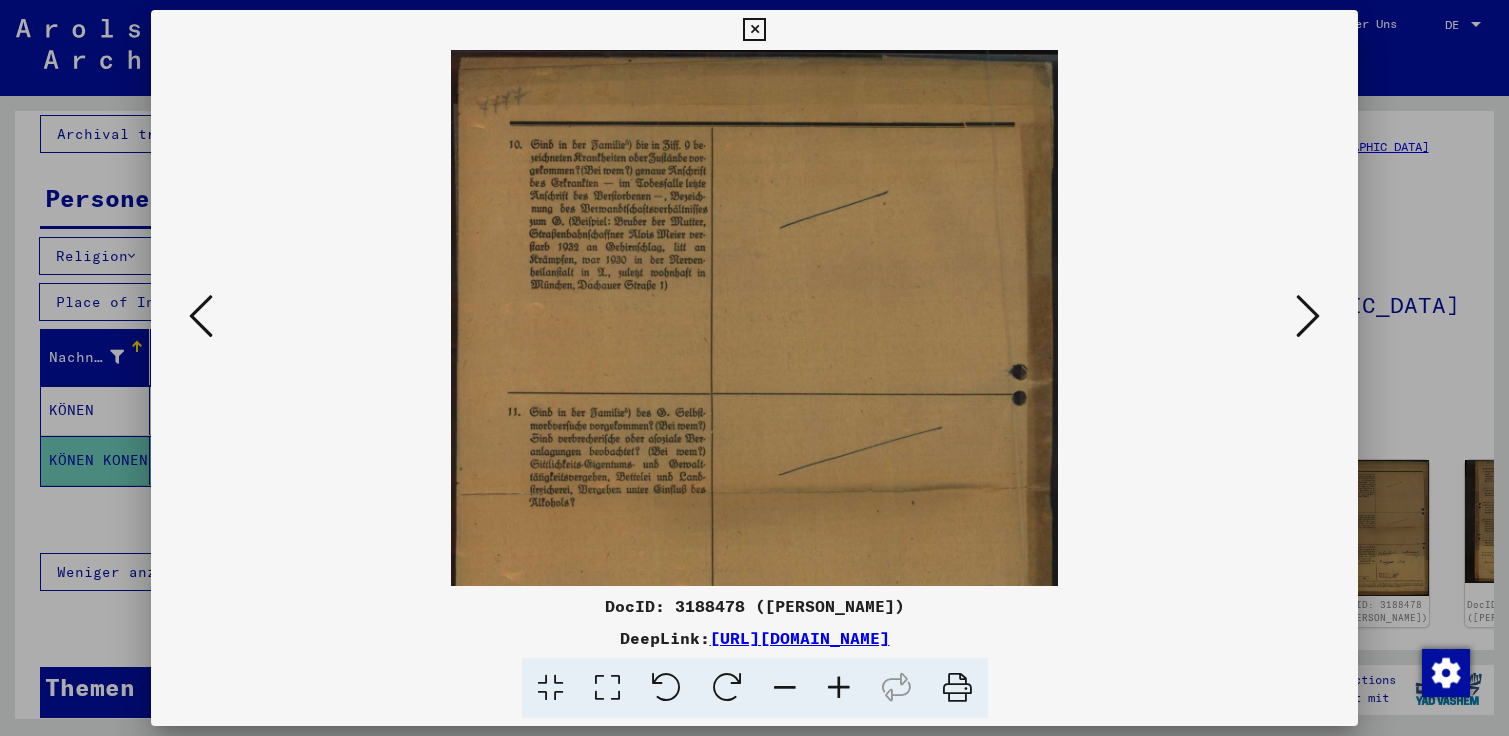 click at bounding box center [839, 688] 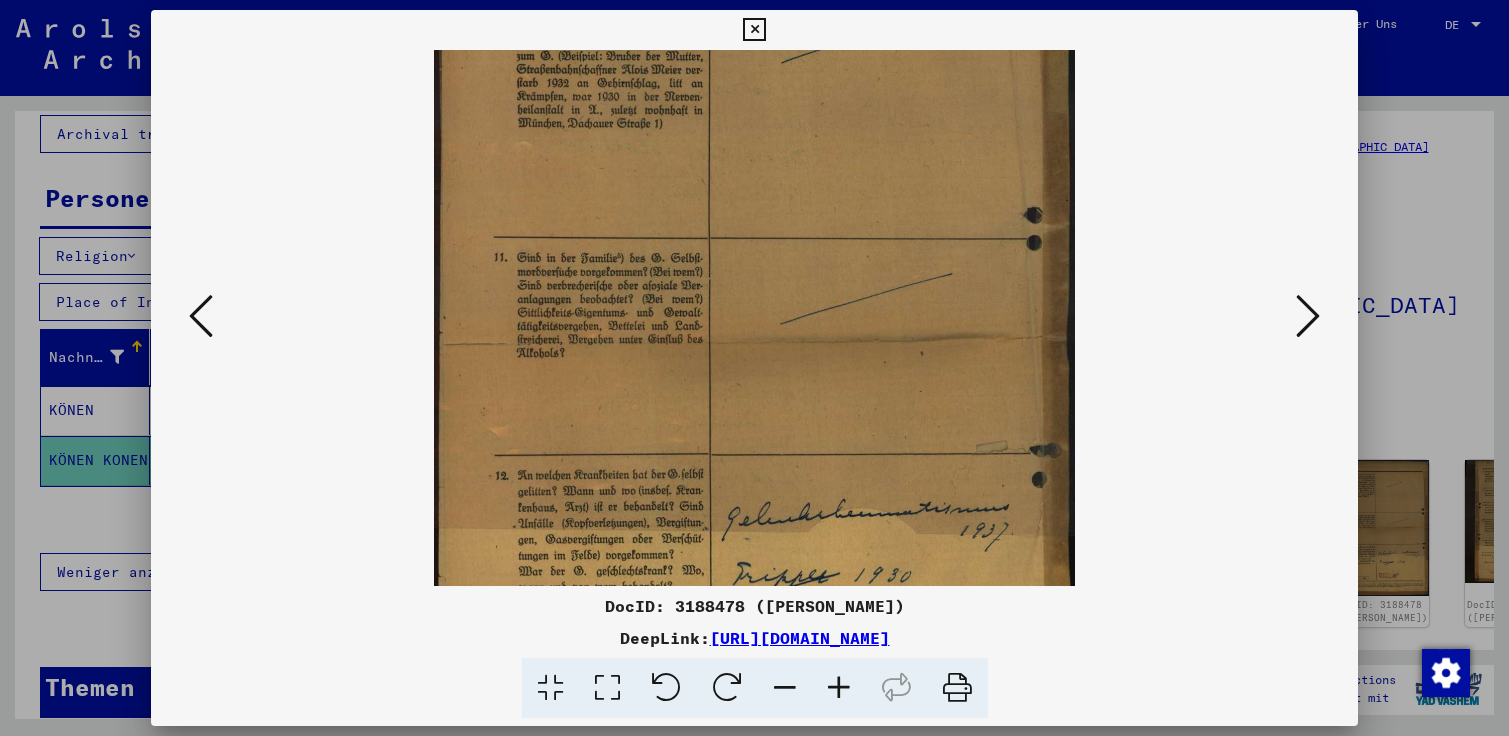 scroll, scrollTop: 245, scrollLeft: 0, axis: vertical 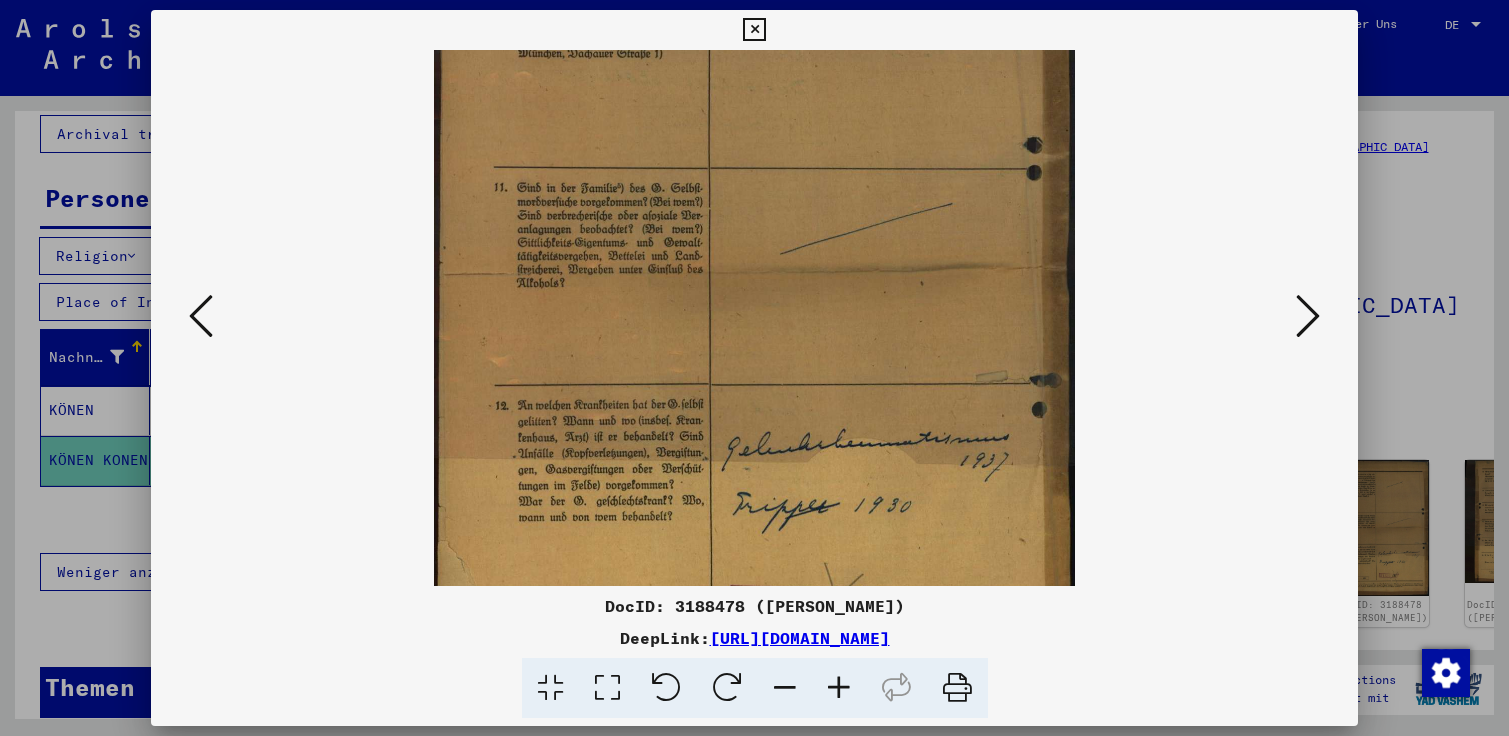 drag, startPoint x: 771, startPoint y: 472, endPoint x: 756, endPoint y: 227, distance: 245.45876 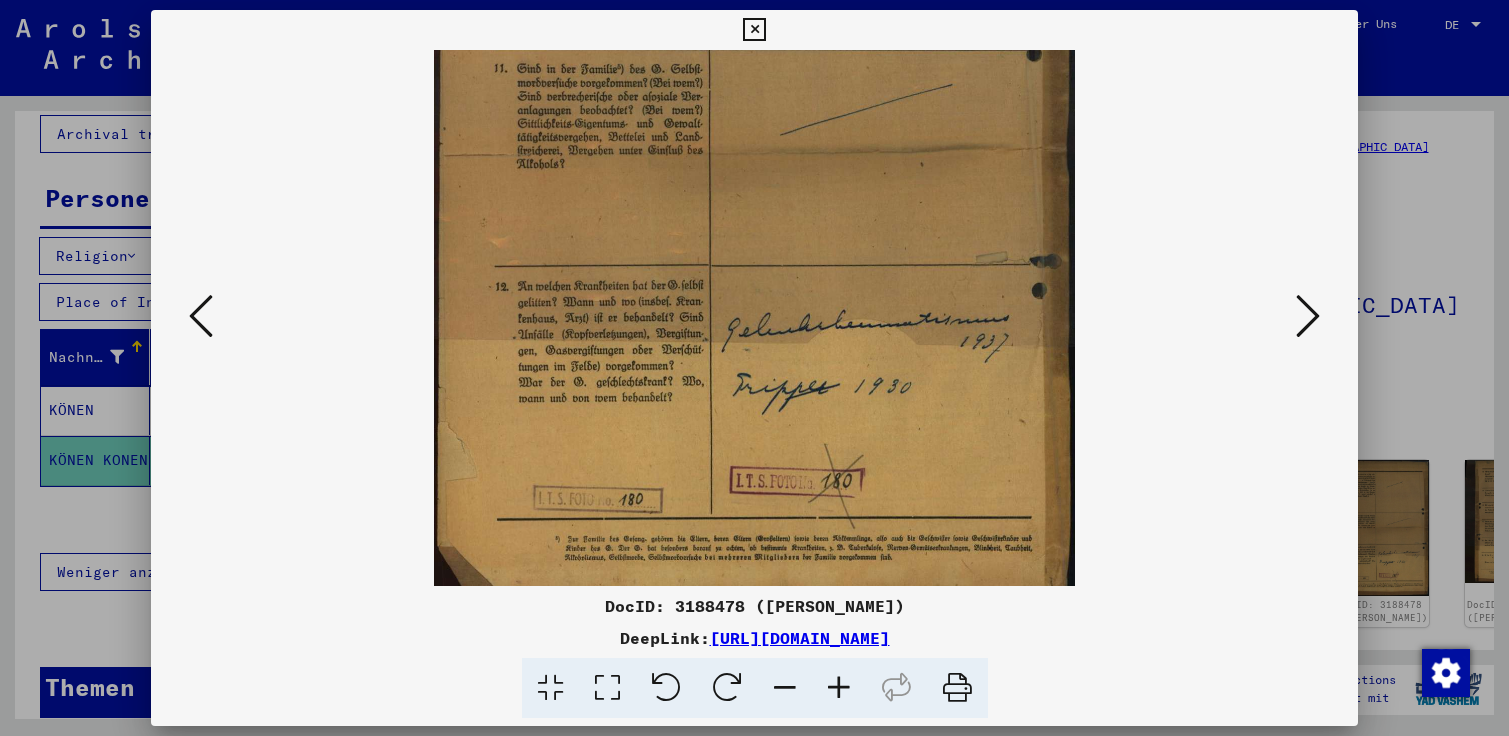 scroll, scrollTop: 369, scrollLeft: 0, axis: vertical 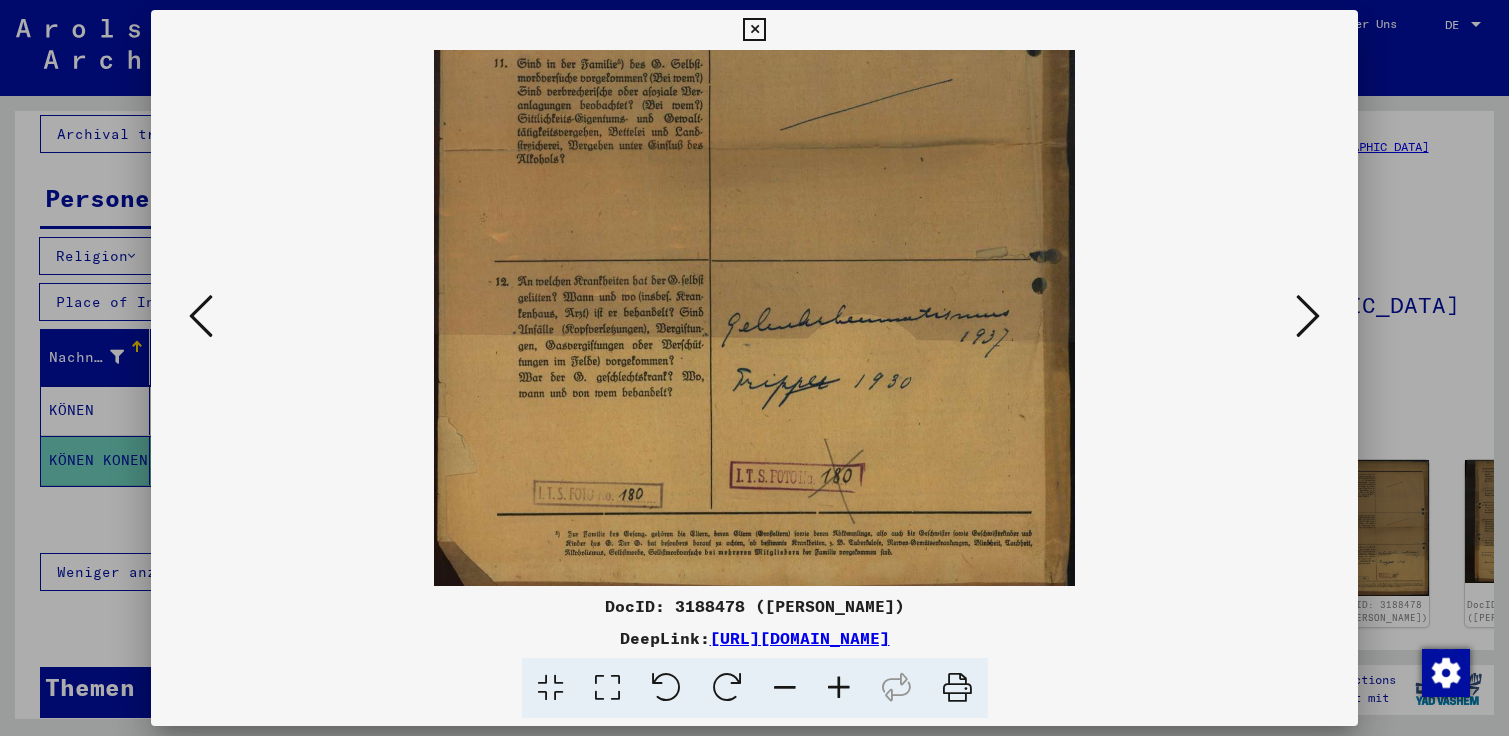 drag, startPoint x: 770, startPoint y: 340, endPoint x: 774, endPoint y: 216, distance: 124.0645 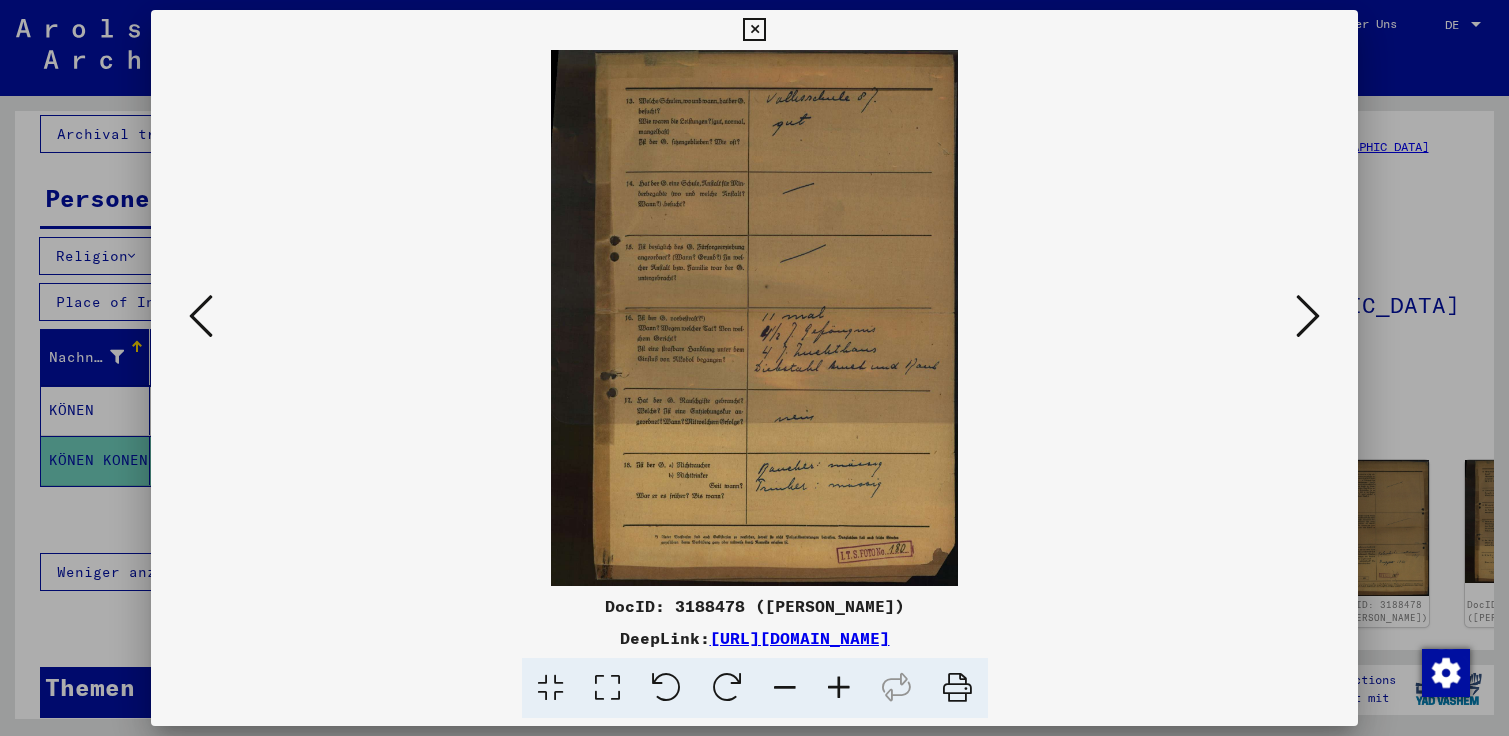 scroll, scrollTop: 0, scrollLeft: 0, axis: both 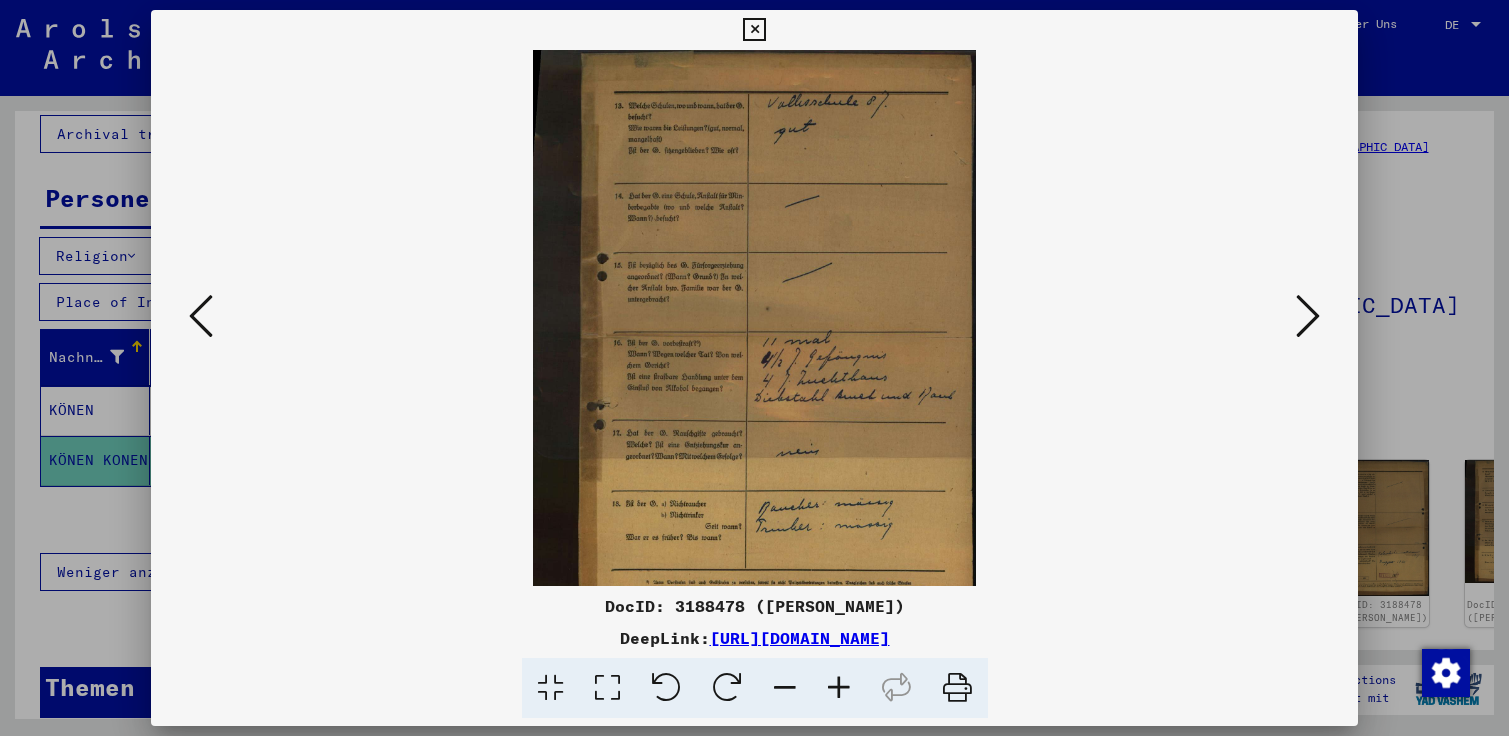 click at bounding box center (839, 688) 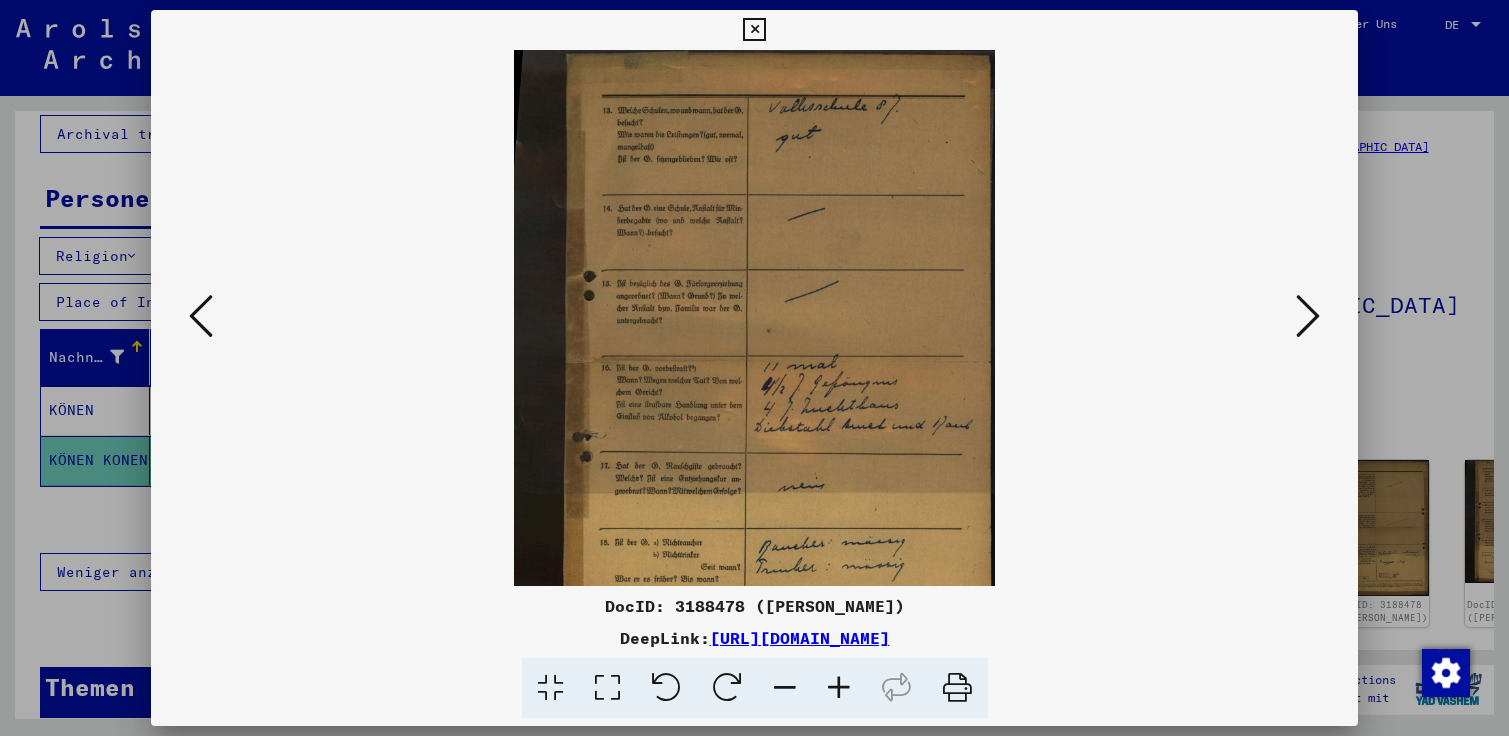 click at bounding box center (839, 688) 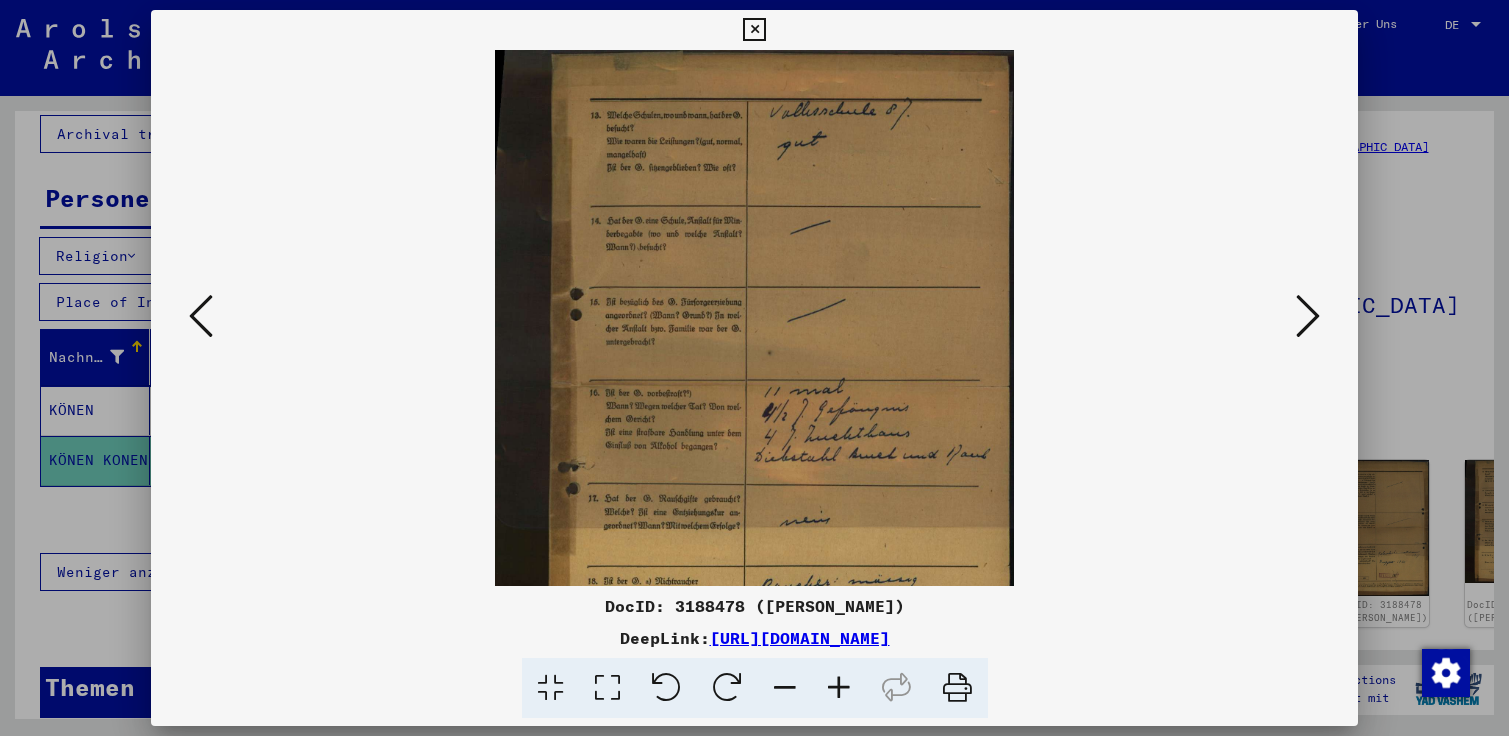 click at bounding box center (839, 688) 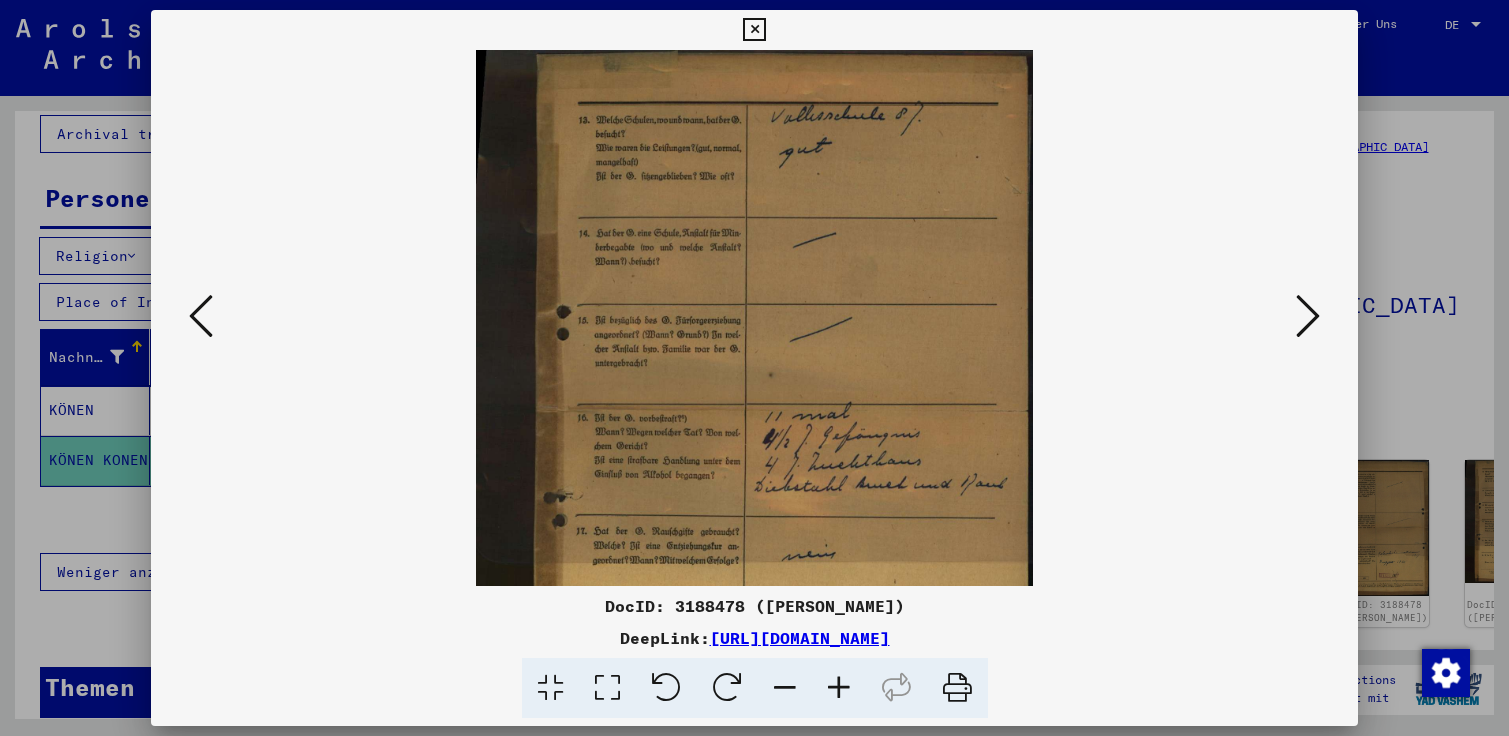 click at bounding box center (839, 688) 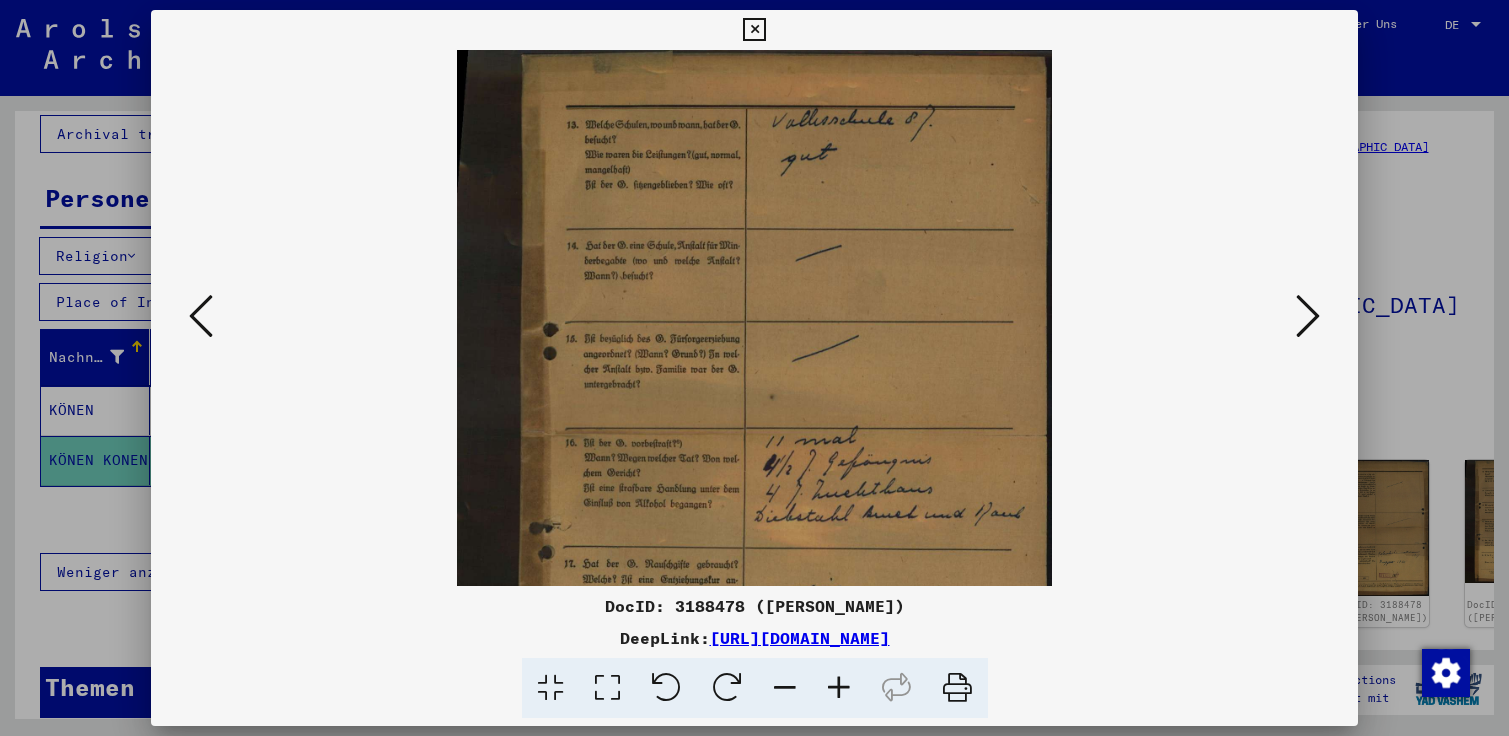 click at bounding box center (839, 688) 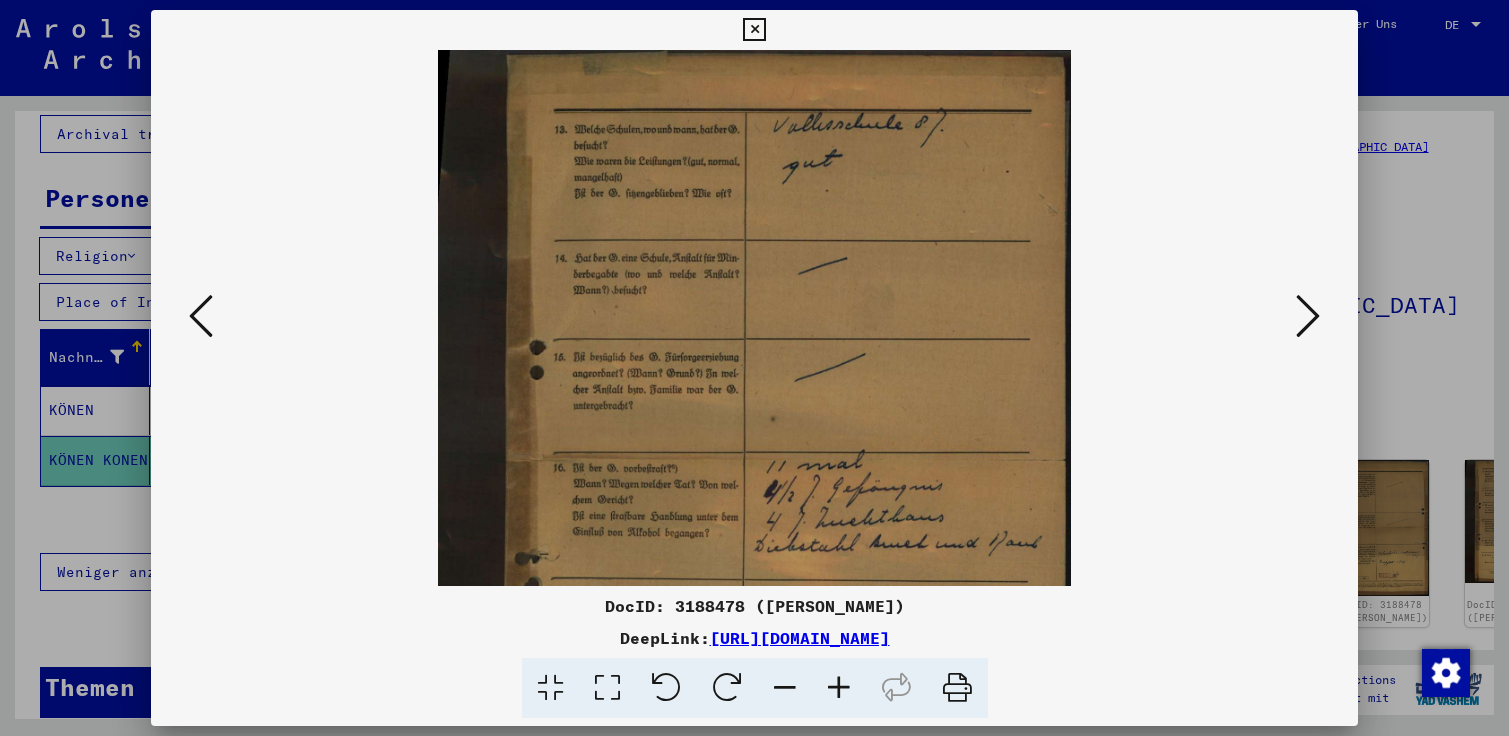 click at bounding box center (839, 688) 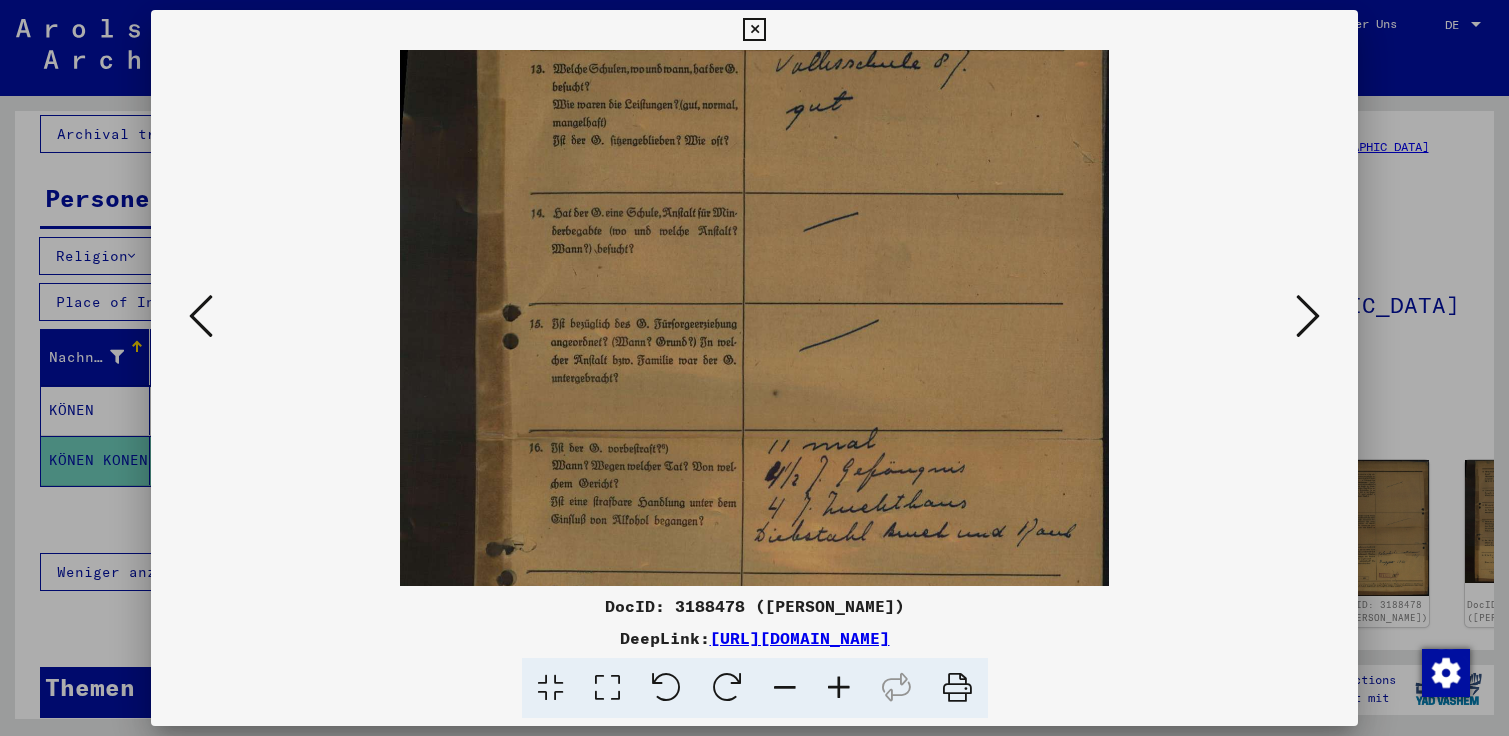 scroll, scrollTop: 207, scrollLeft: 0, axis: vertical 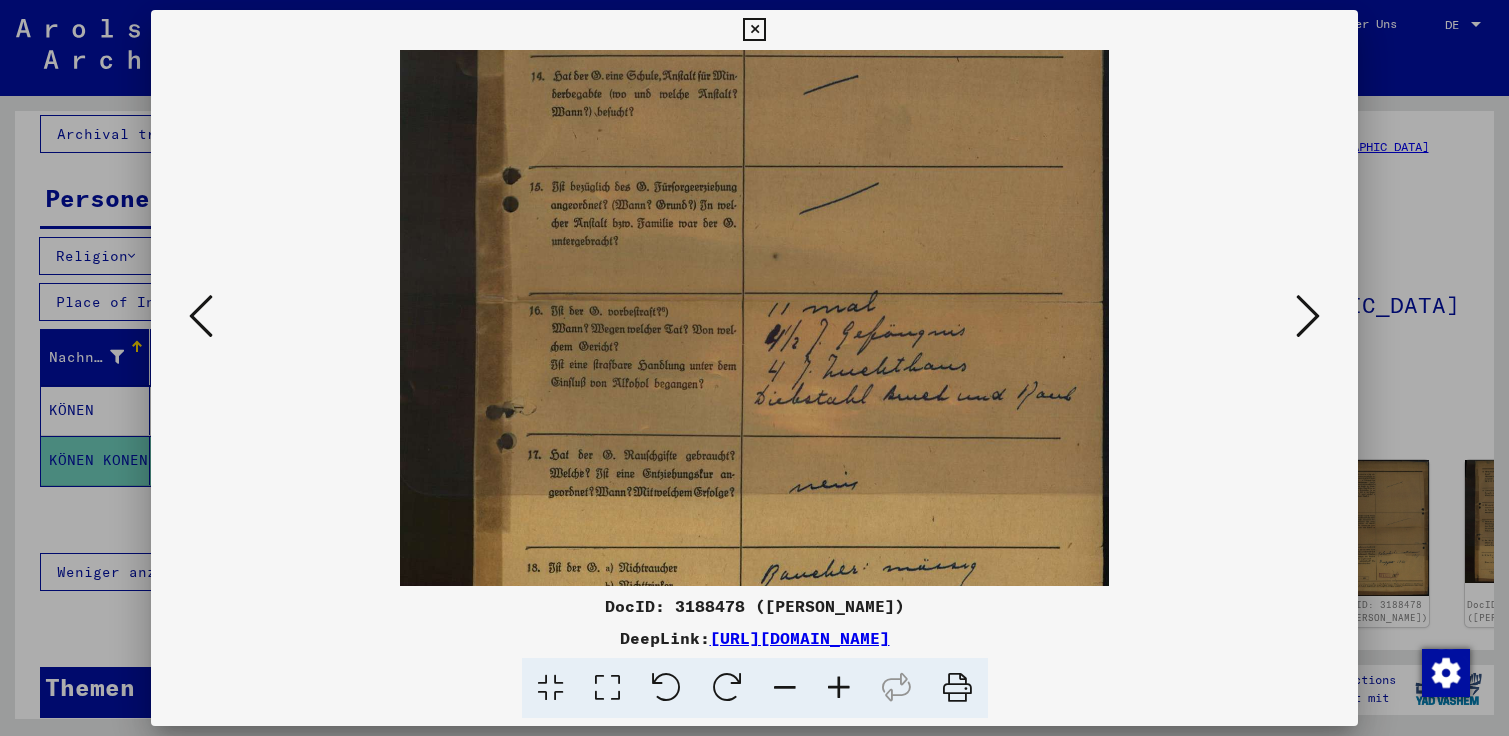 drag, startPoint x: 976, startPoint y: 478, endPoint x: 975, endPoint y: 271, distance: 207.00241 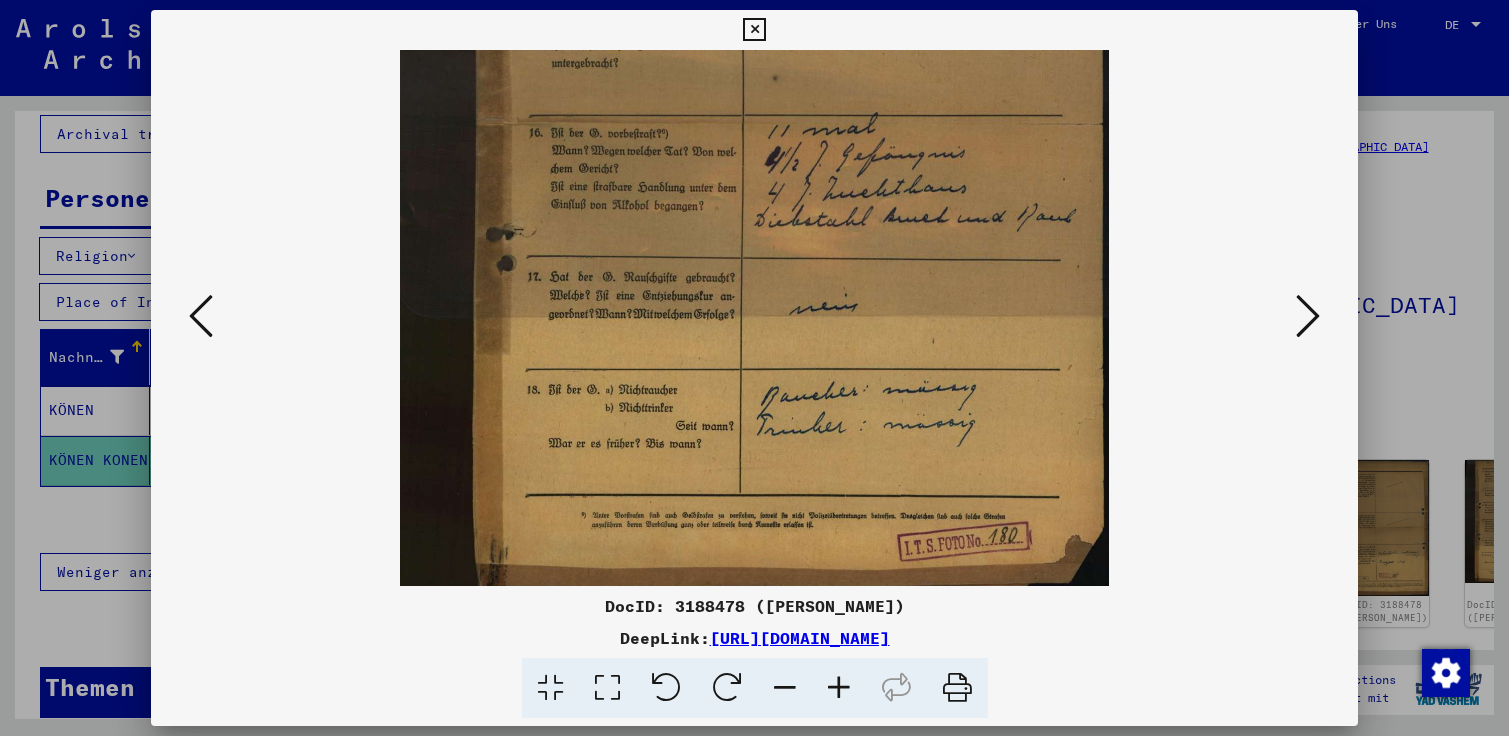 scroll, scrollTop: 390, scrollLeft: 0, axis: vertical 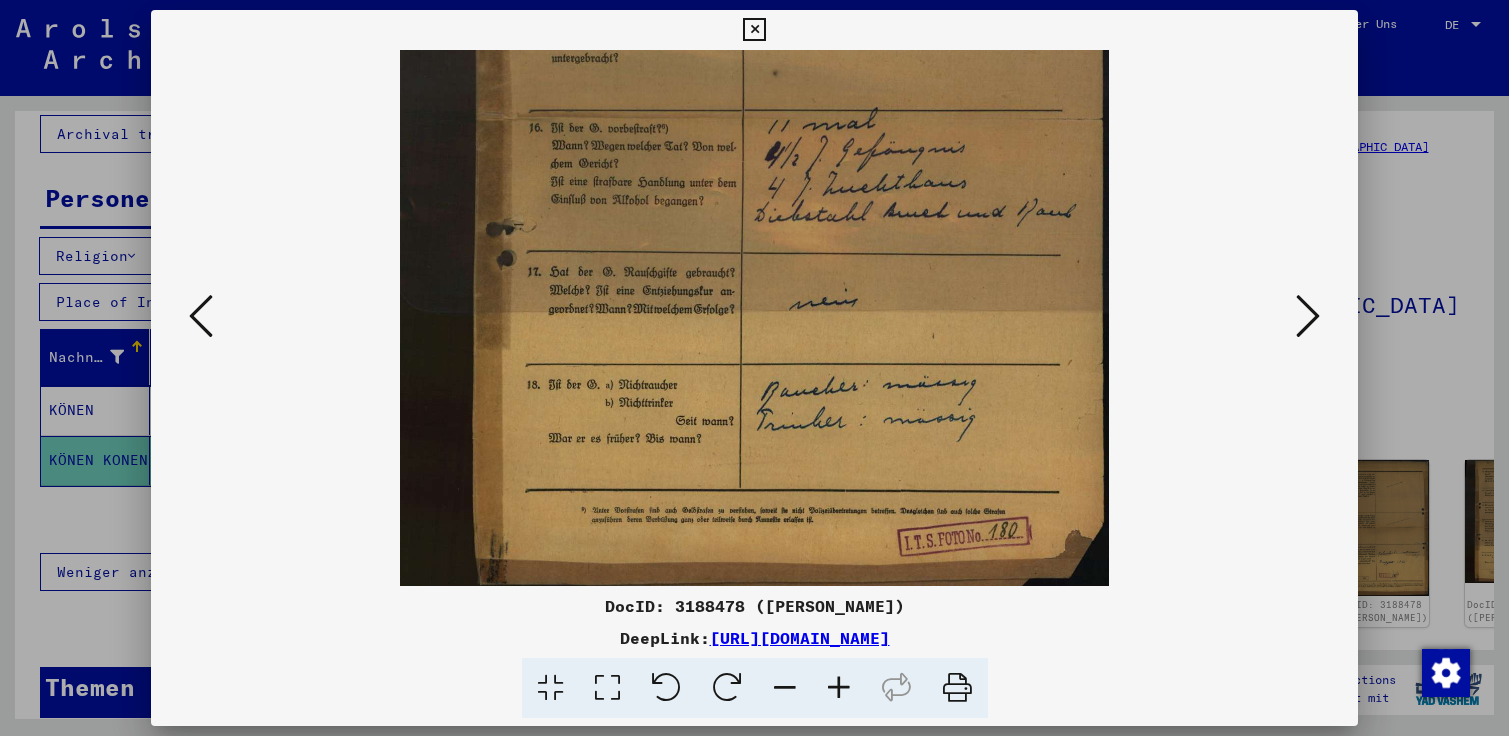 drag, startPoint x: 923, startPoint y: 492, endPoint x: 926, endPoint y: 309, distance: 183.02458 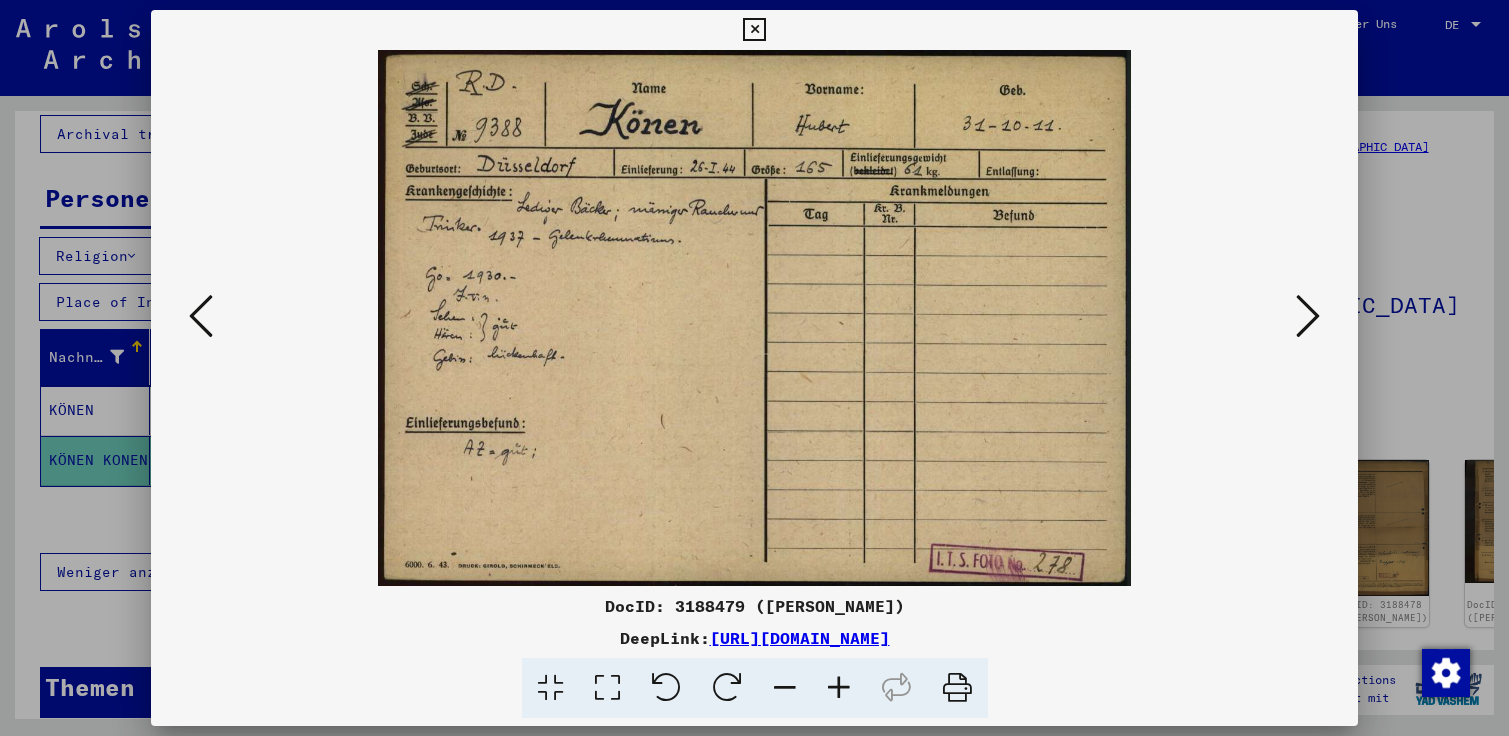 click at bounding box center [1308, 316] 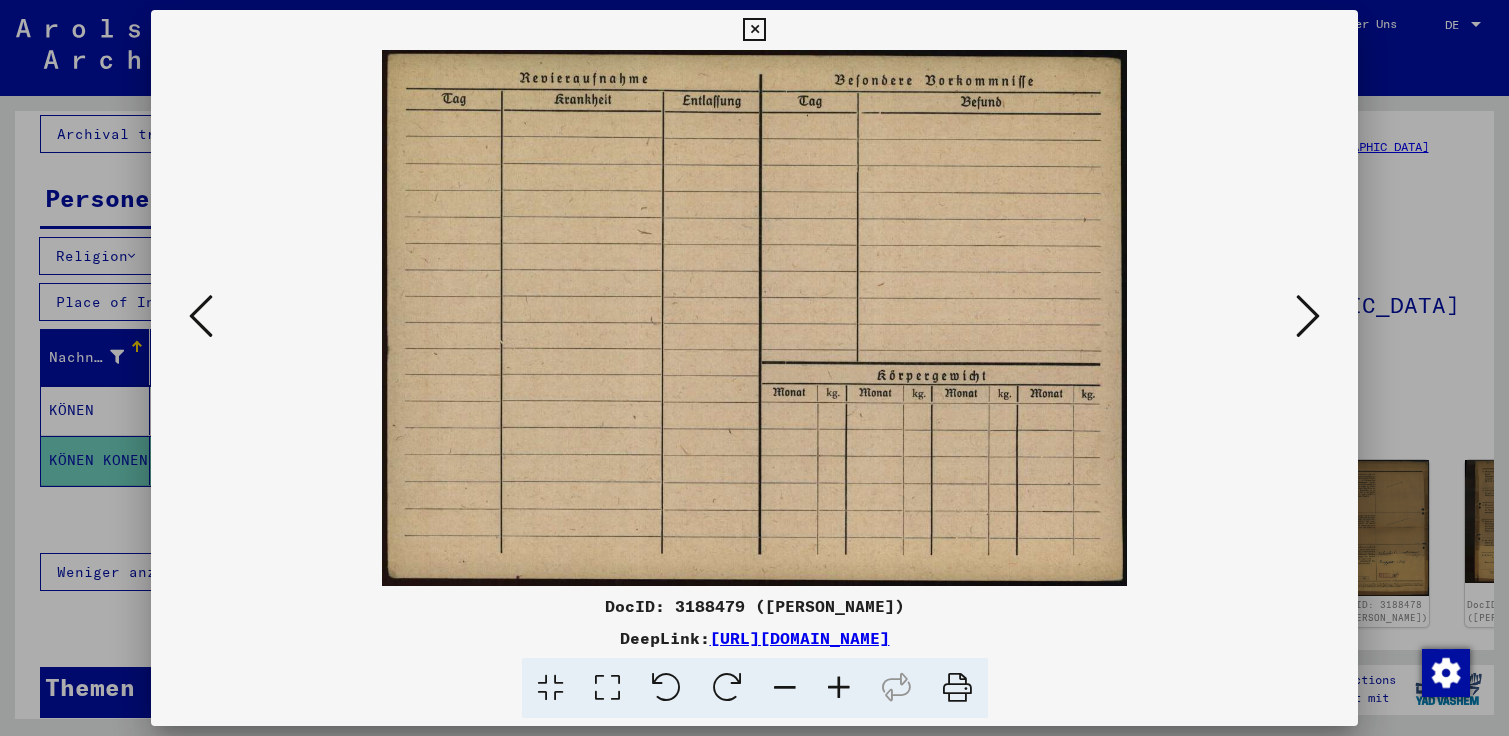 click at bounding box center (1308, 316) 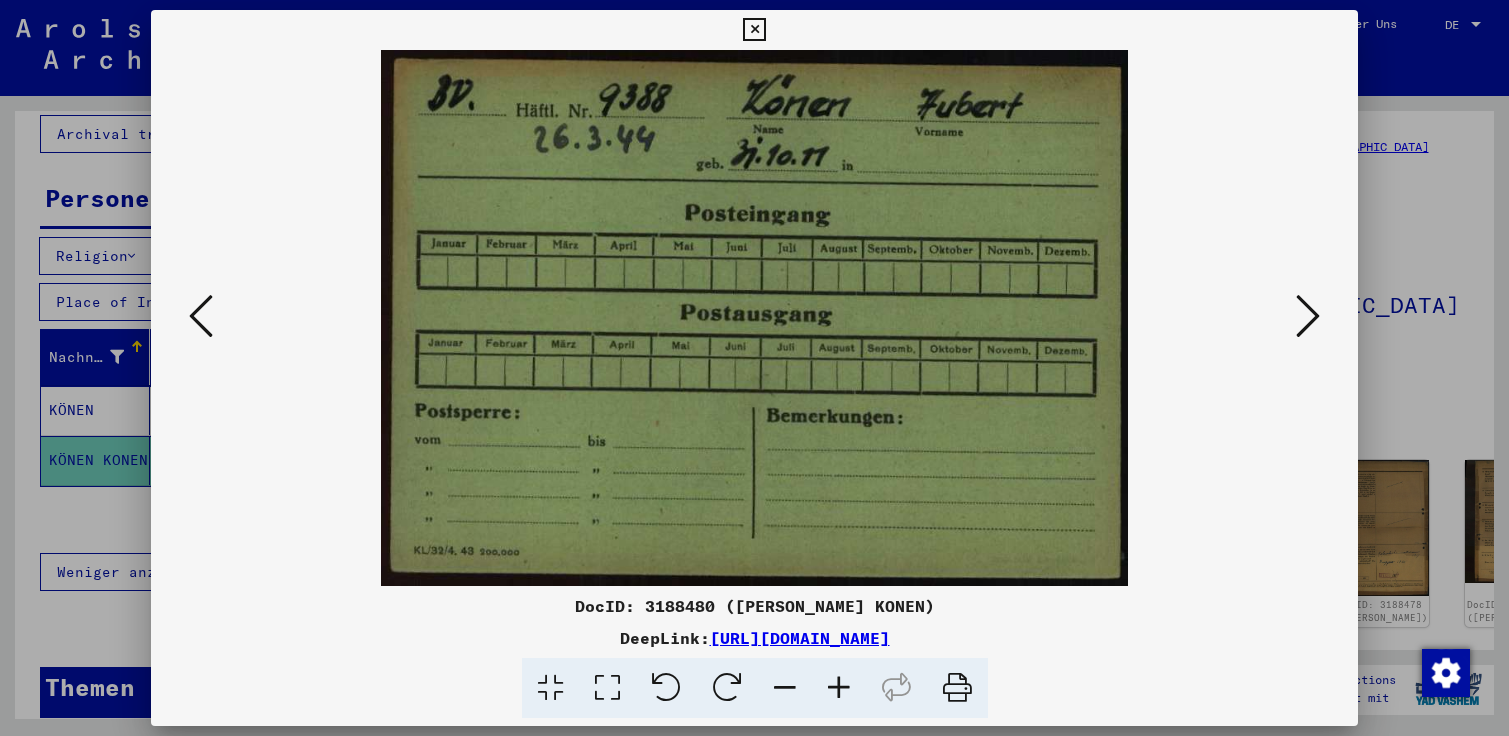 click at bounding box center [1308, 316] 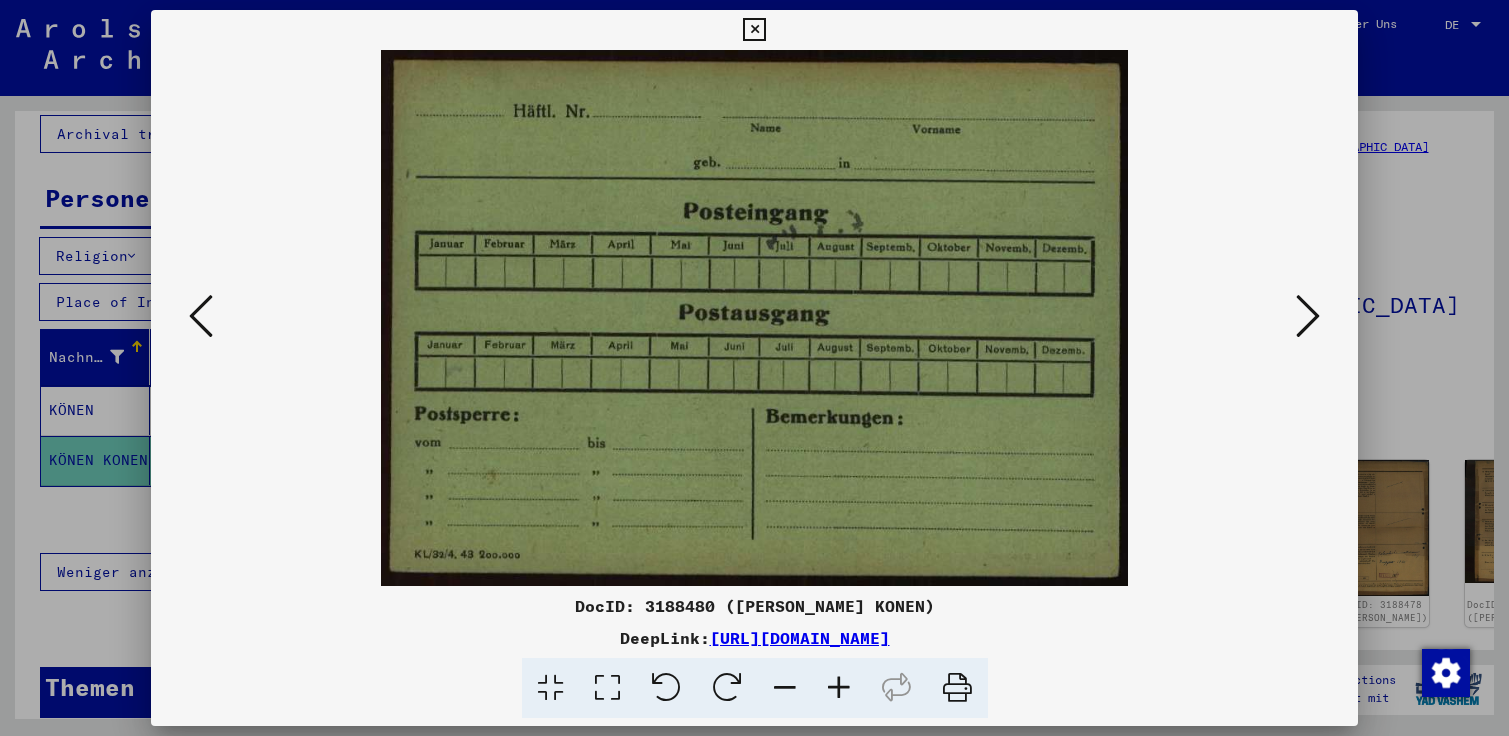 click at bounding box center (1308, 316) 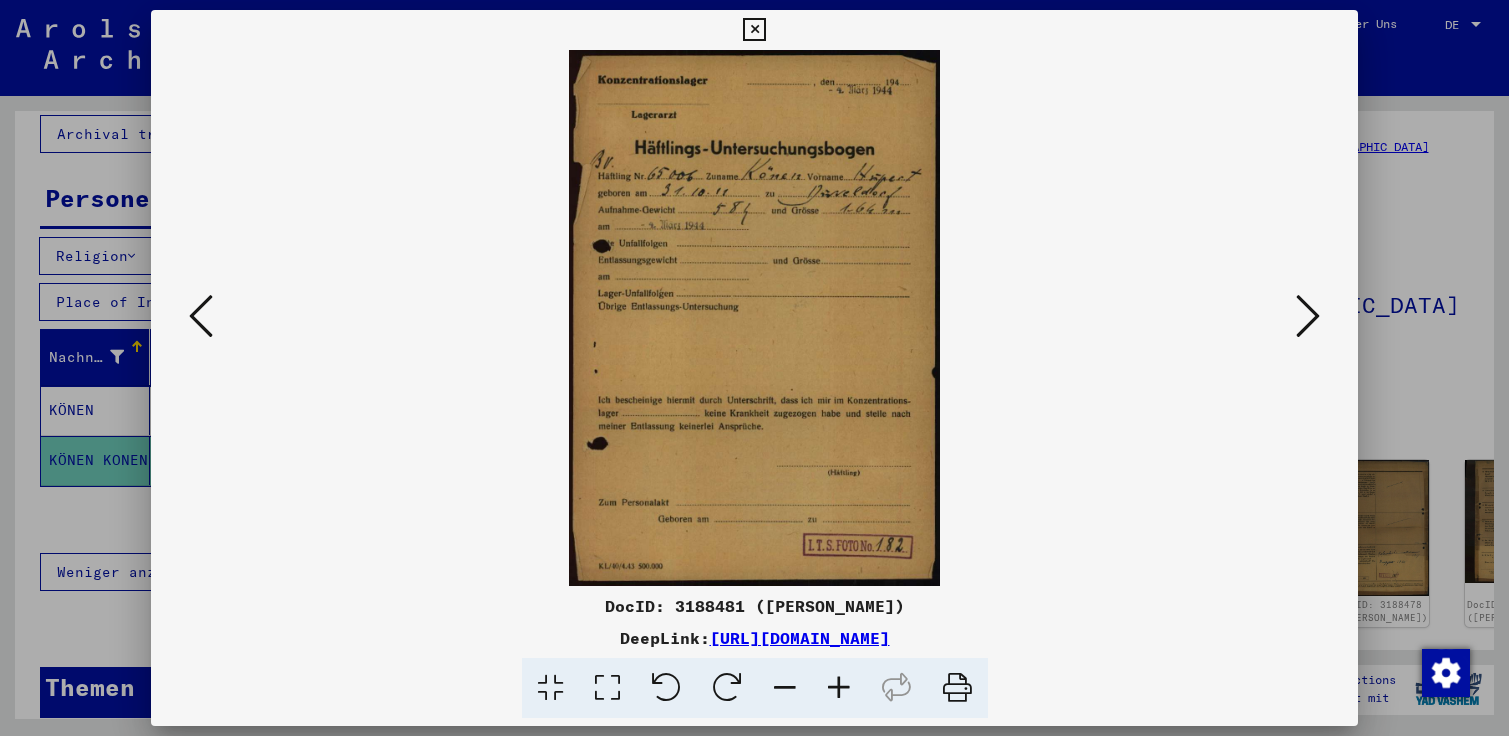 click at bounding box center (1308, 316) 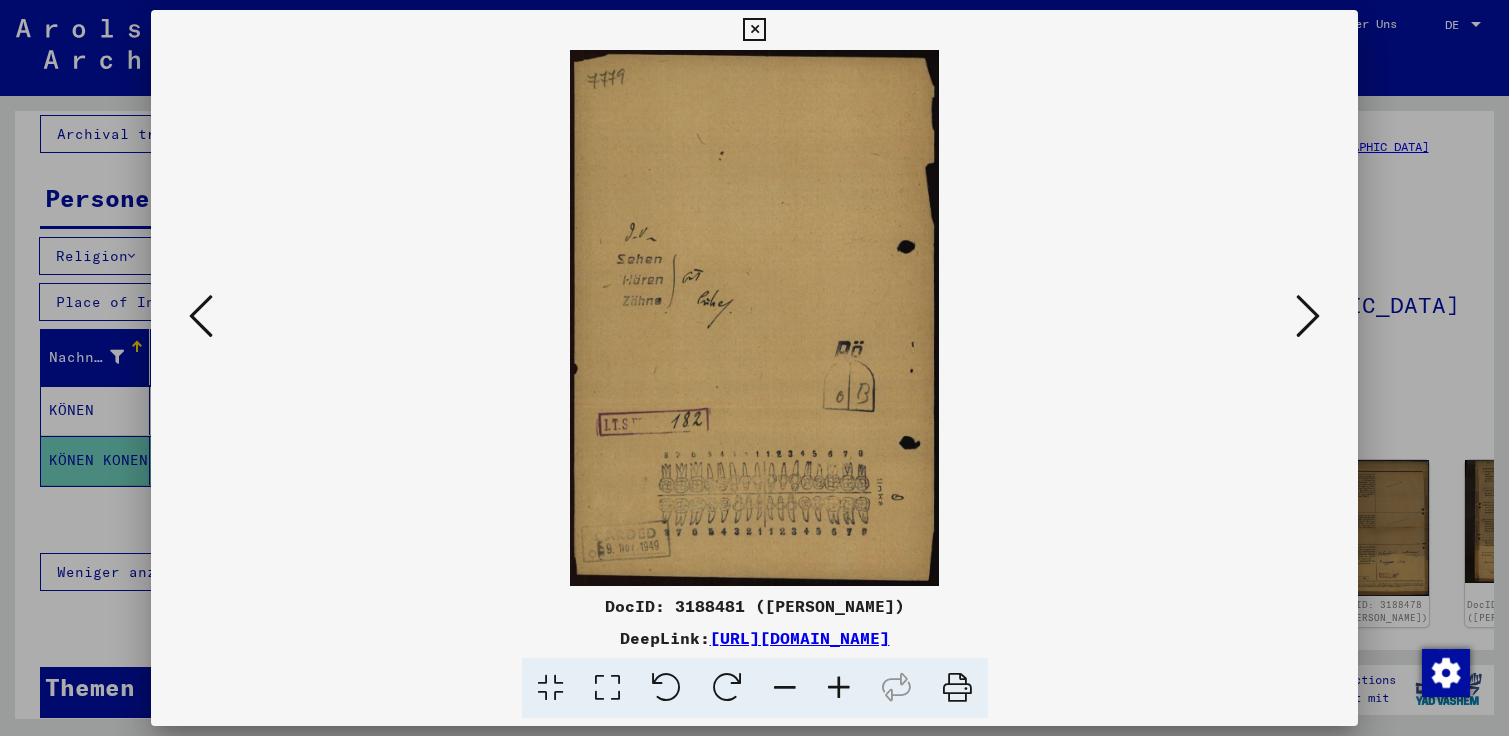 click at bounding box center [1308, 316] 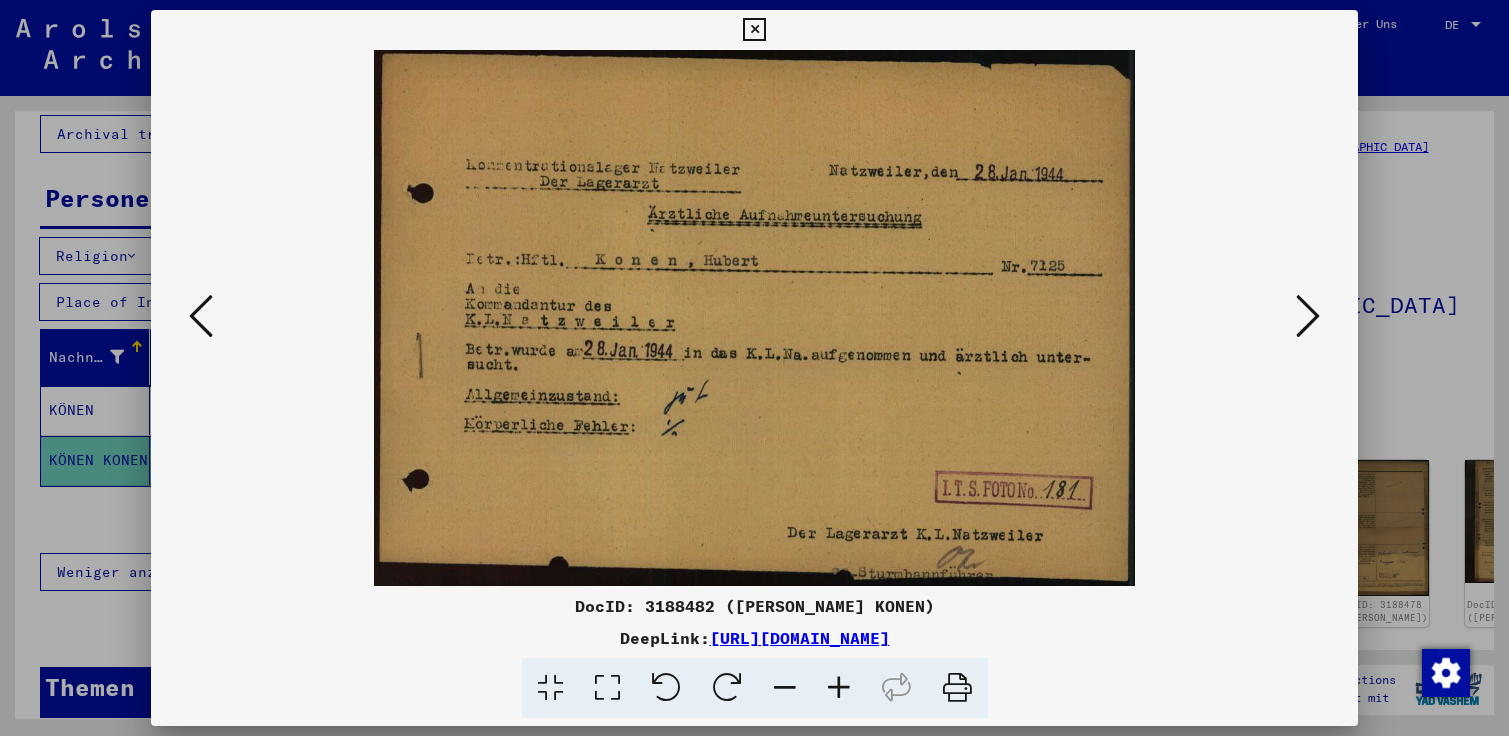 click at bounding box center (1308, 316) 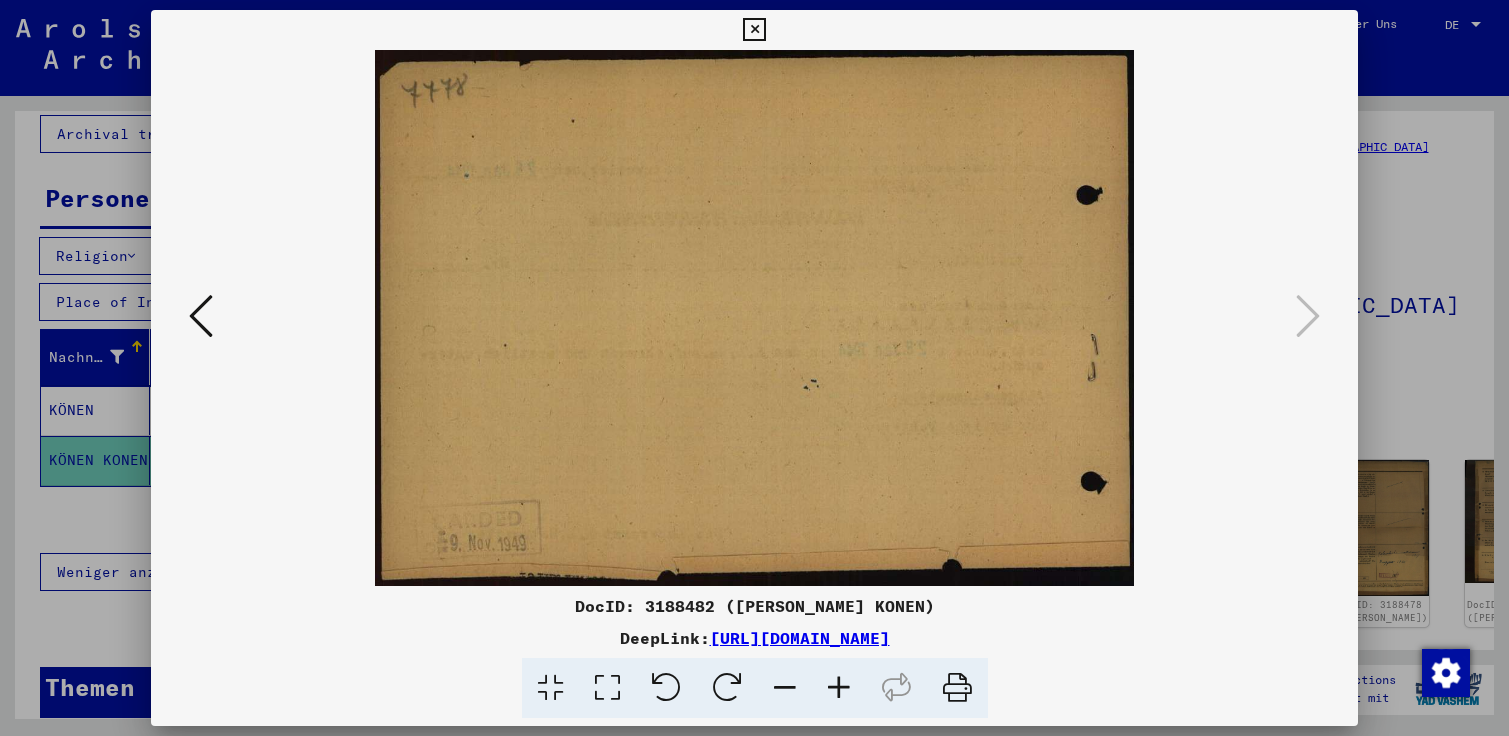 click at bounding box center [754, 30] 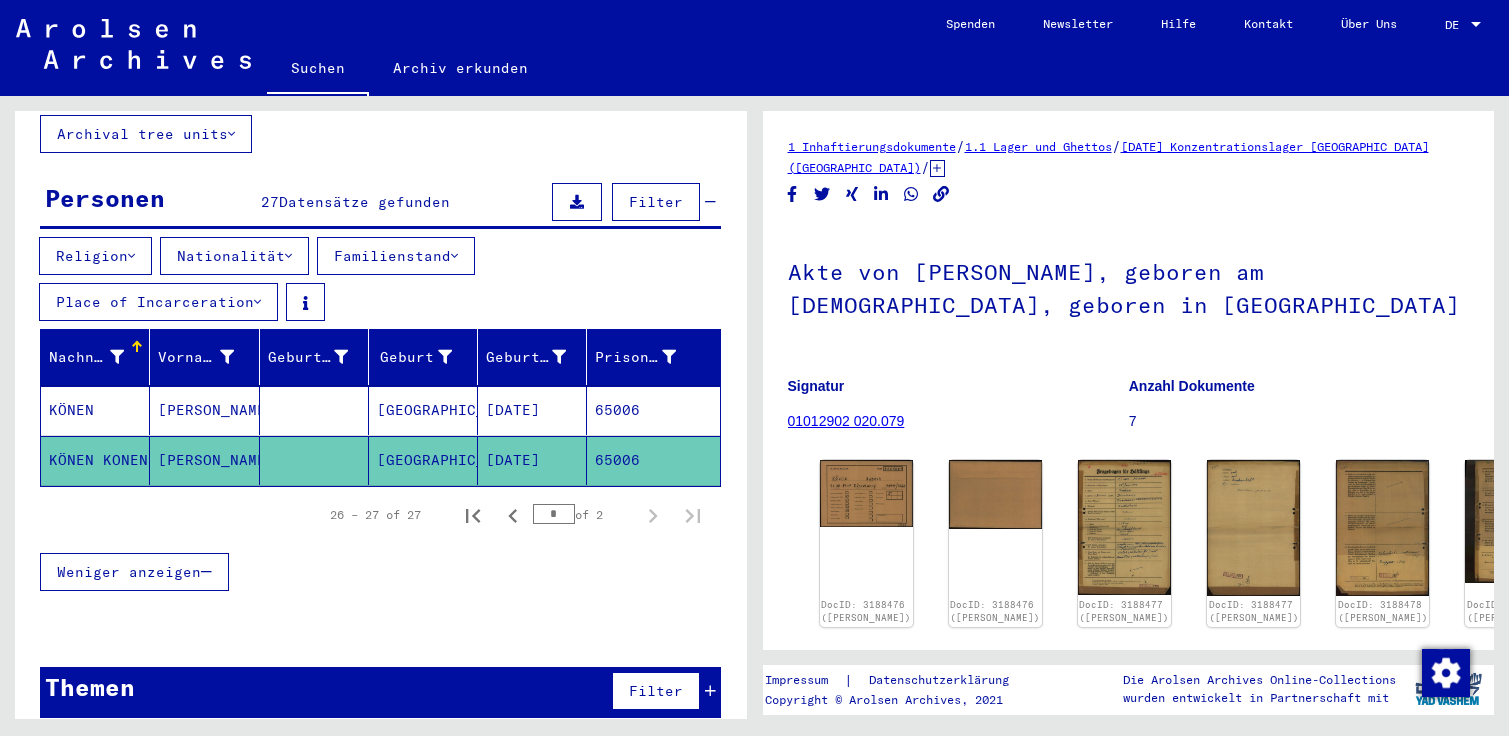 scroll, scrollTop: 216, scrollLeft: 0, axis: vertical 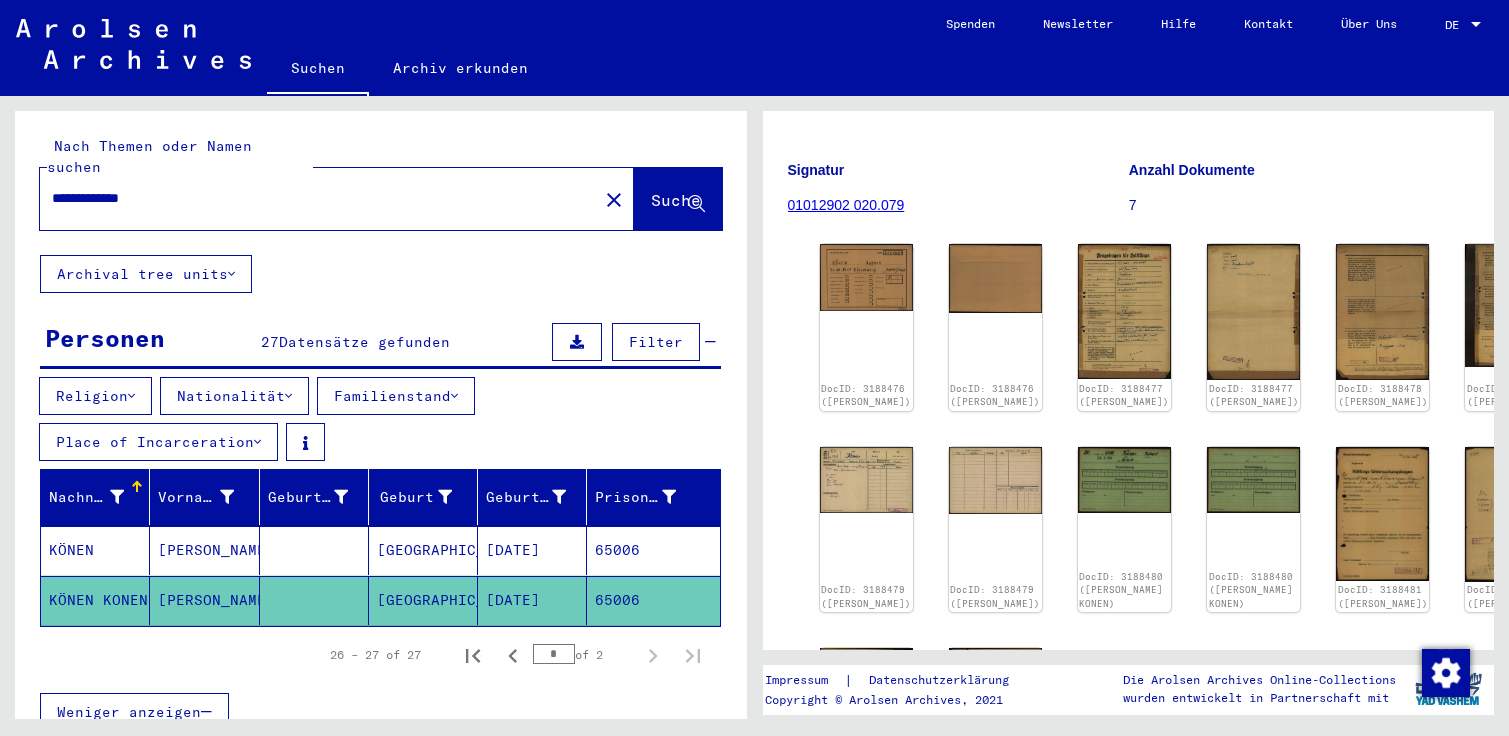 drag, startPoint x: 71, startPoint y: 175, endPoint x: 46, endPoint y: 169, distance: 25.70992 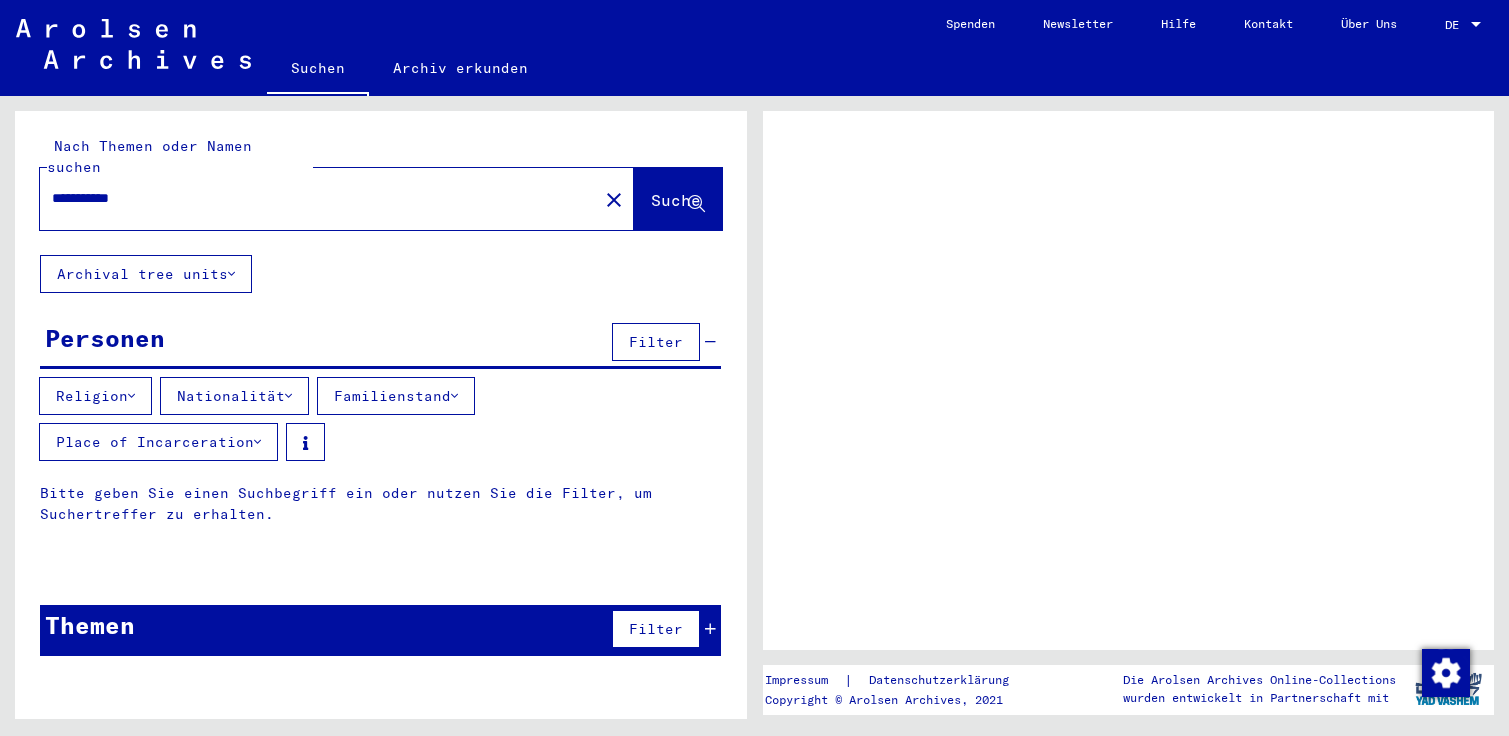 scroll, scrollTop: 0, scrollLeft: 0, axis: both 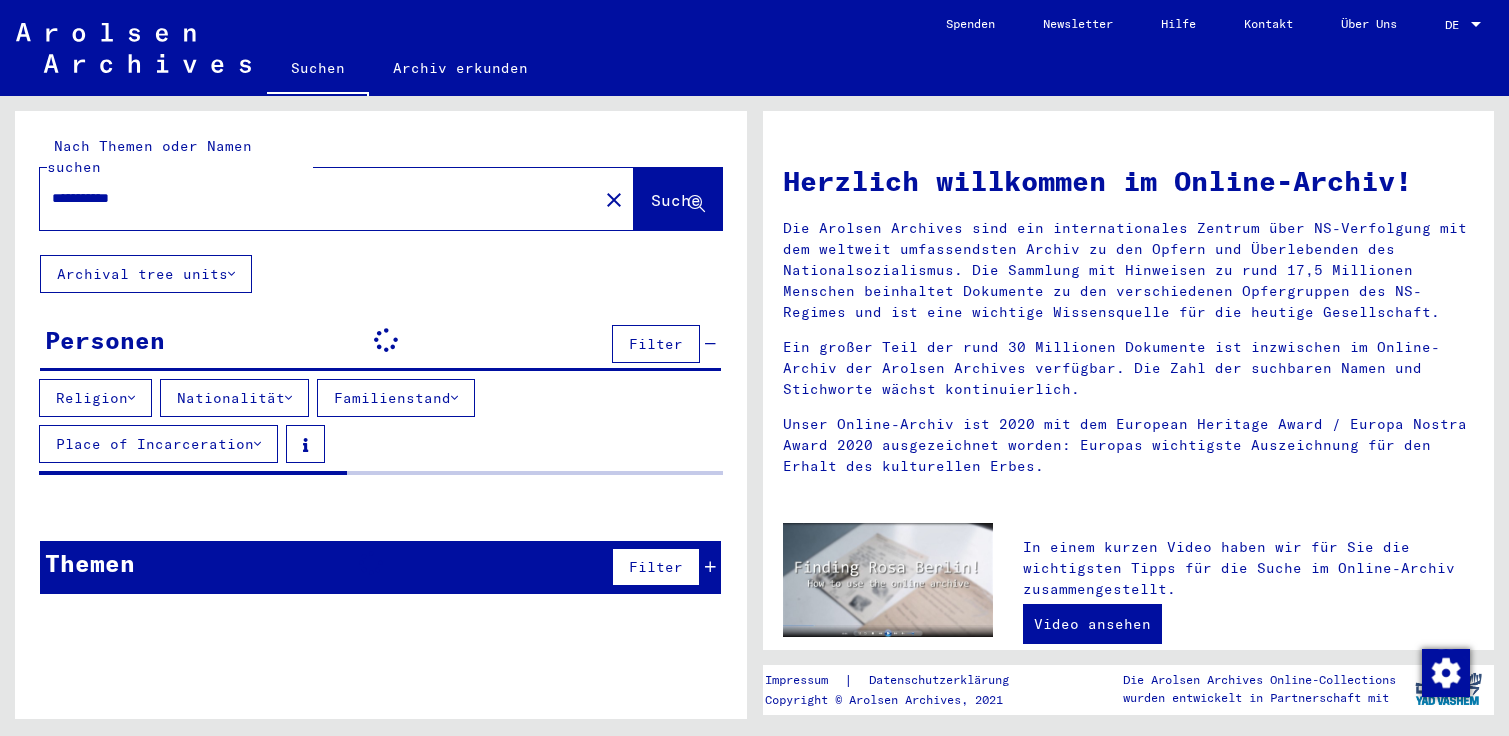 click on "**********" at bounding box center [313, 198] 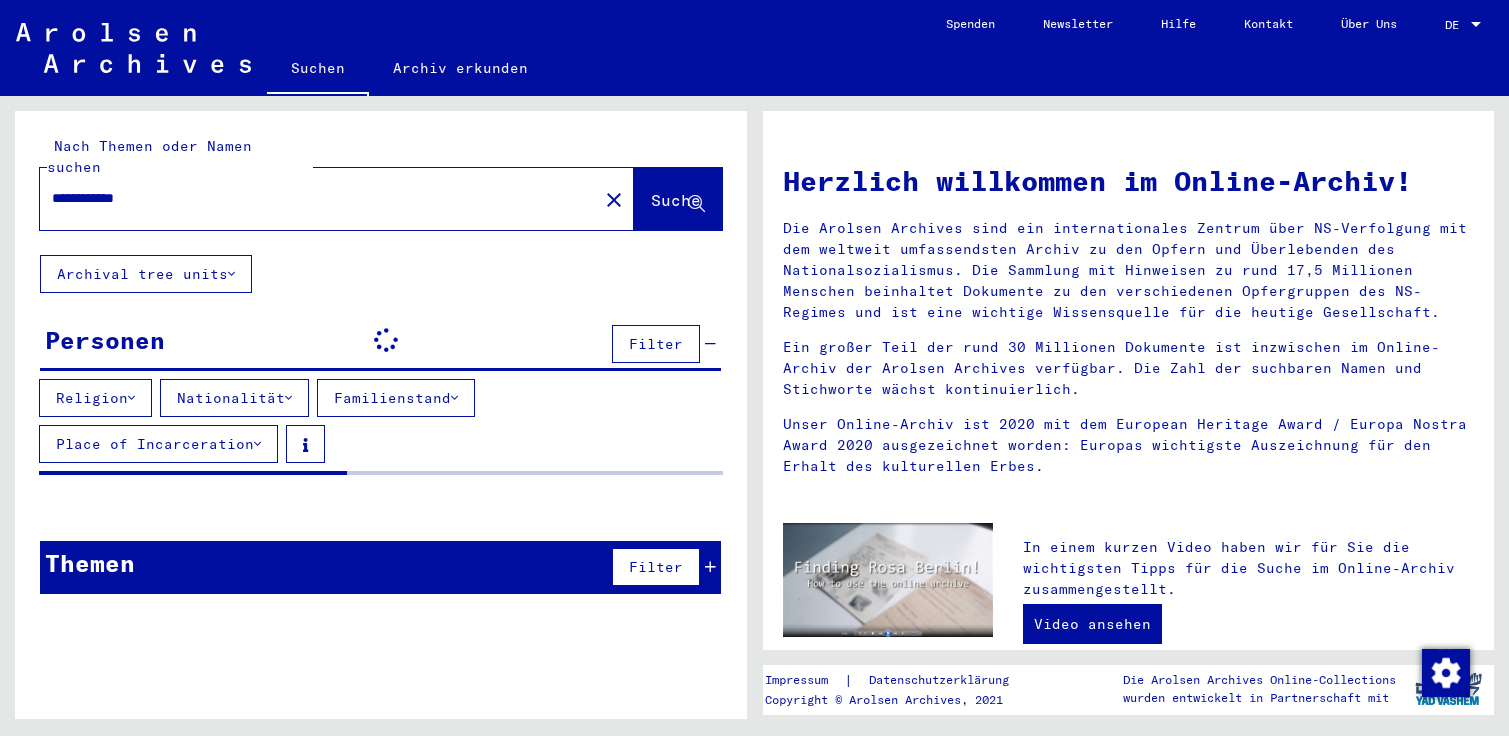type on "**********" 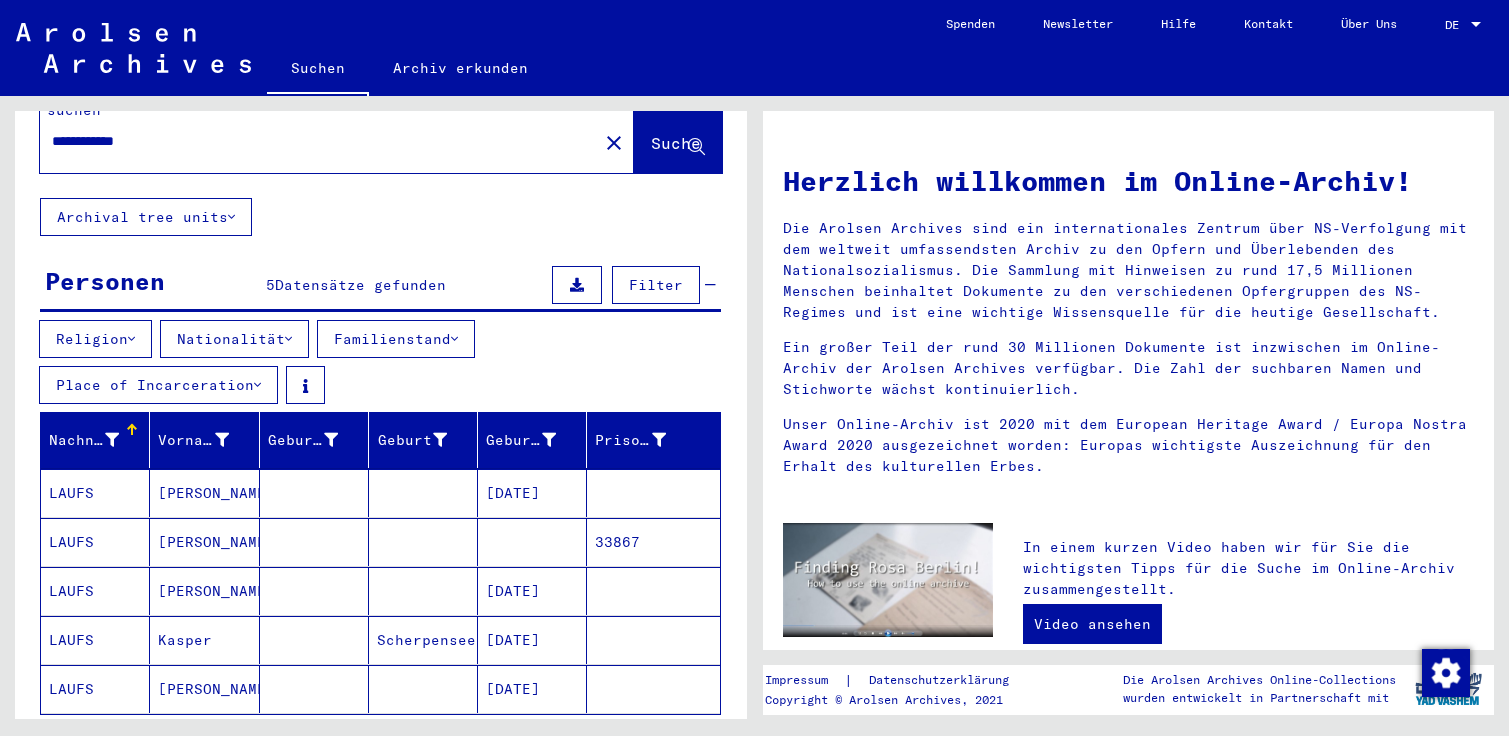 scroll, scrollTop: 108, scrollLeft: 0, axis: vertical 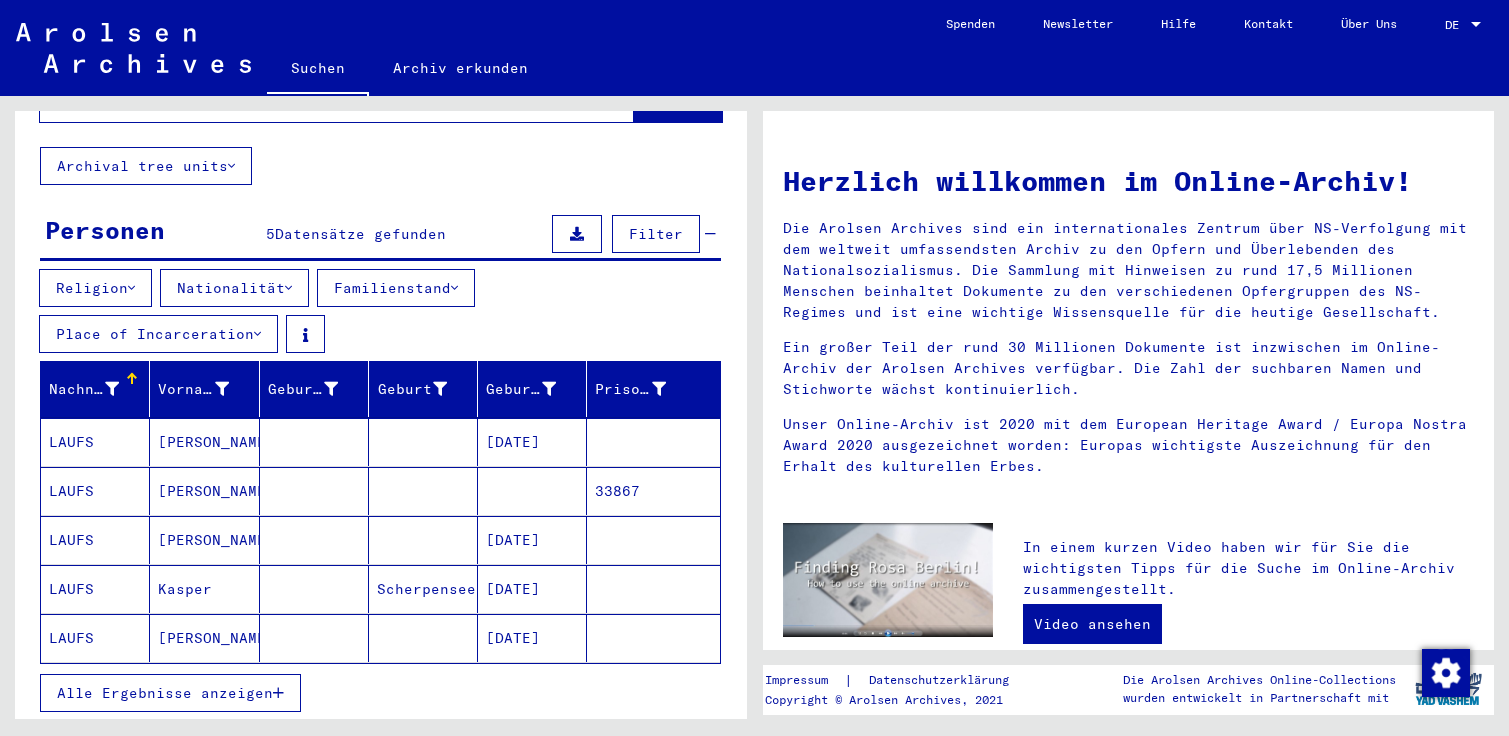 click on "LAUFS" at bounding box center [95, 491] 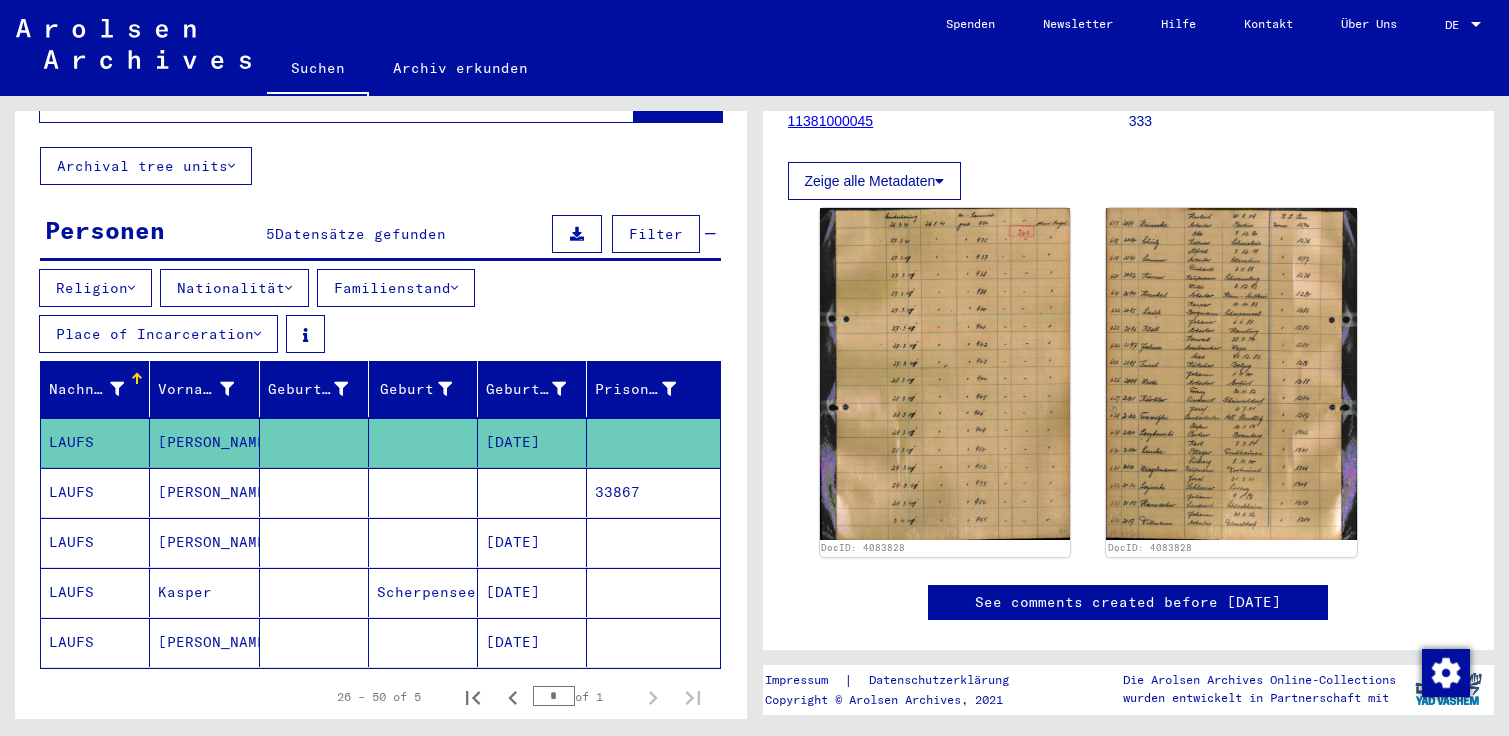 scroll, scrollTop: 324, scrollLeft: 0, axis: vertical 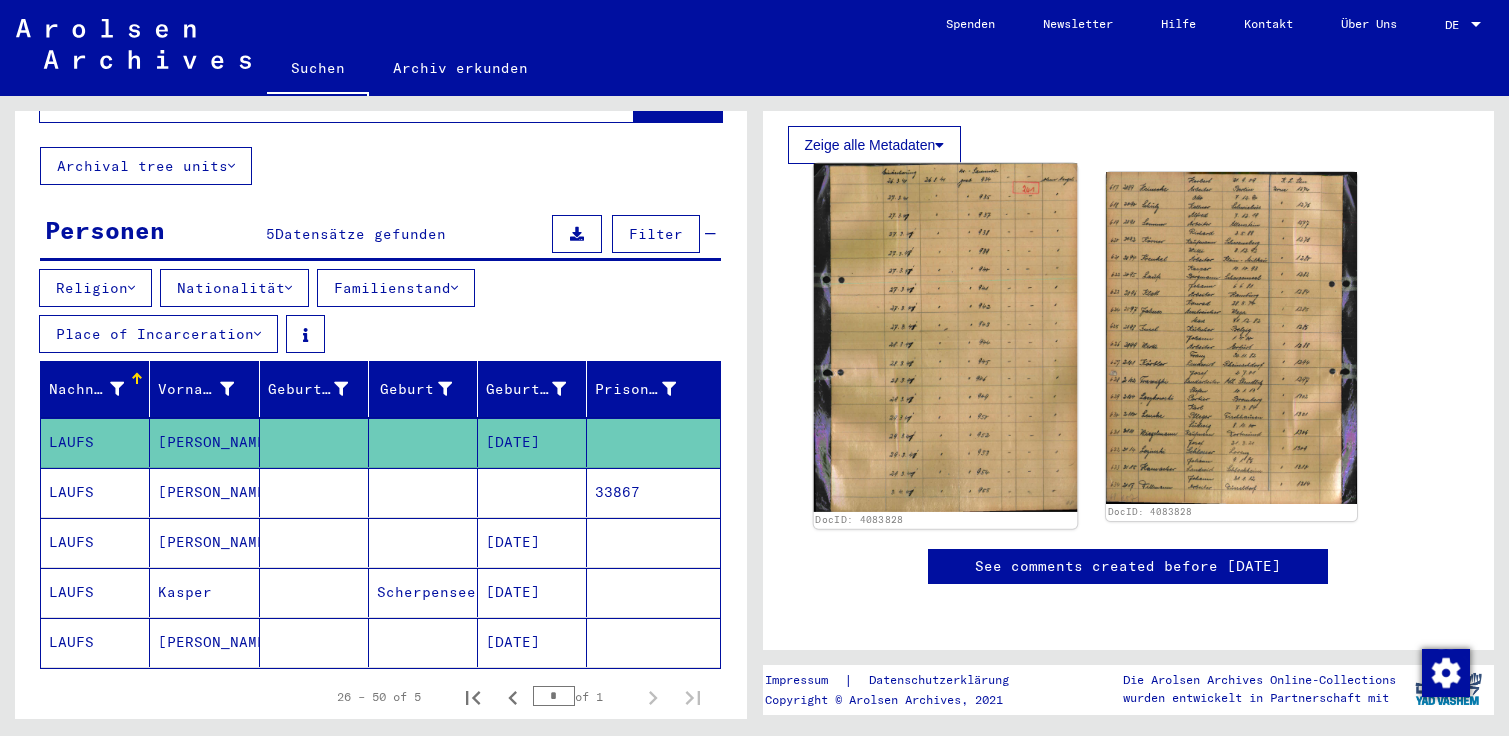 click 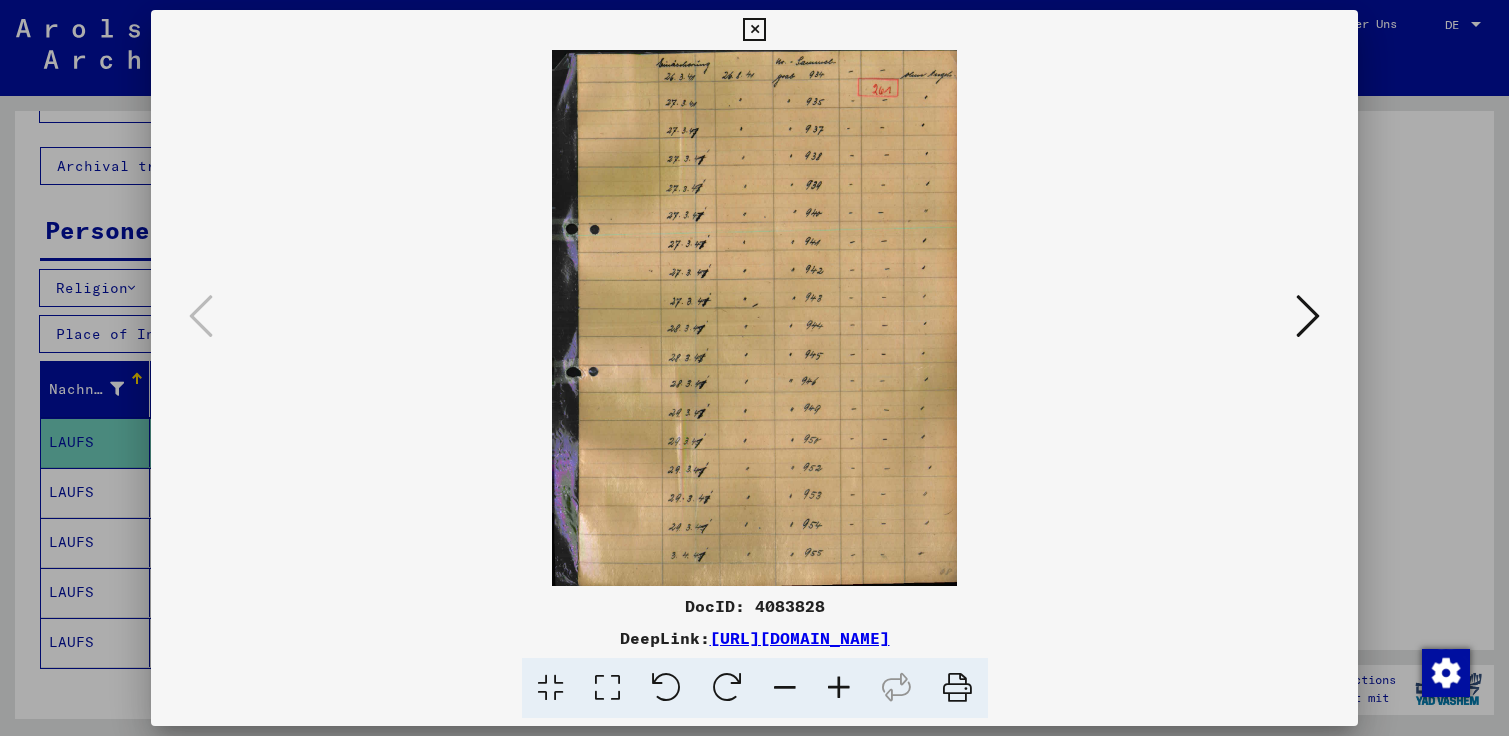 click at bounding box center [1308, 316] 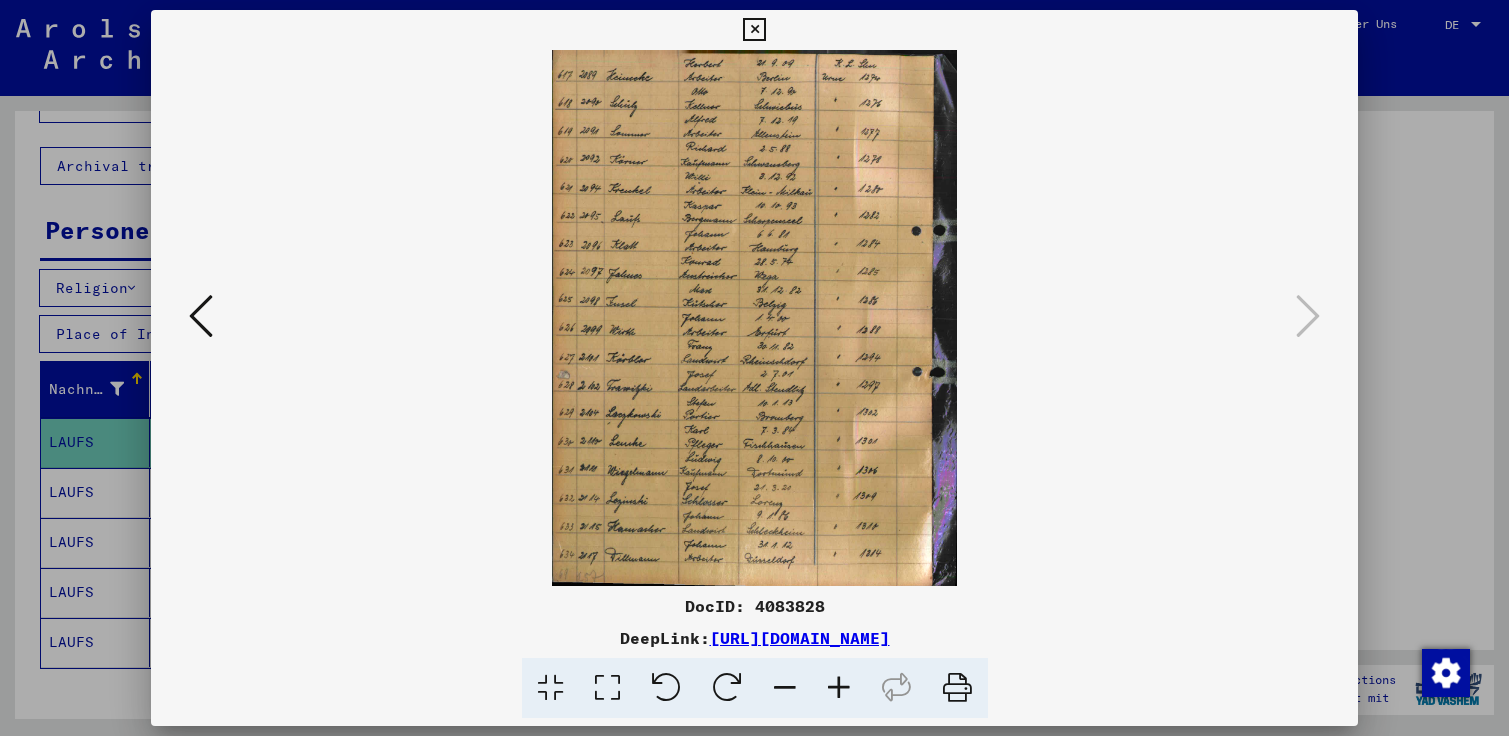 click at bounding box center (839, 688) 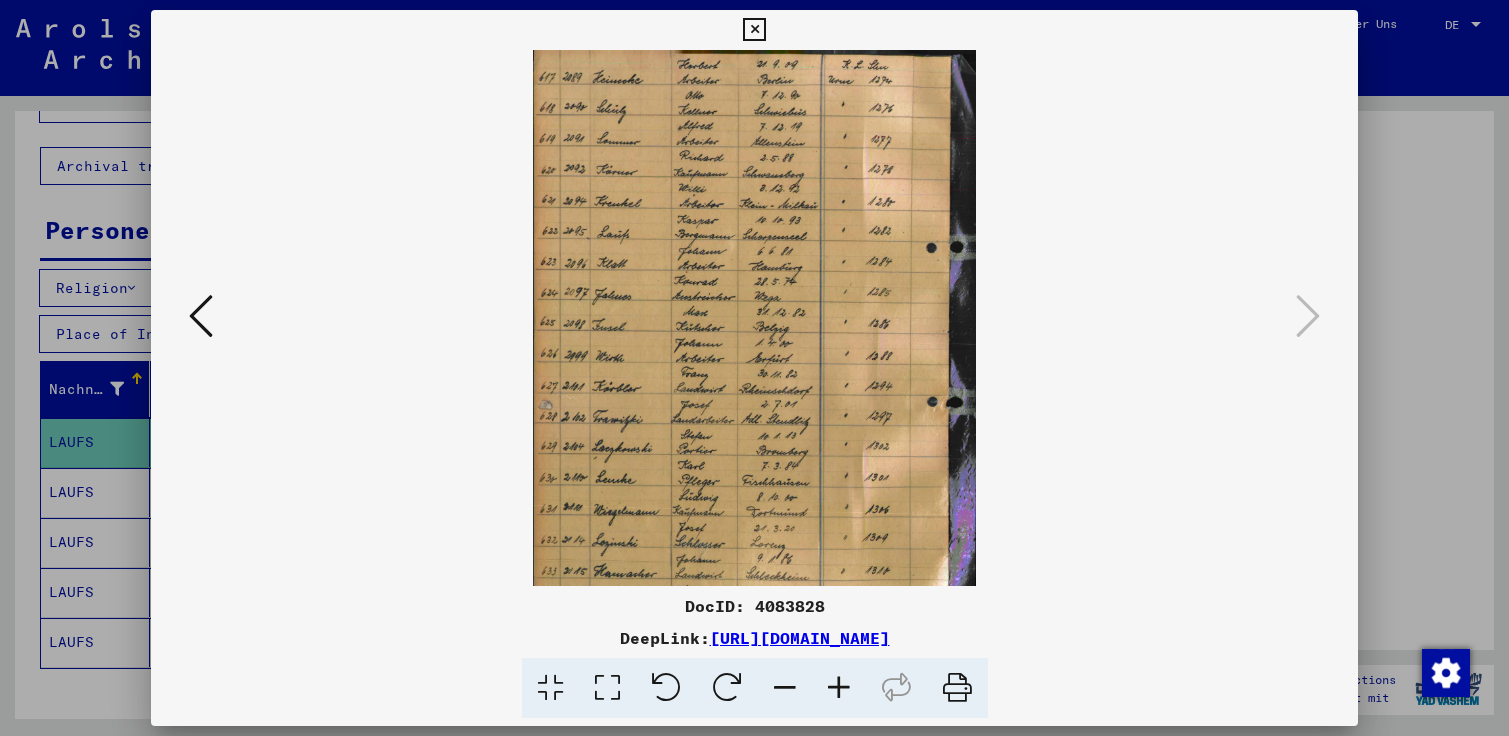 click at bounding box center [839, 688] 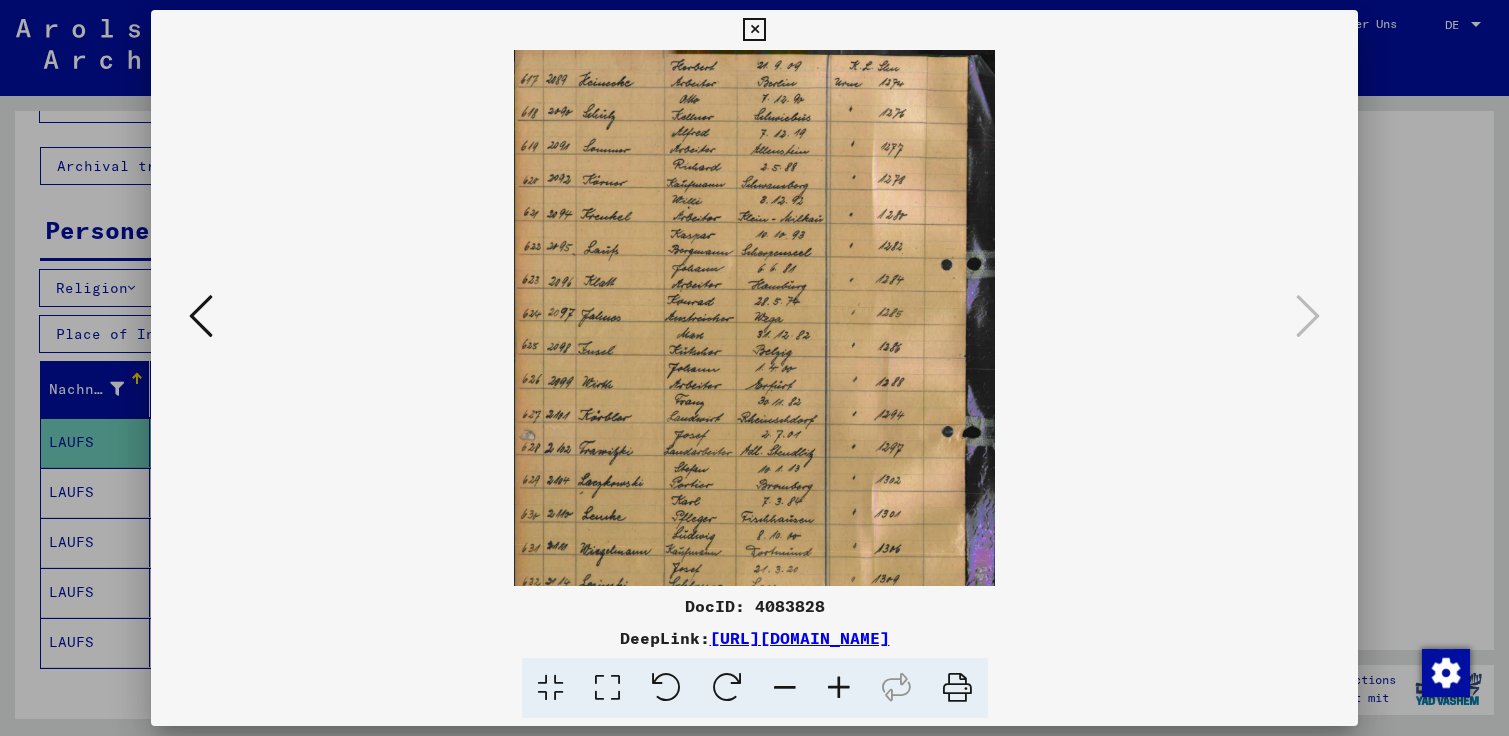 click at bounding box center [839, 688] 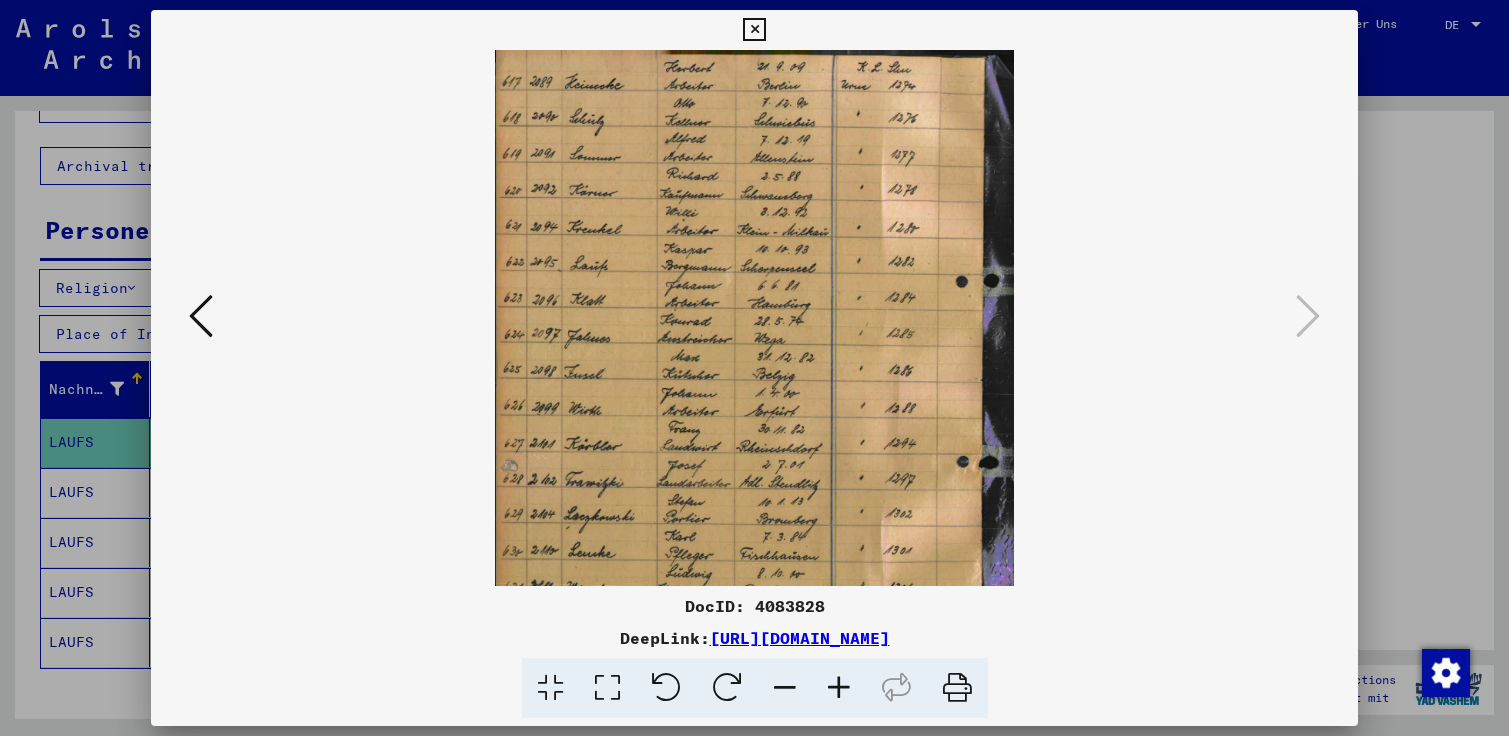 click at bounding box center [839, 688] 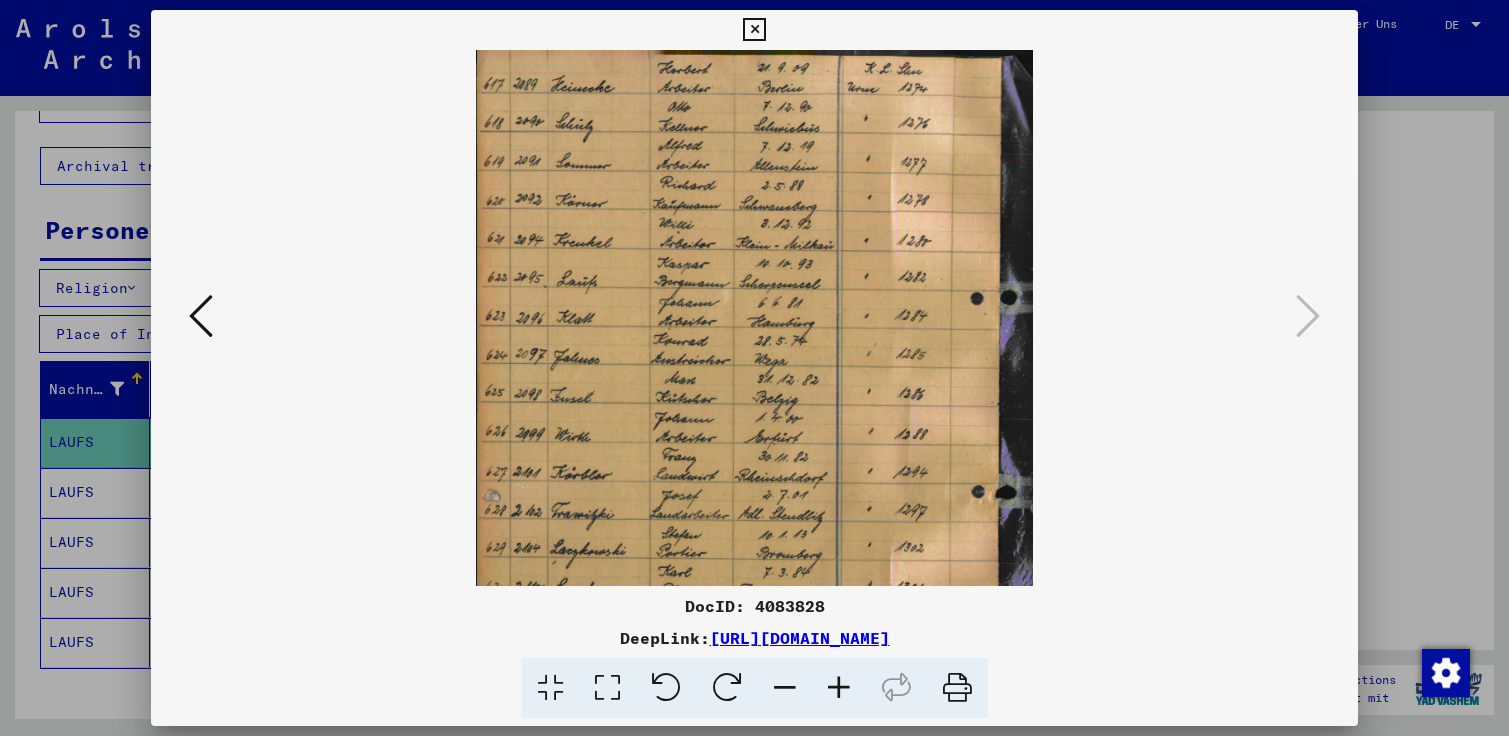 click at bounding box center [839, 688] 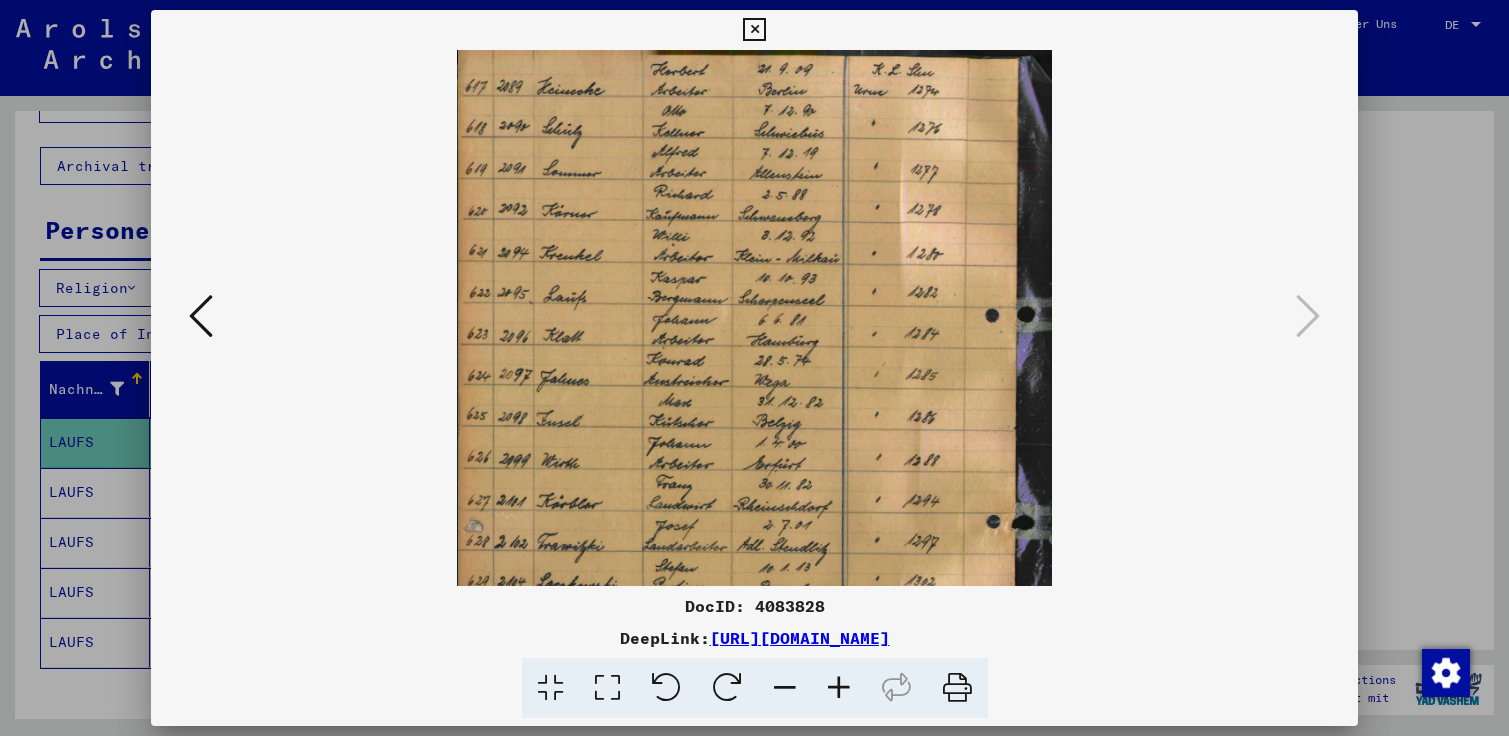 click at bounding box center [839, 688] 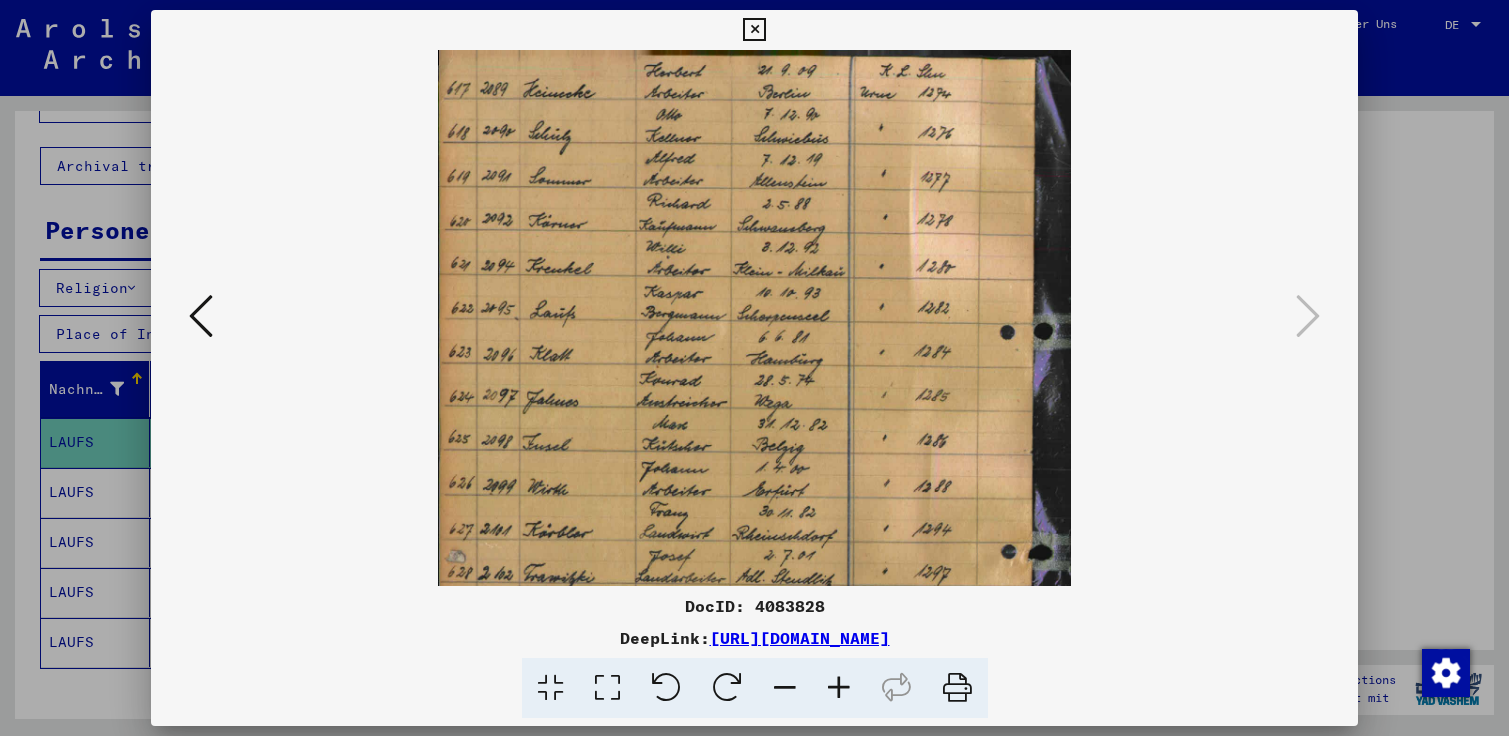 click at bounding box center [839, 688] 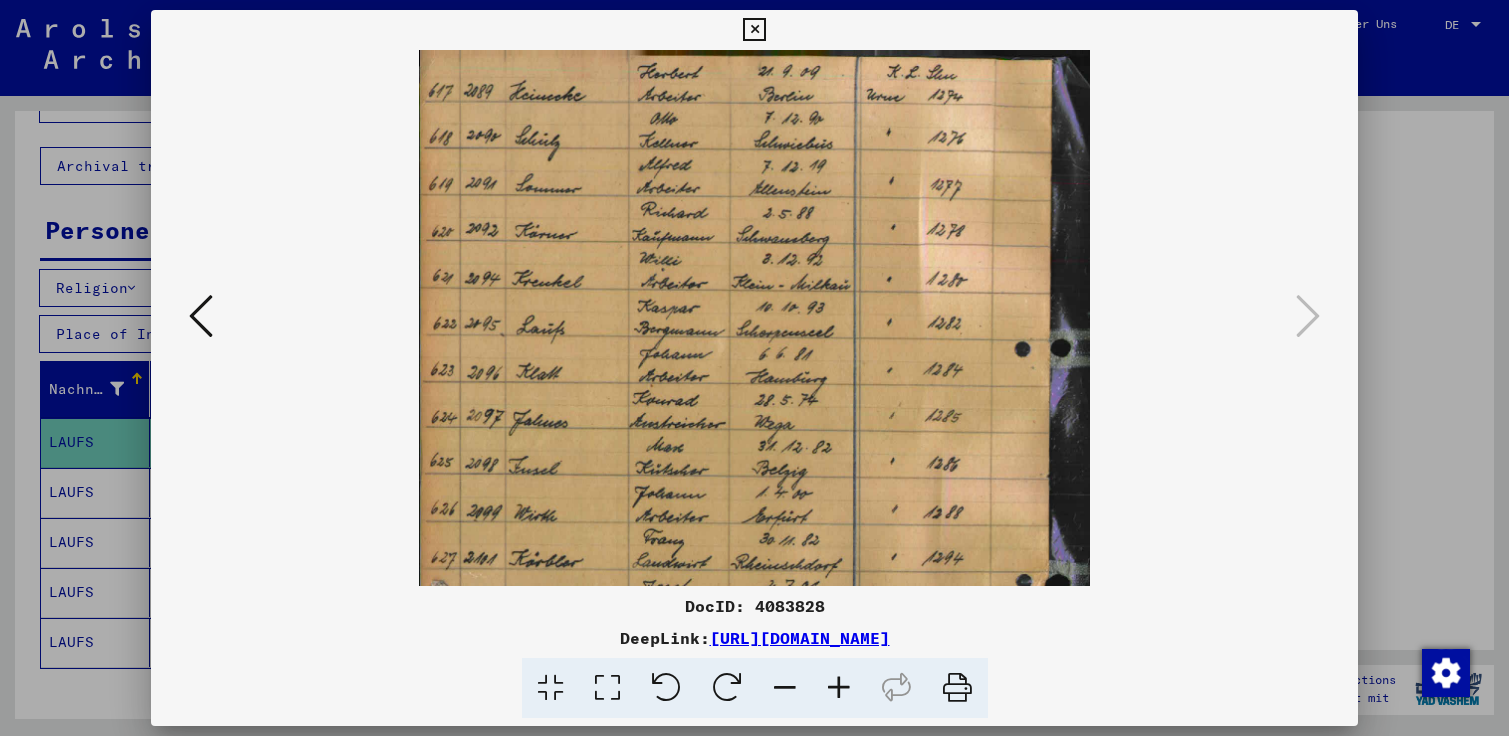 click at bounding box center (839, 688) 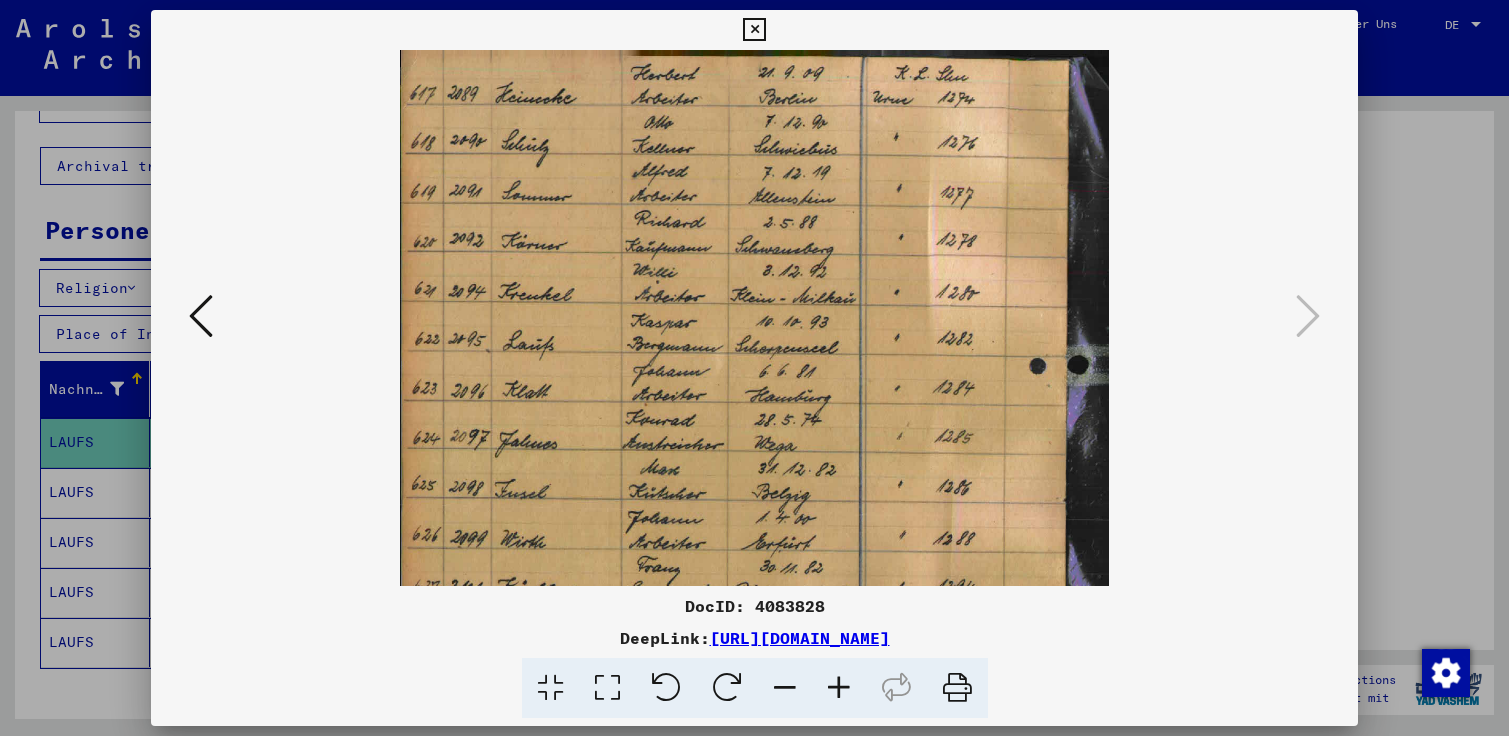 click at bounding box center (754, 30) 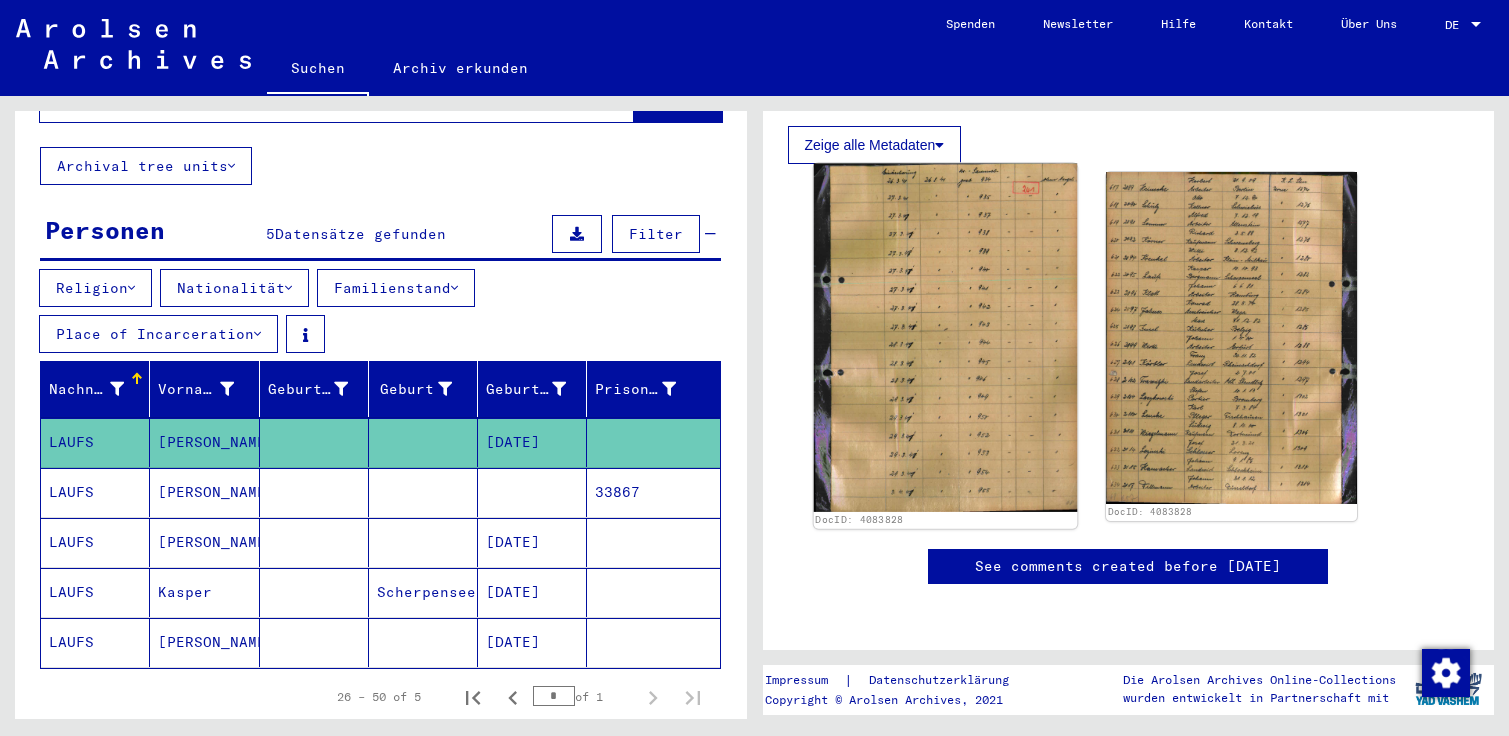 scroll, scrollTop: 324, scrollLeft: 0, axis: vertical 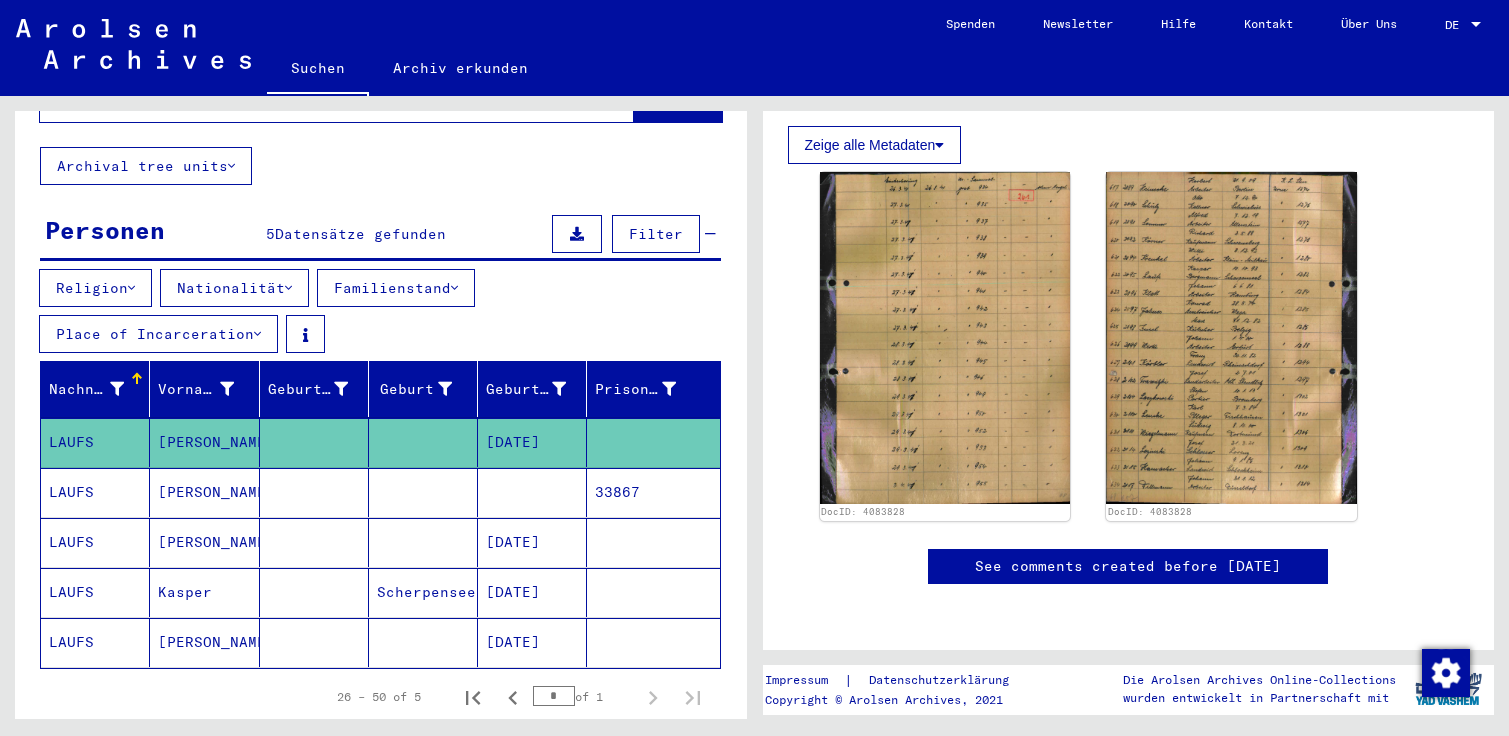 click on "LAUFS" at bounding box center [95, 542] 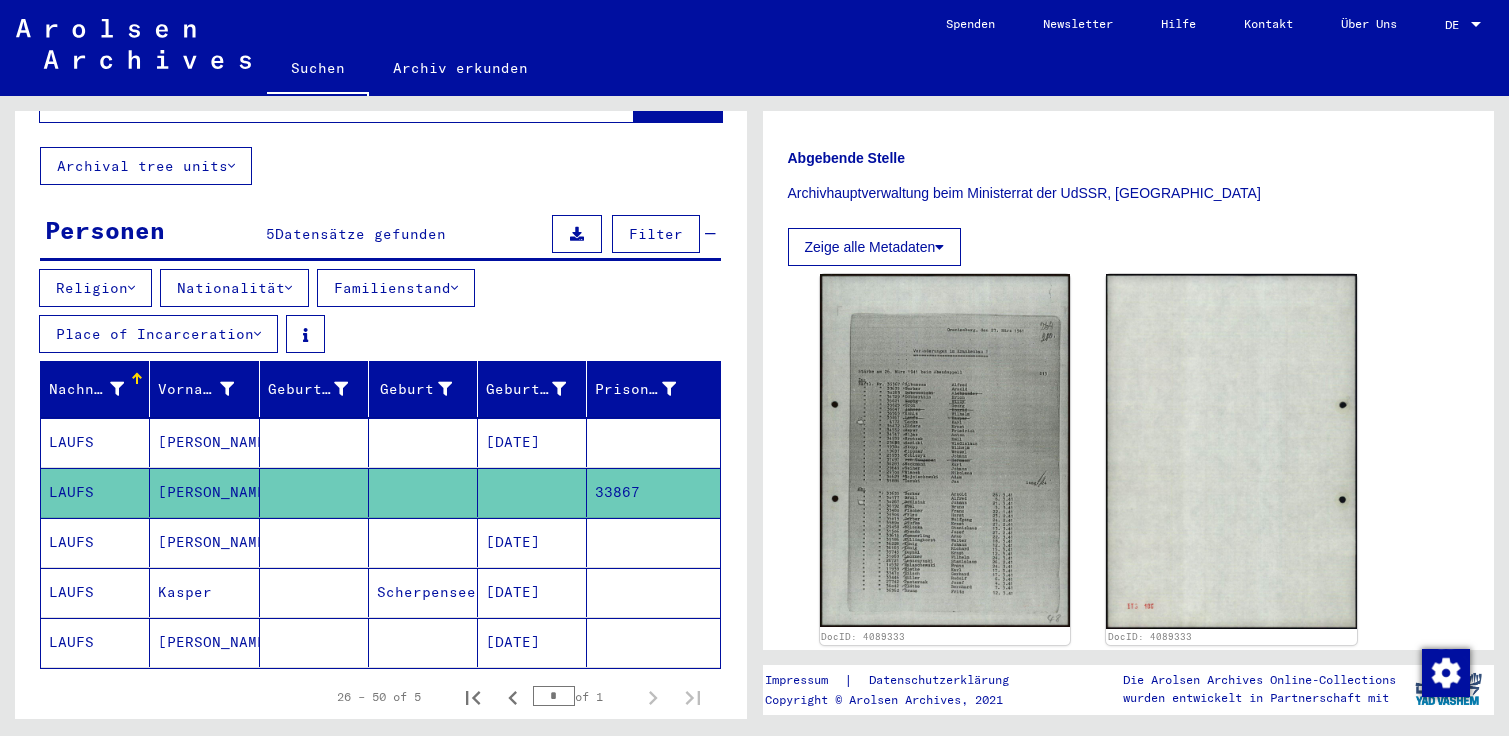 scroll, scrollTop: 432, scrollLeft: 0, axis: vertical 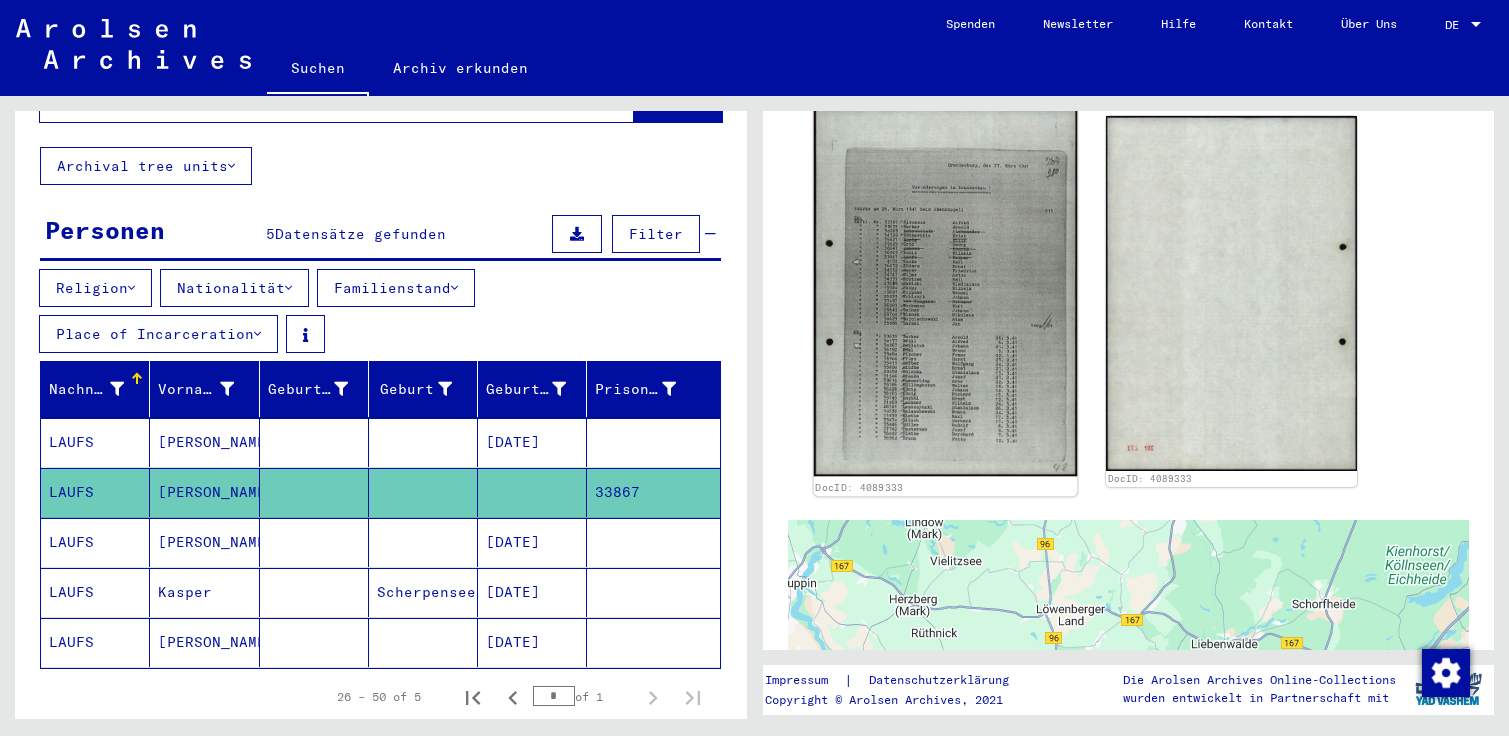 click 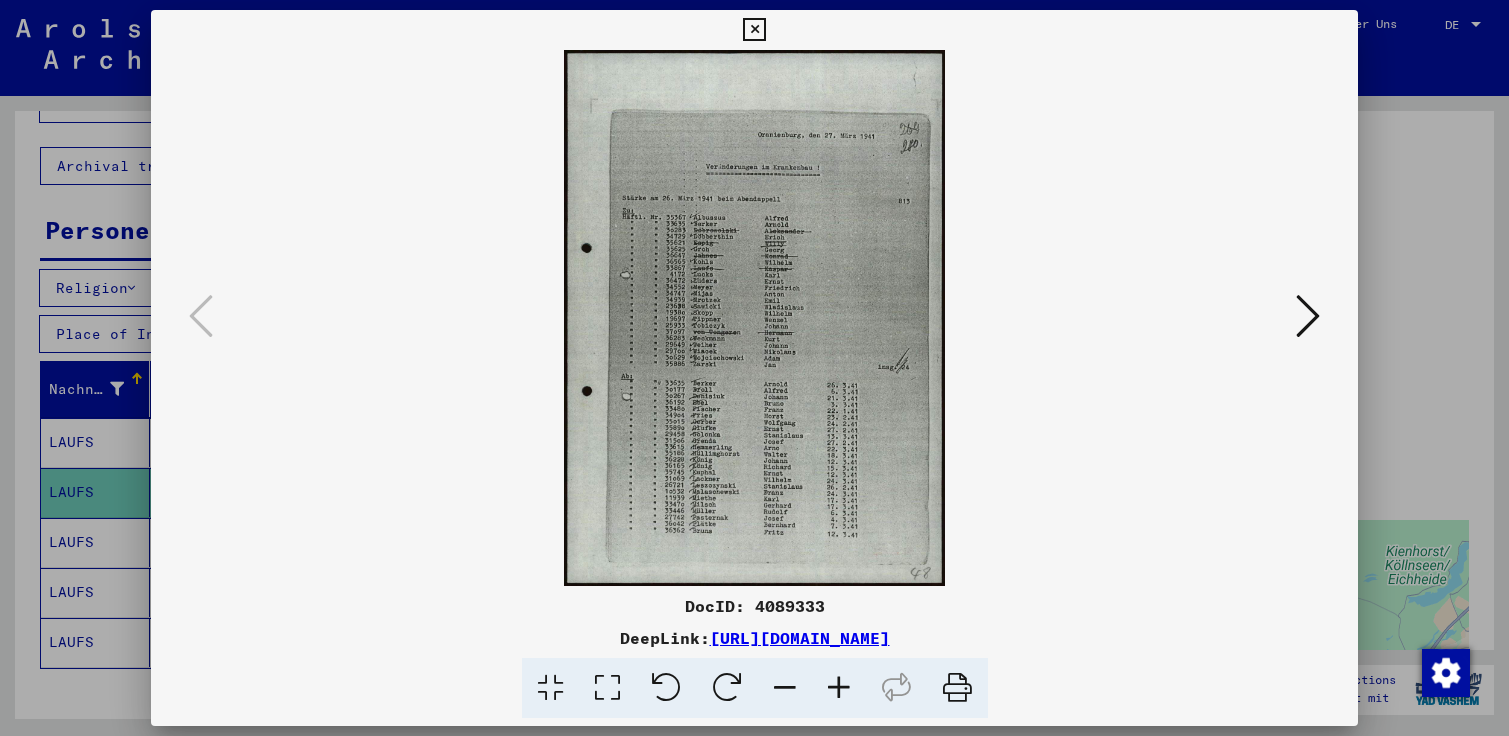click at bounding box center [839, 688] 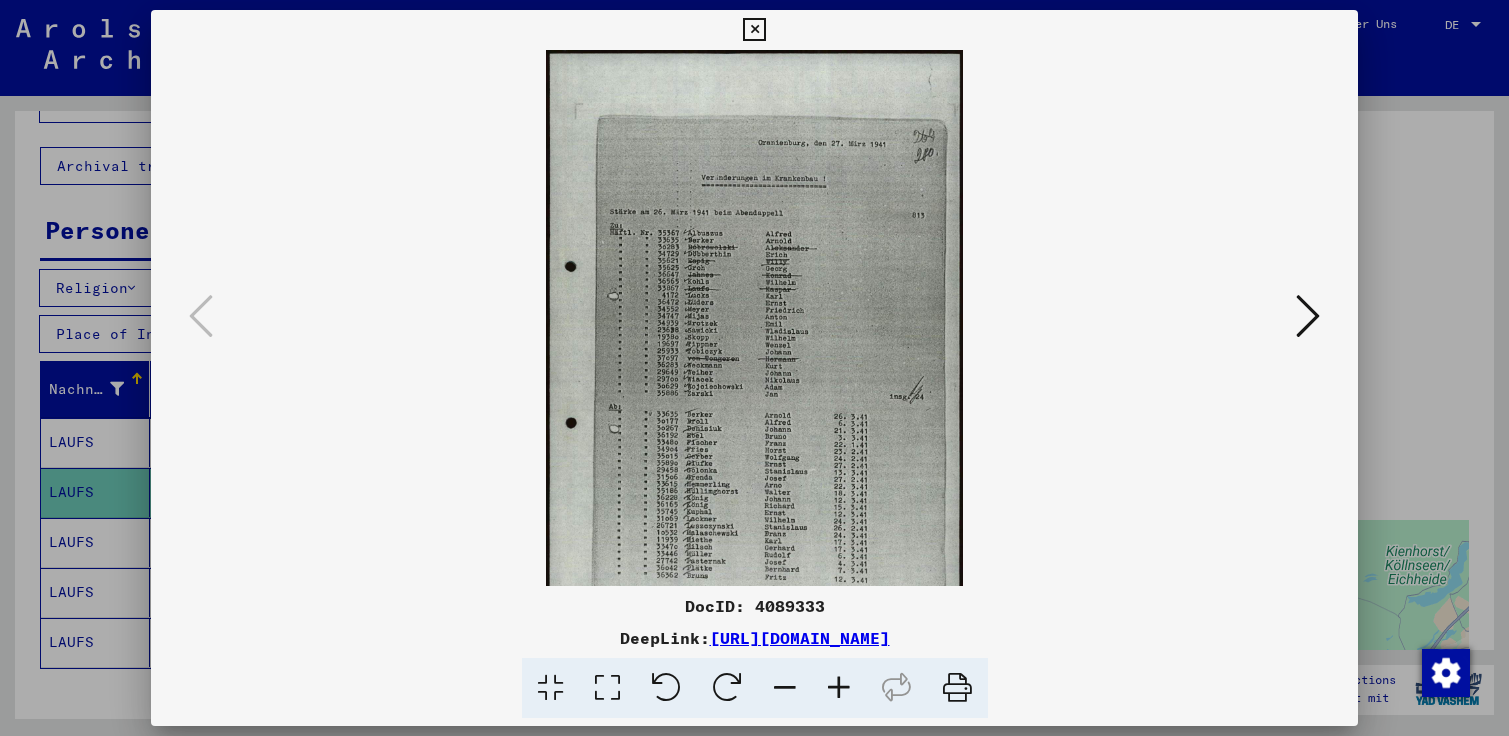 click at bounding box center [839, 688] 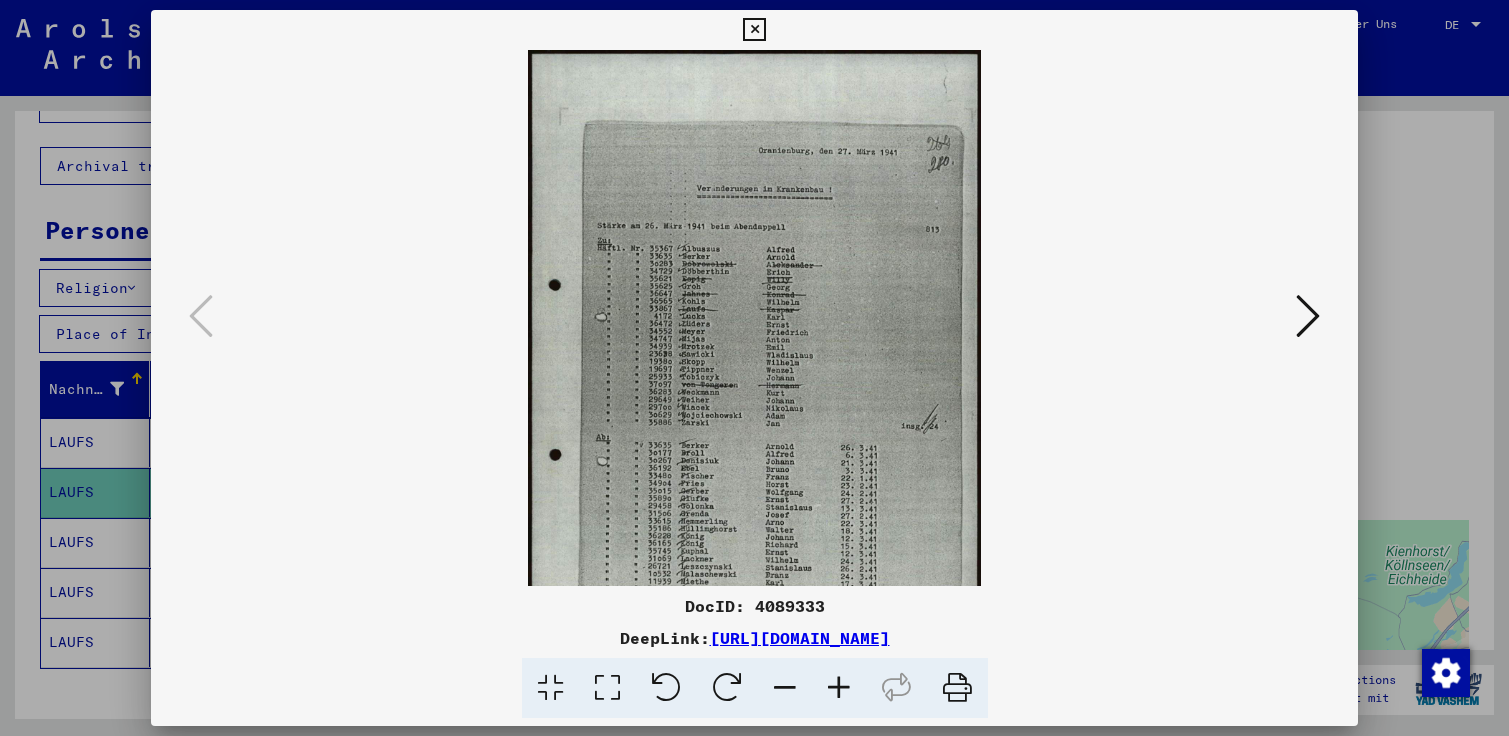 click at bounding box center (839, 688) 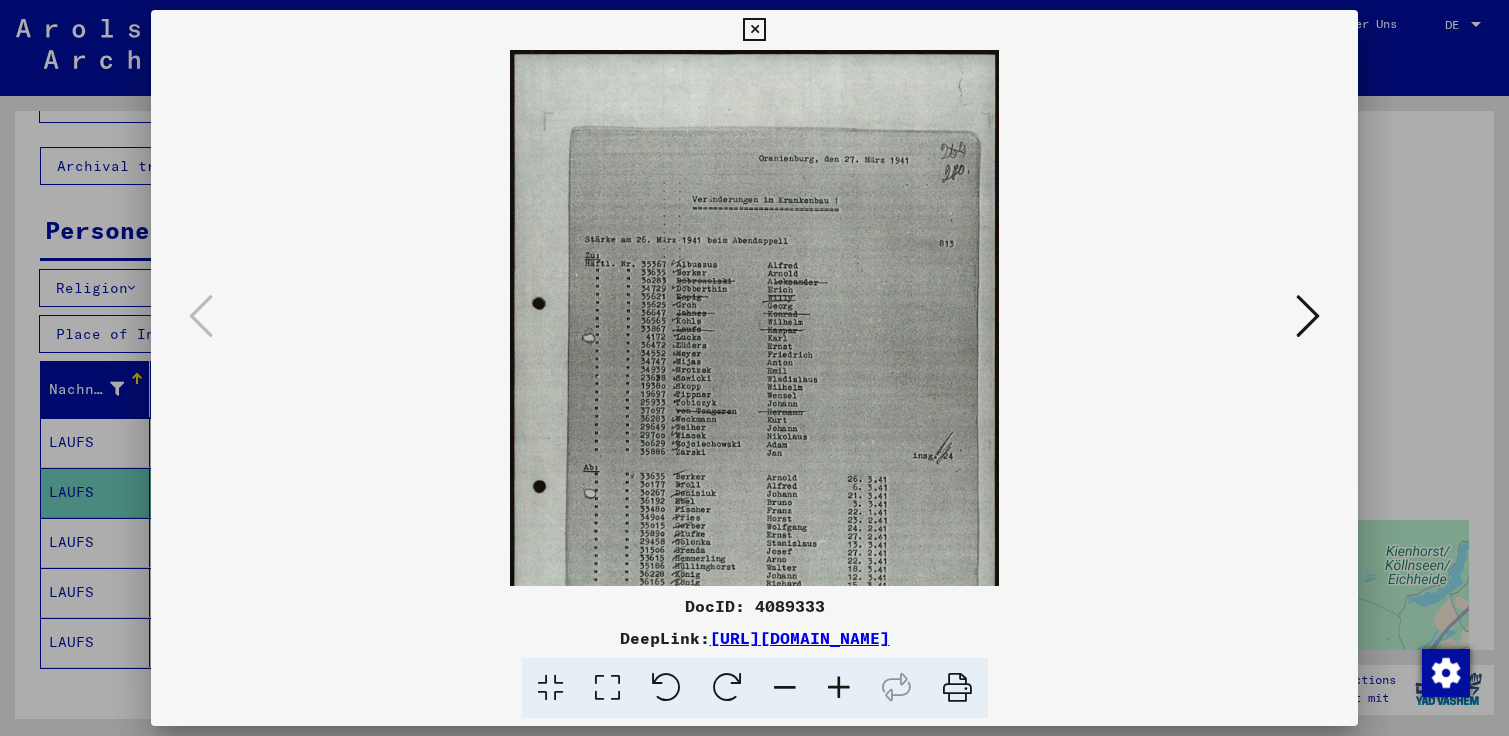 click at bounding box center [839, 688] 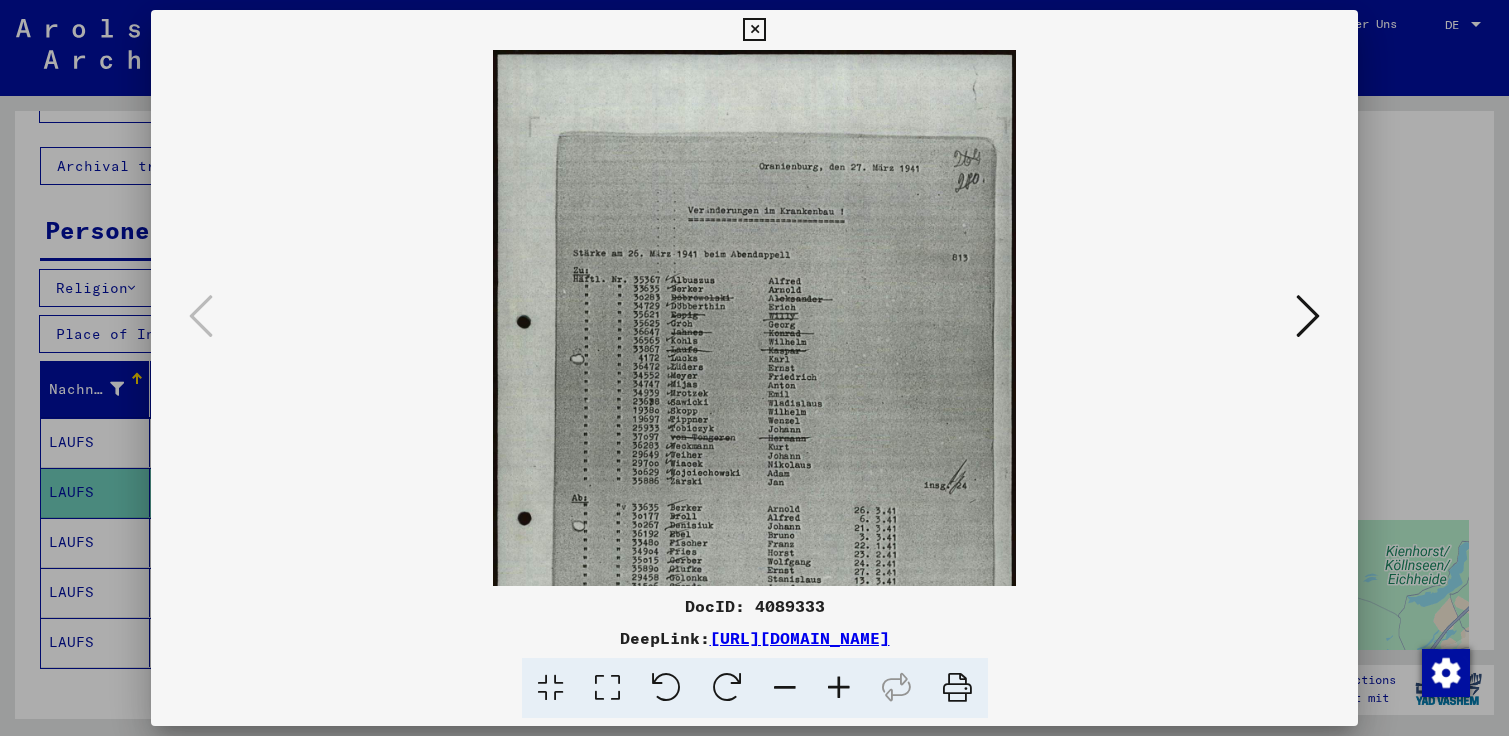 click at bounding box center (839, 688) 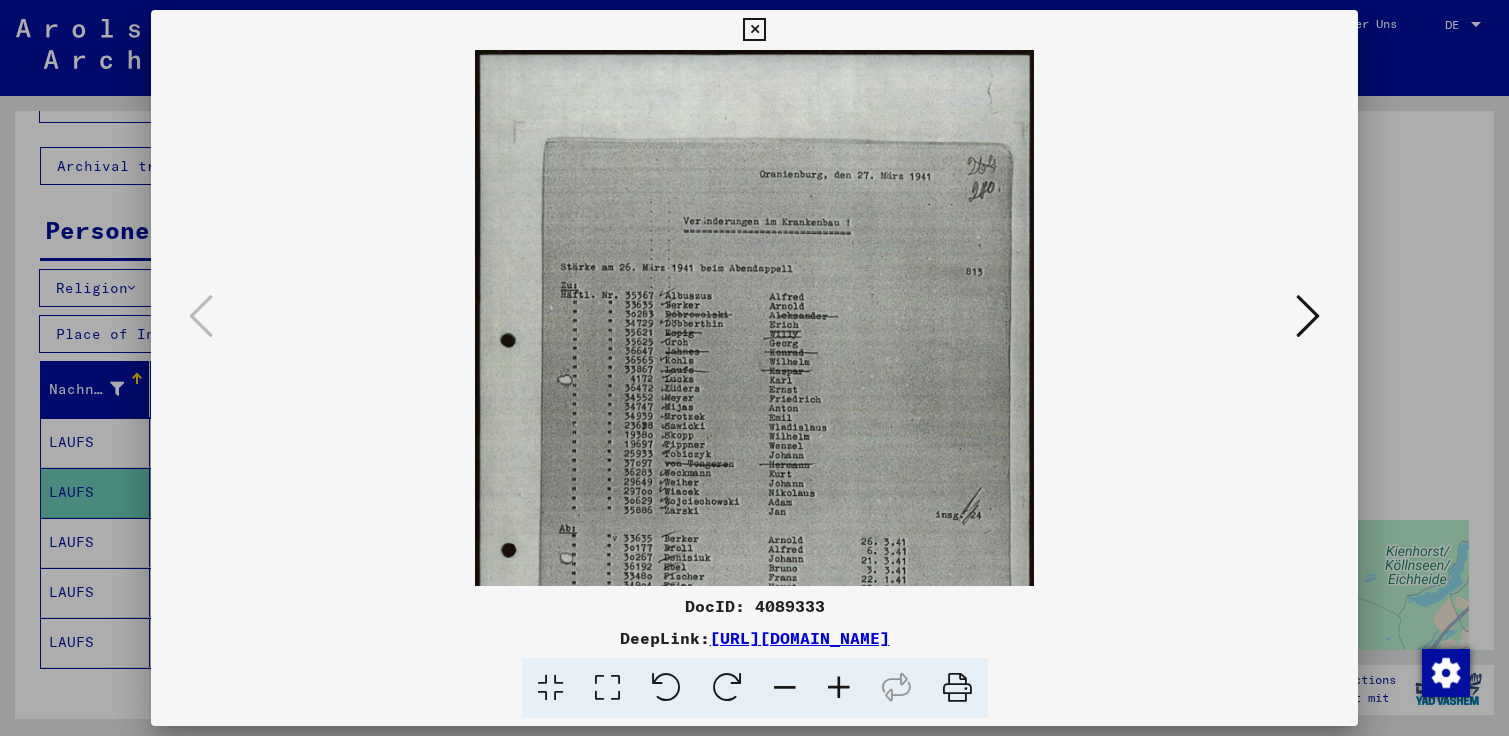click at bounding box center [839, 688] 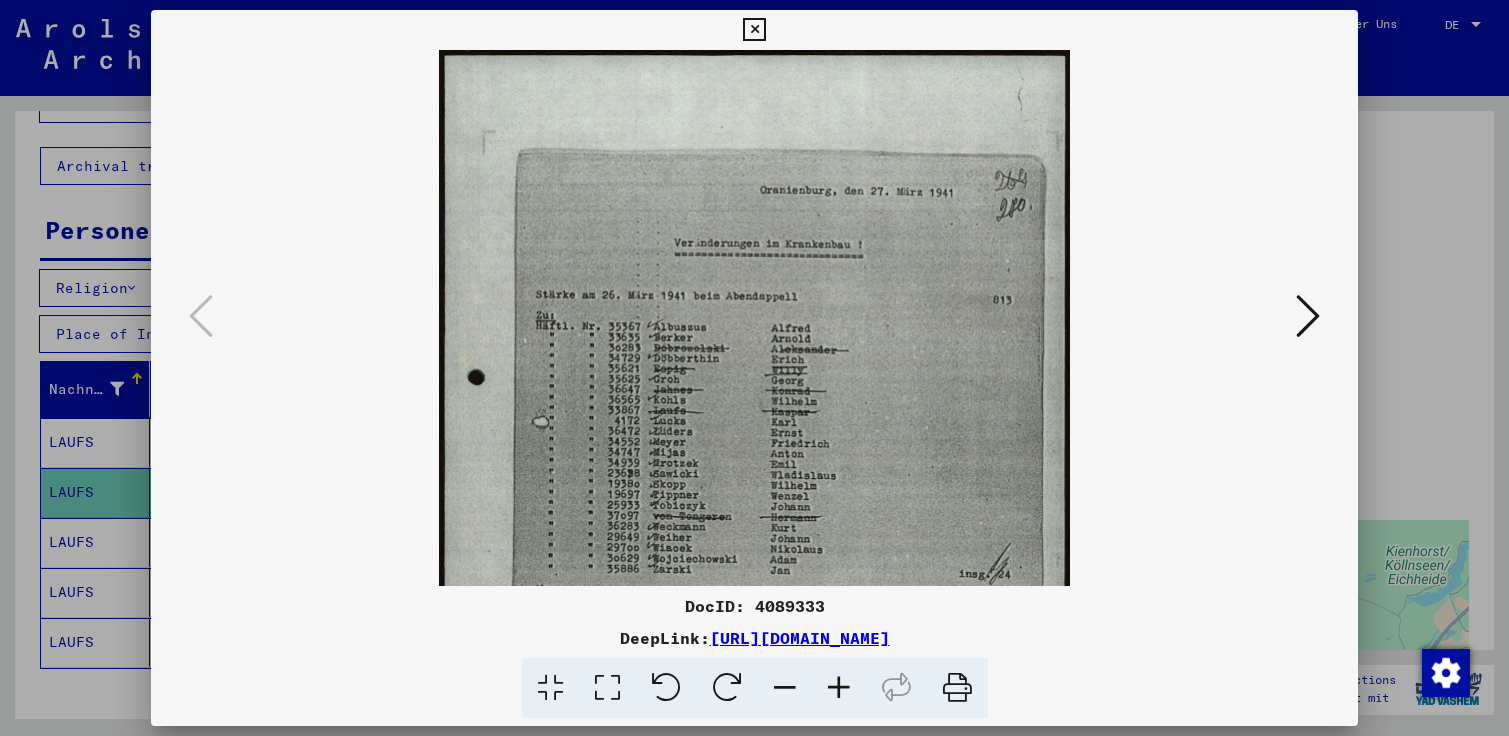 click at bounding box center [839, 688] 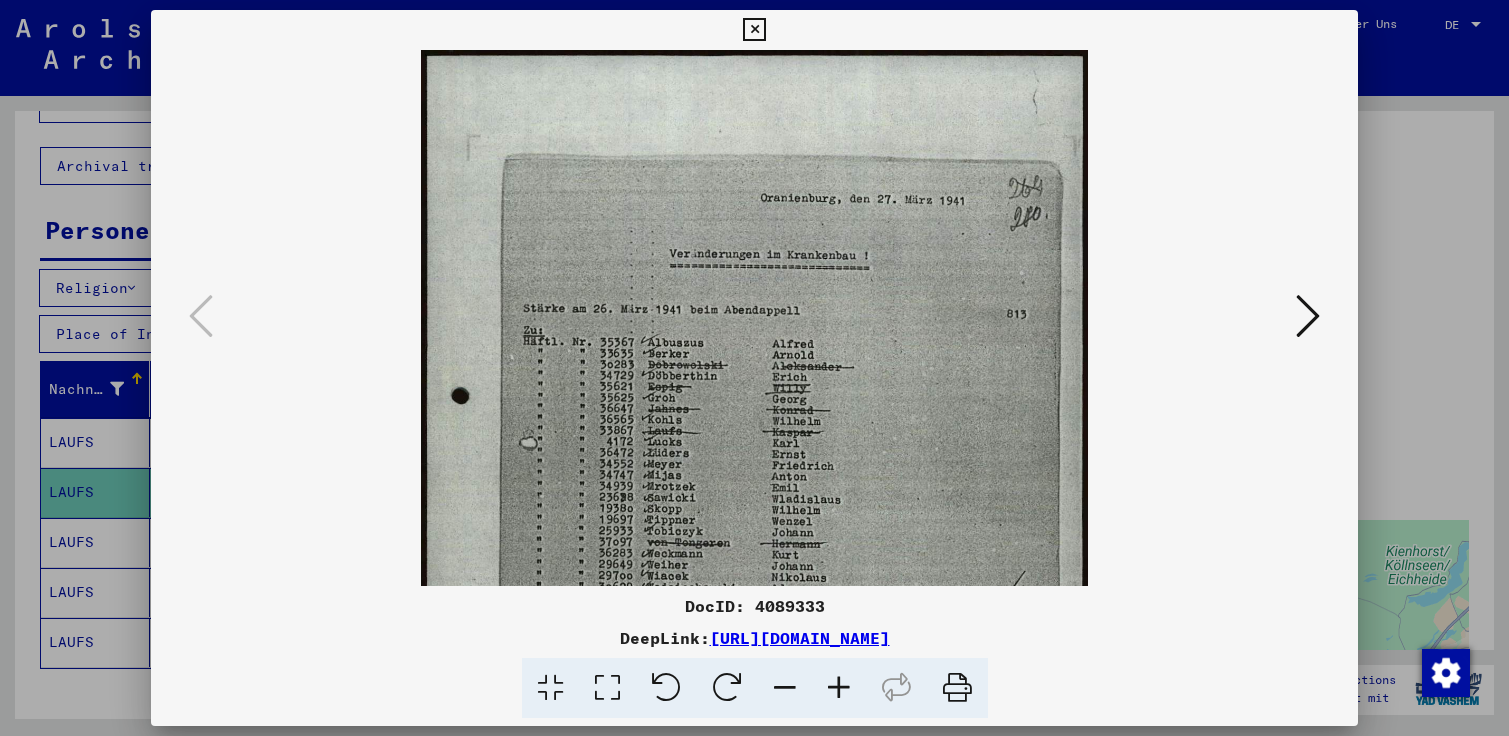 click at bounding box center [839, 688] 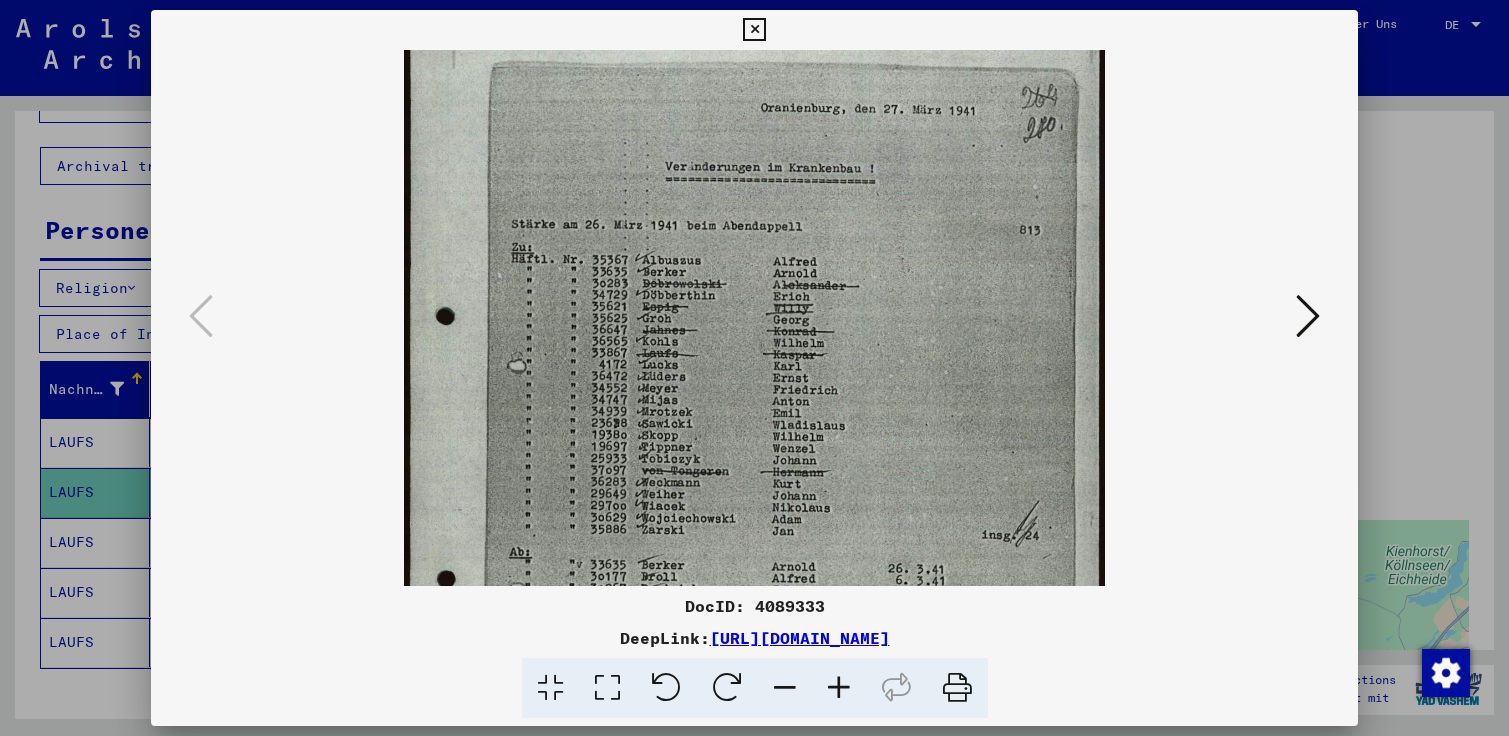 scroll, scrollTop: 131, scrollLeft: 0, axis: vertical 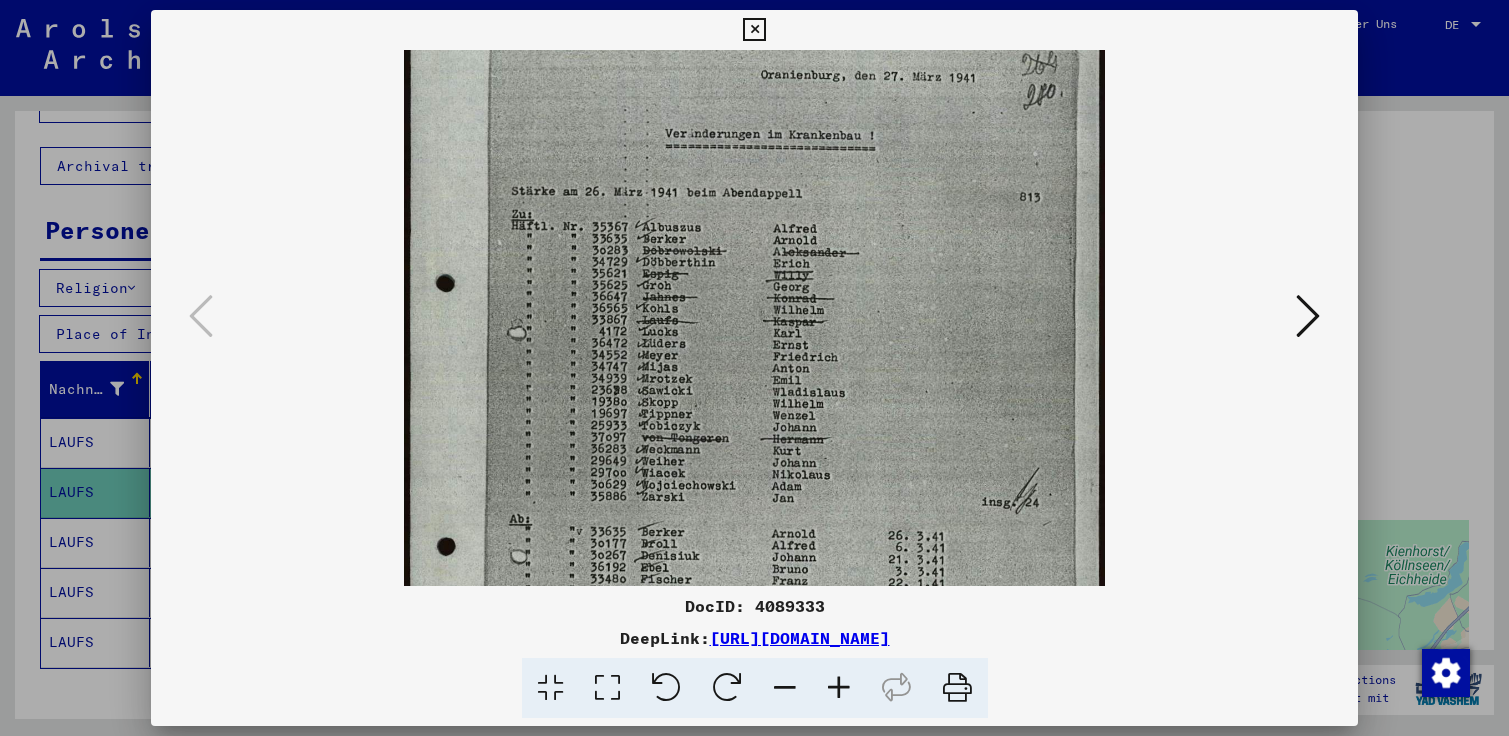 drag, startPoint x: 948, startPoint y: 482, endPoint x: 945, endPoint y: 351, distance: 131.03435 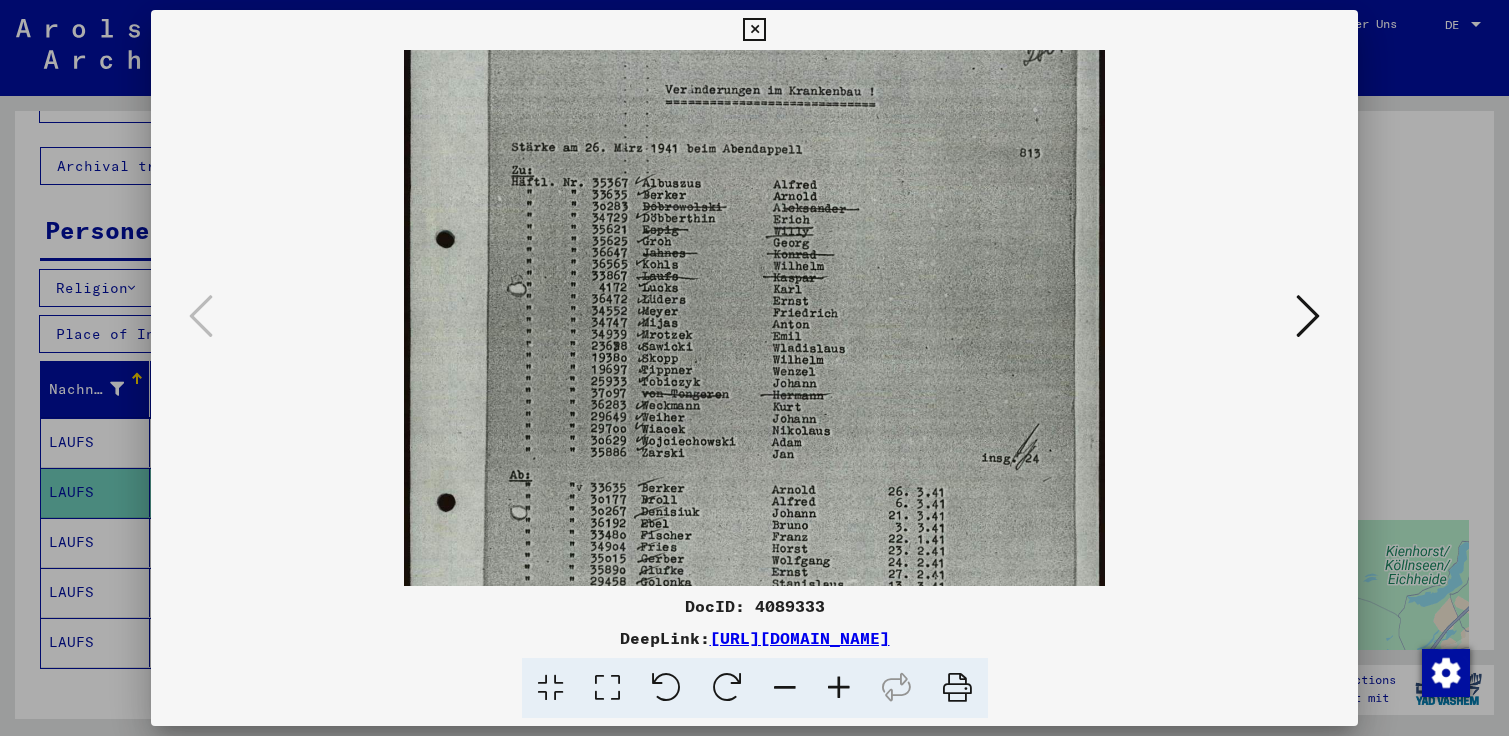 scroll, scrollTop: 229, scrollLeft: 0, axis: vertical 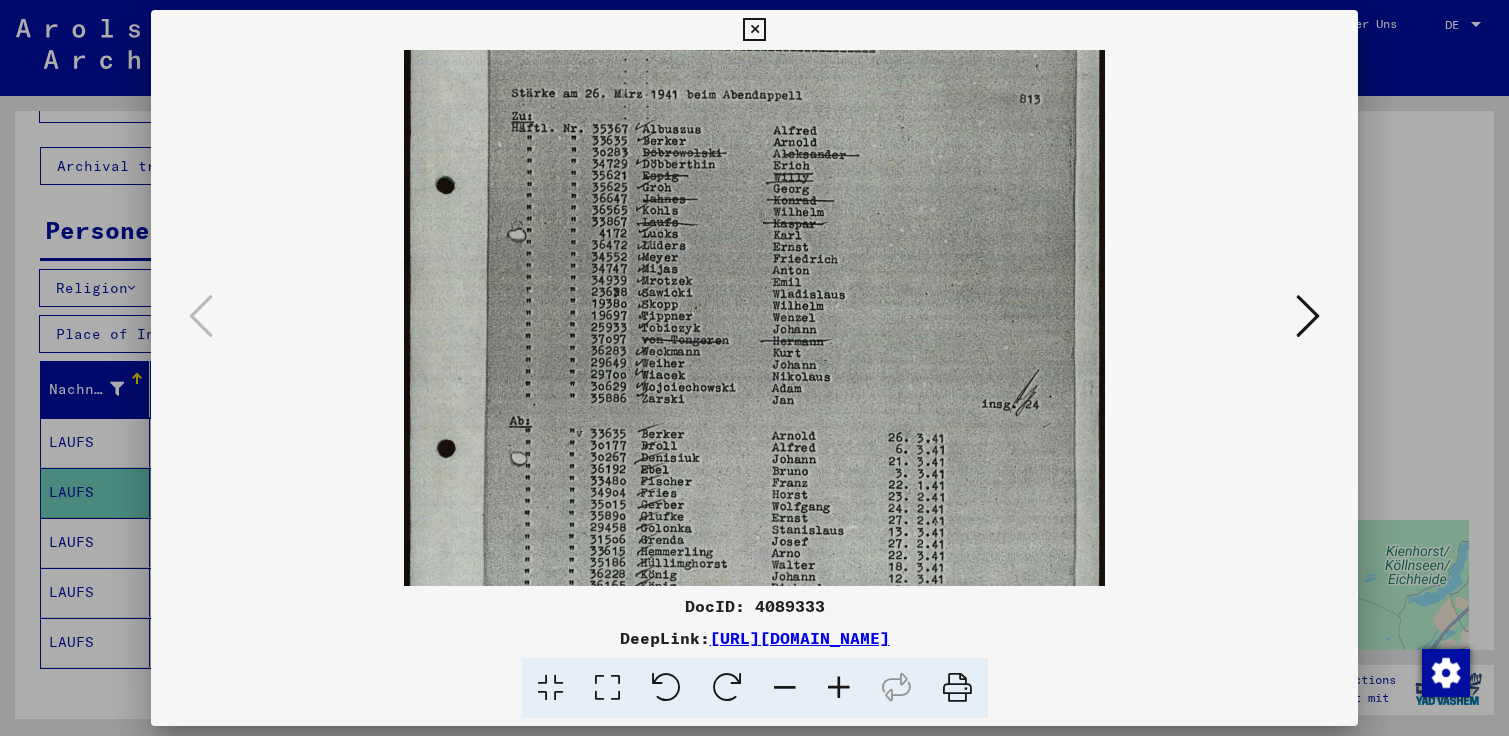 drag, startPoint x: 924, startPoint y: 443, endPoint x: 925, endPoint y: 345, distance: 98.005104 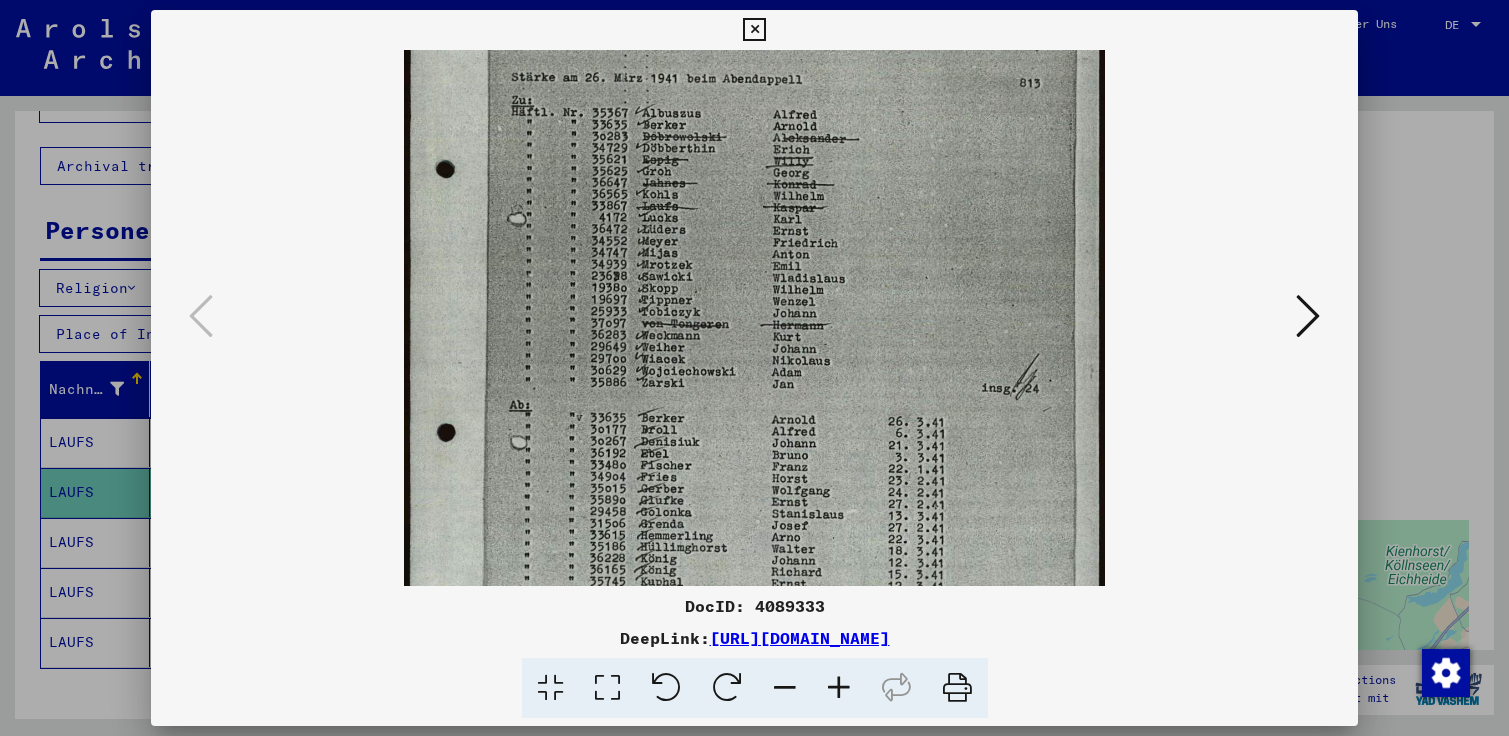 scroll, scrollTop: 242, scrollLeft: 0, axis: vertical 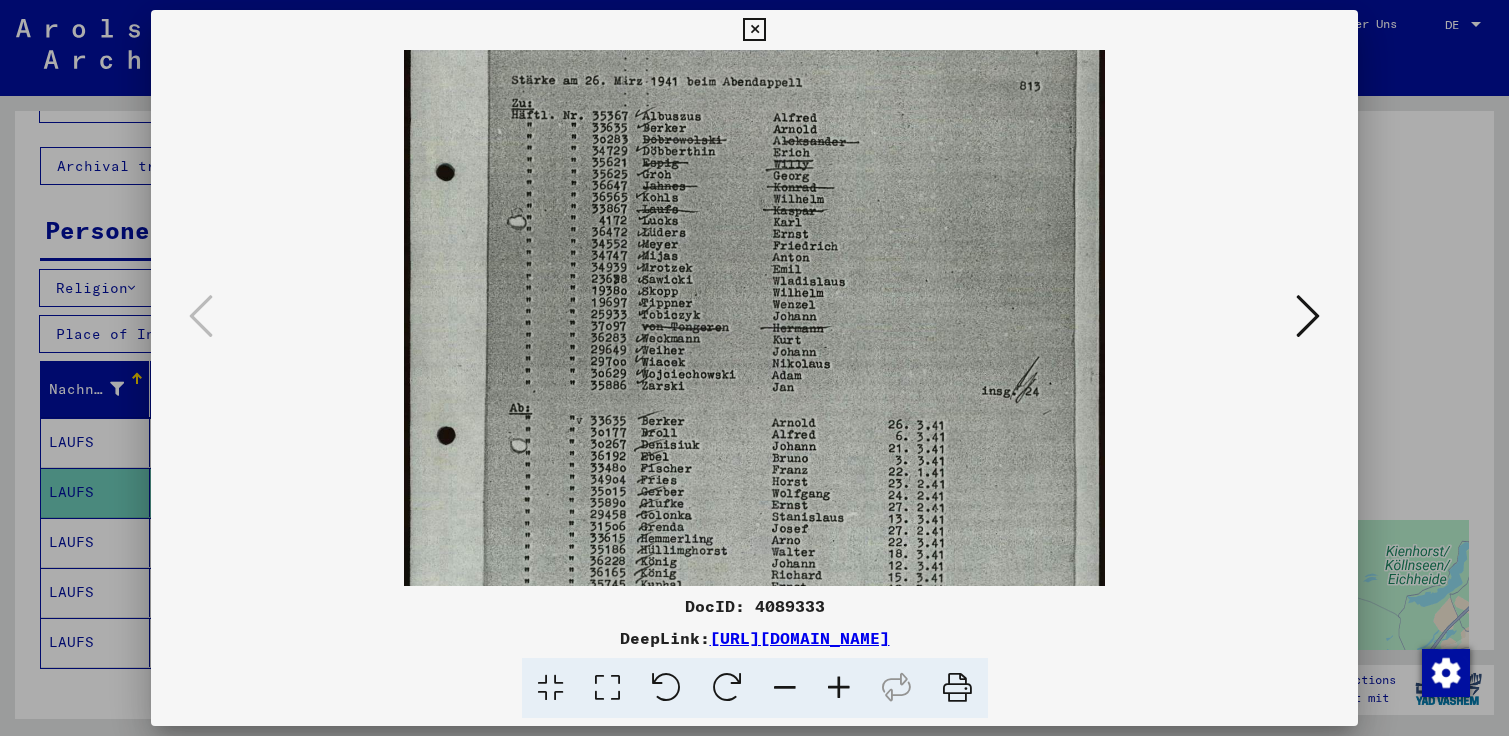 drag, startPoint x: 918, startPoint y: 429, endPoint x: 931, endPoint y: 416, distance: 18.384777 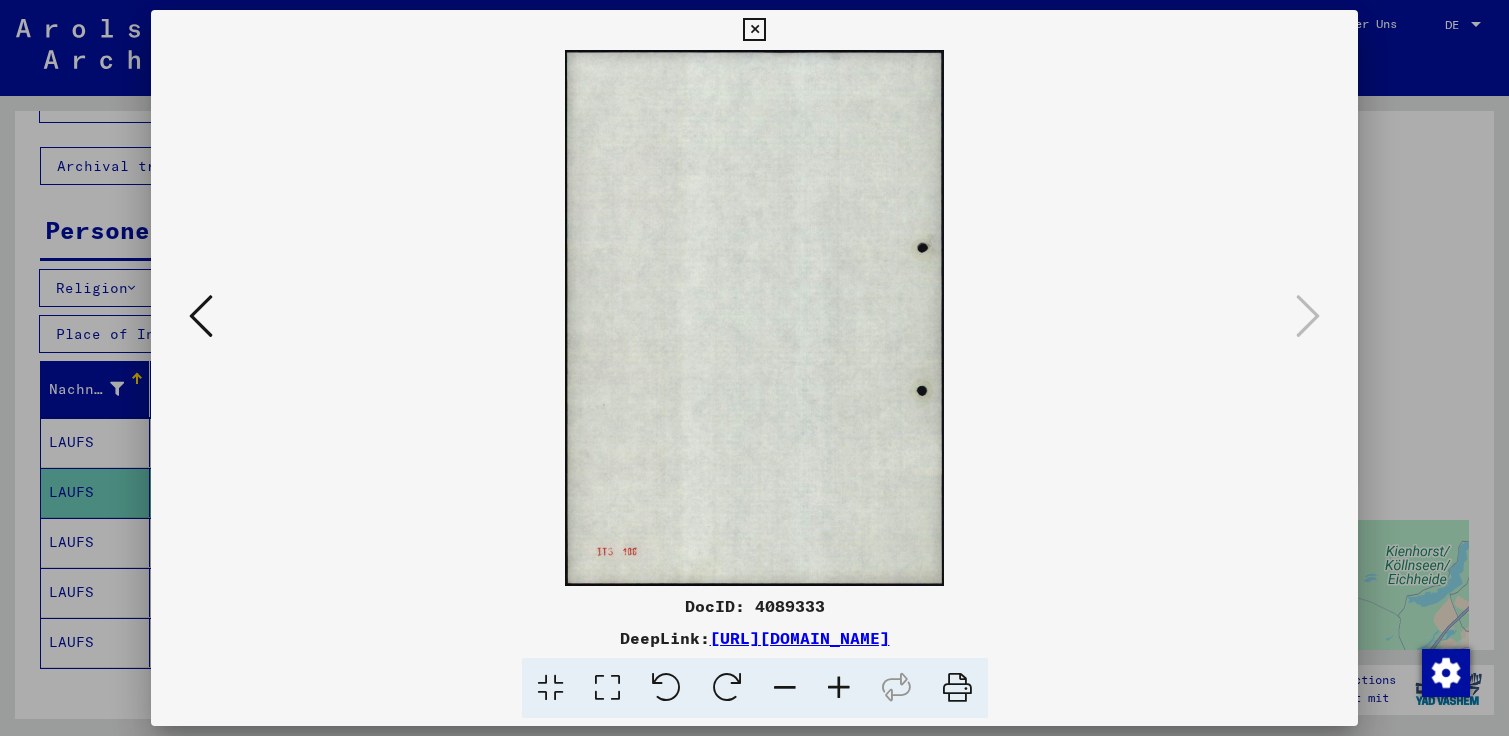 scroll, scrollTop: 0, scrollLeft: 0, axis: both 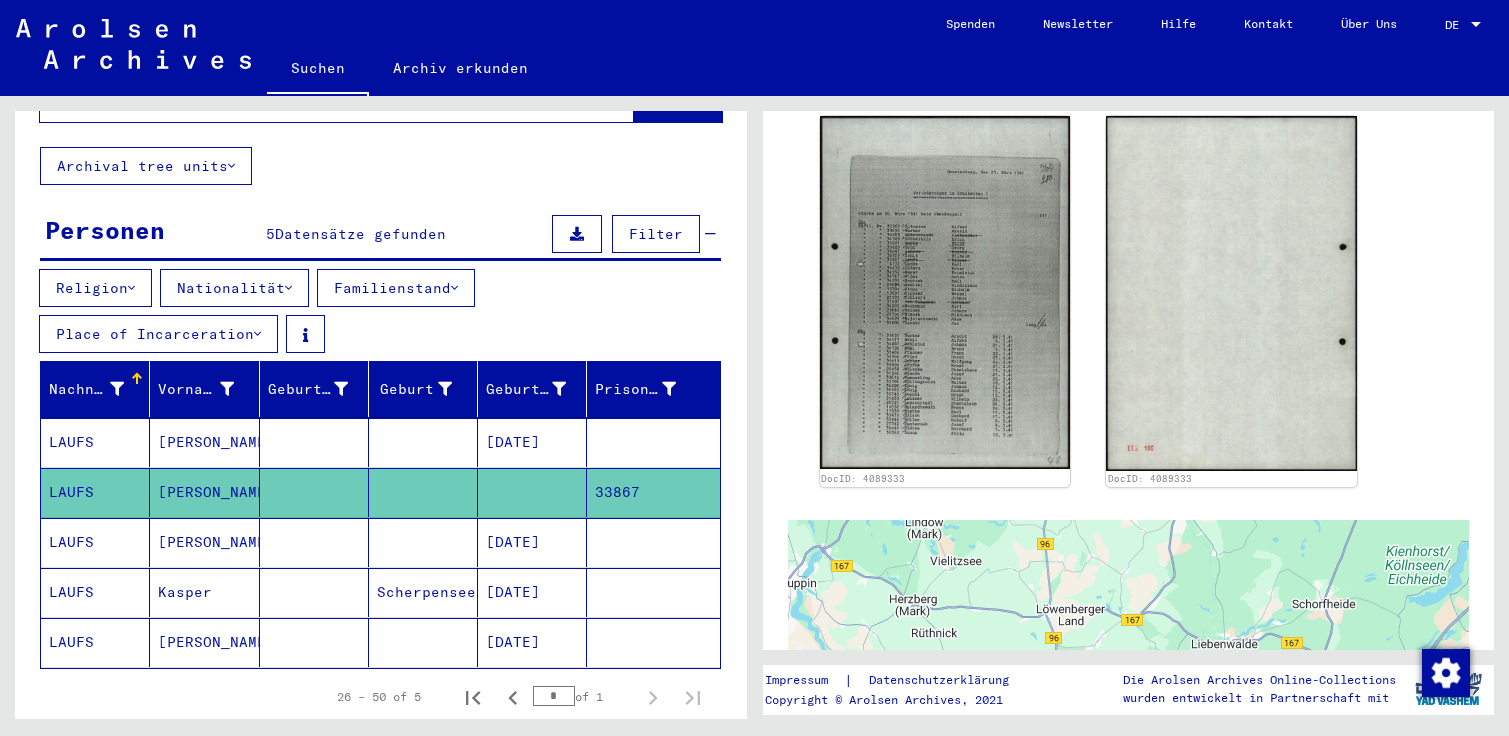 click on "LAUFS" at bounding box center [95, 592] 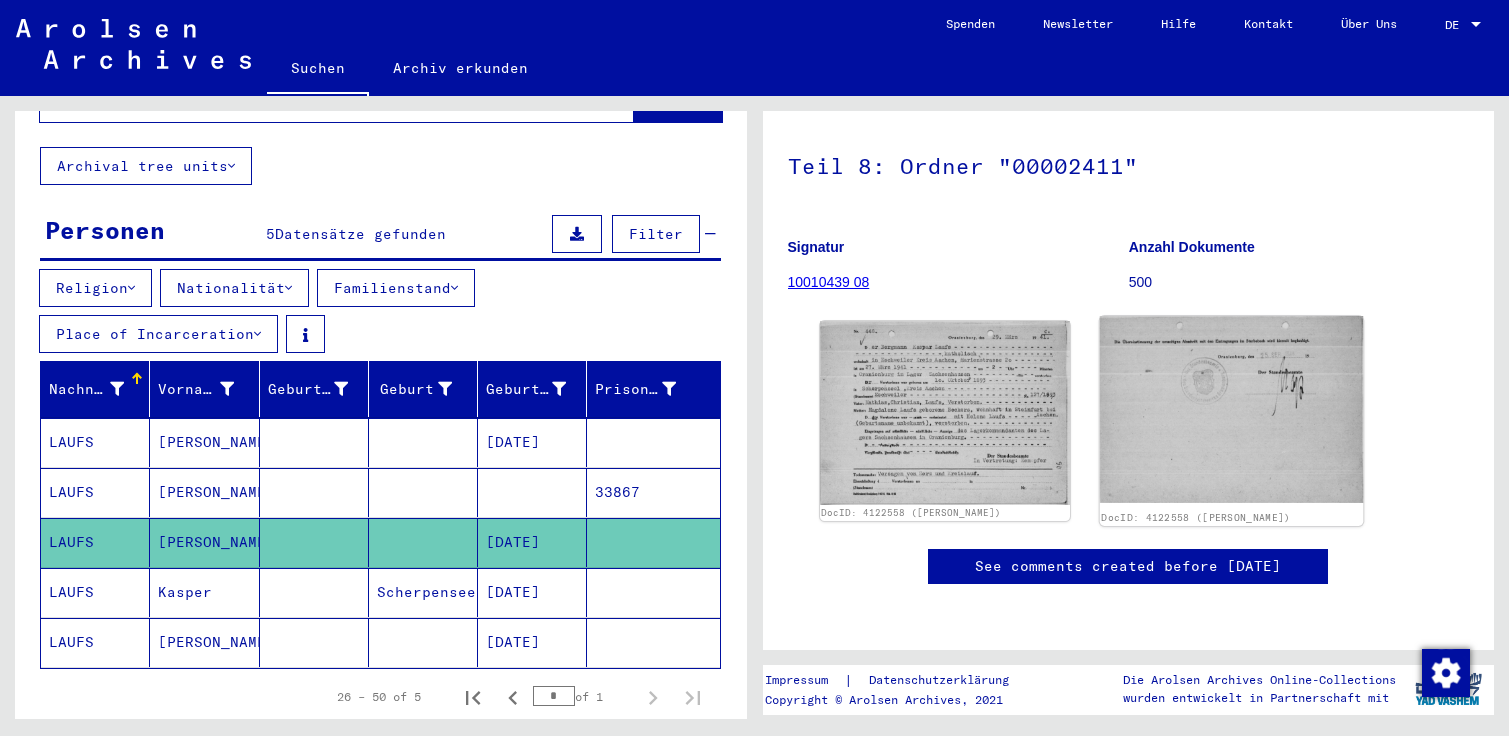 scroll, scrollTop: 216, scrollLeft: 0, axis: vertical 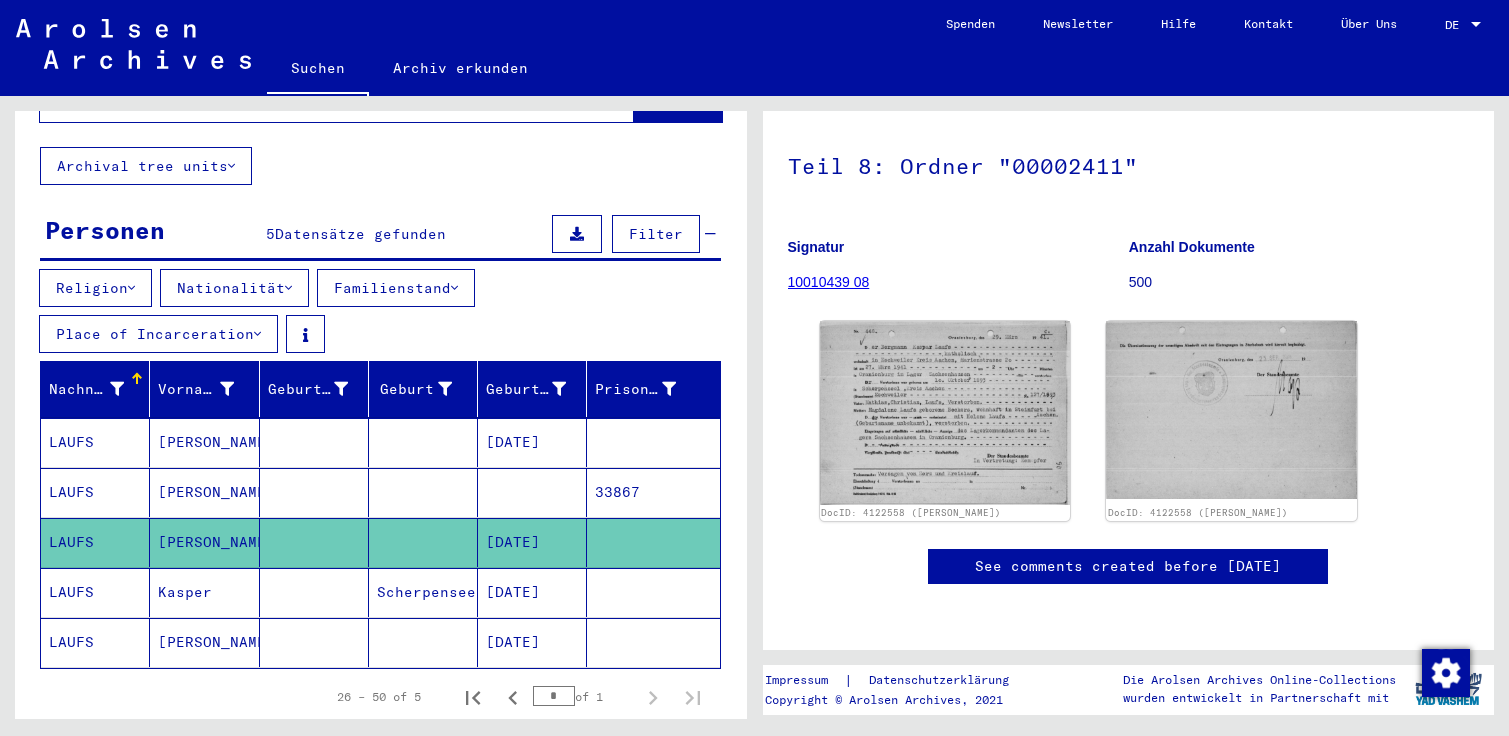click on "LAUFS" at bounding box center [95, 642] 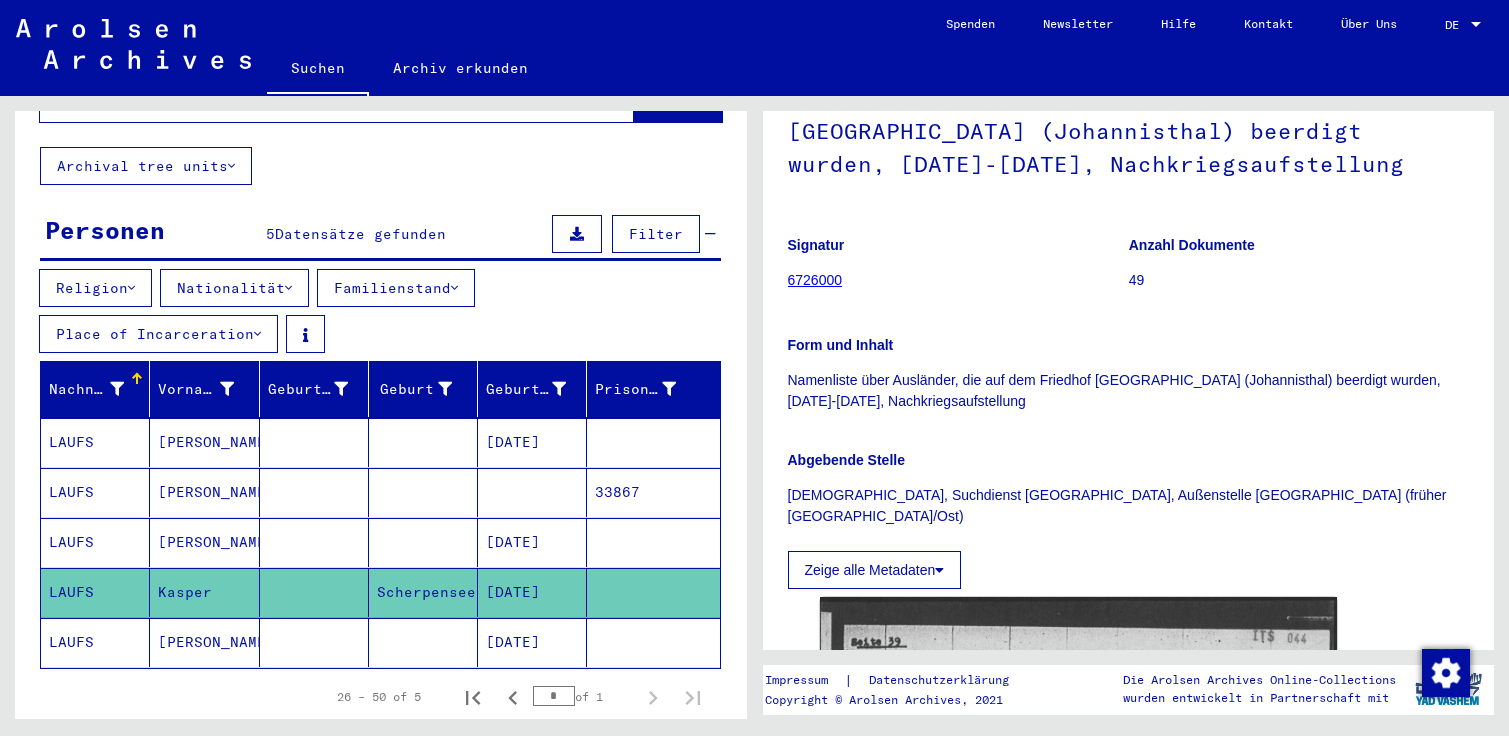 scroll, scrollTop: 324, scrollLeft: 0, axis: vertical 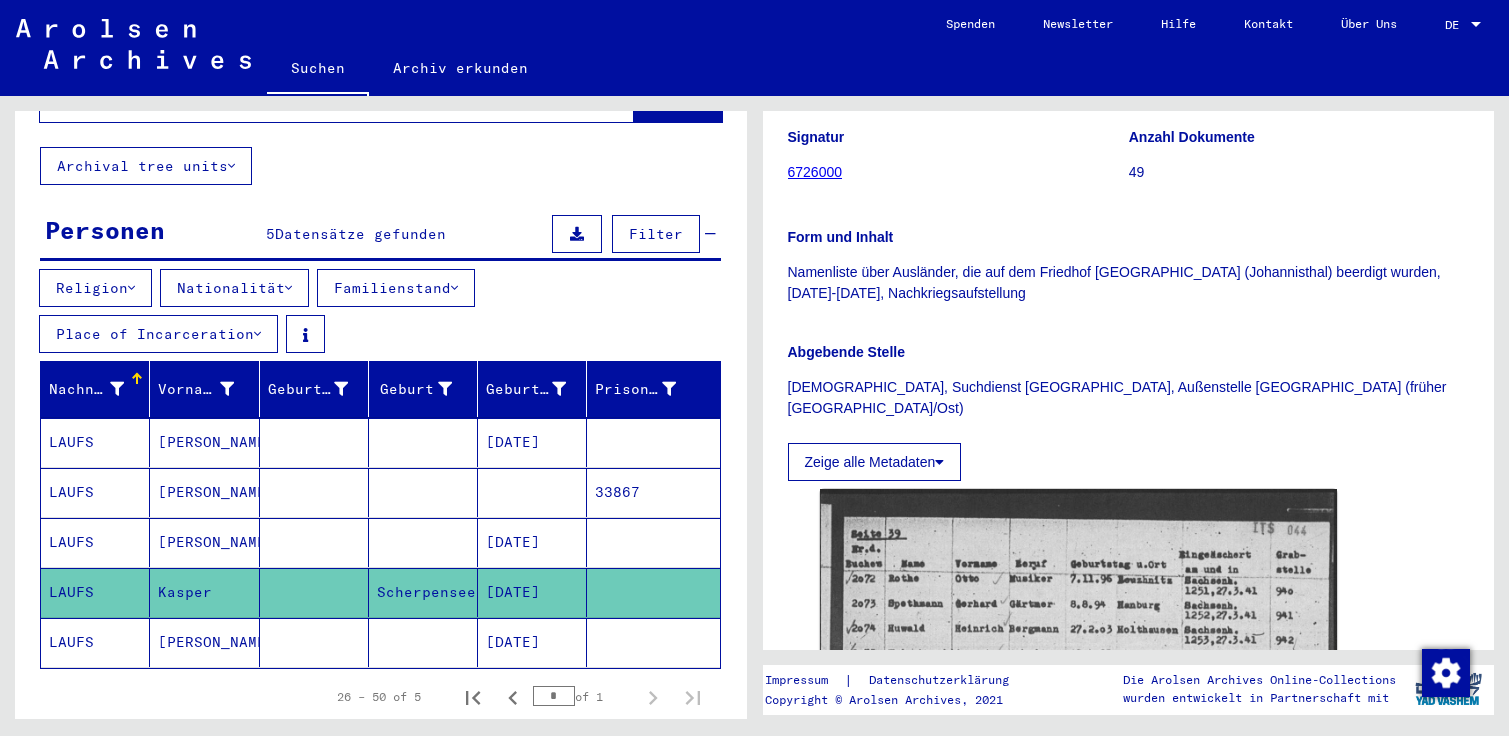 drag, startPoint x: 894, startPoint y: 273, endPoint x: 1051, endPoint y: 300, distance: 159.30473 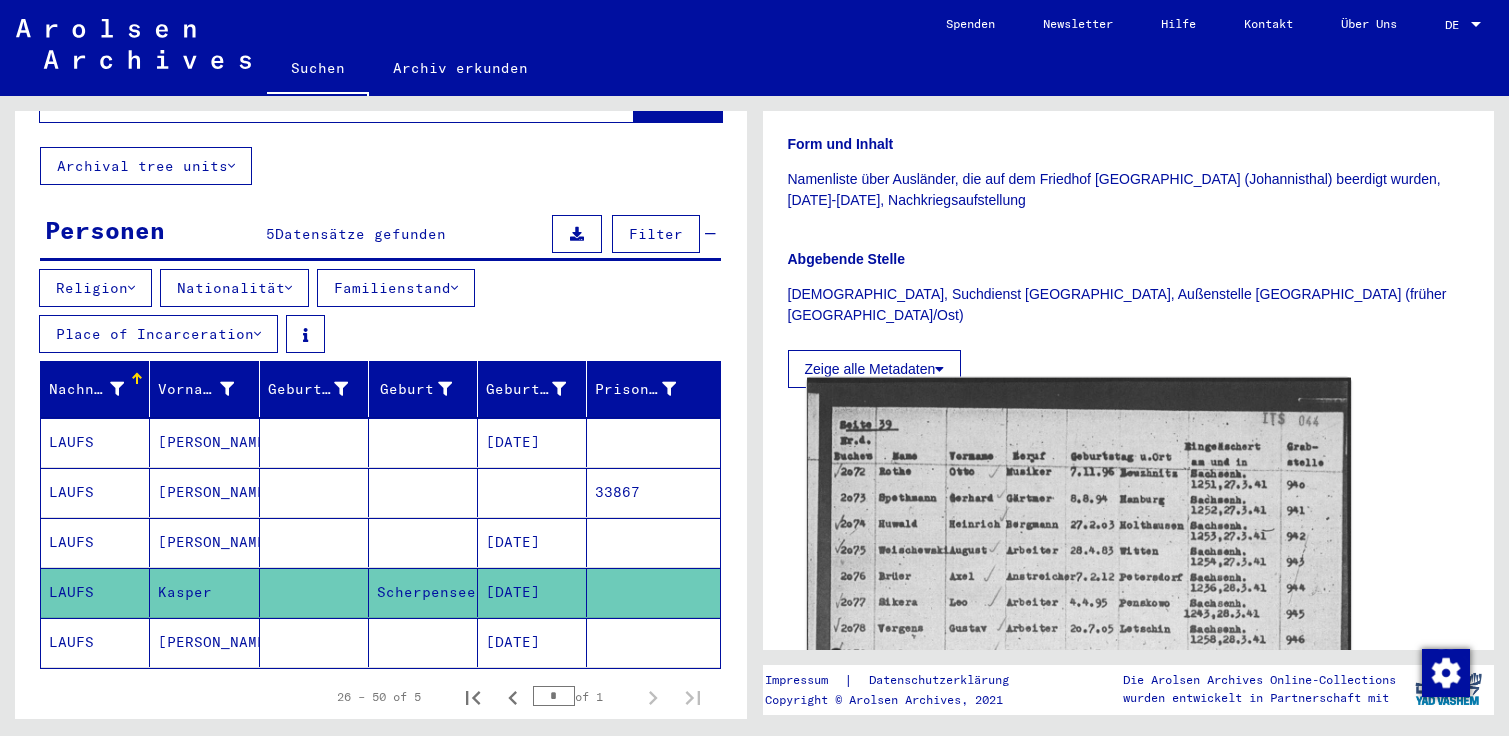 scroll, scrollTop: 432, scrollLeft: 0, axis: vertical 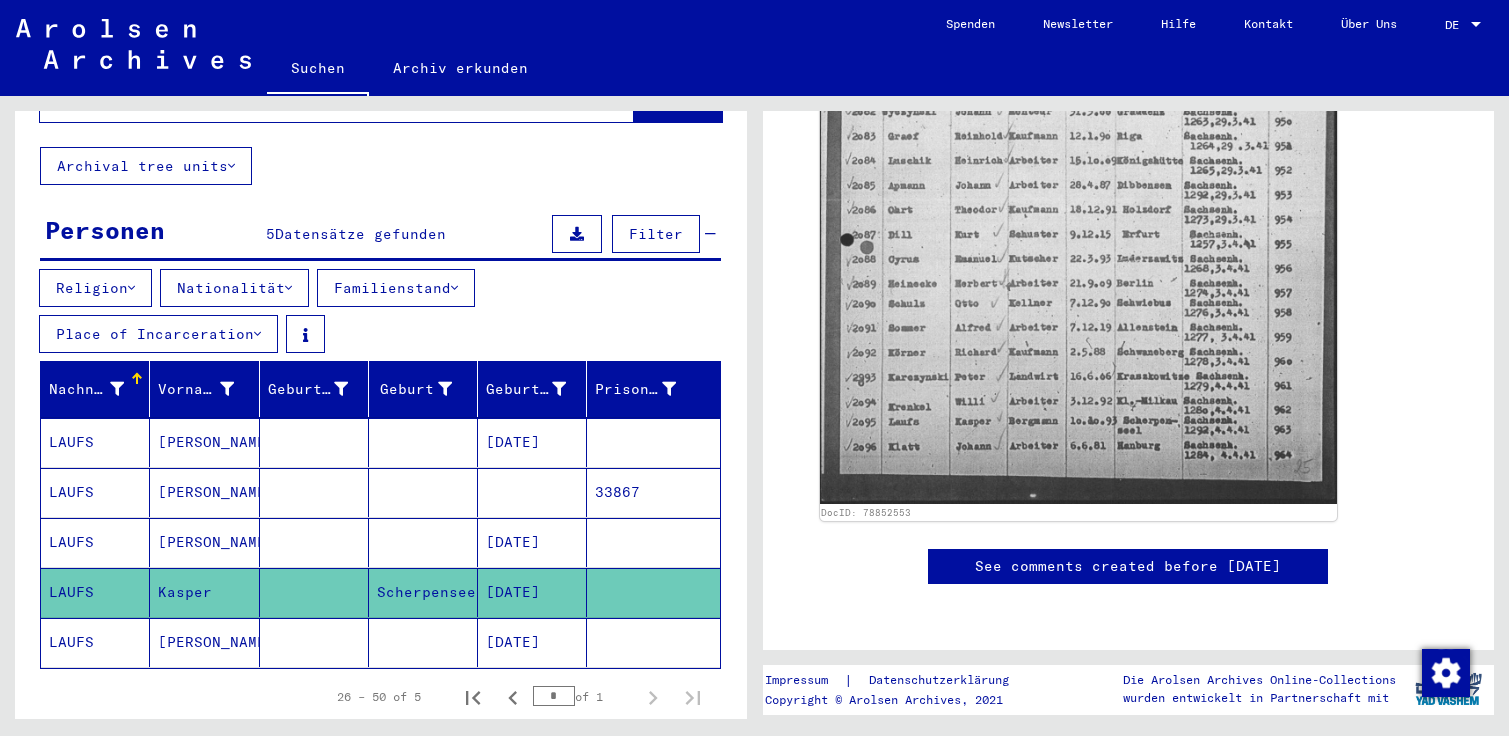 click 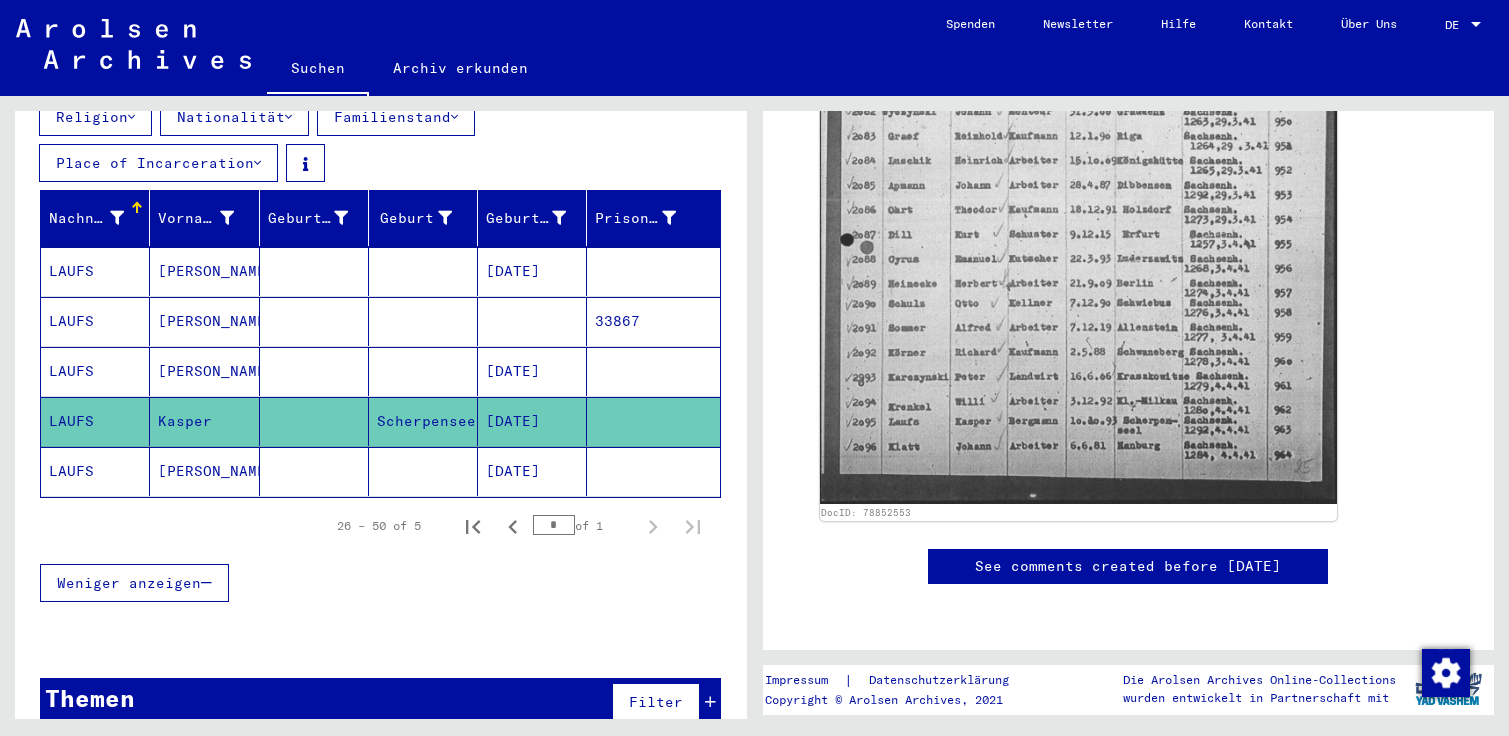 scroll, scrollTop: 290, scrollLeft: 0, axis: vertical 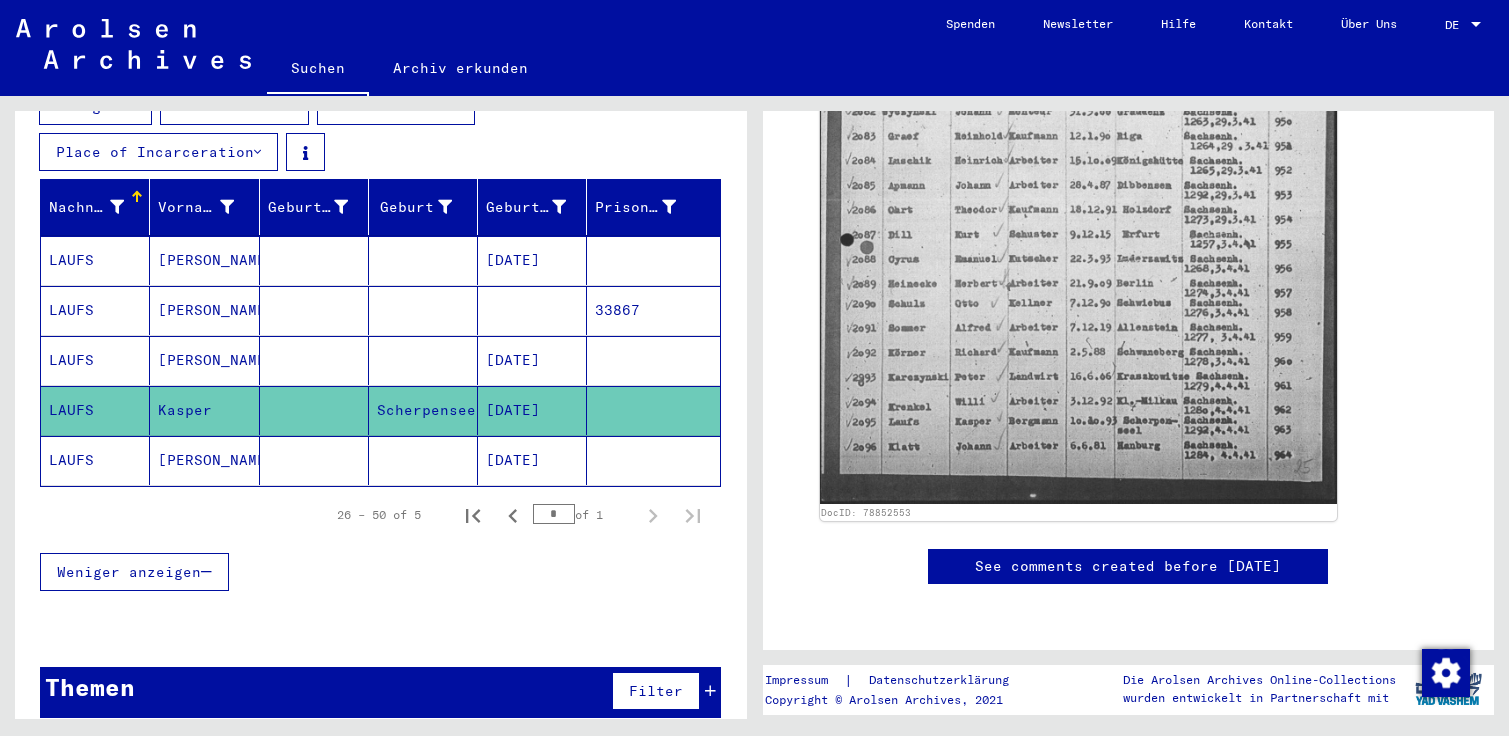 click on "LAUFS" 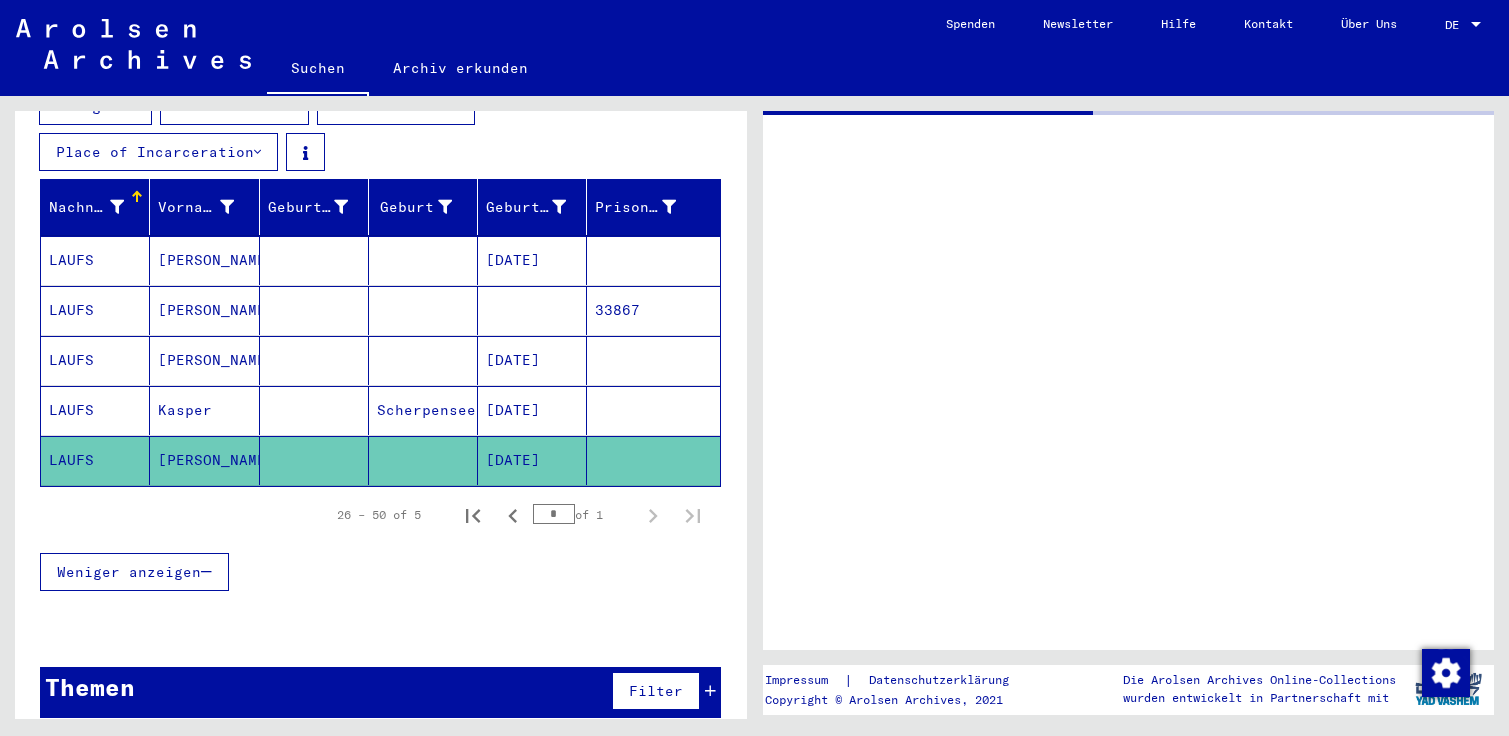 scroll, scrollTop: 0, scrollLeft: 0, axis: both 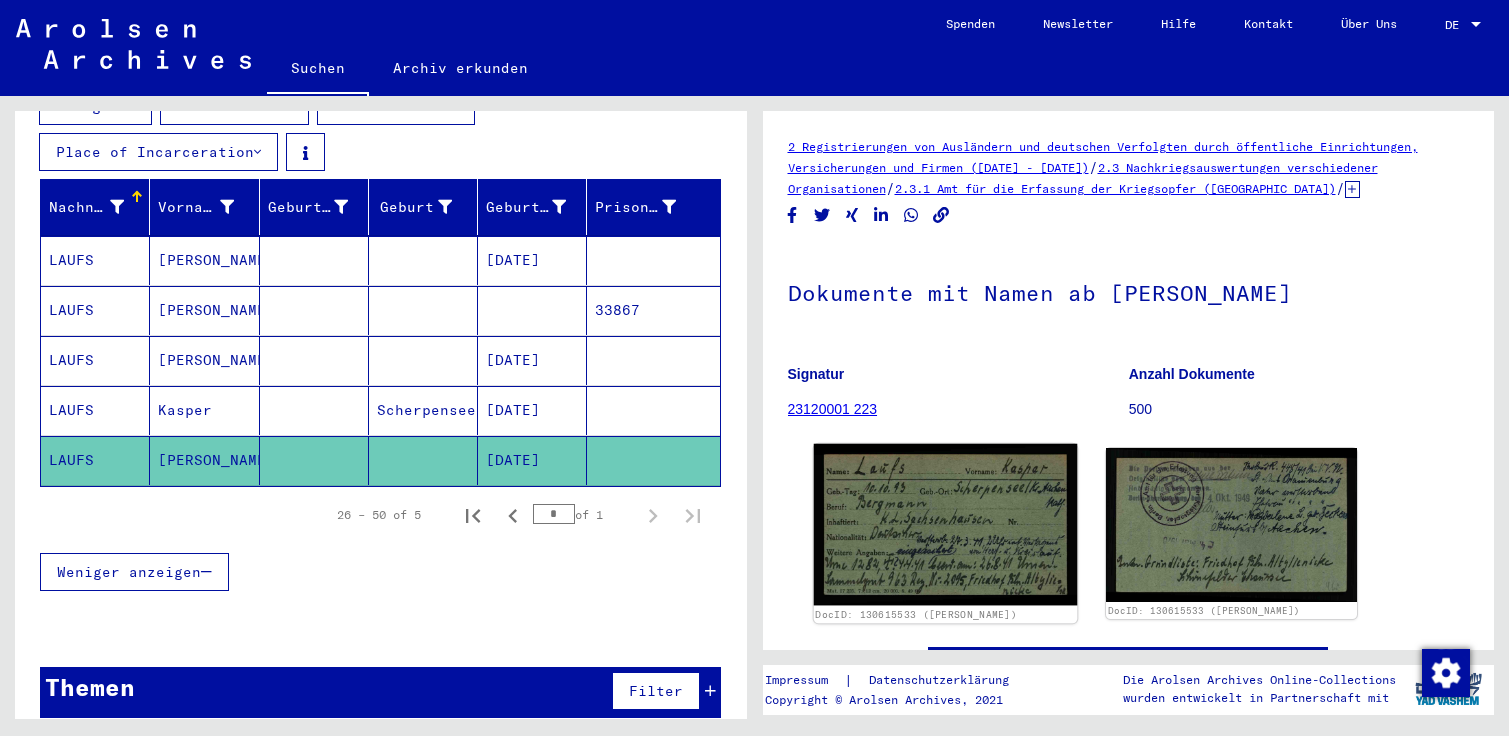click 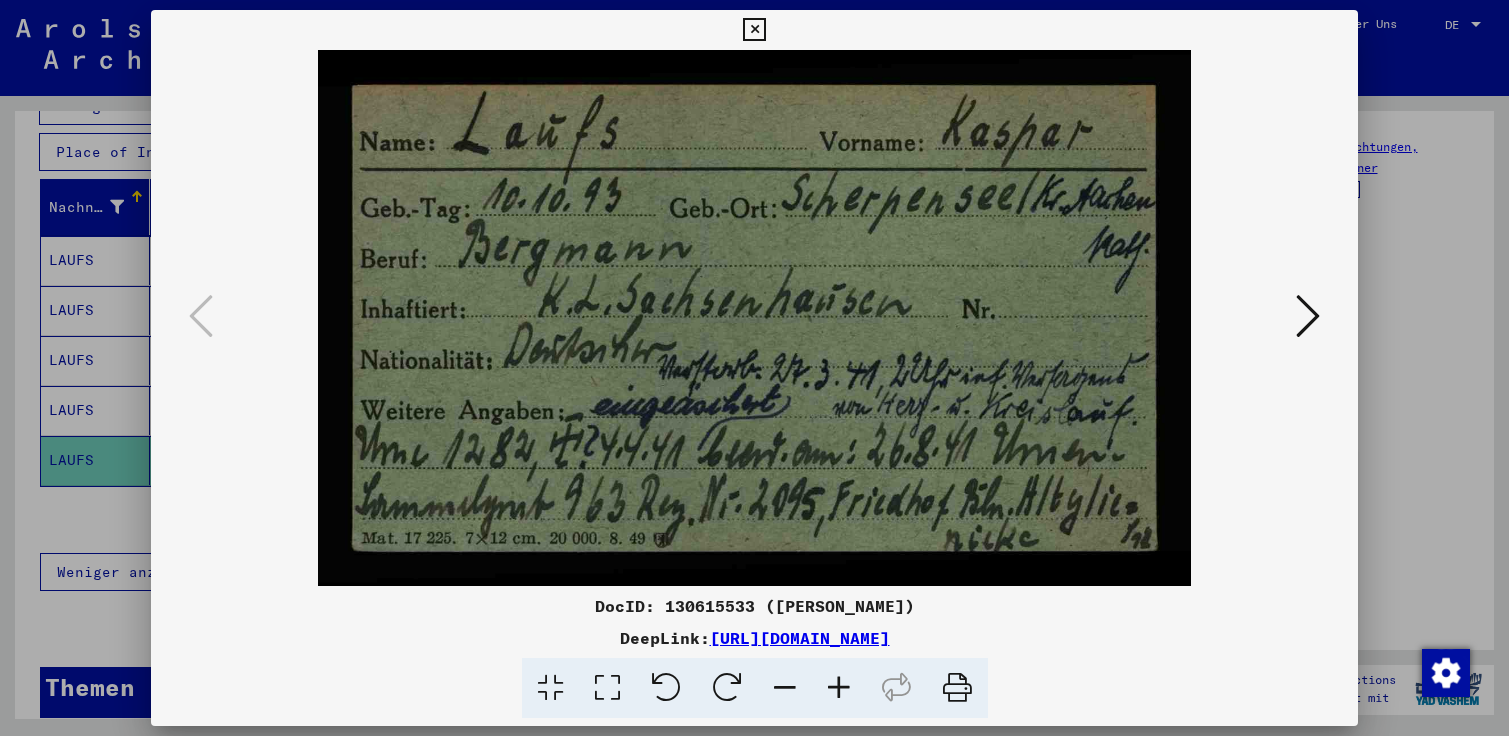 click at bounding box center (1308, 316) 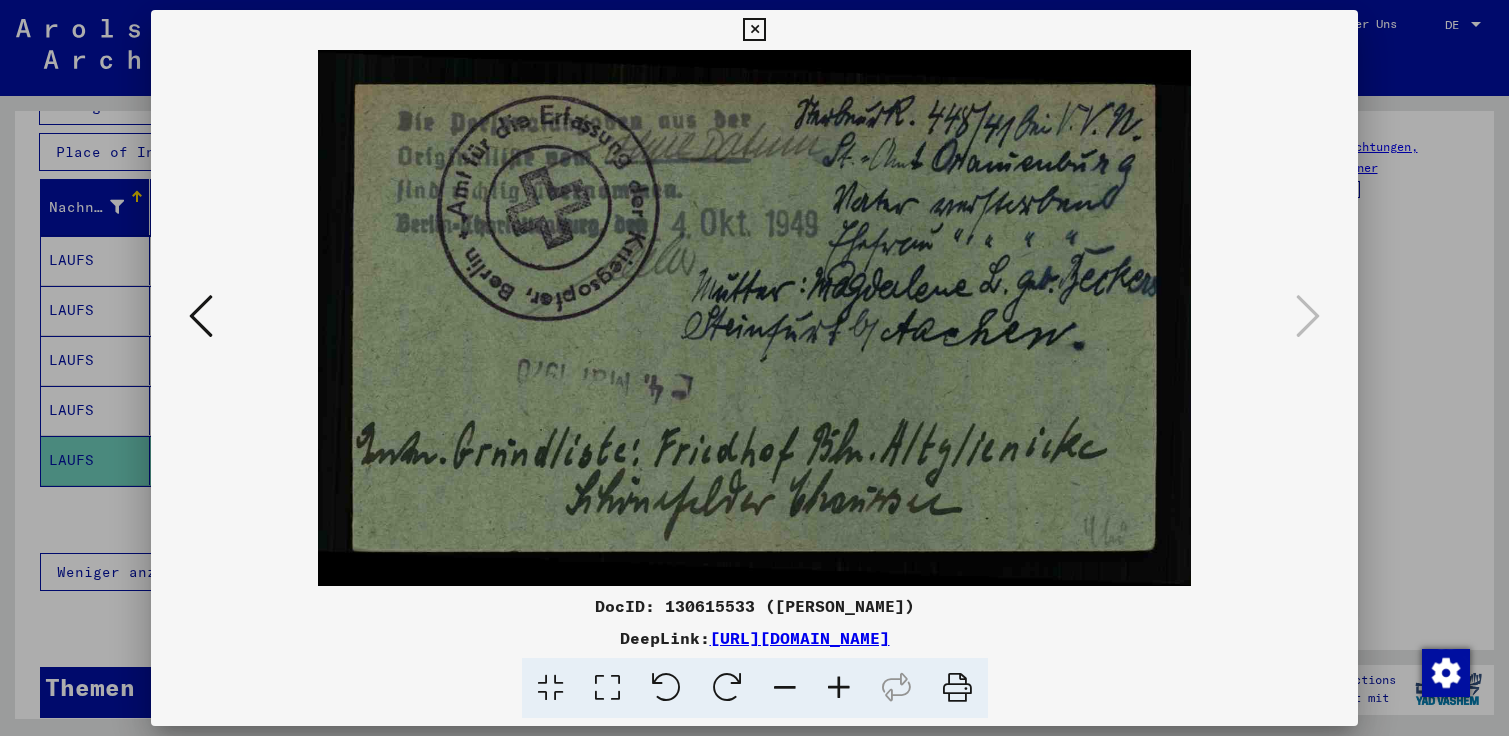 click at bounding box center (754, 30) 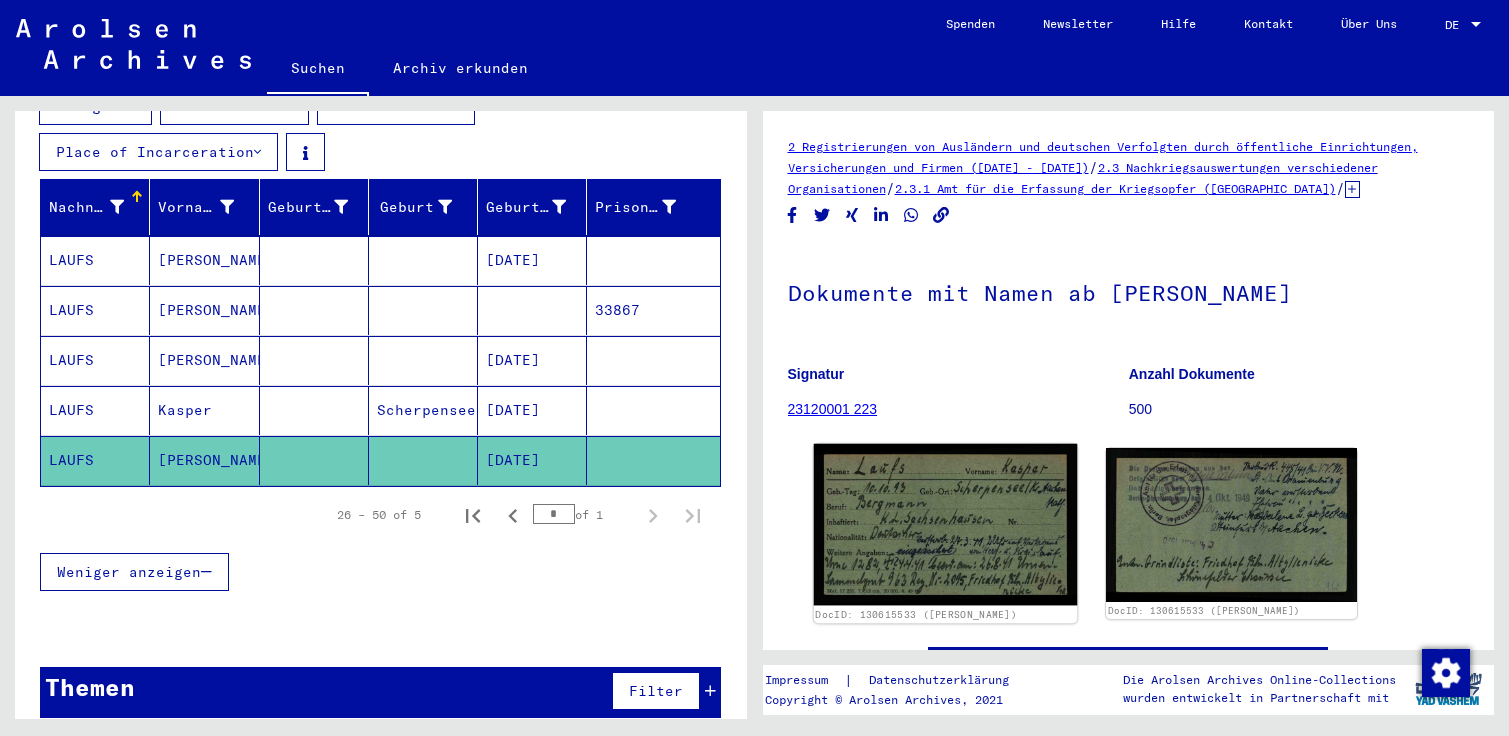 scroll, scrollTop: 216, scrollLeft: 0, axis: vertical 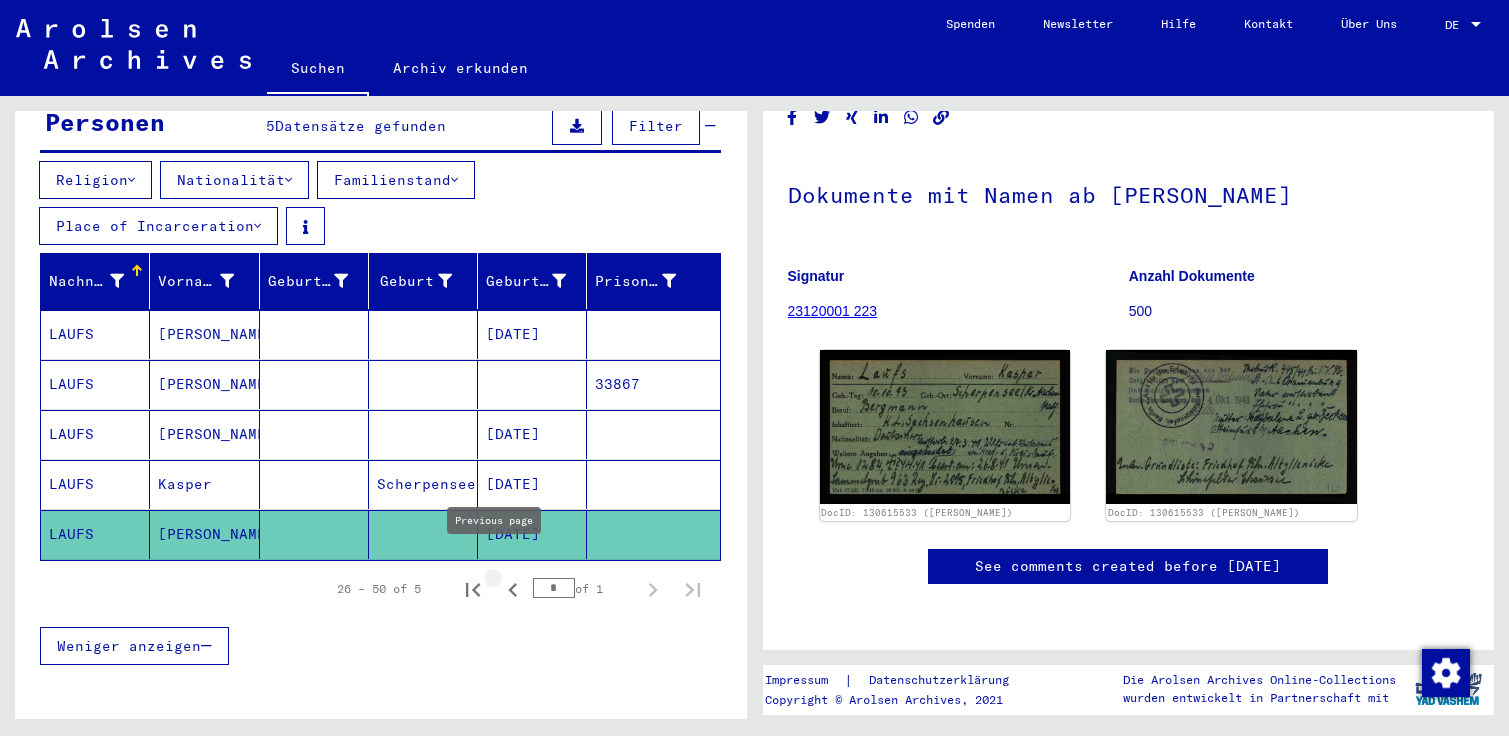 click 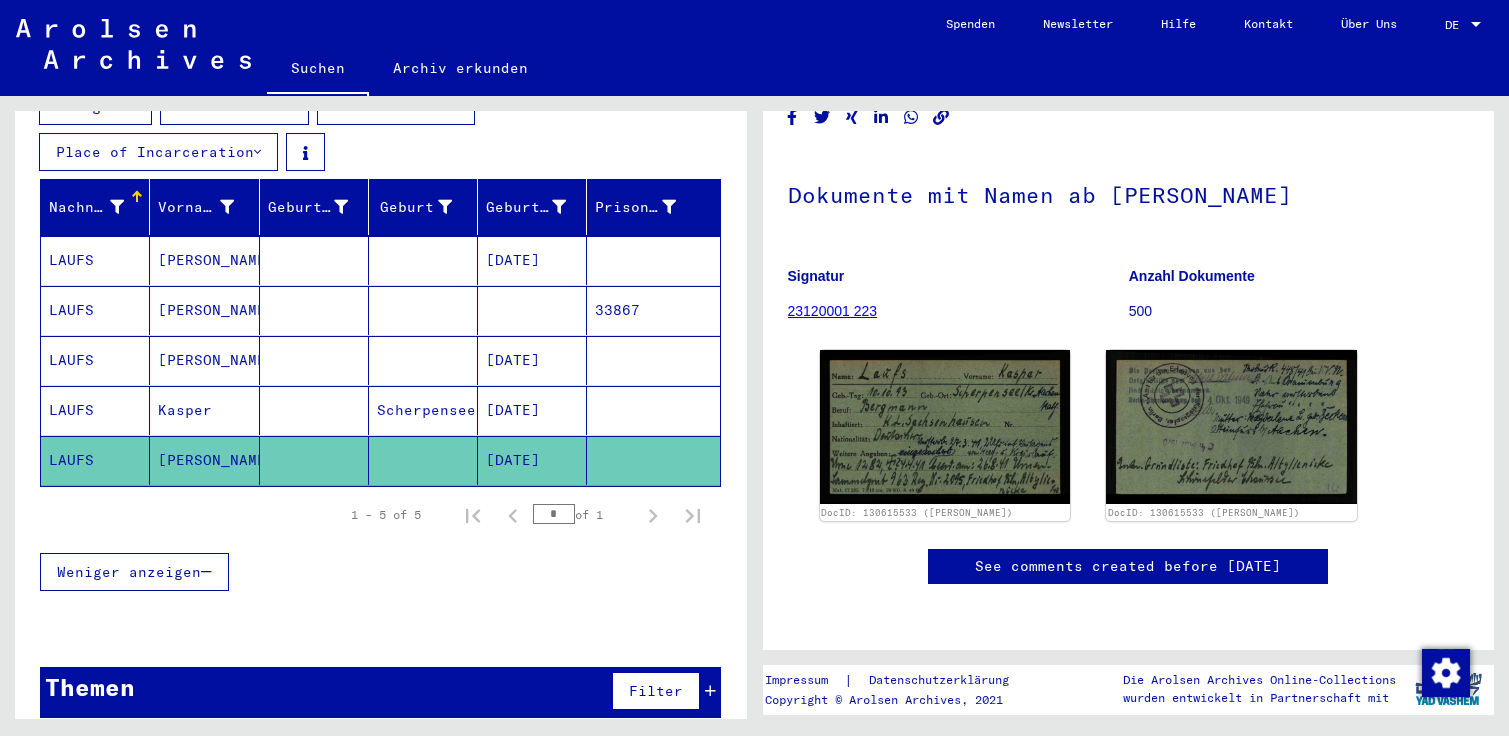 scroll, scrollTop: 0, scrollLeft: 0, axis: both 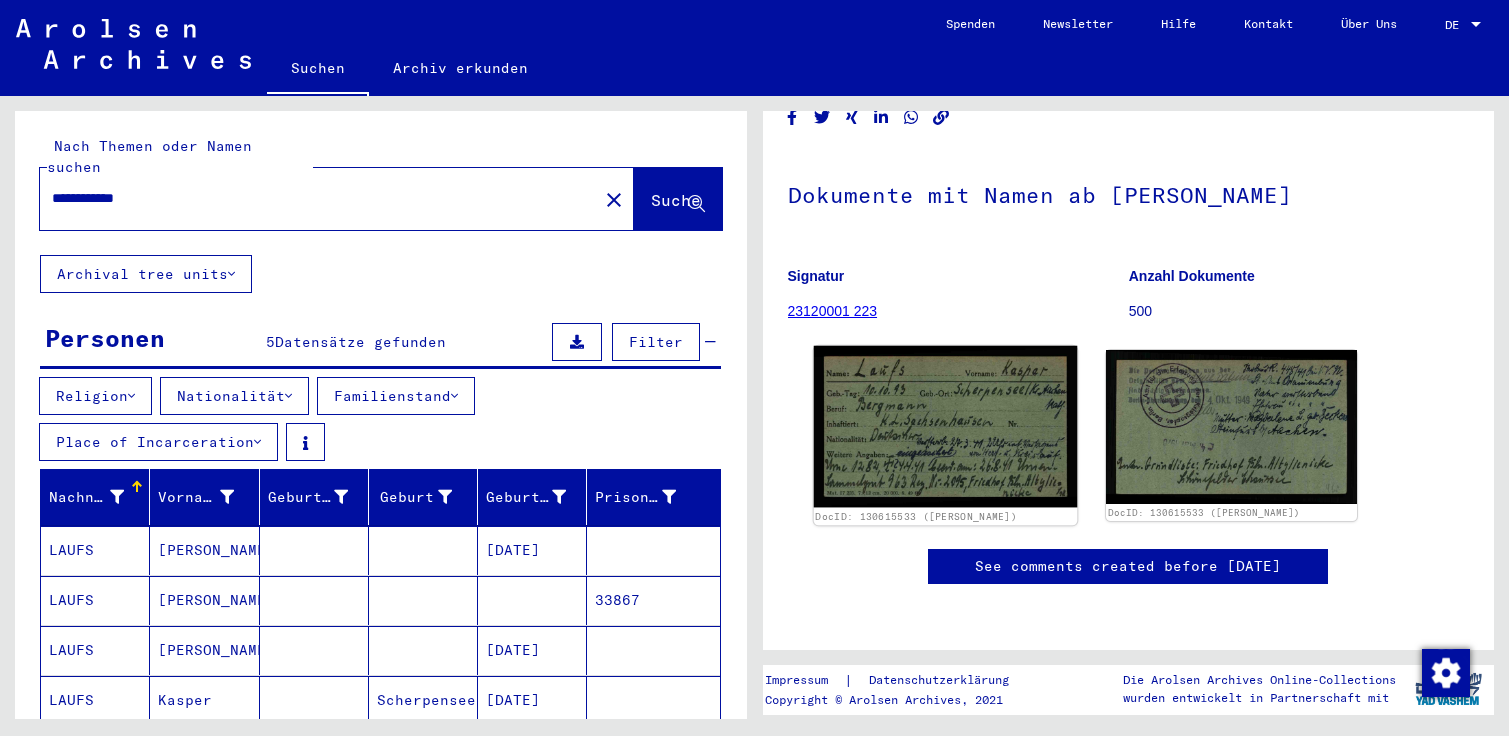 click 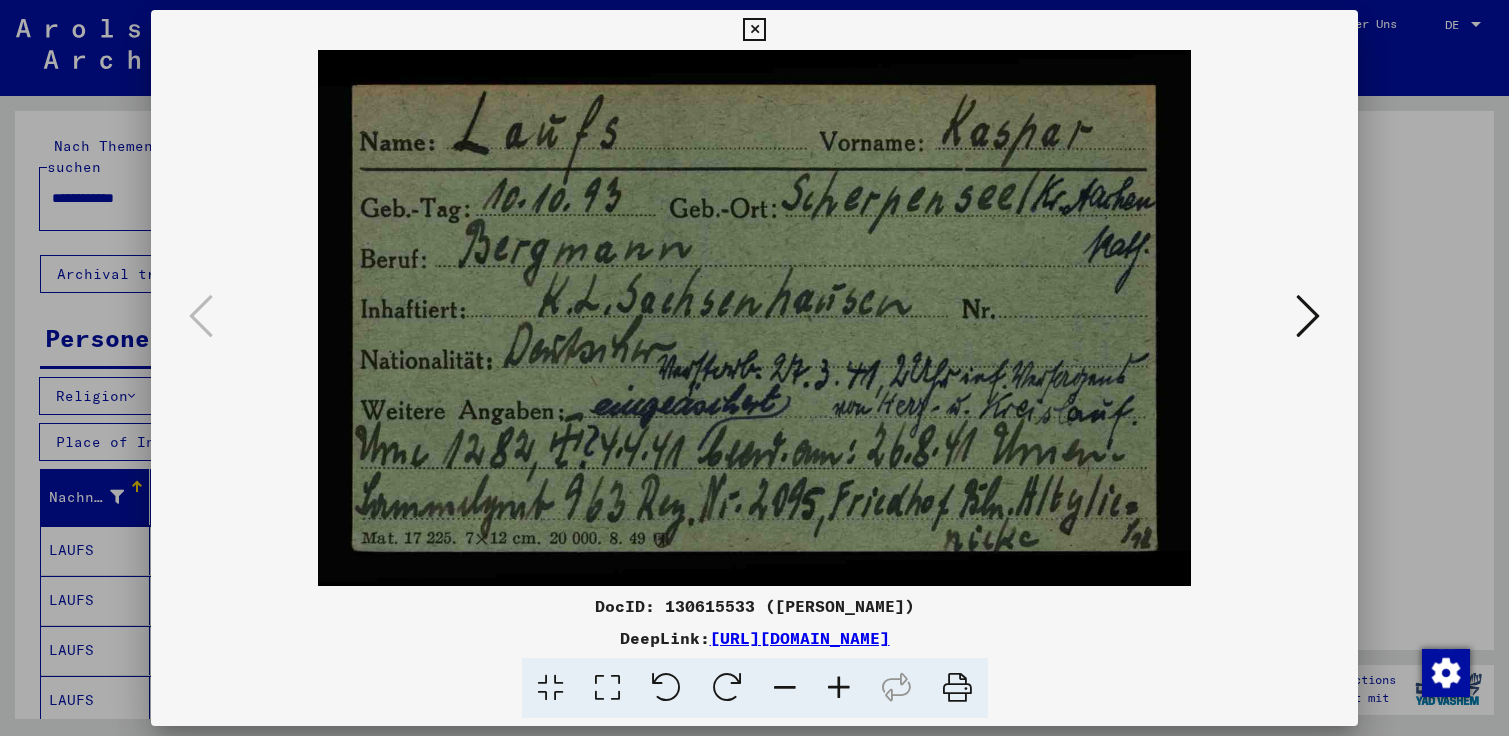scroll, scrollTop: 216, scrollLeft: 0, axis: vertical 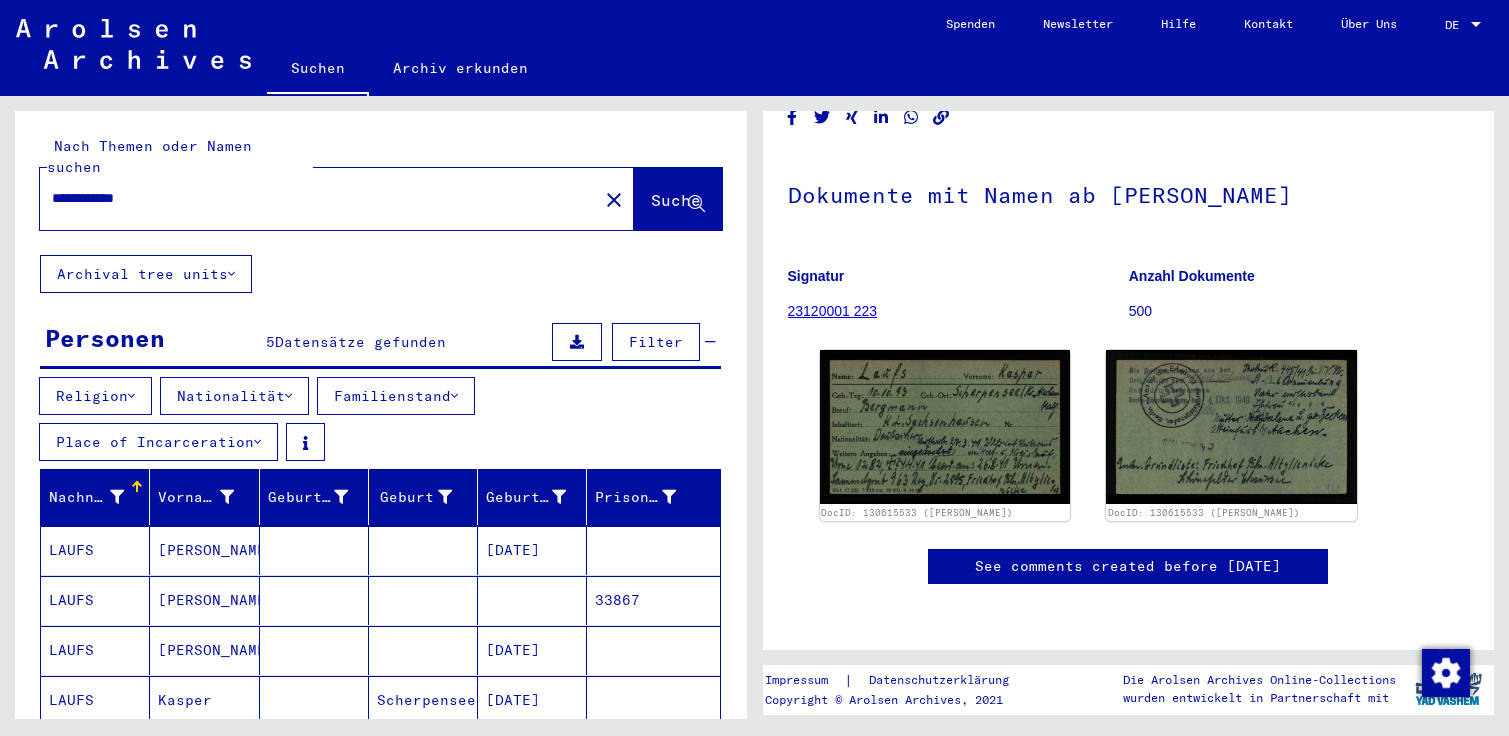 drag, startPoint x: 160, startPoint y: 178, endPoint x: -8, endPoint y: 154, distance: 169.70563 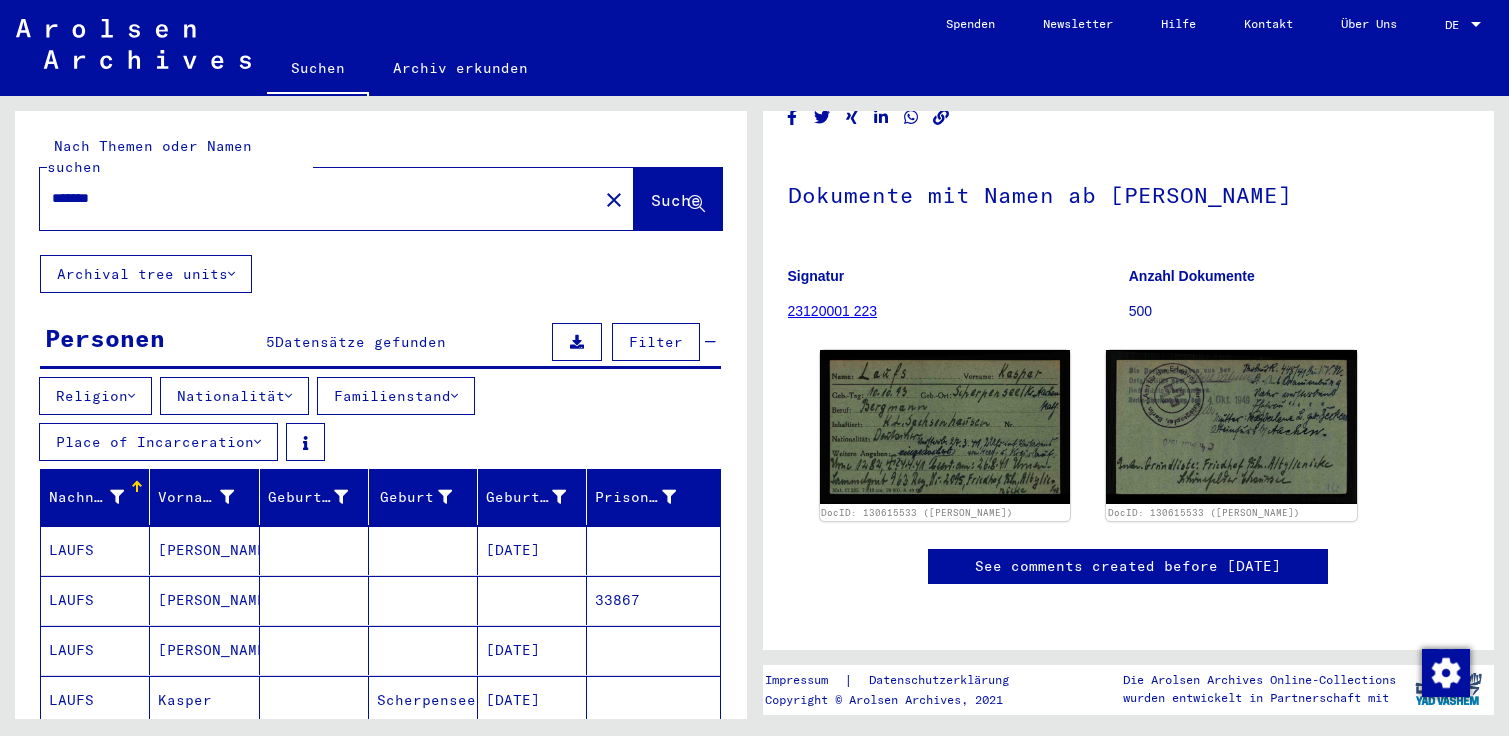type on "*******" 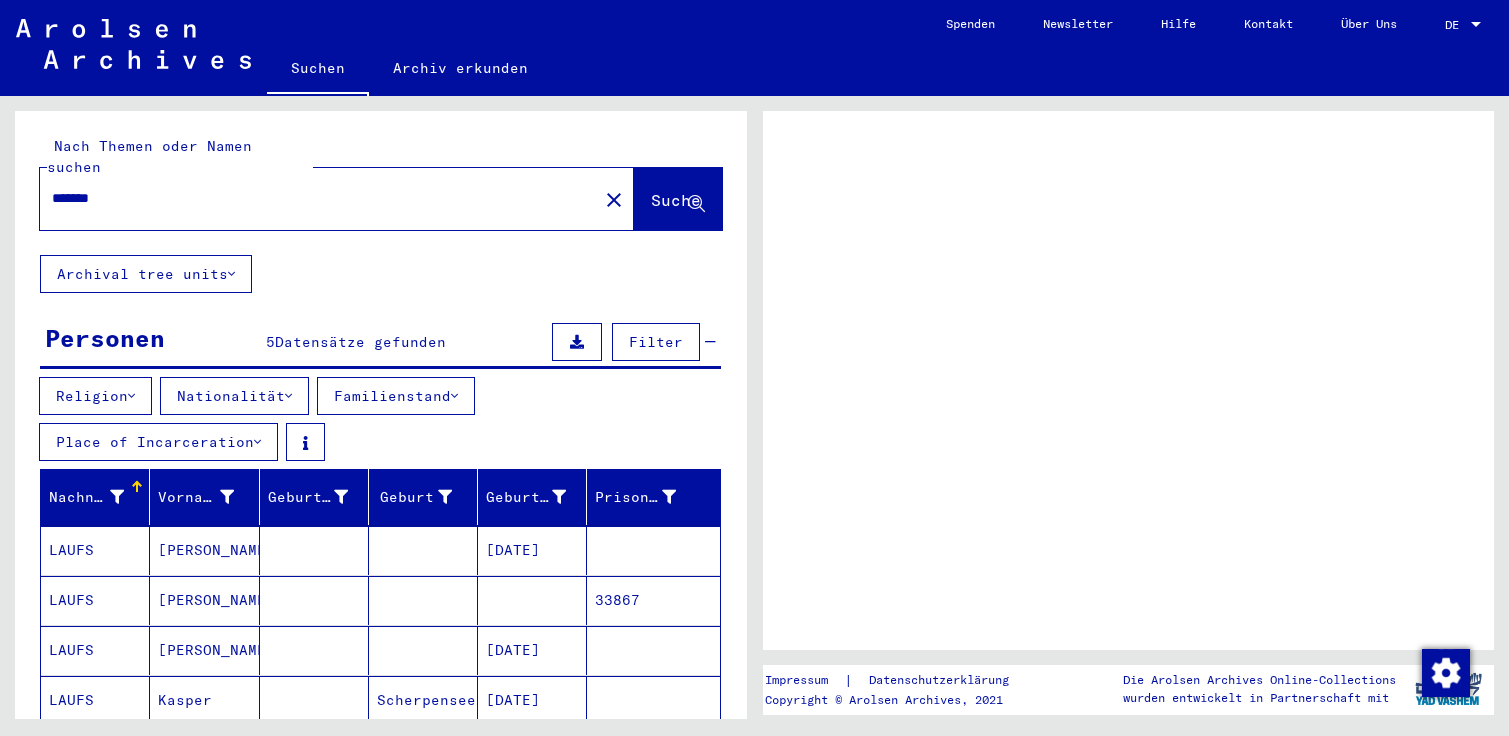 scroll, scrollTop: 0, scrollLeft: 0, axis: both 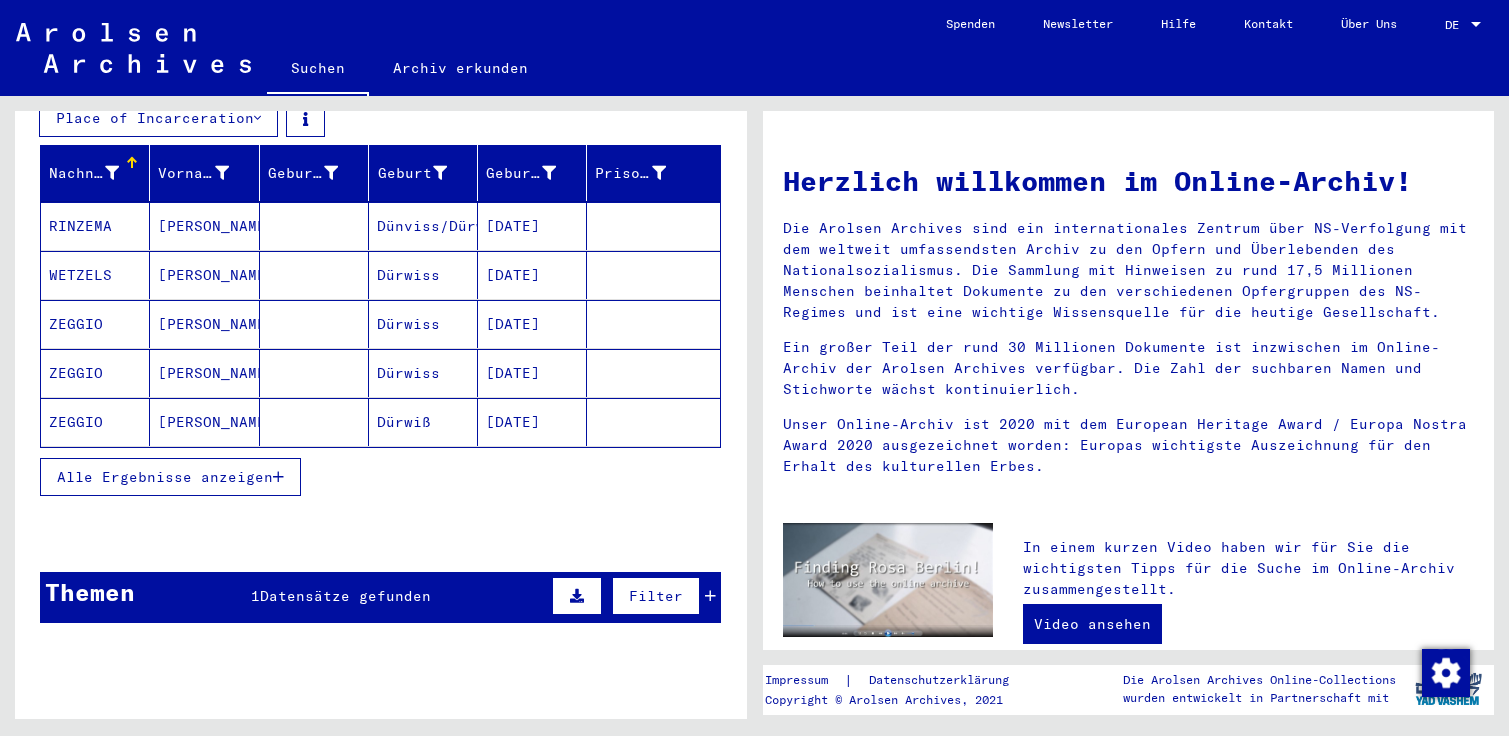 click on "RINZEMA" at bounding box center (95, 275) 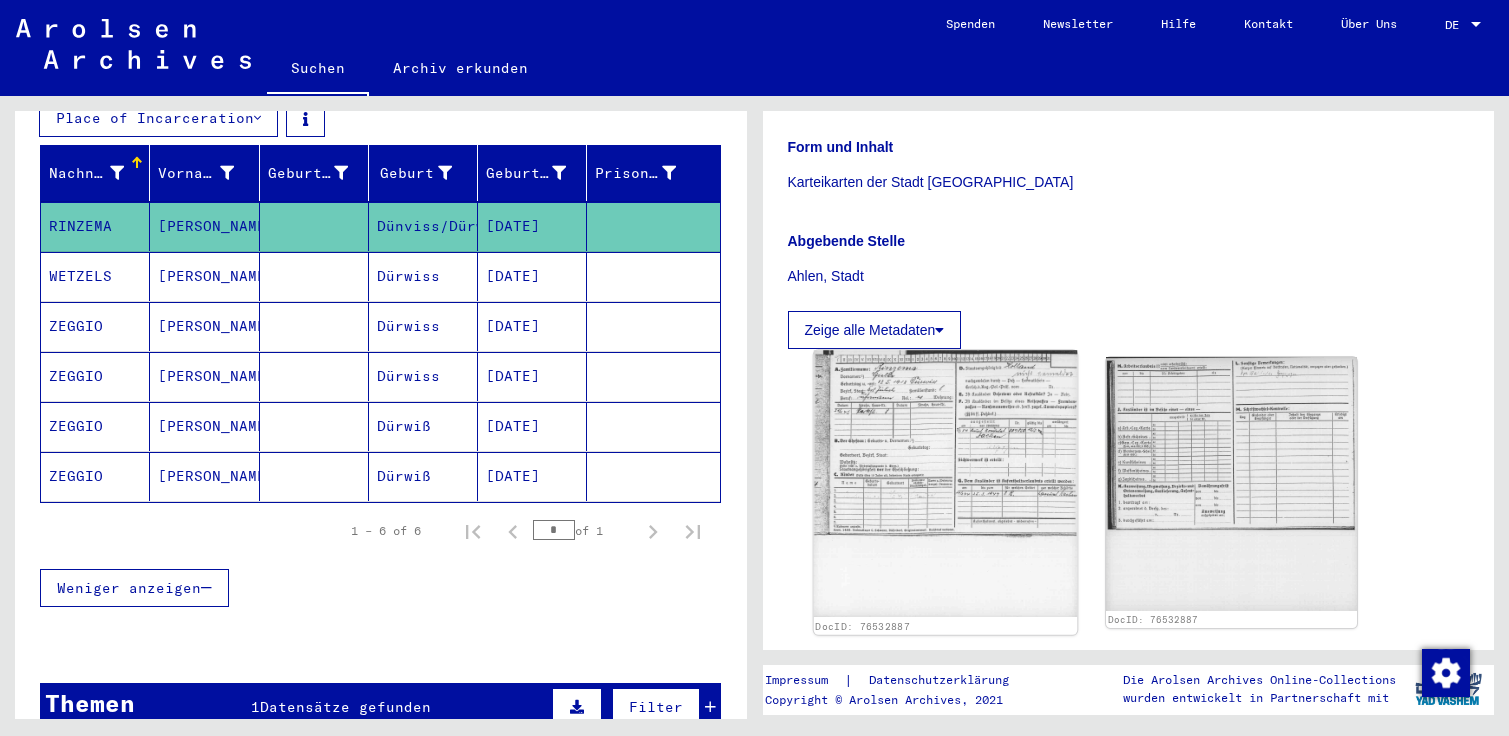 scroll, scrollTop: 432, scrollLeft: 0, axis: vertical 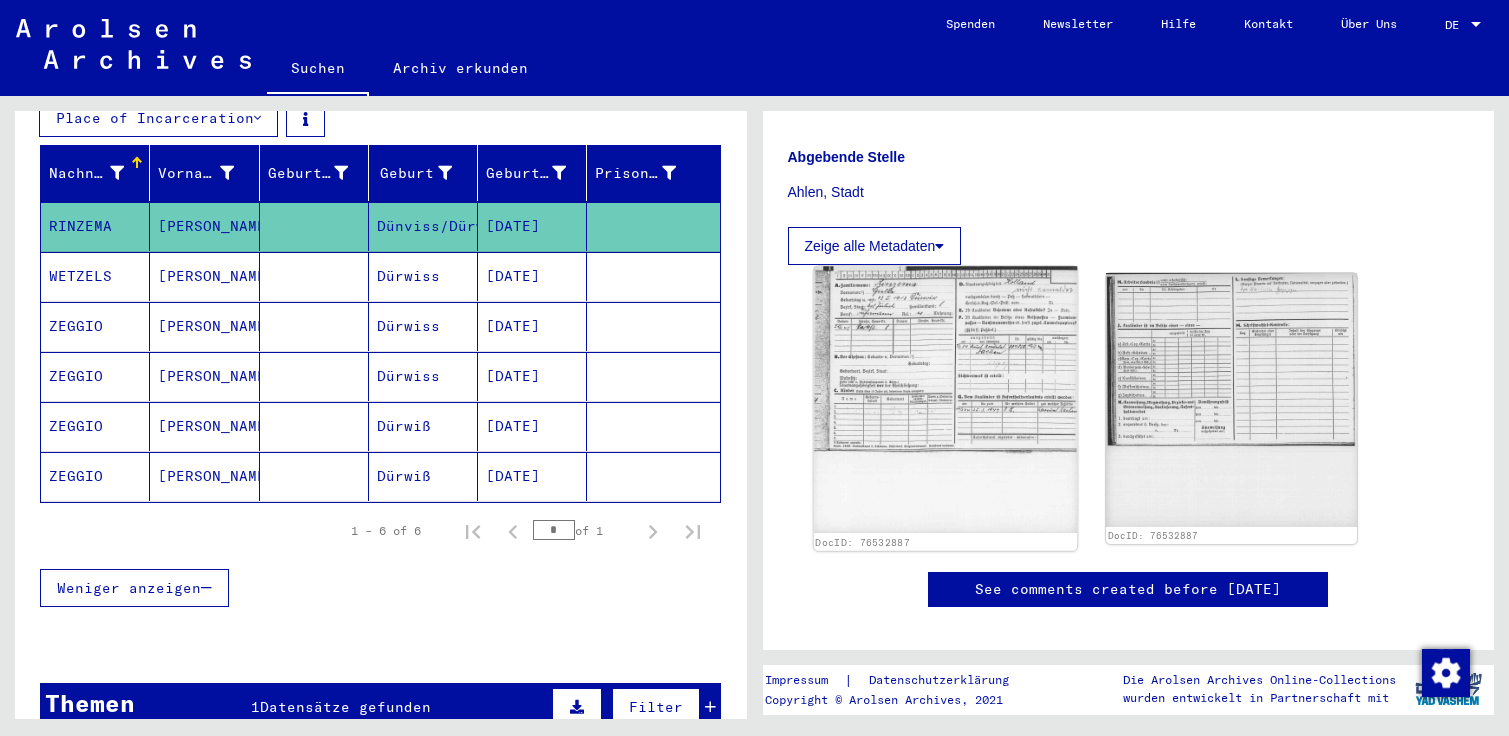 click 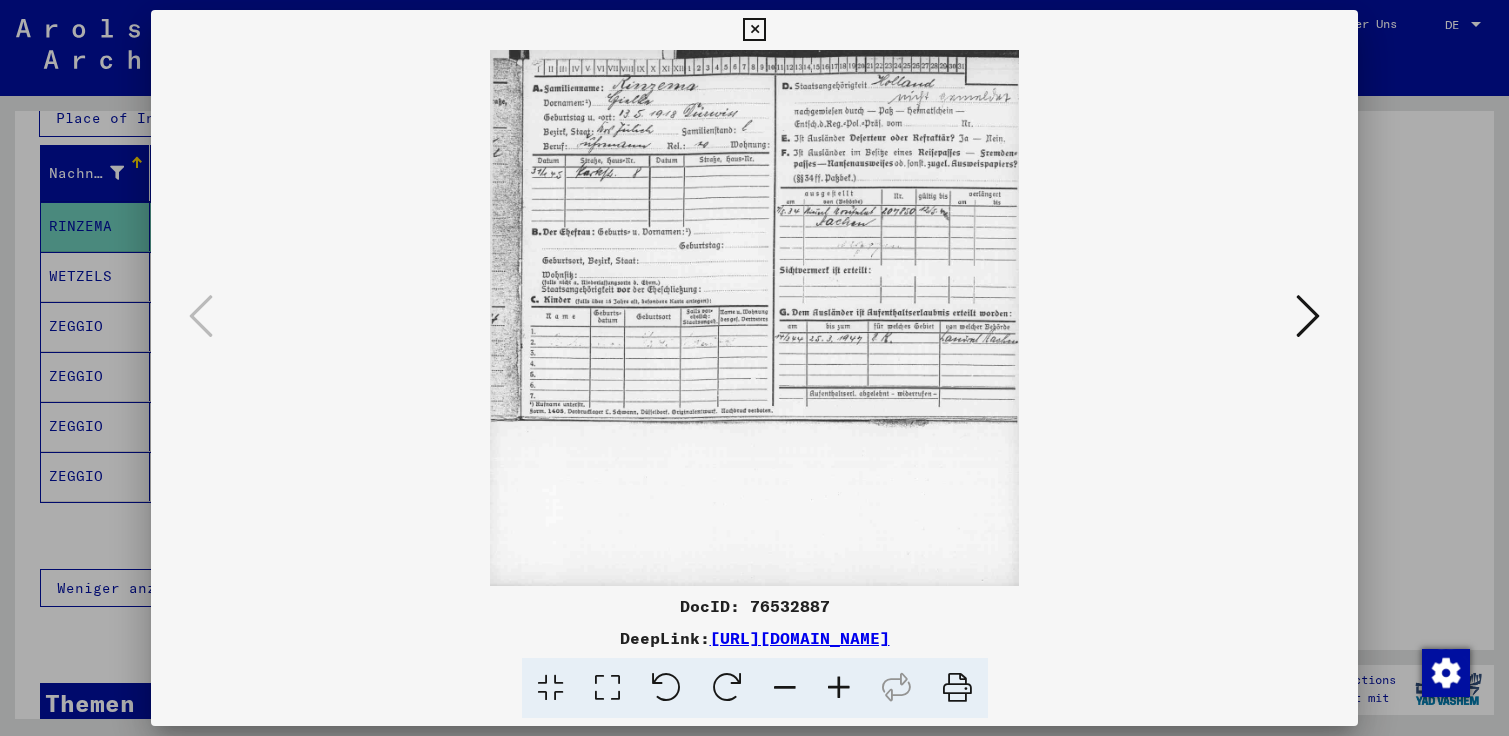 click at bounding box center (839, 688) 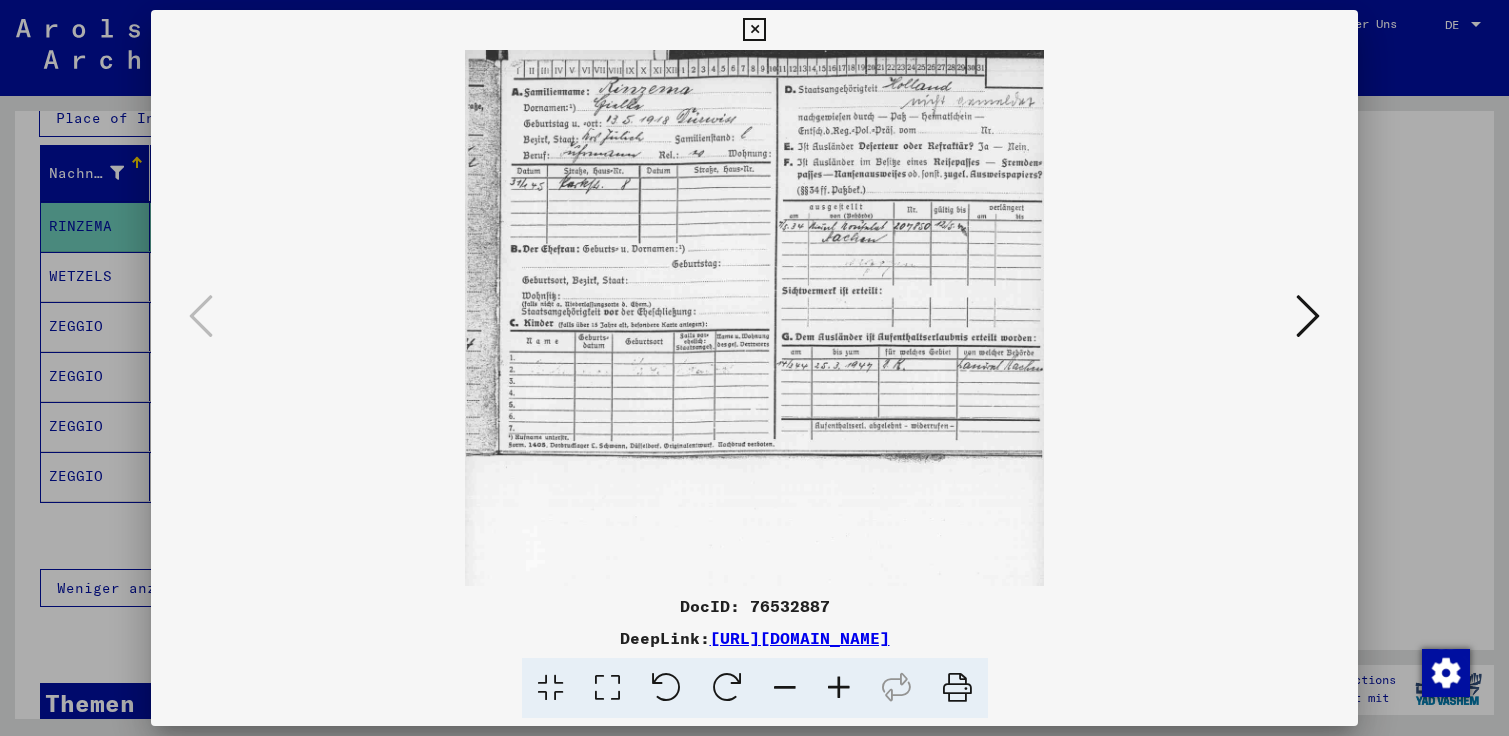 click at bounding box center [839, 688] 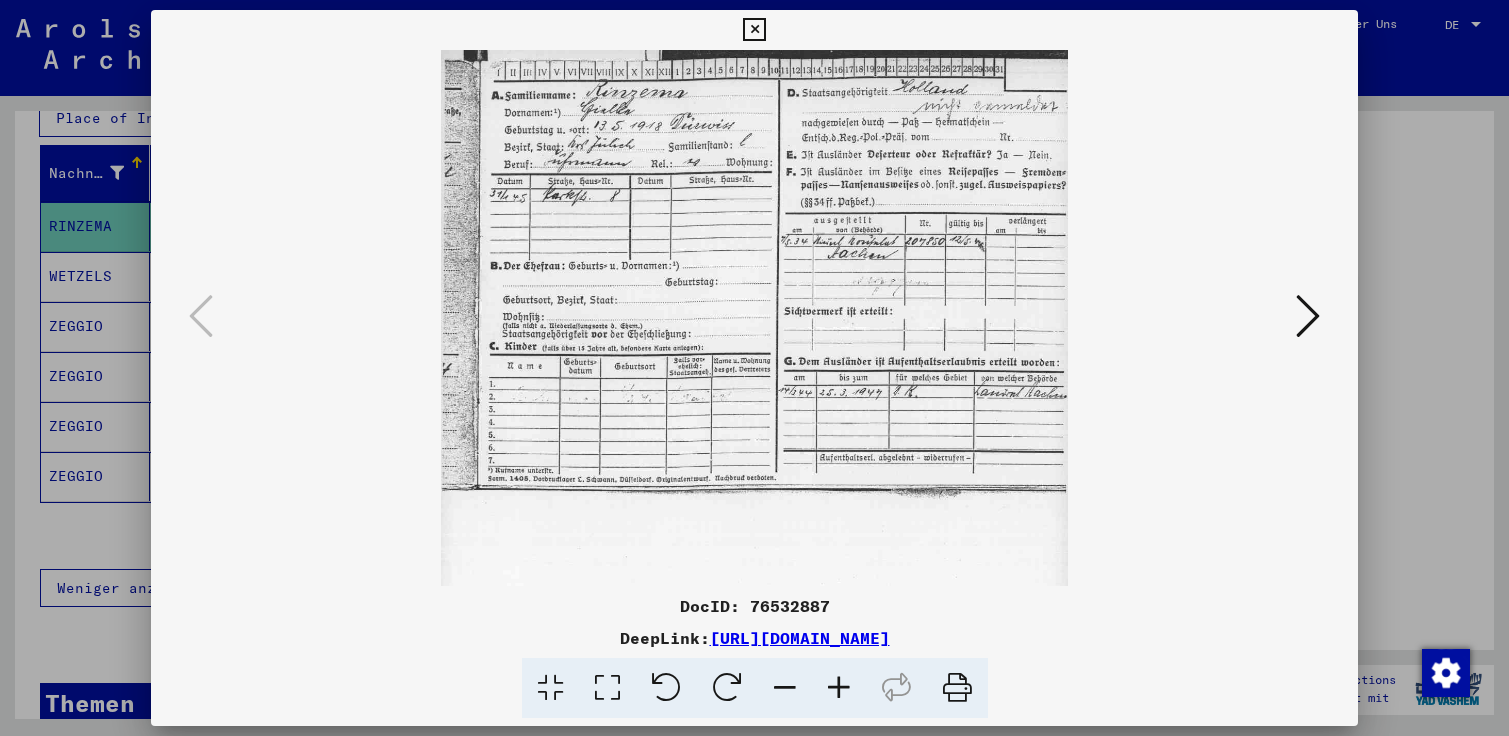 click at bounding box center [839, 688] 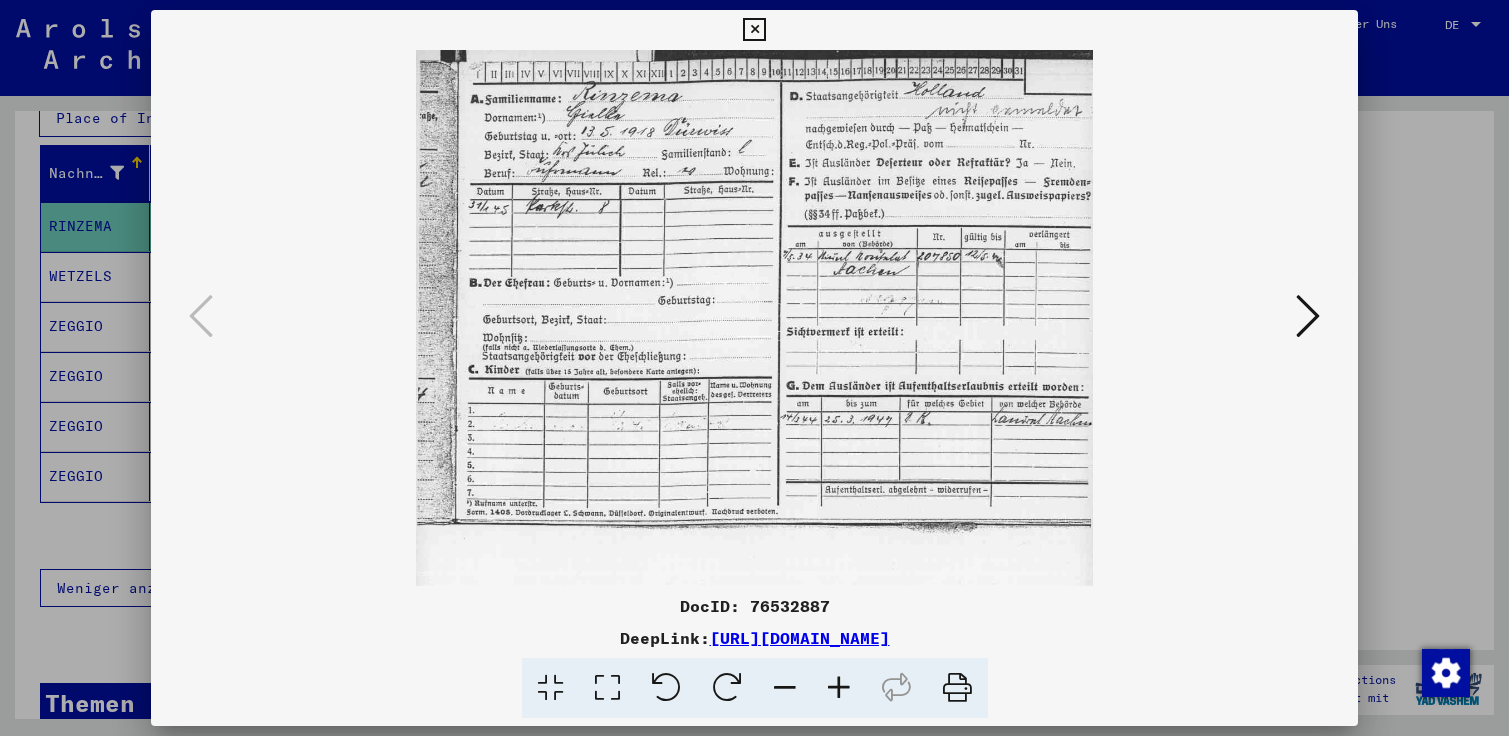 click at bounding box center (839, 688) 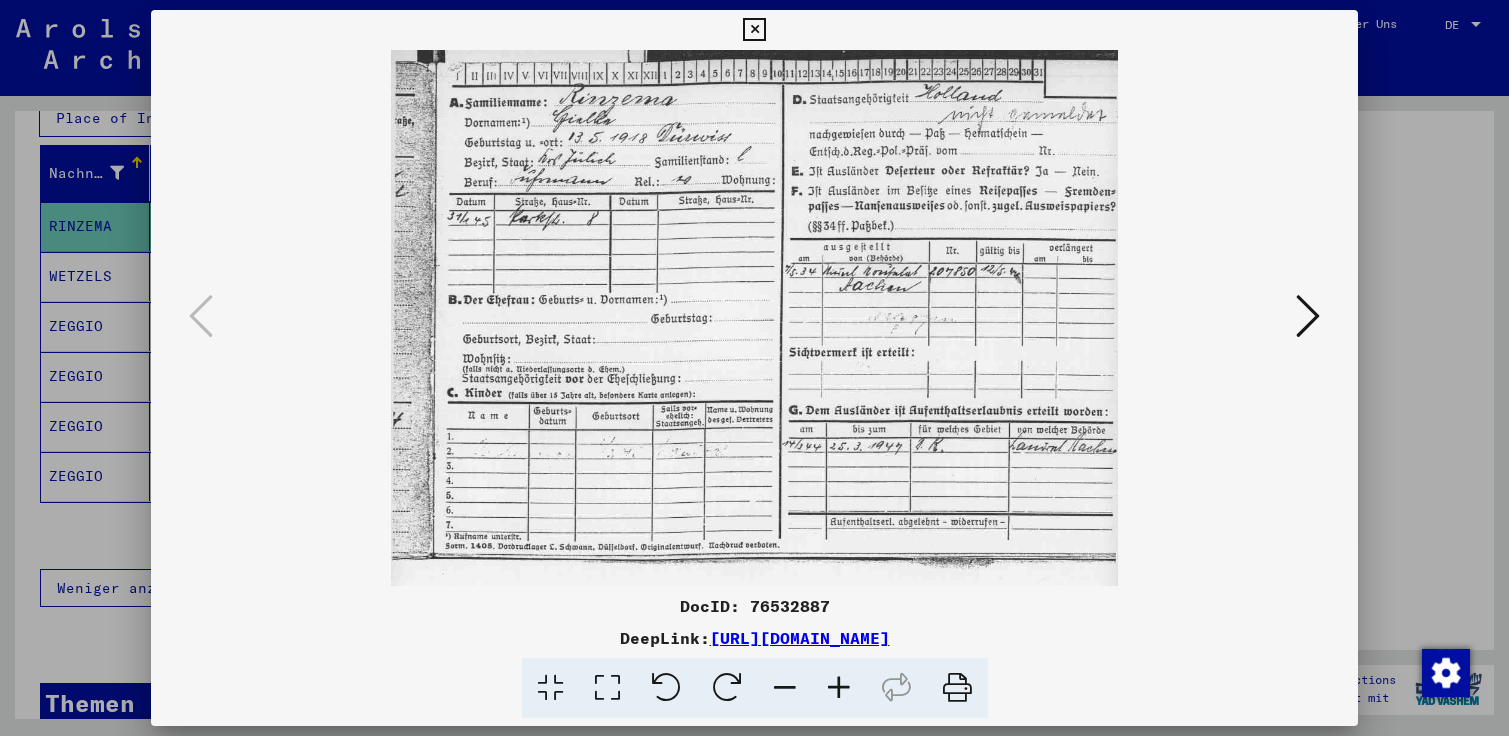 click at bounding box center [839, 688] 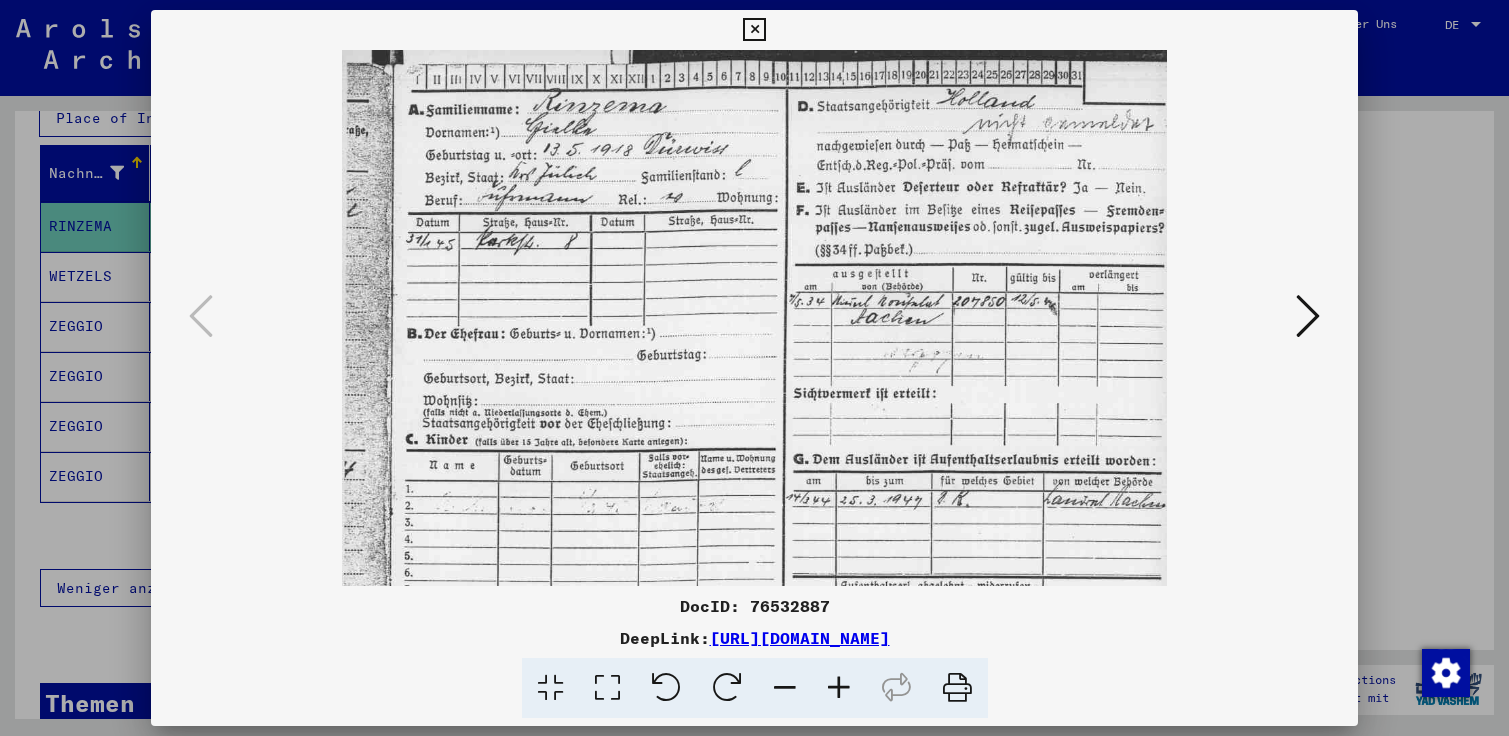 click at bounding box center (839, 688) 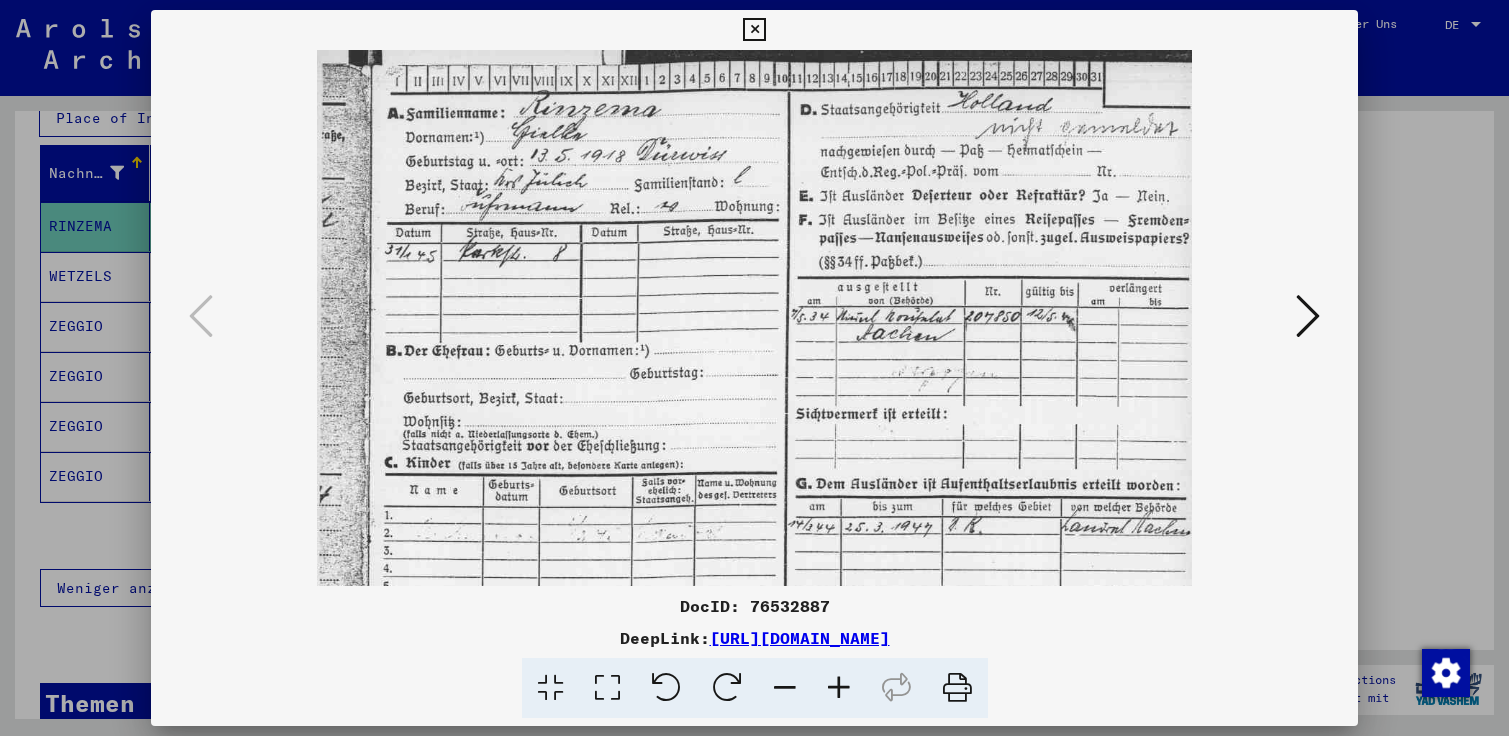 click at bounding box center [839, 688] 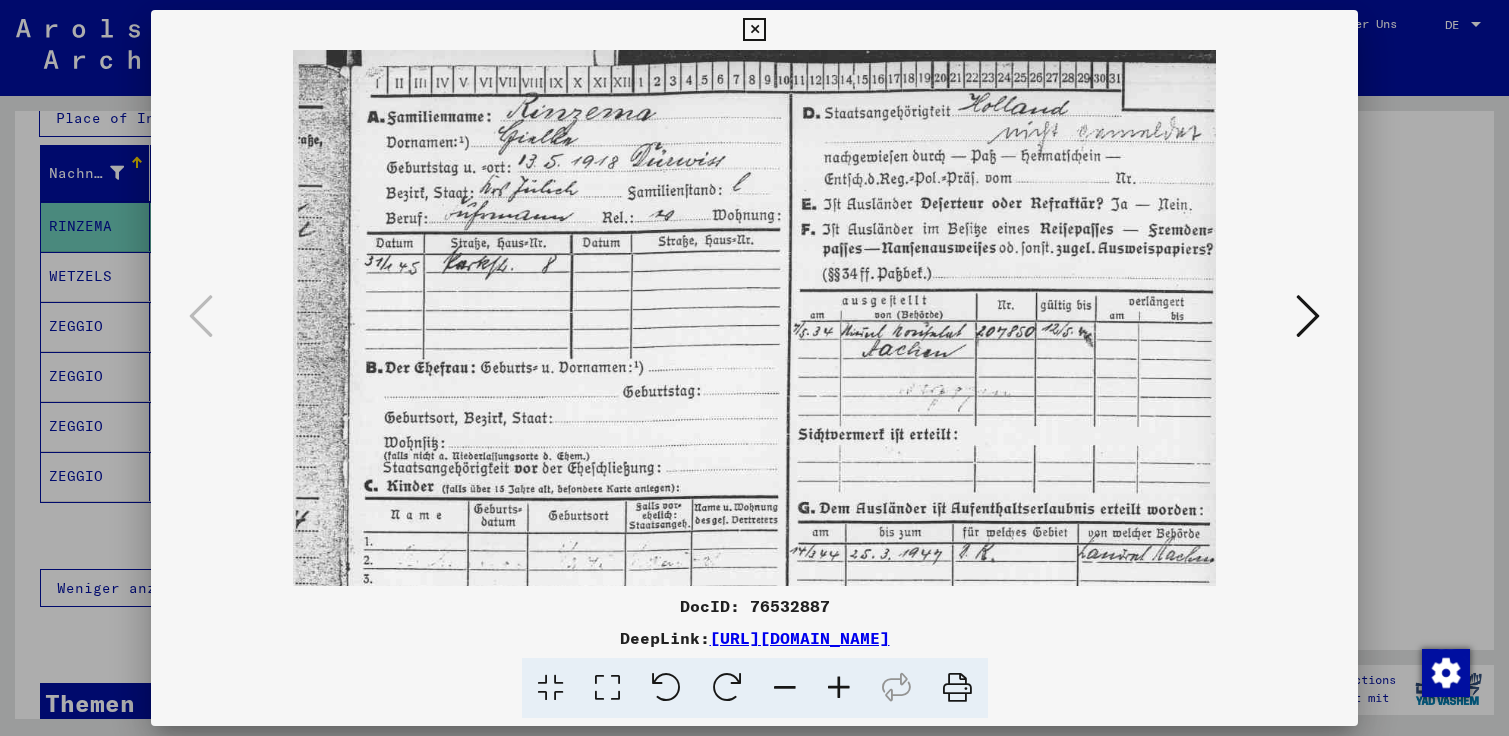 click at bounding box center (754, 30) 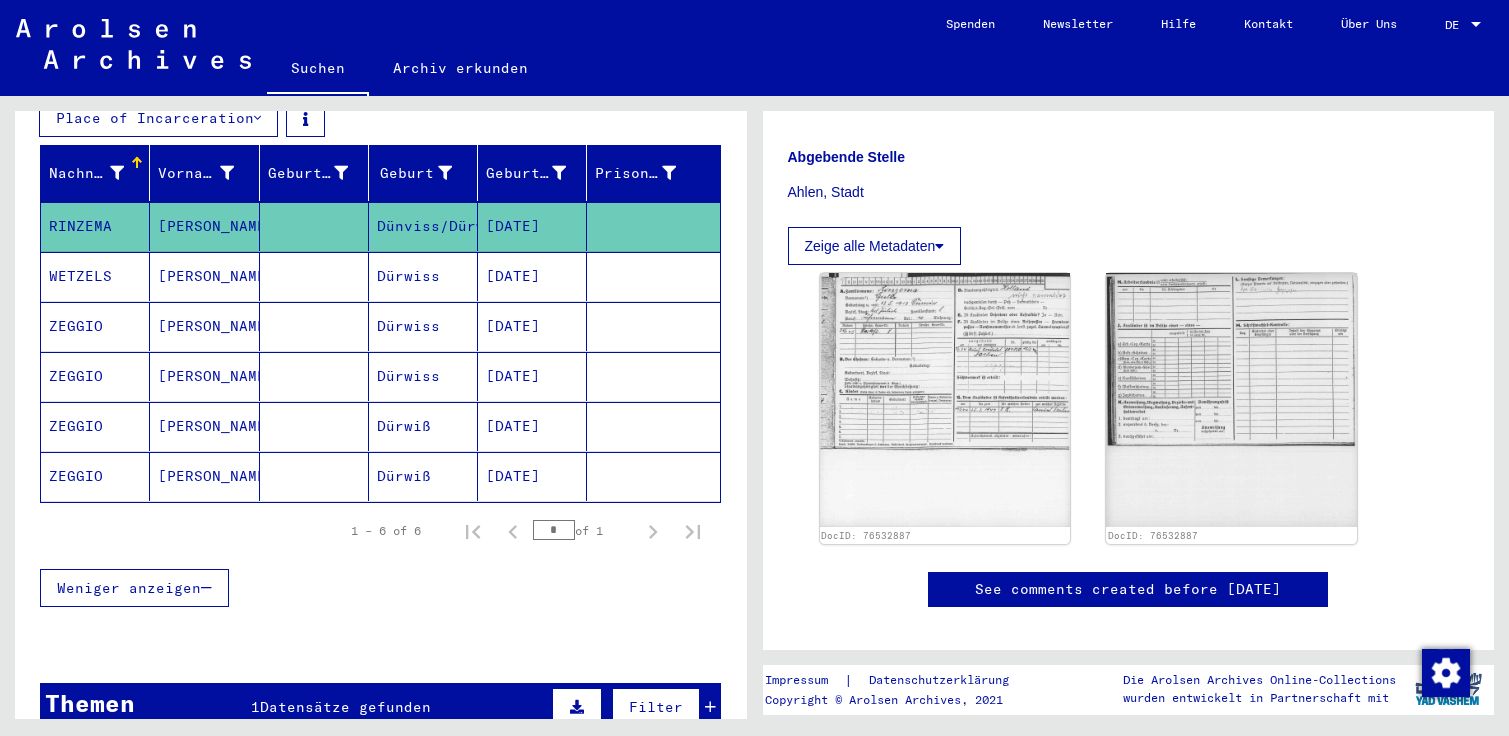 click on "WETZELS" at bounding box center (95, 326) 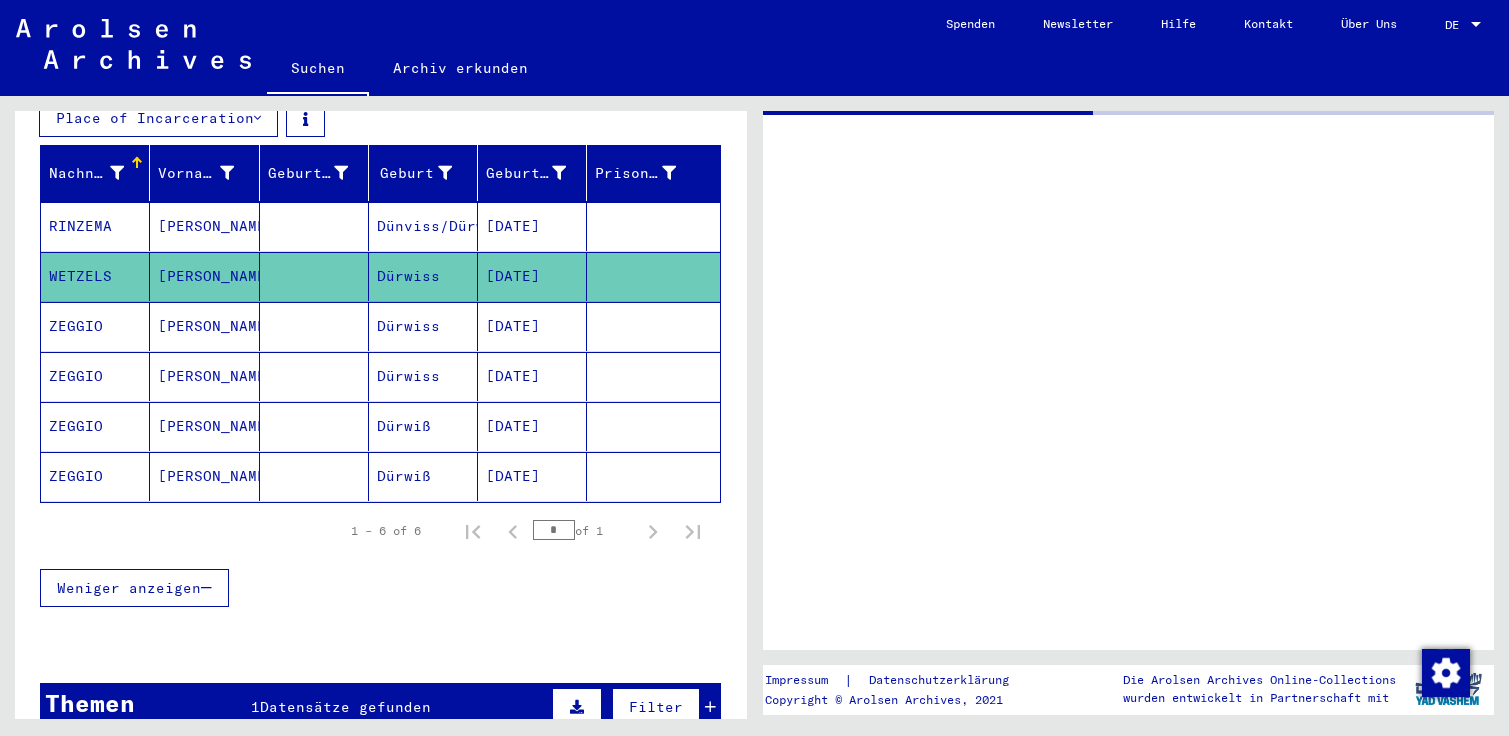 scroll, scrollTop: 0, scrollLeft: 0, axis: both 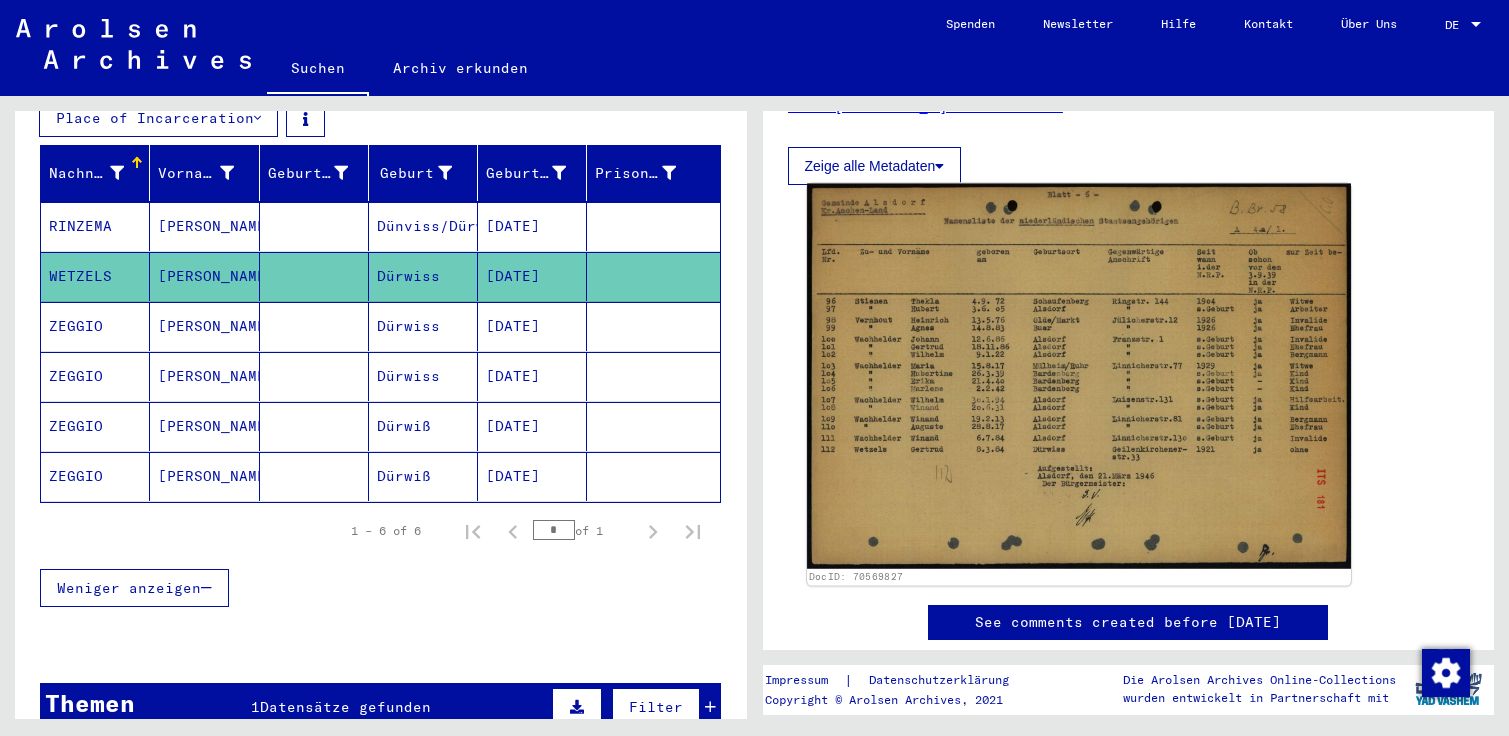 click 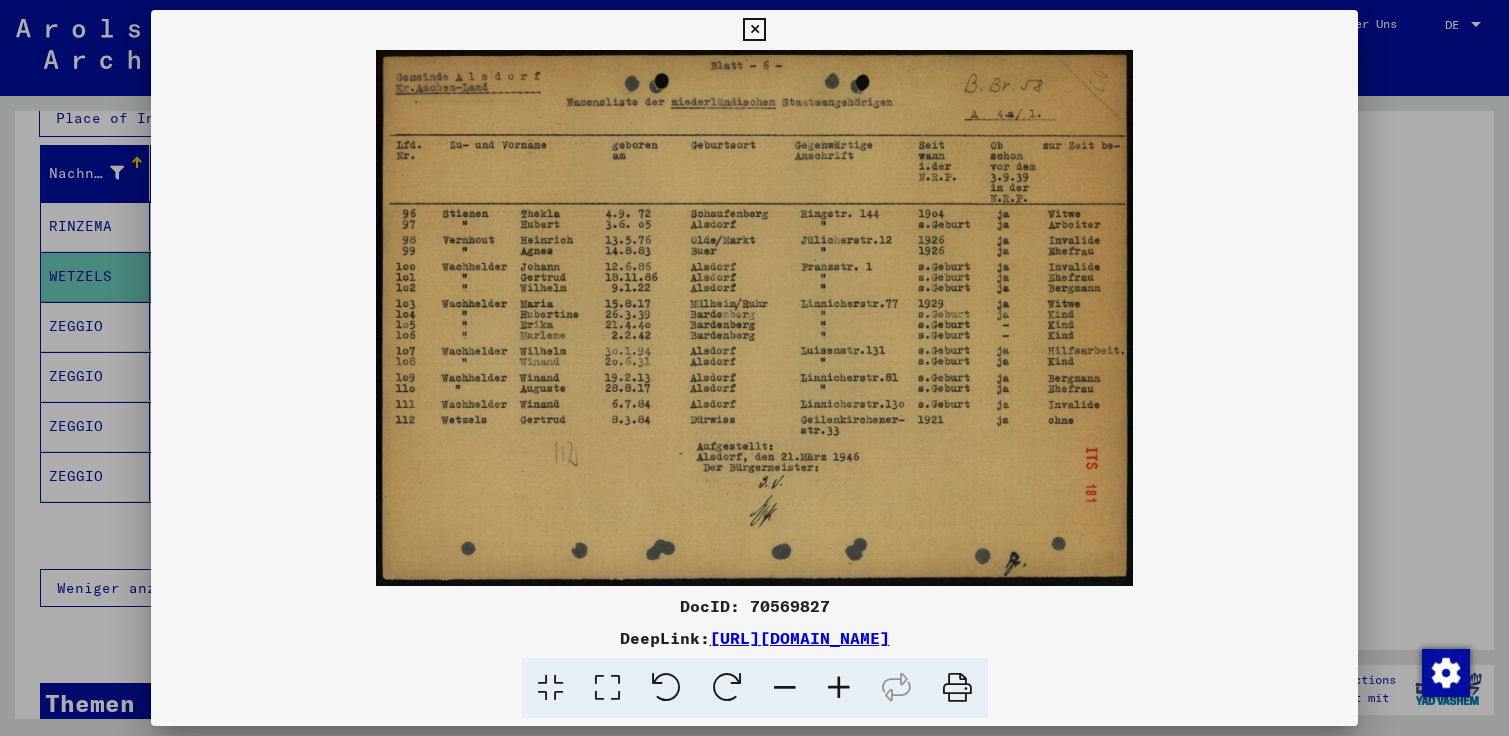 click at bounding box center (839, 688) 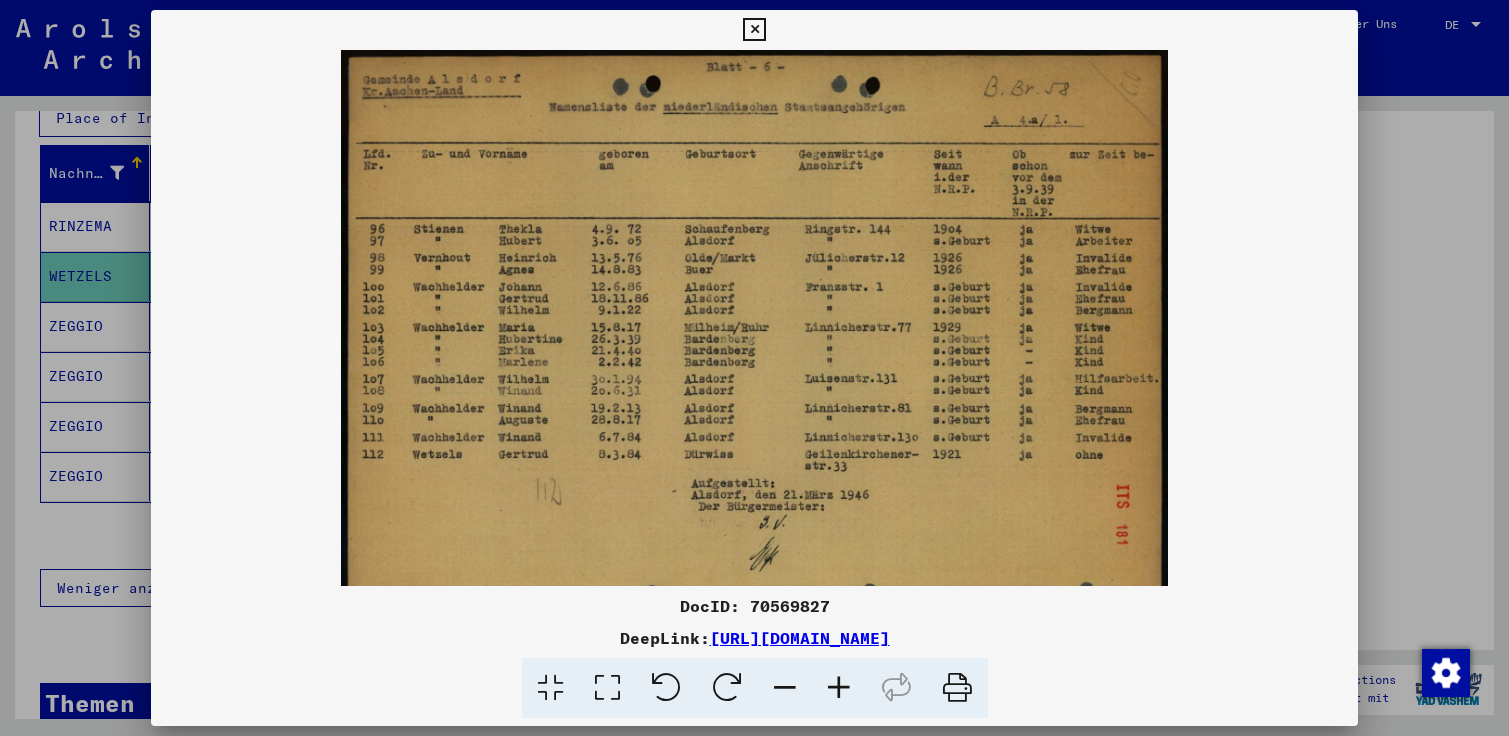 click at bounding box center (839, 688) 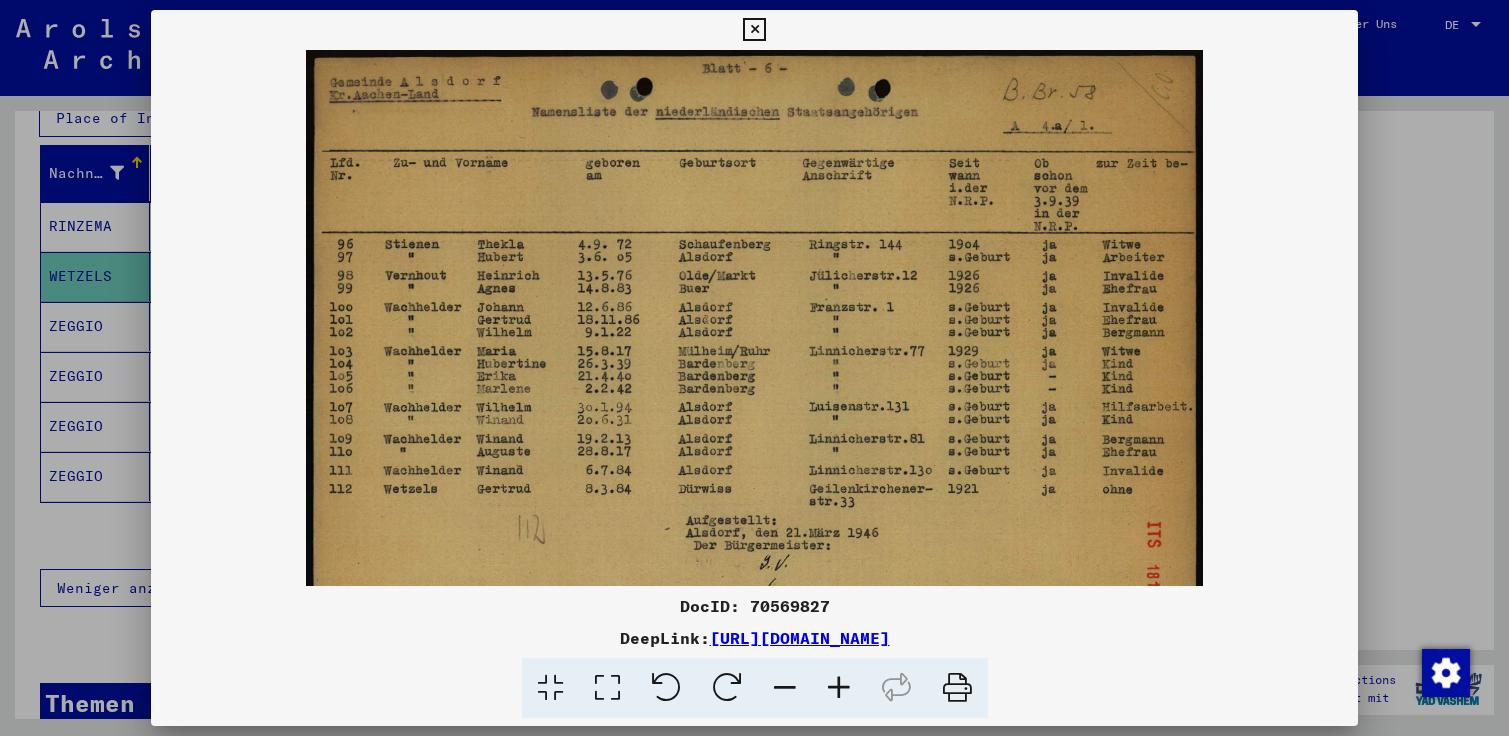 click at bounding box center [839, 688] 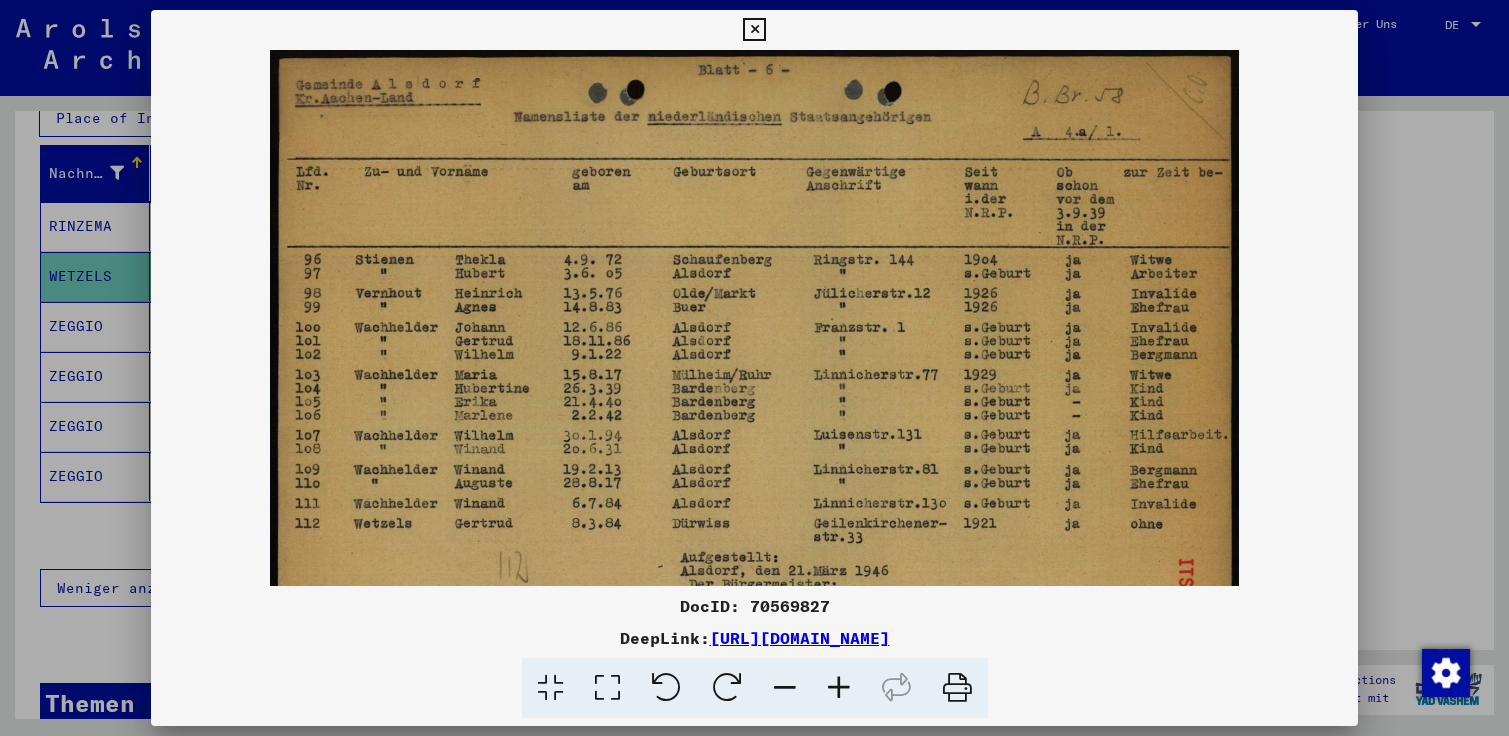 click at bounding box center (839, 688) 